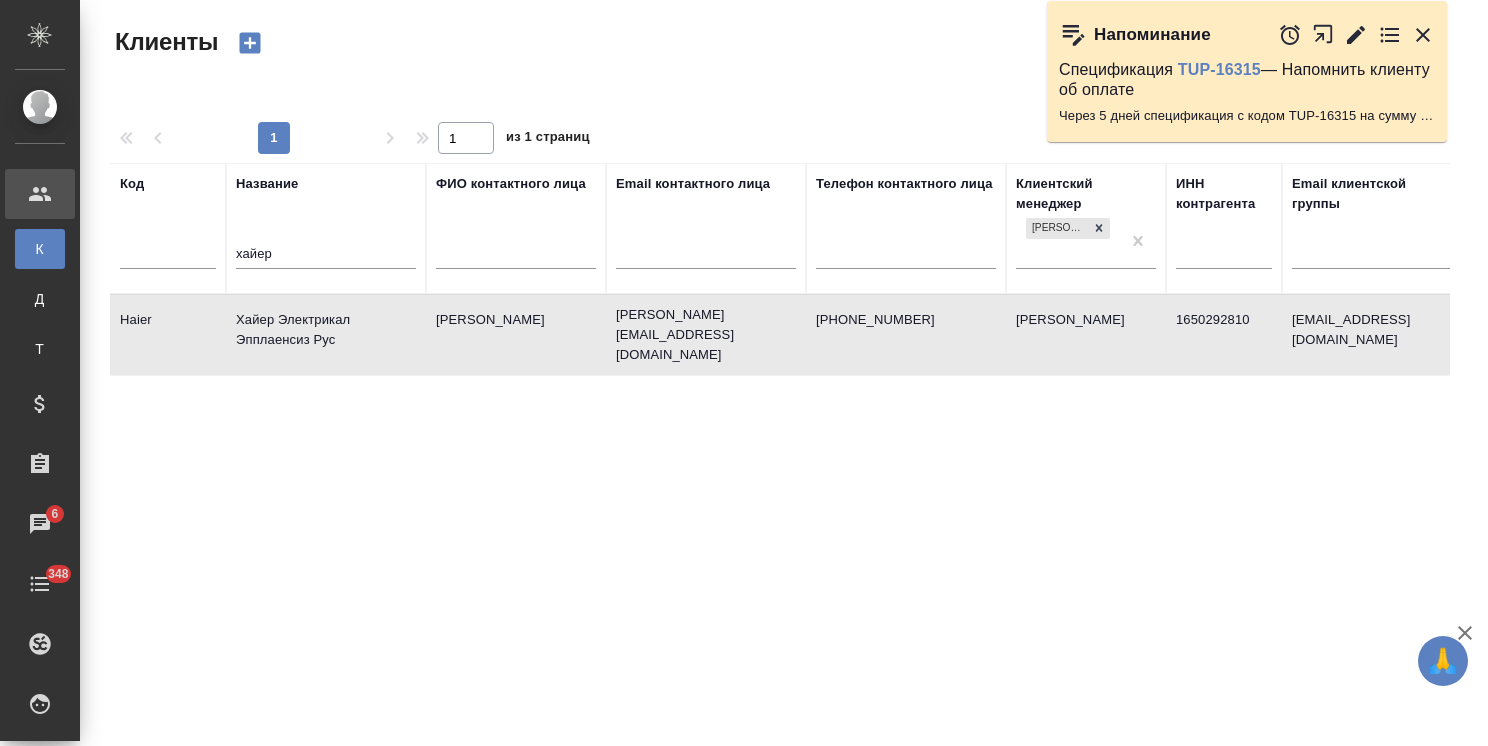 select on "RU" 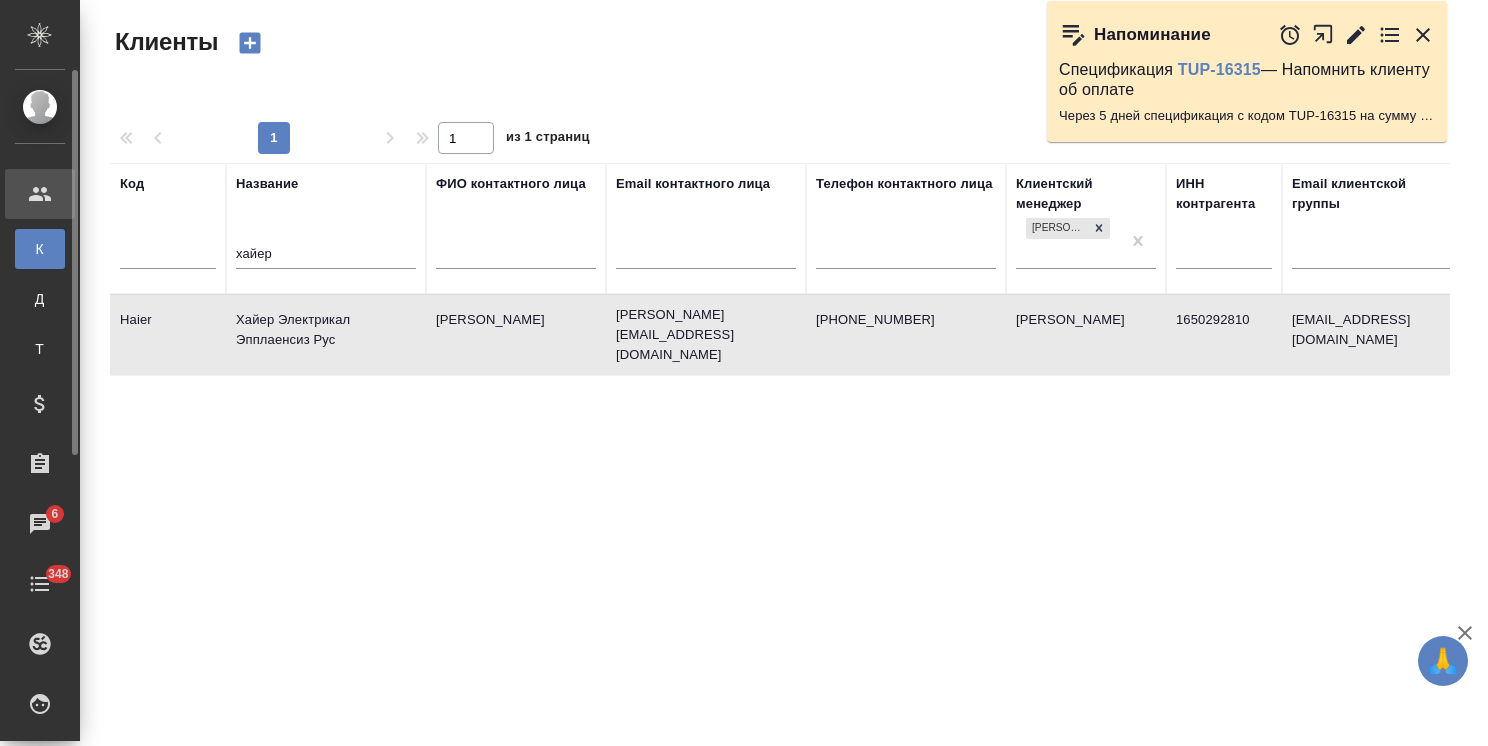 scroll, scrollTop: 0, scrollLeft: 0, axis: both 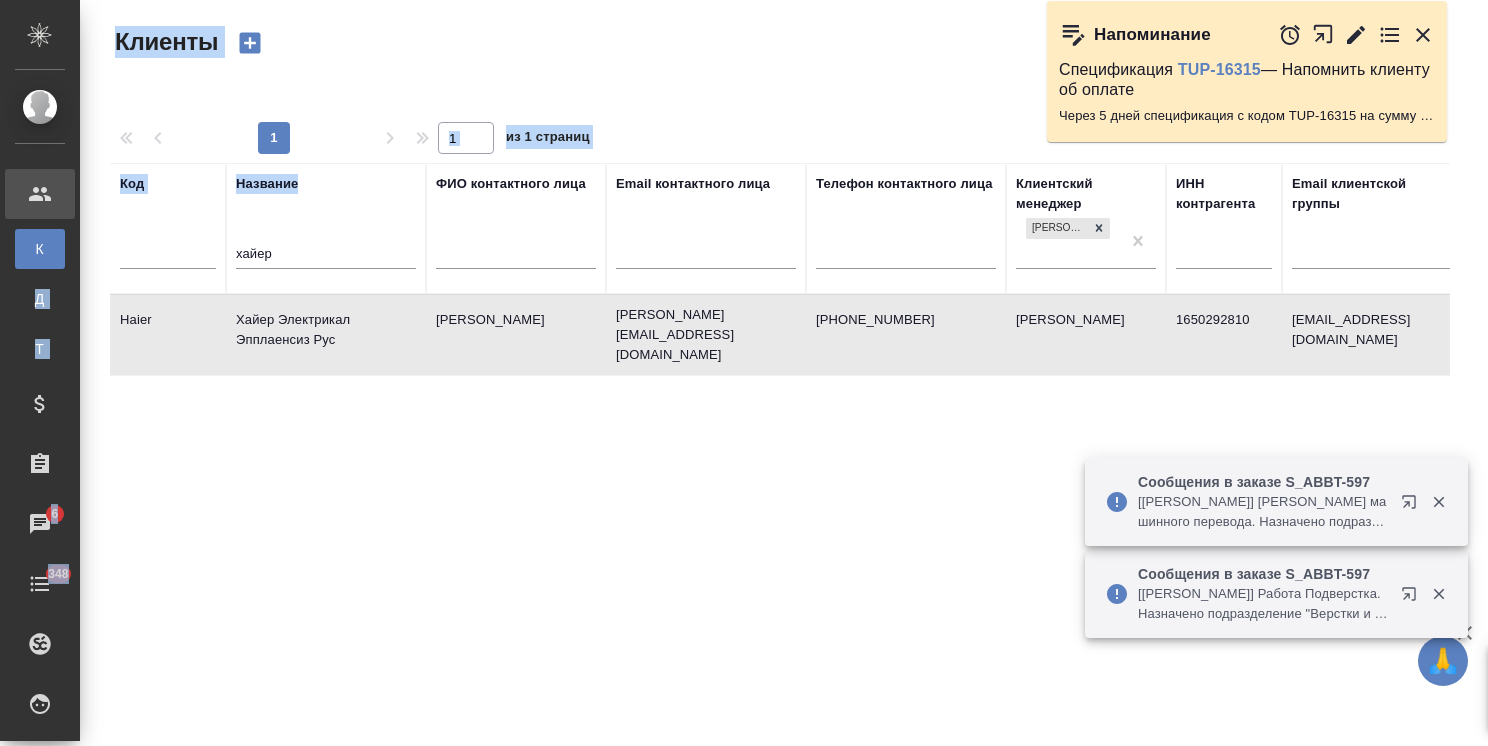 drag, startPoint x: 486, startPoint y: 570, endPoint x: 406, endPoint y: 440, distance: 152.64337 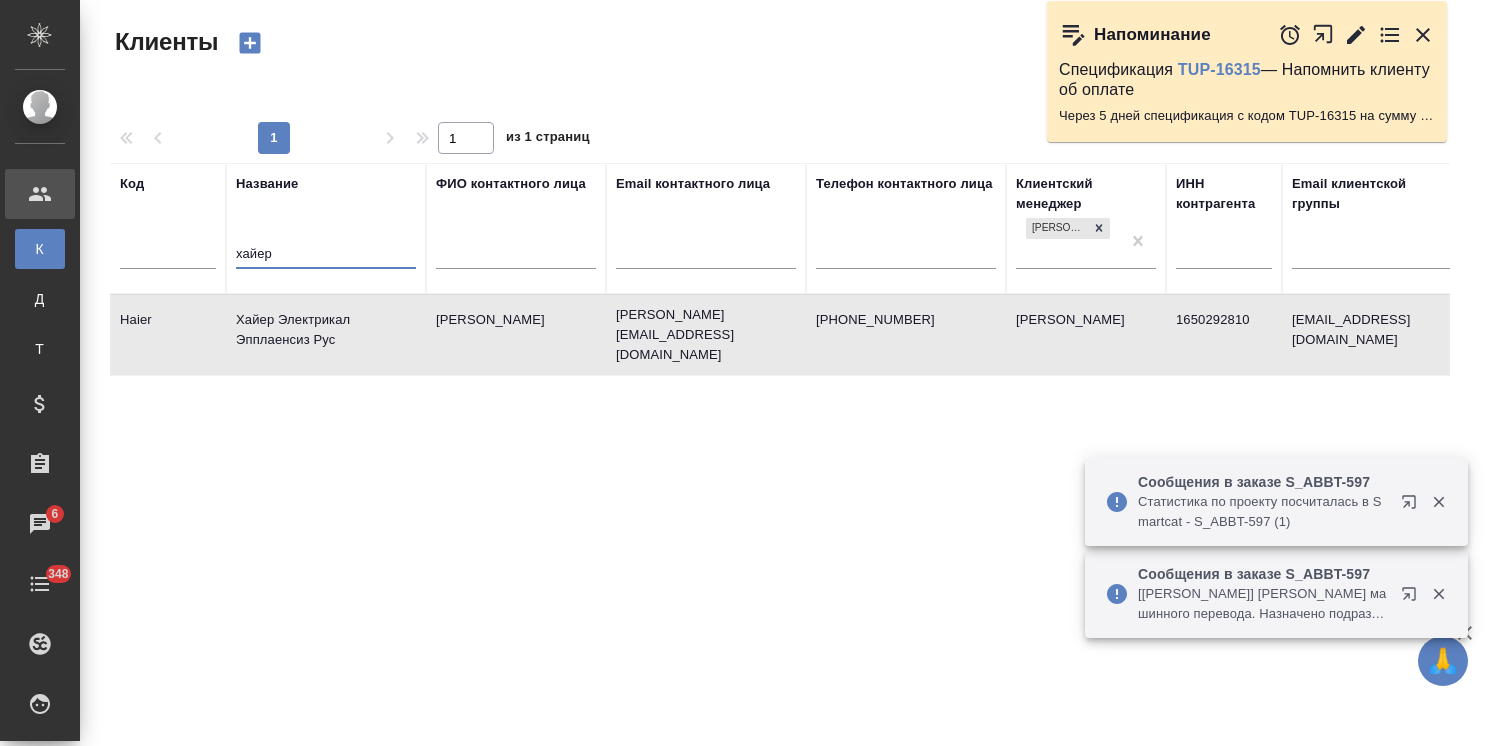 drag, startPoint x: 262, startPoint y: 252, endPoint x: 133, endPoint y: 250, distance: 129.0155 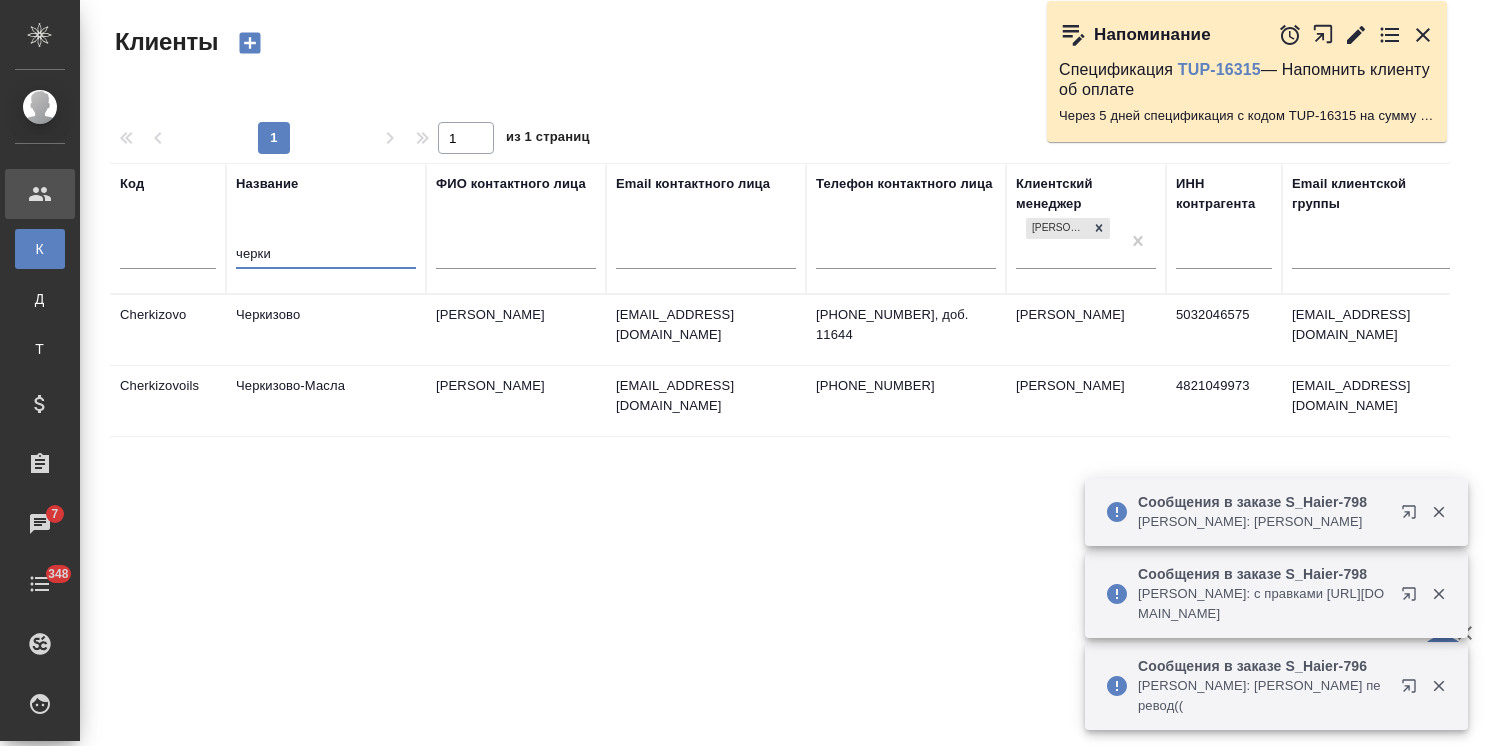 type on "черки" 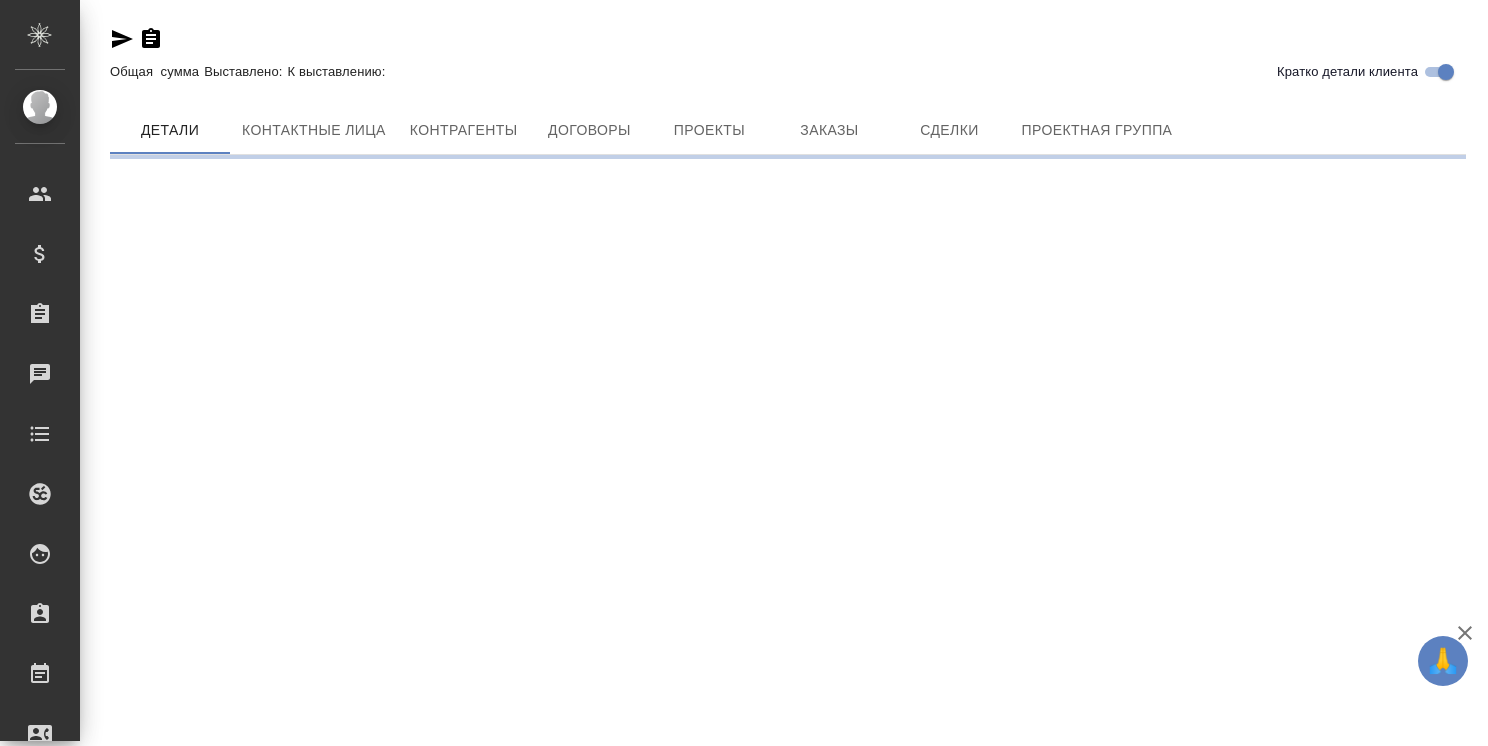 scroll, scrollTop: 0, scrollLeft: 0, axis: both 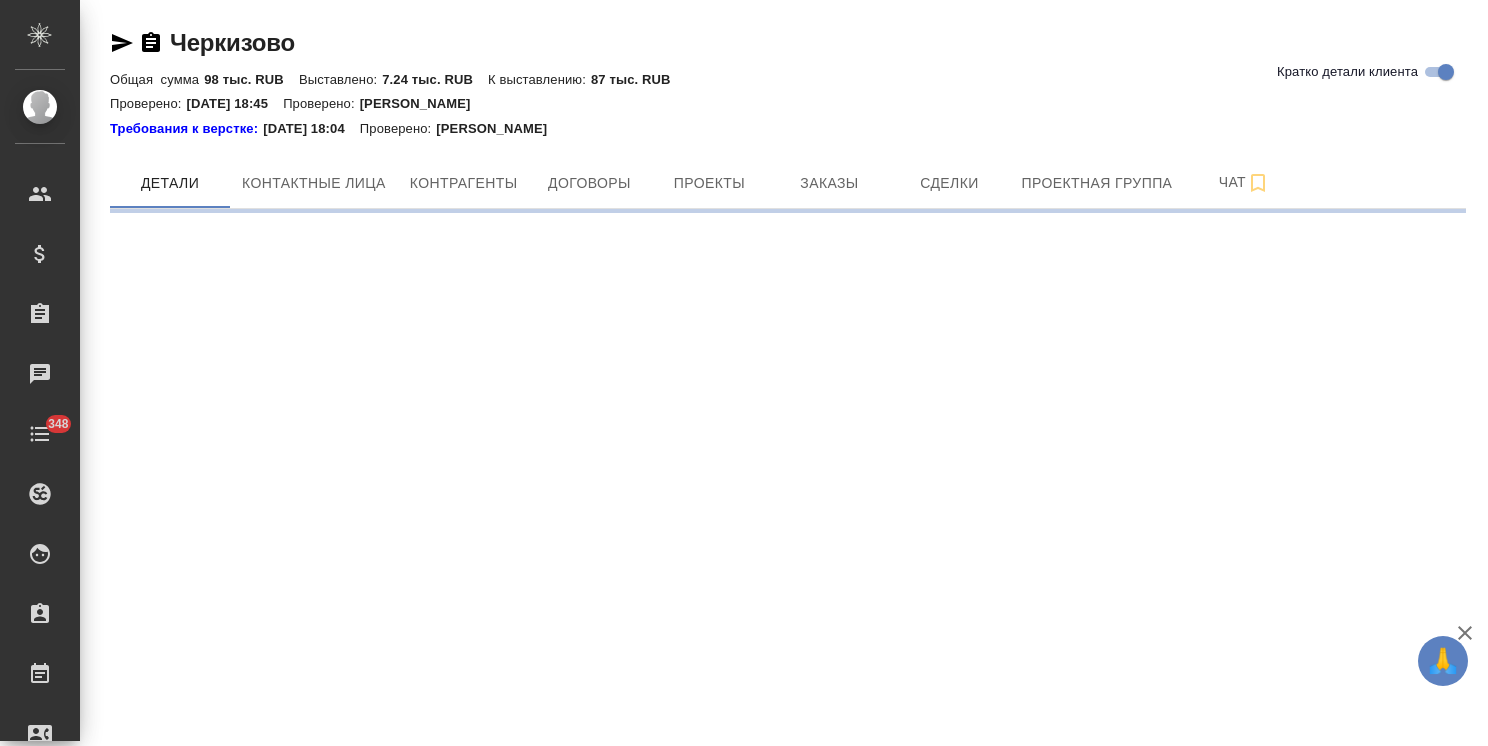 click on "Черкизово Кратко детали клиента Общая  сумма 98 тыс. RUB Выставлено: 7.24 тыс. RUB К выставлению: 87 тыс. RUB Проверено: [DATE] 18:45 Проверено: [PERSON_NAME] к верстке: [DATE] 18:04 Проверено: [PERSON_NAME] лица Контрагенты Договоры Проекты Заказы Сделки Проектная группа Чат" at bounding box center (788, 112) 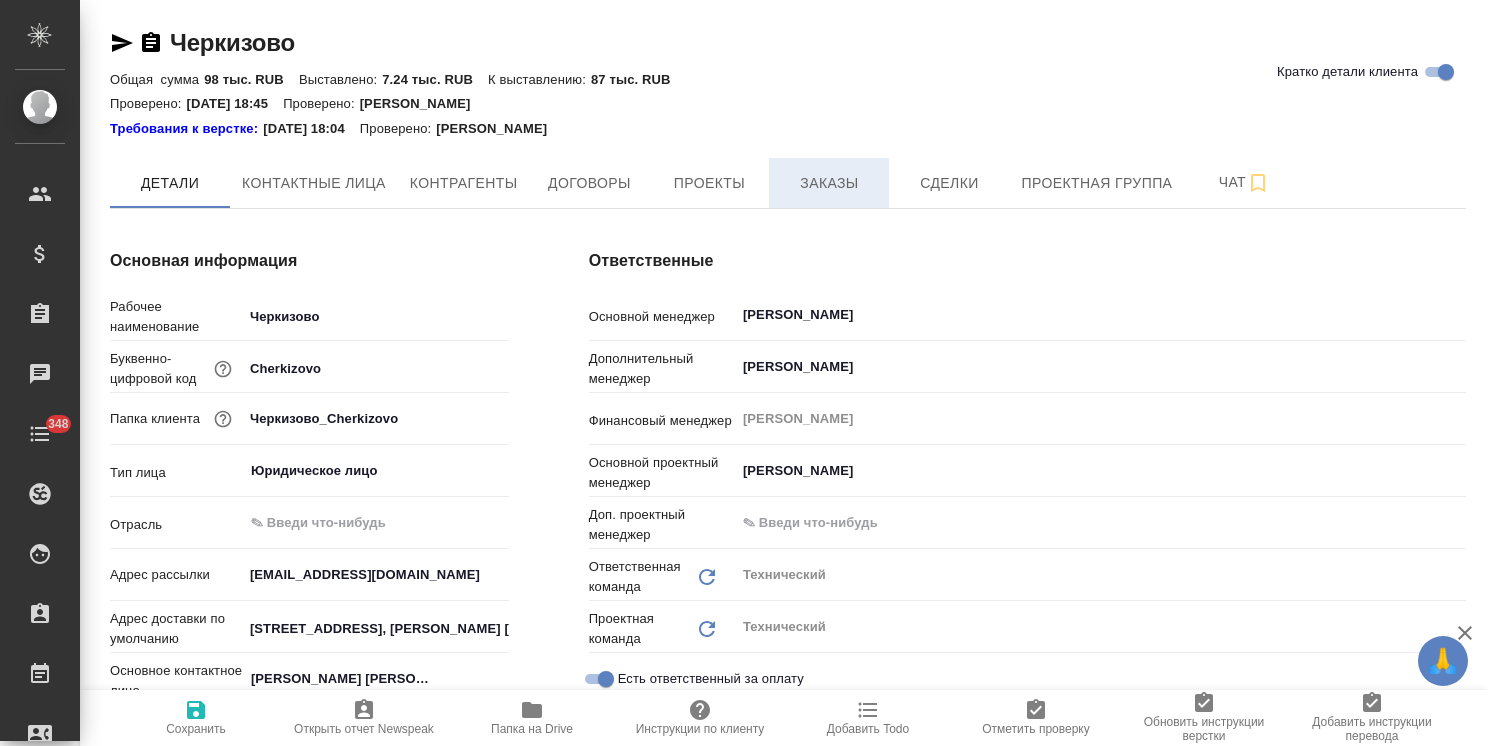 click on "Заказы" at bounding box center (829, 183) 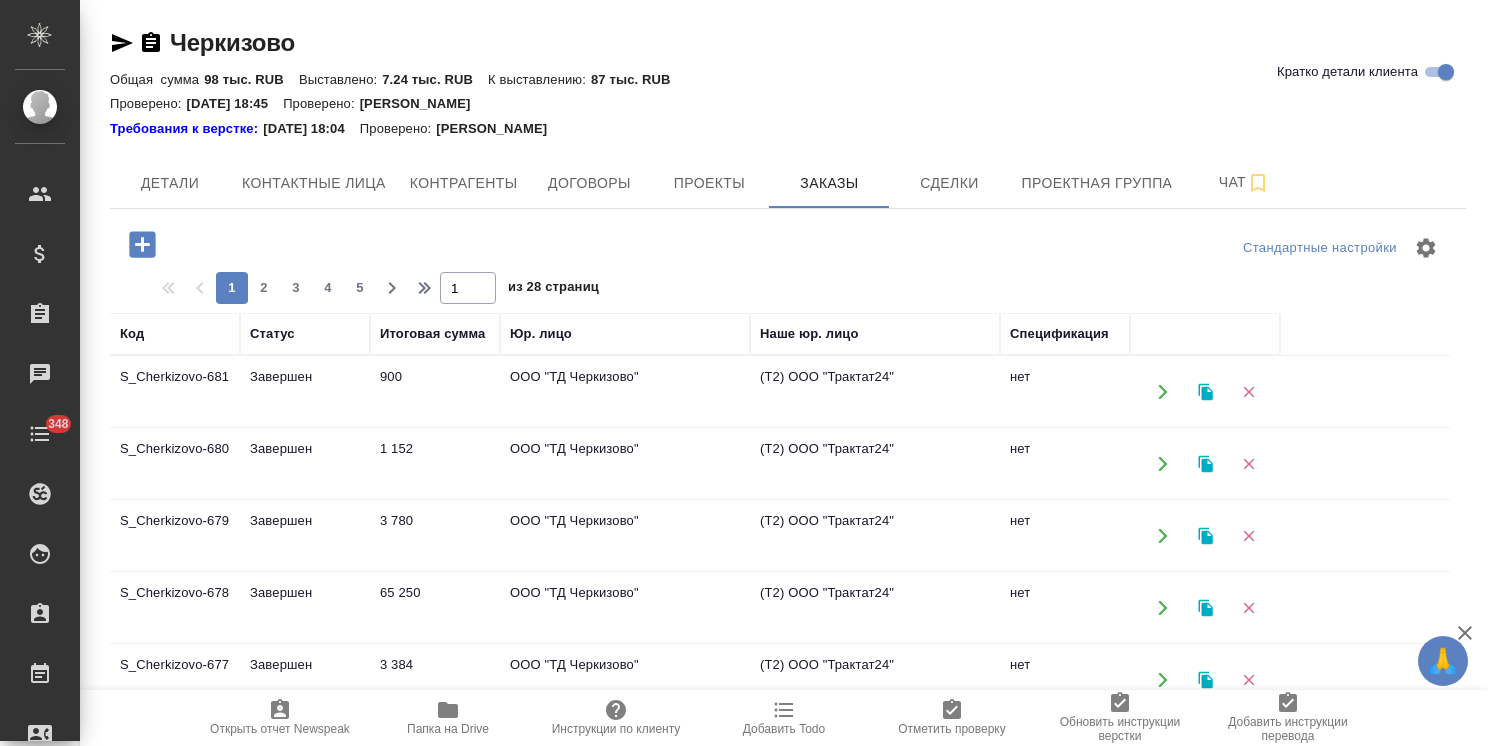 click 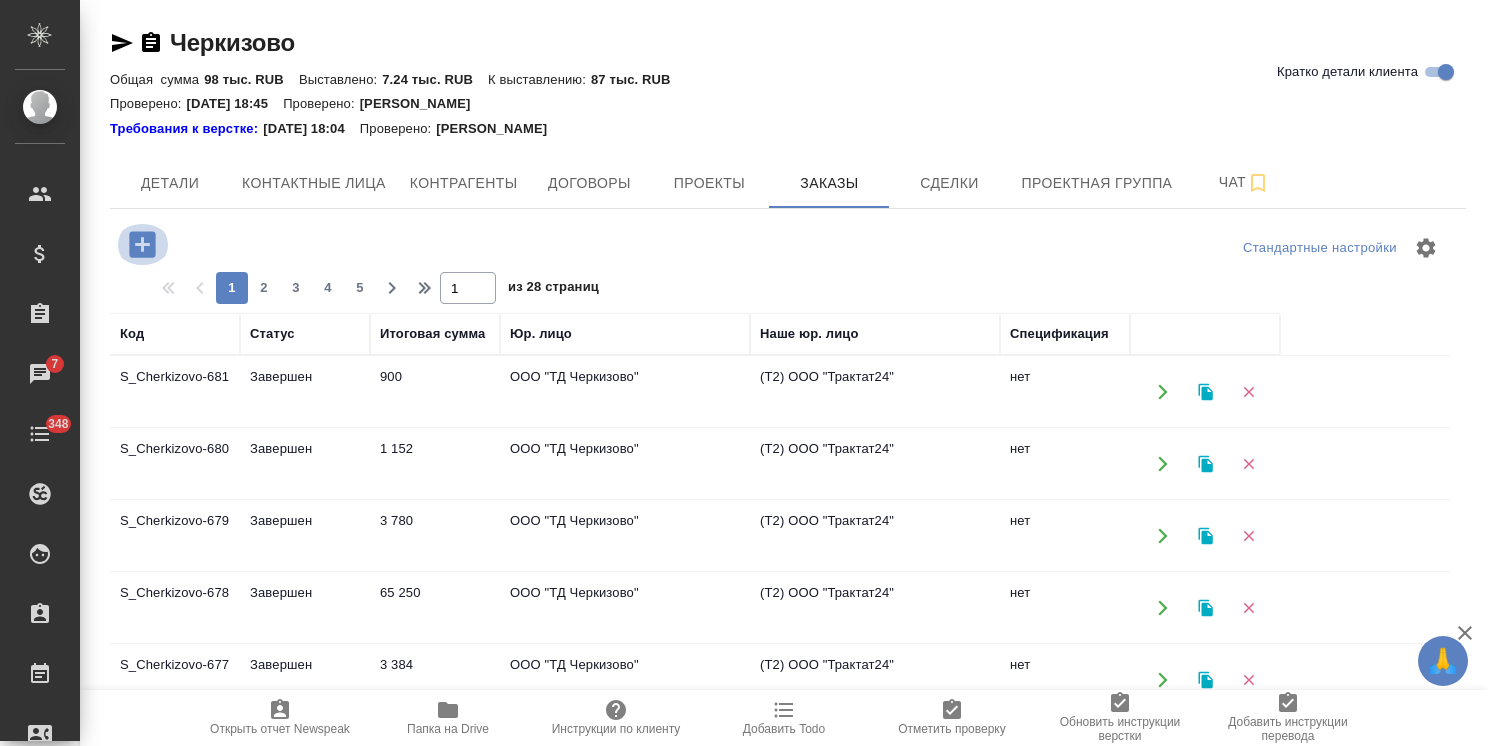 click 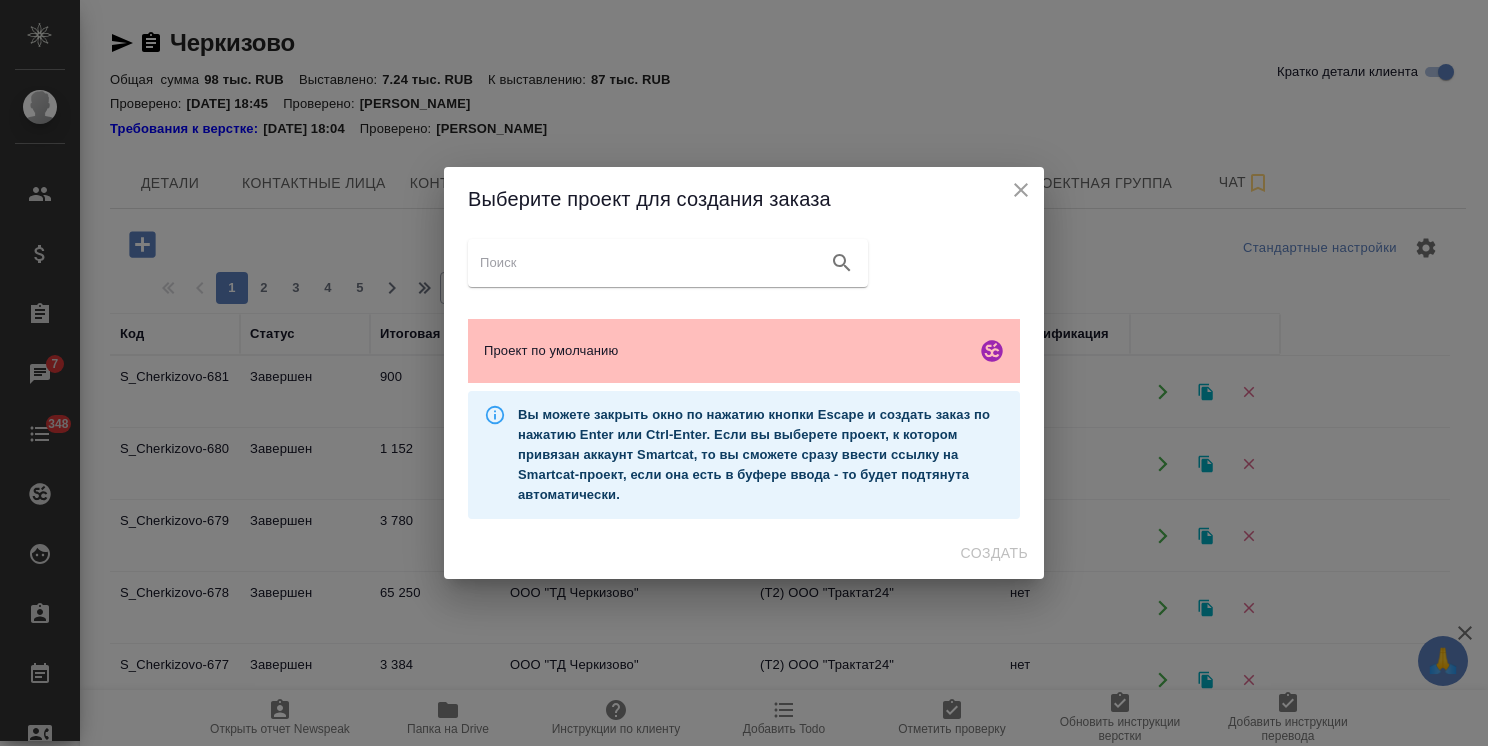 click on "Проект по умолчанию" at bounding box center [726, 351] 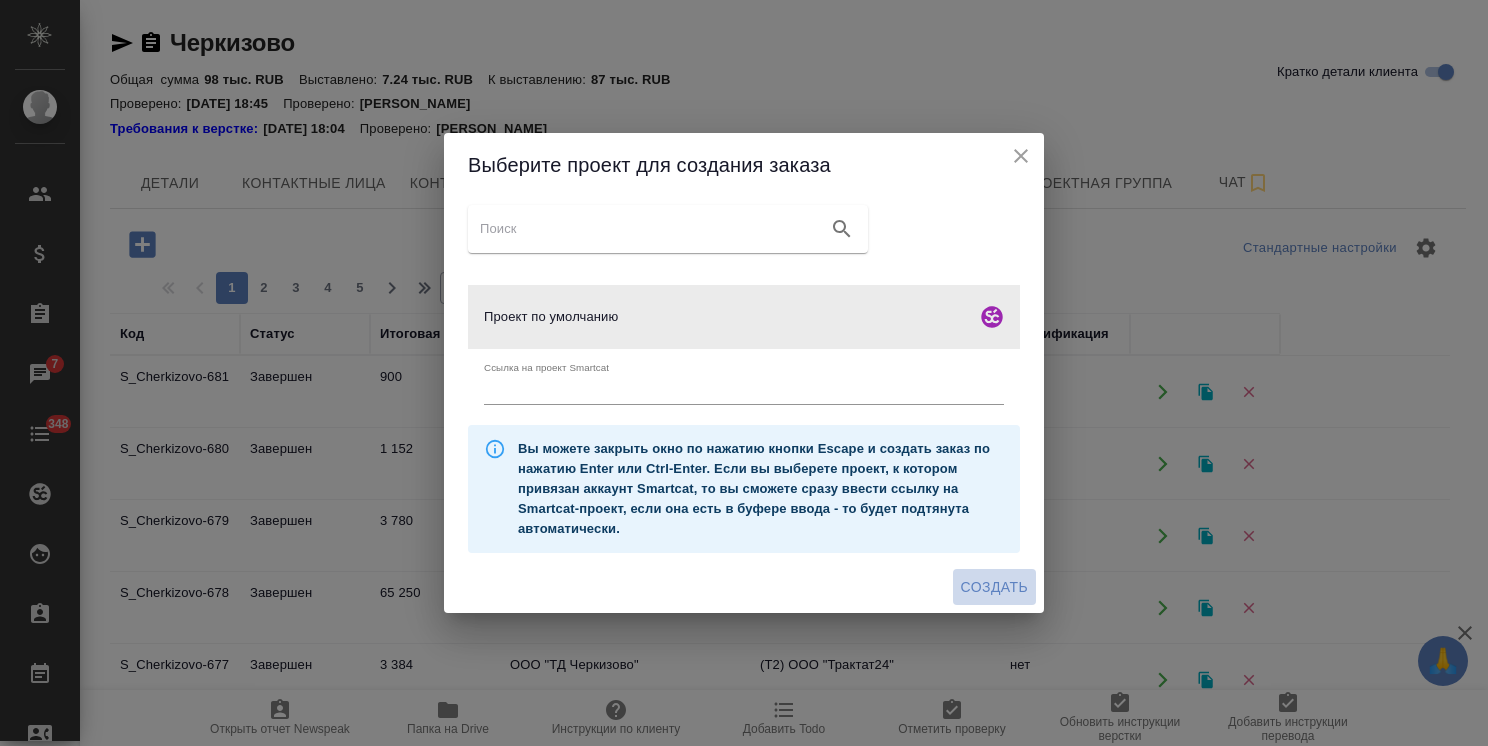 click on "Создать" at bounding box center (994, 587) 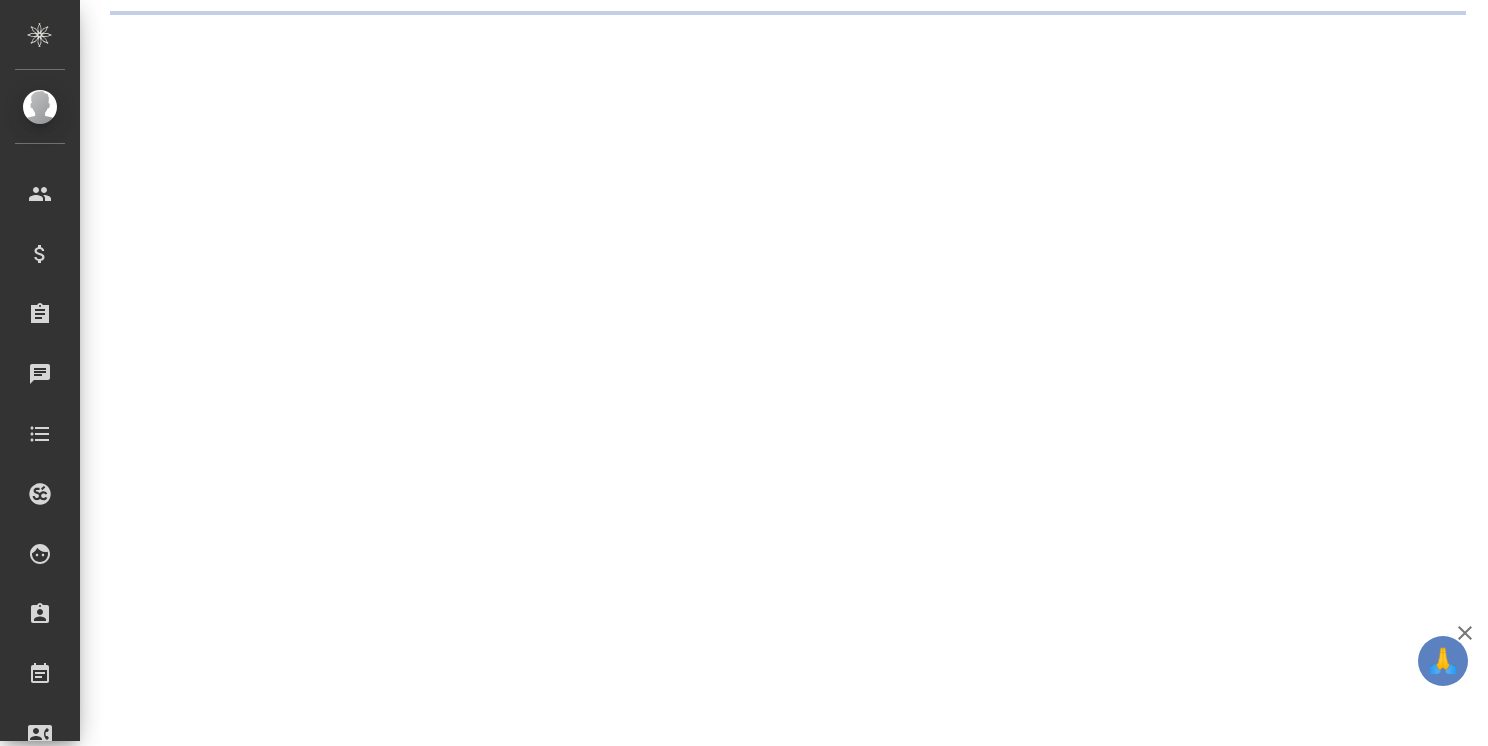 scroll, scrollTop: 0, scrollLeft: 0, axis: both 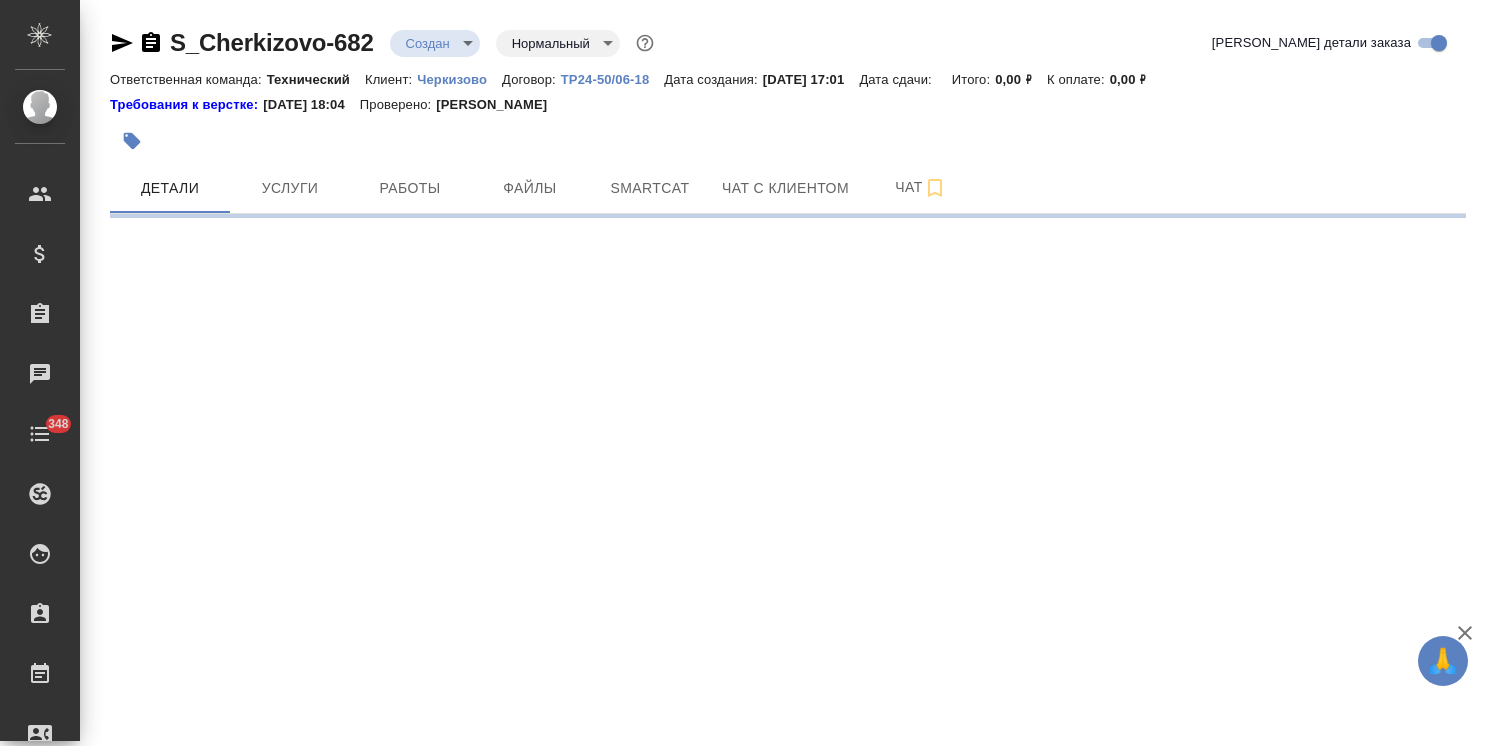 select on "RU" 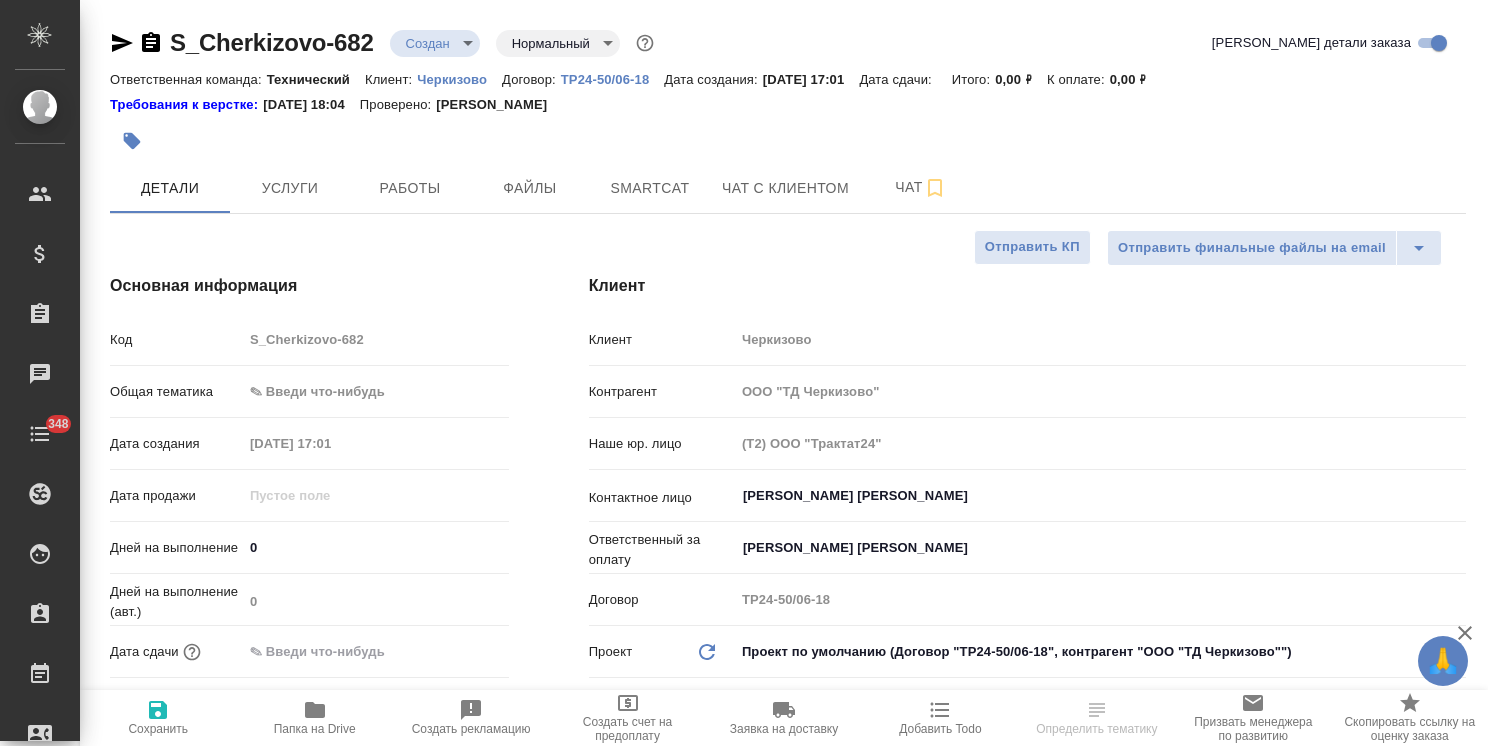 type on "x" 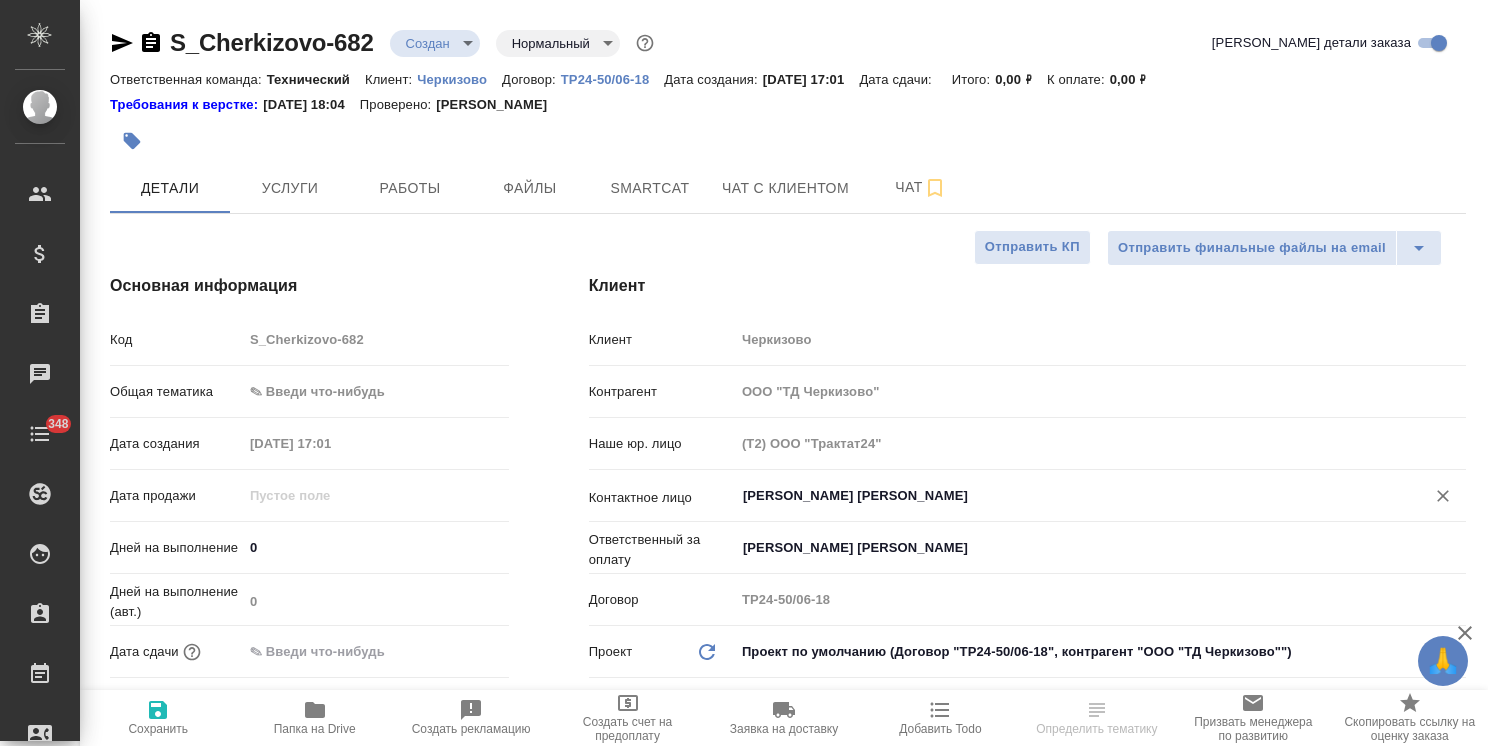 type on "x" 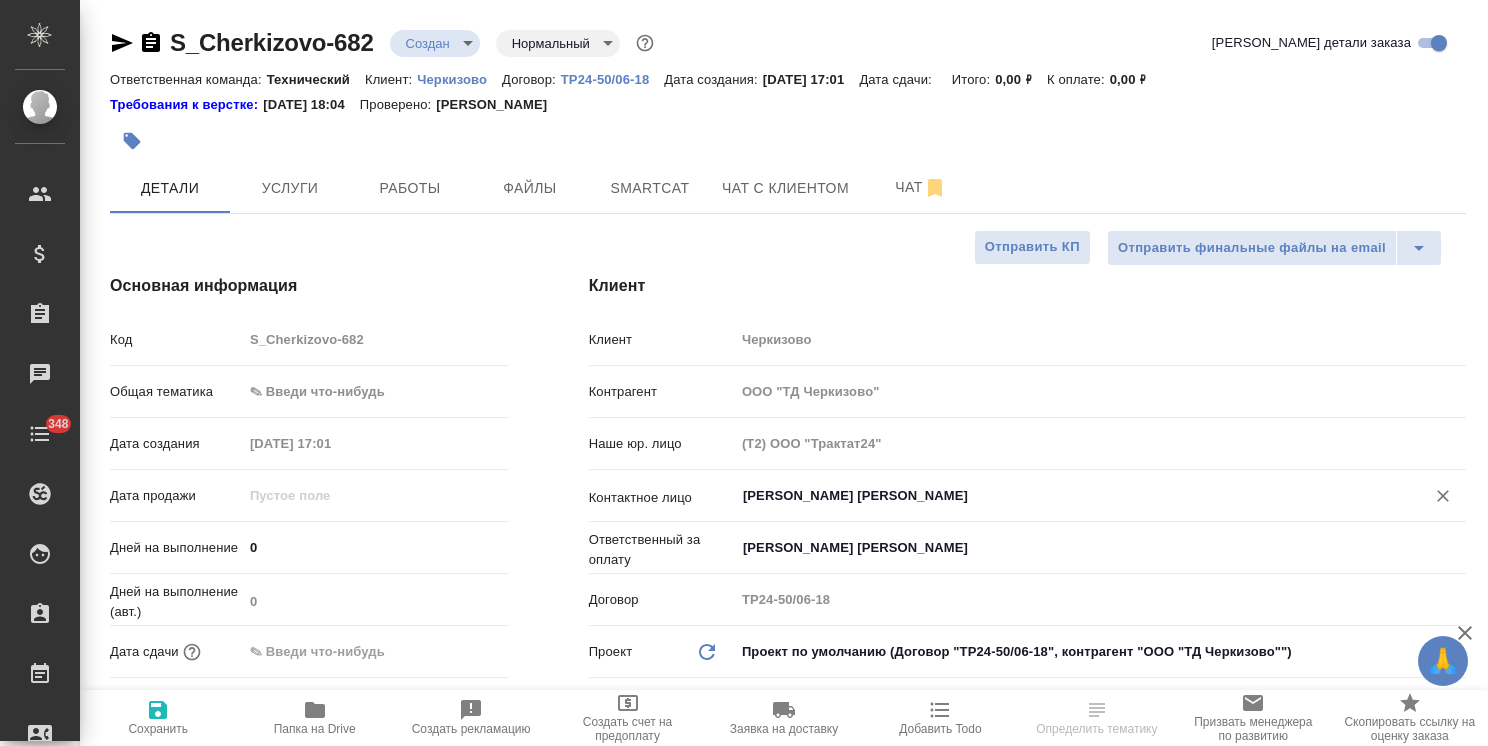 click on "[PERSON_NAME] [PERSON_NAME]" at bounding box center [1067, 496] 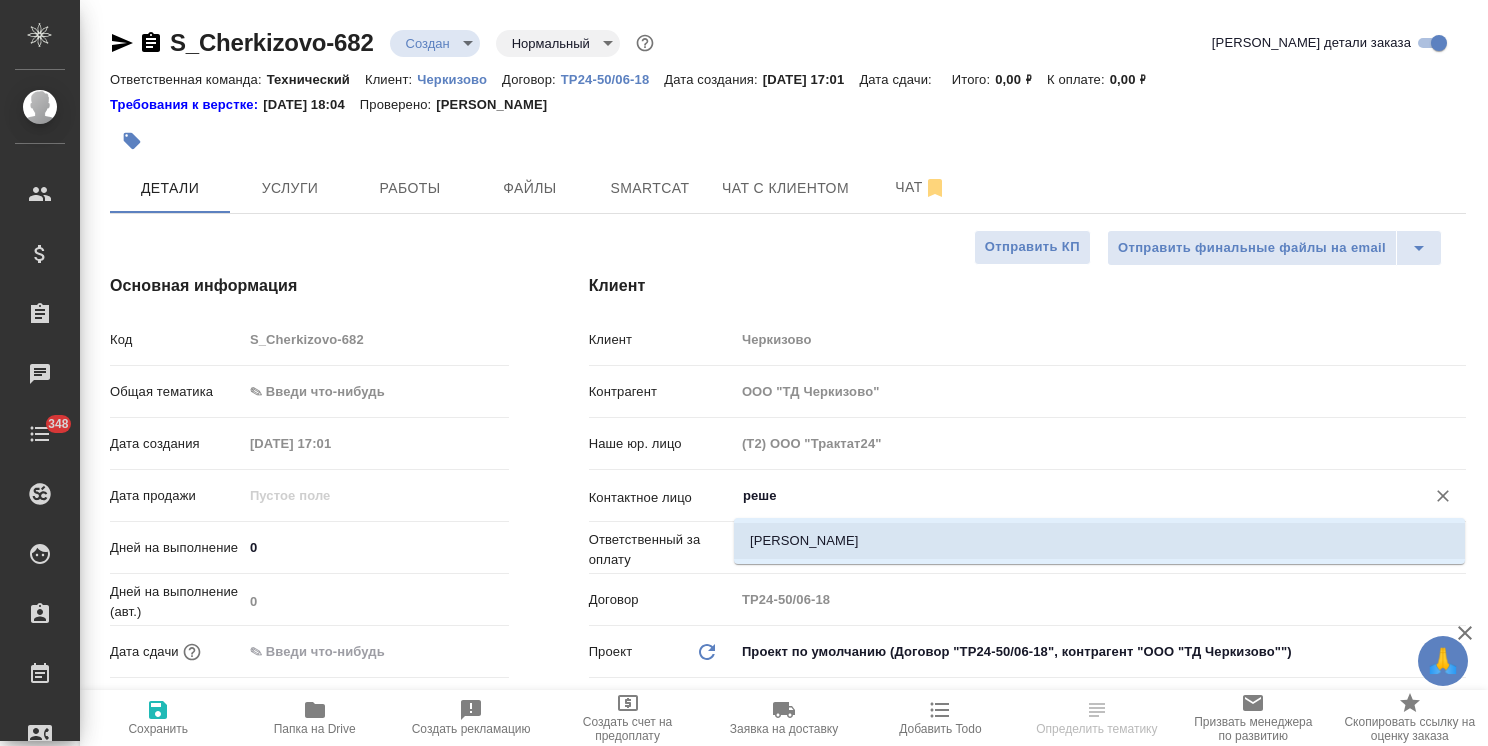 click on "Решетникова Дарья" at bounding box center [1099, 541] 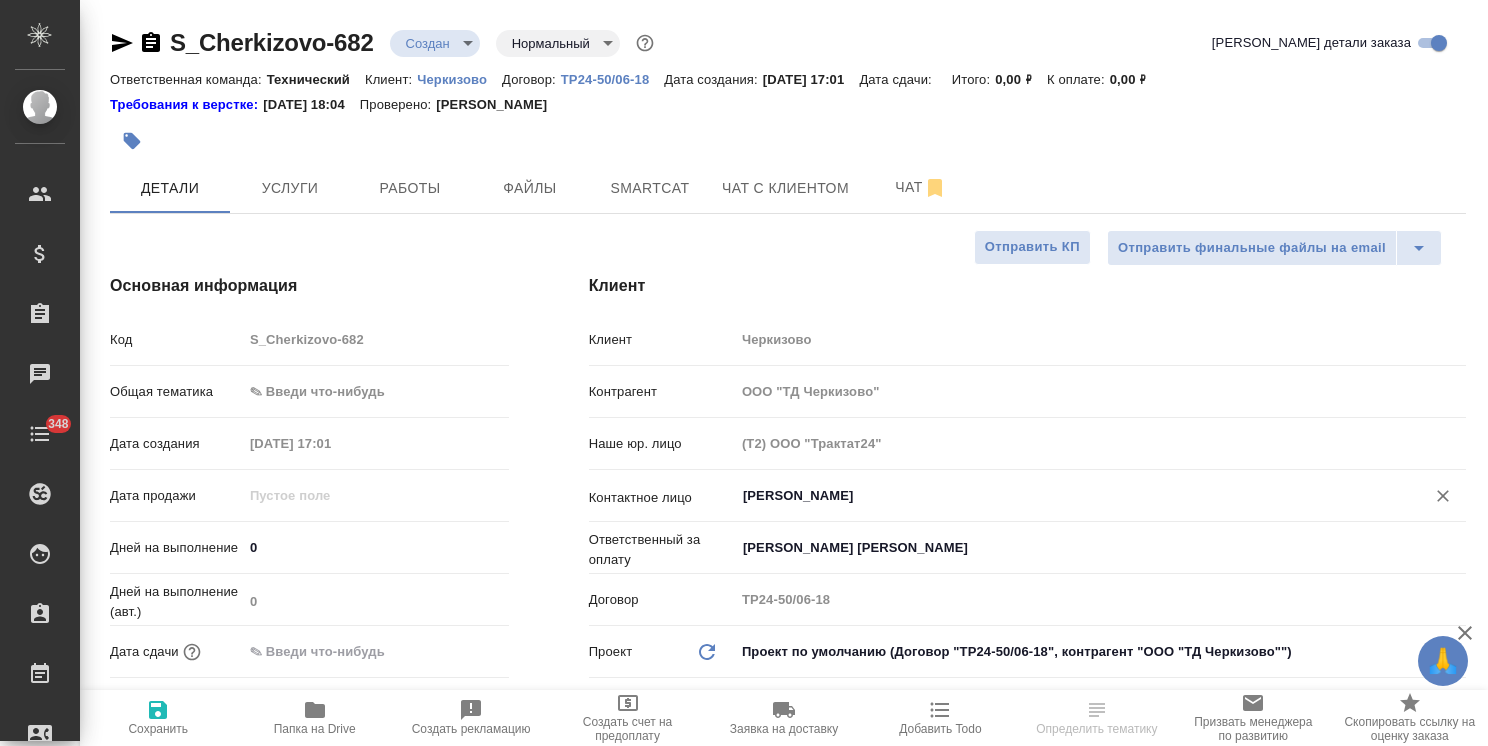 type on "Решетникова Дарья" 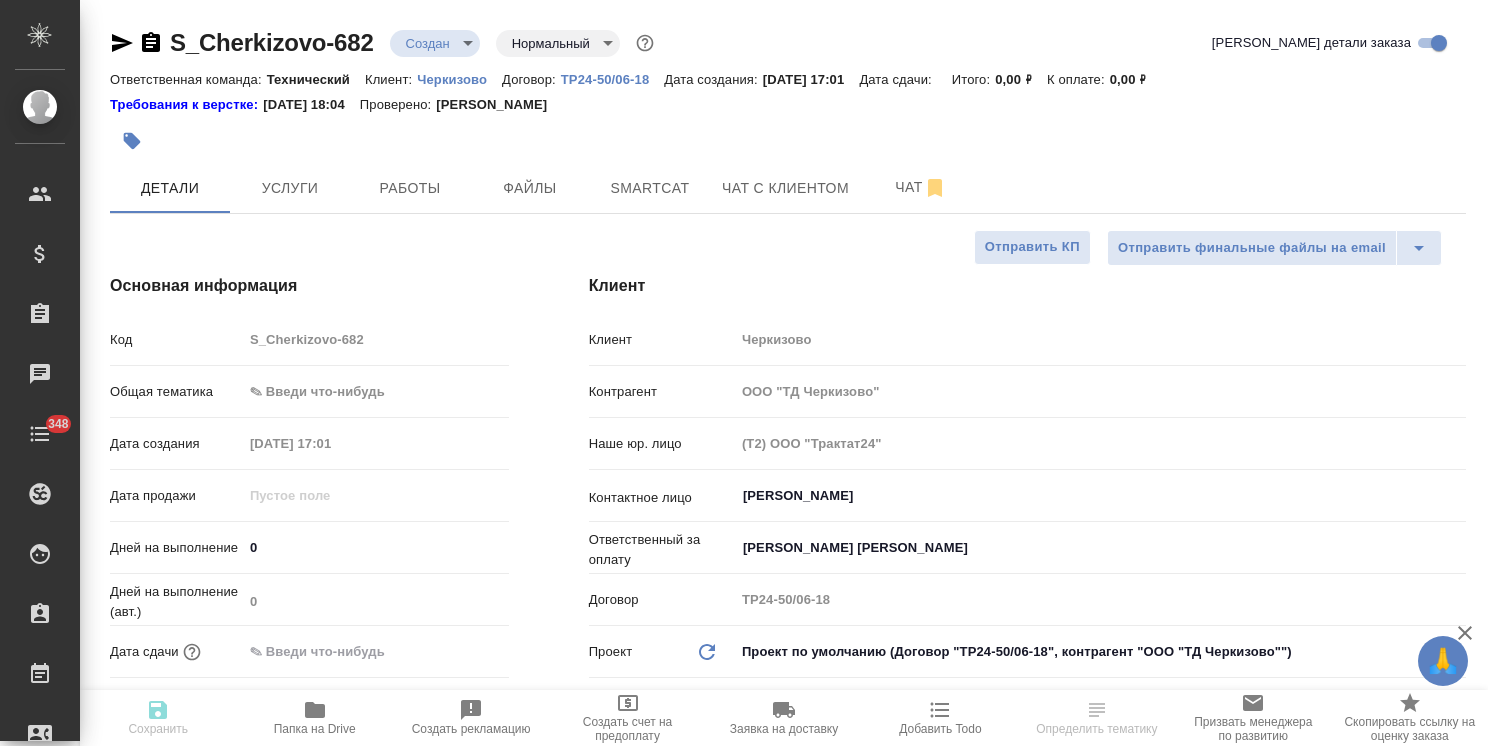 type on "x" 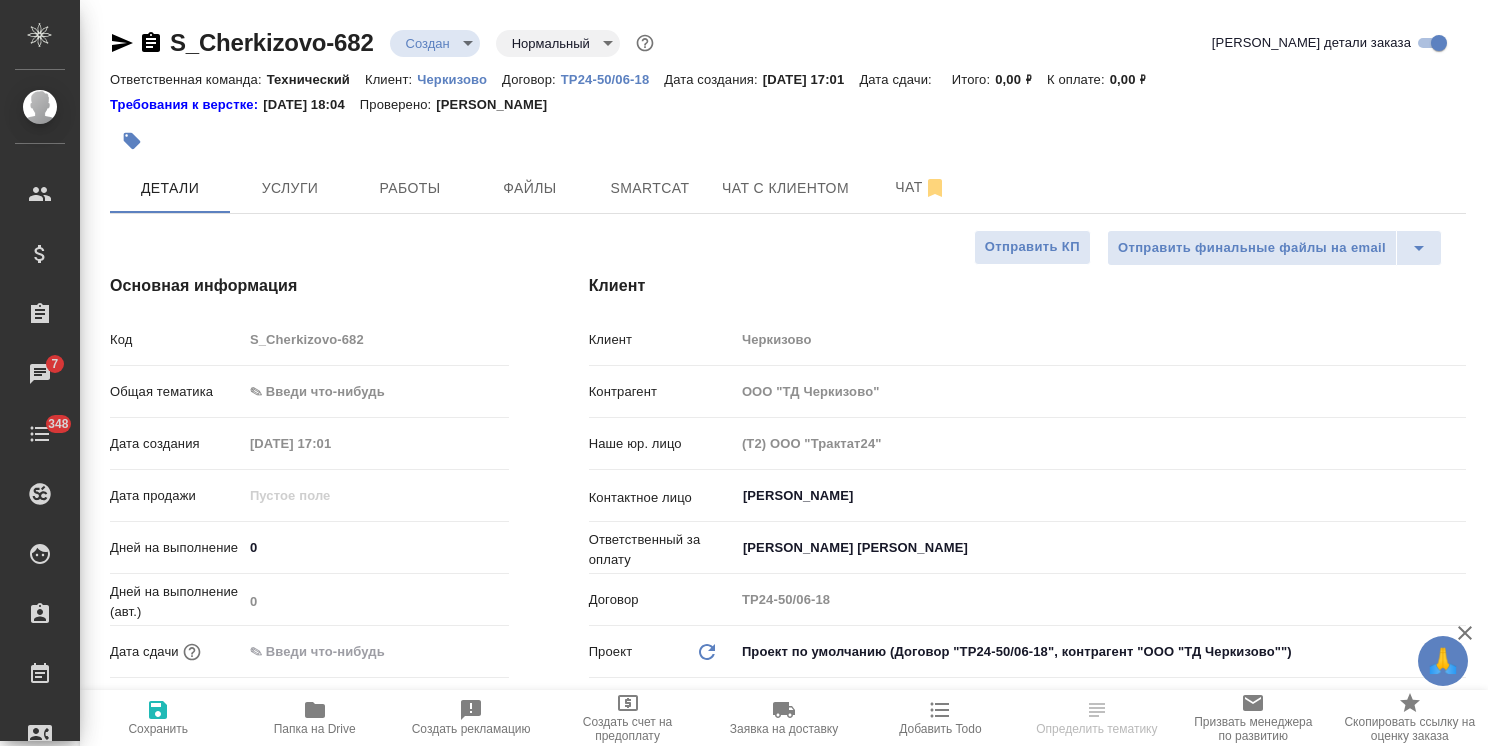 select on "RU" 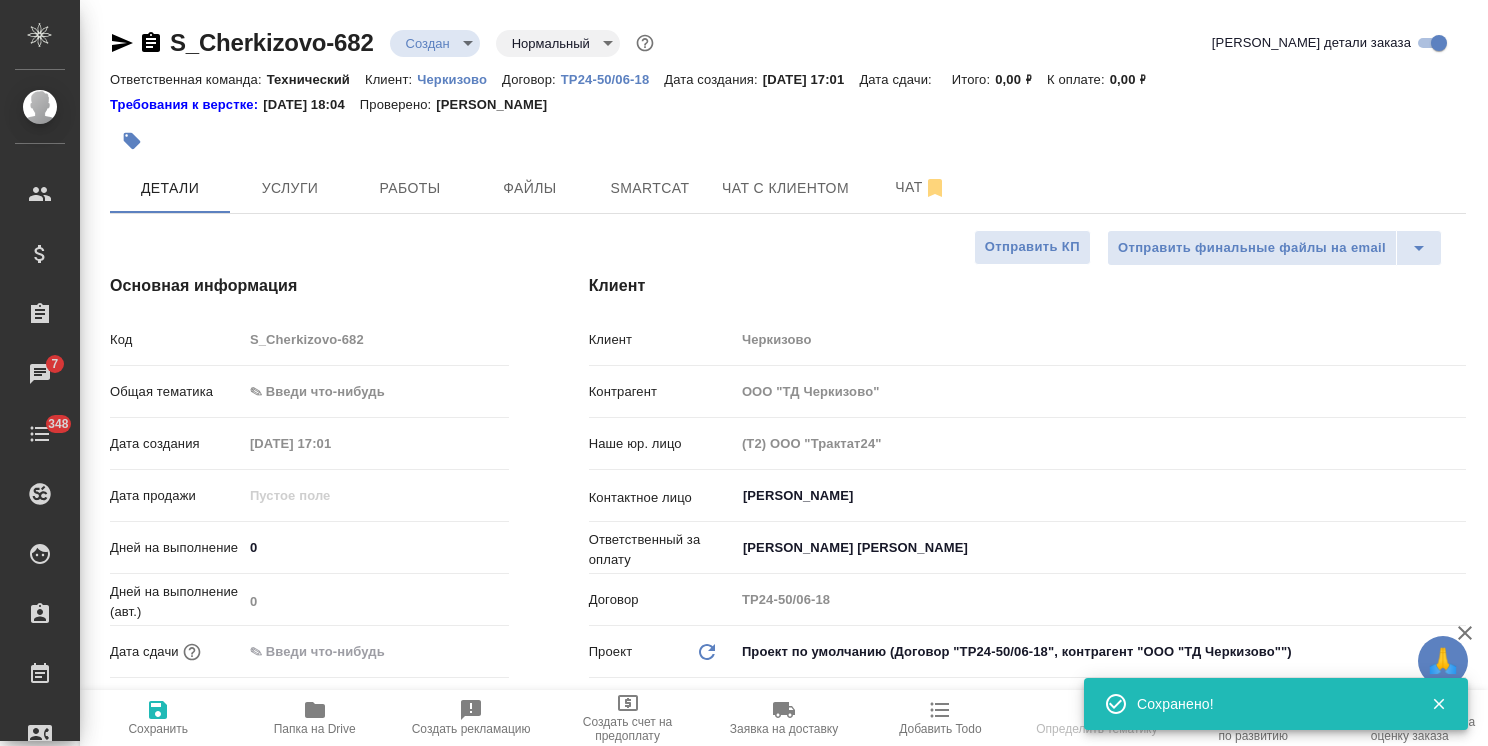 type on "x" 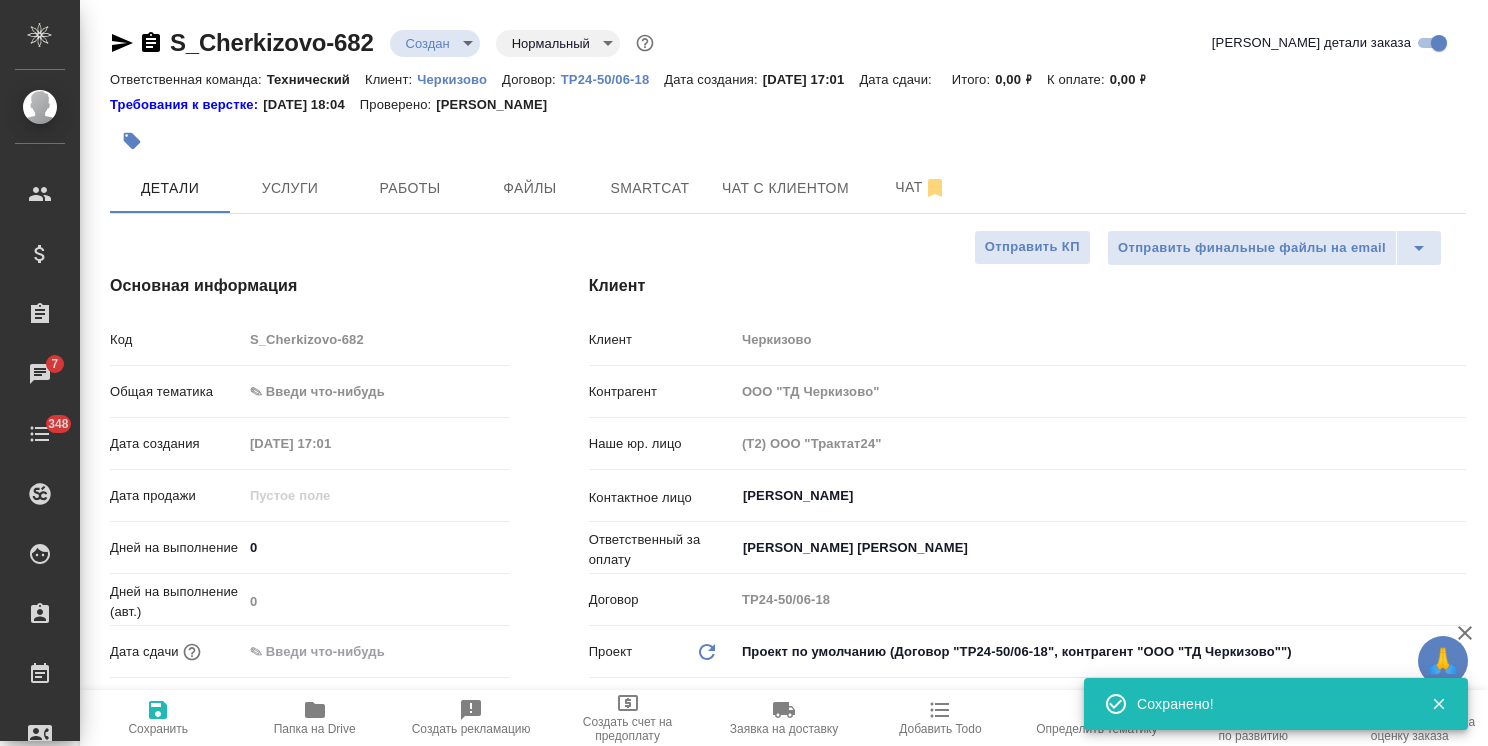 type on "x" 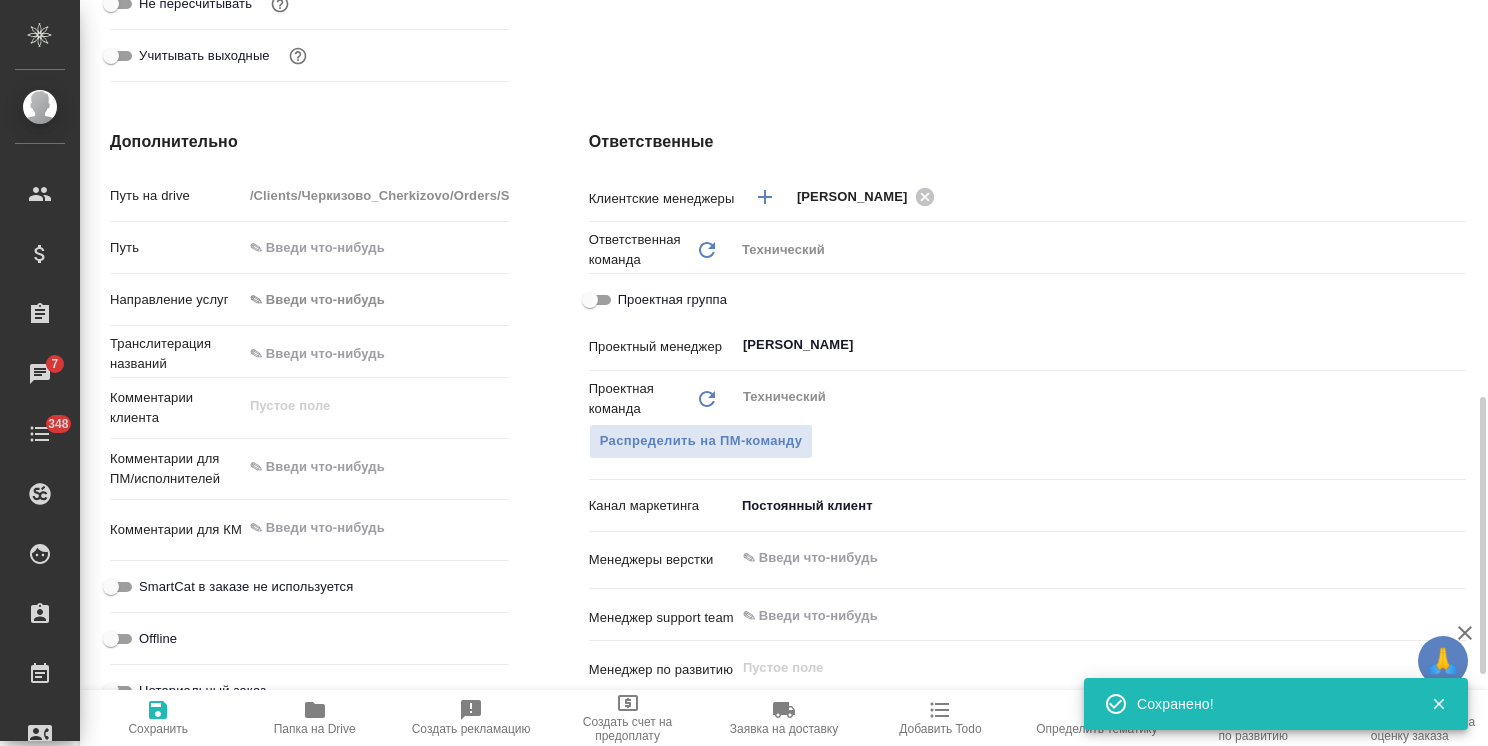 scroll, scrollTop: 800, scrollLeft: 0, axis: vertical 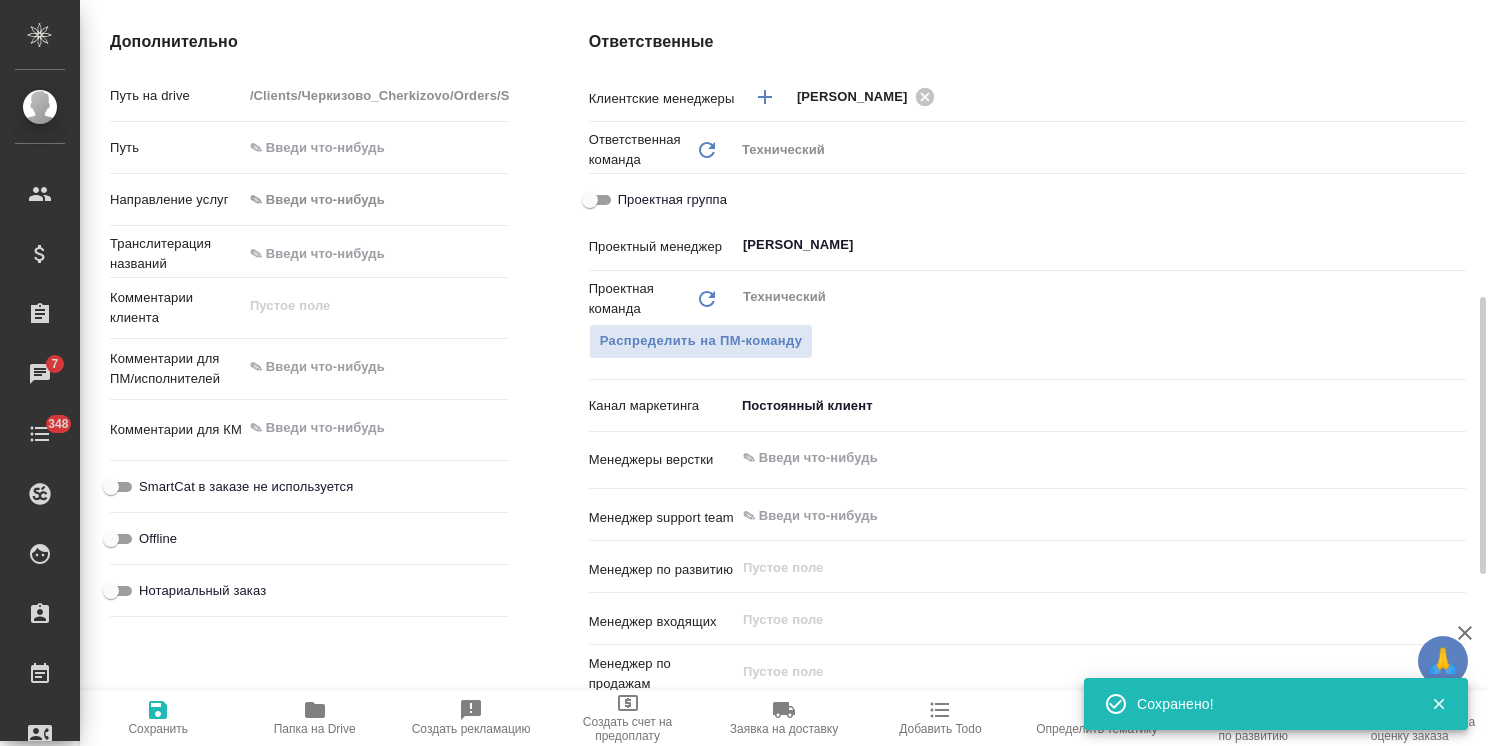 type on "x" 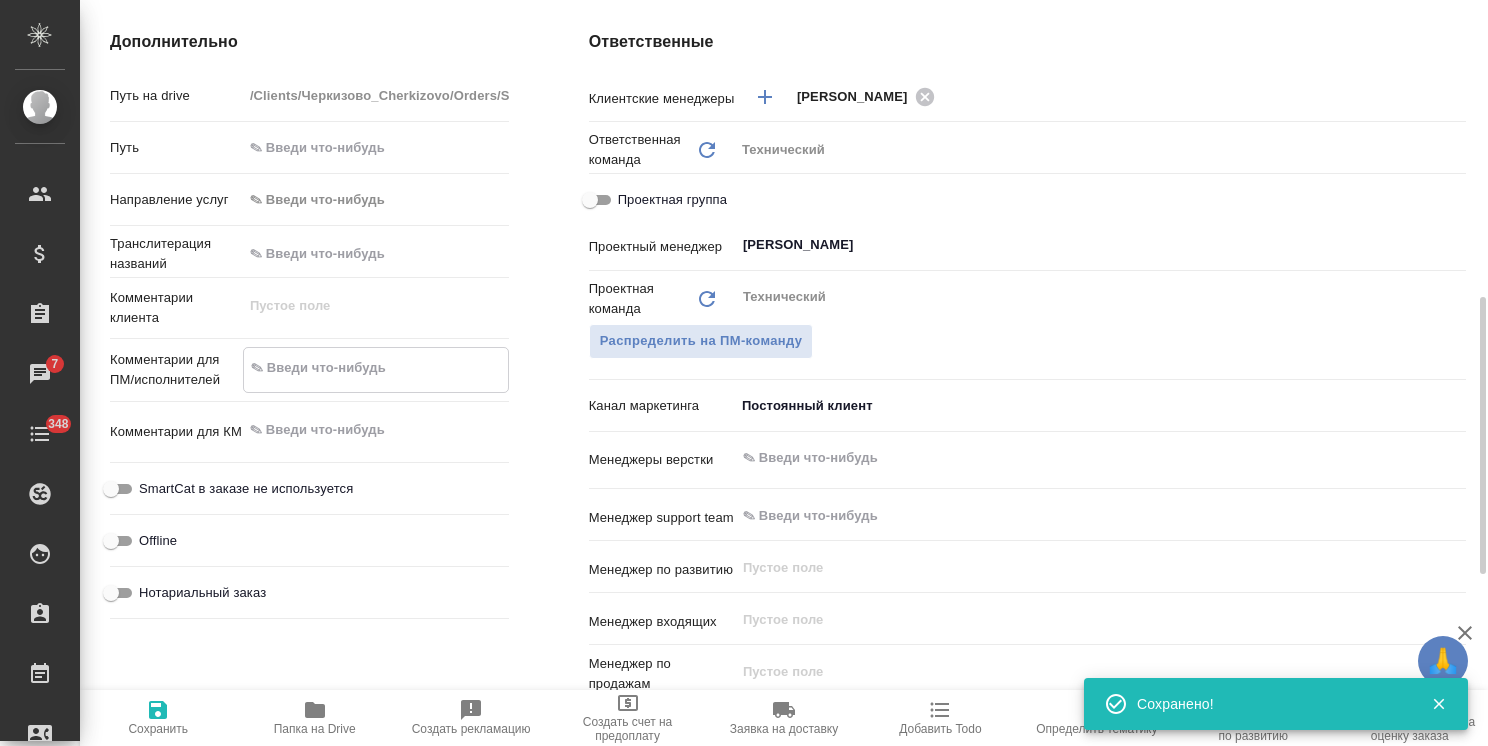type on "с" 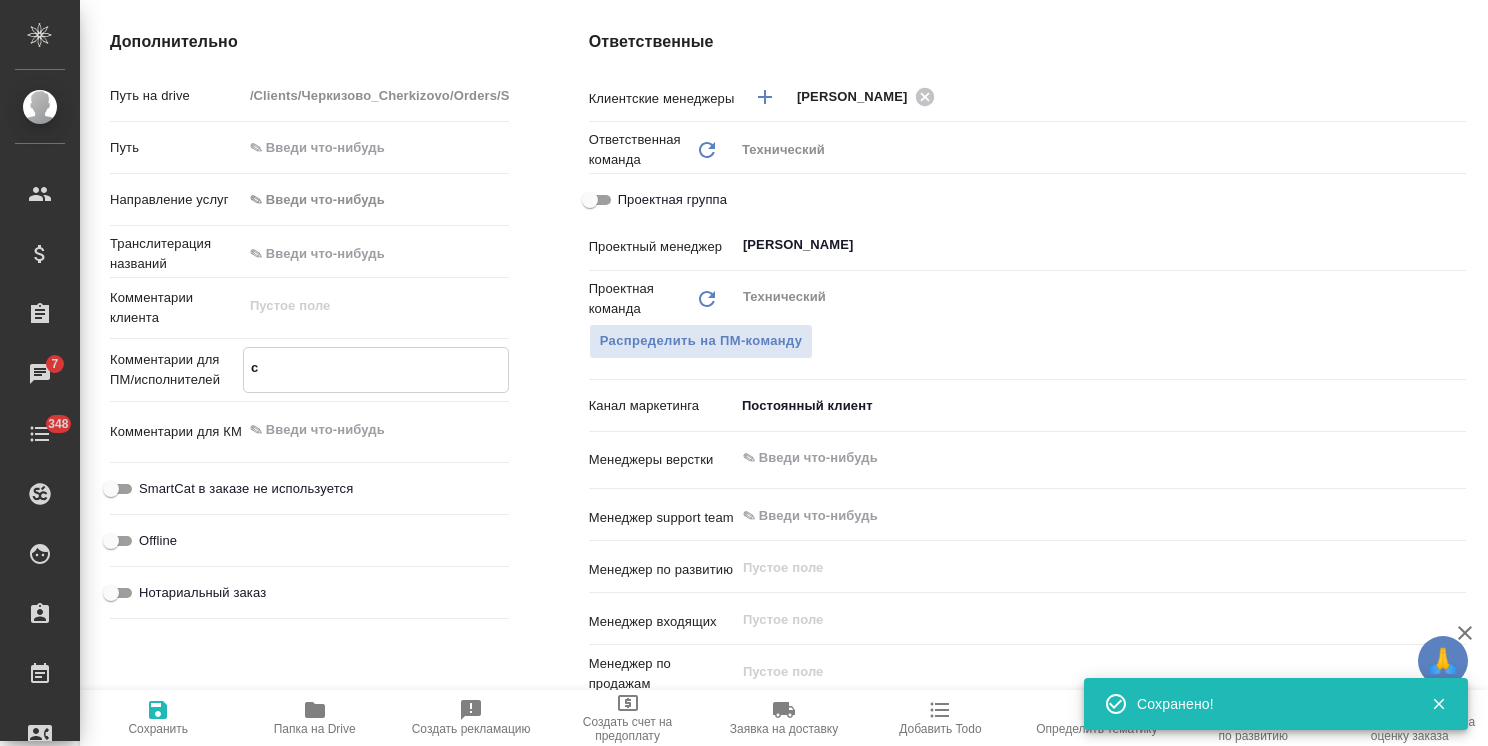type on "x" 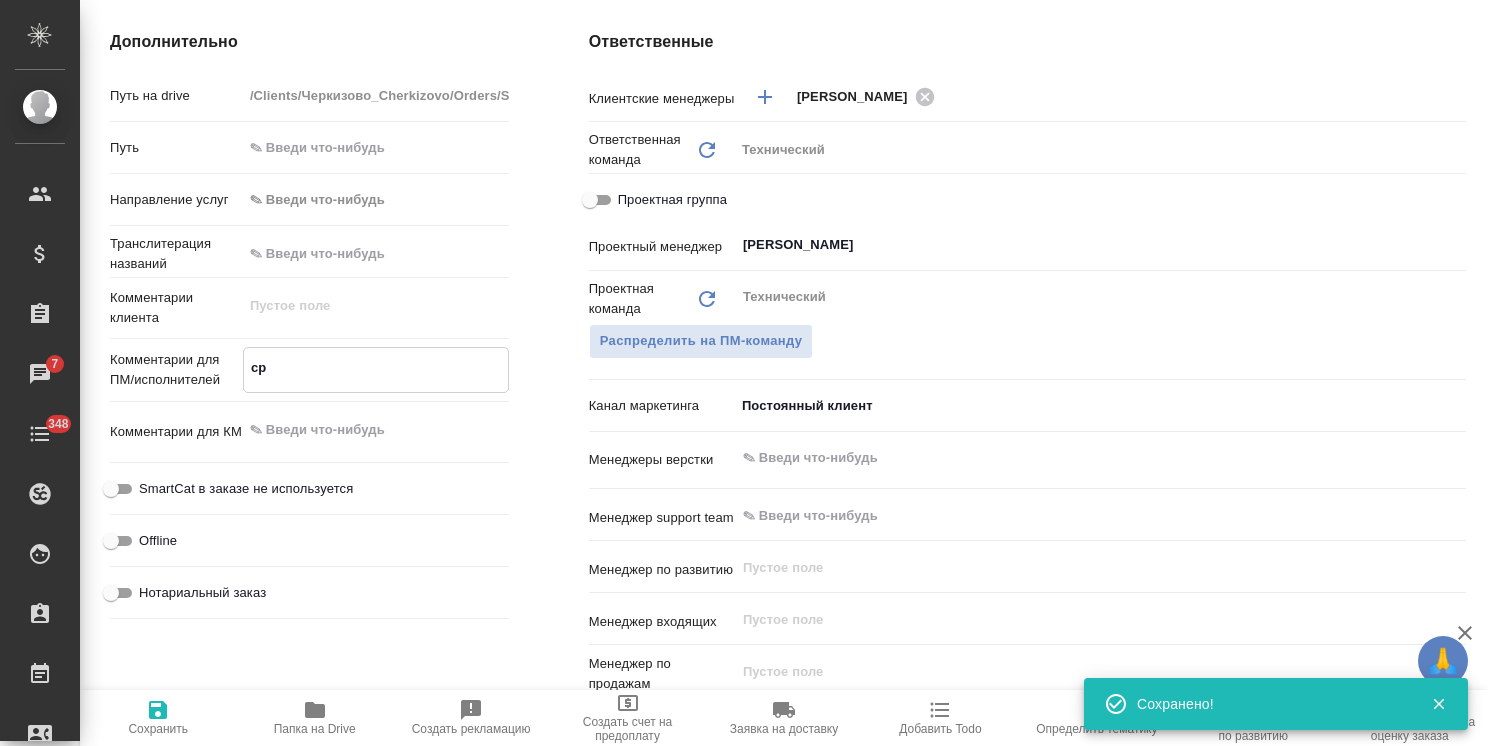 type on "x" 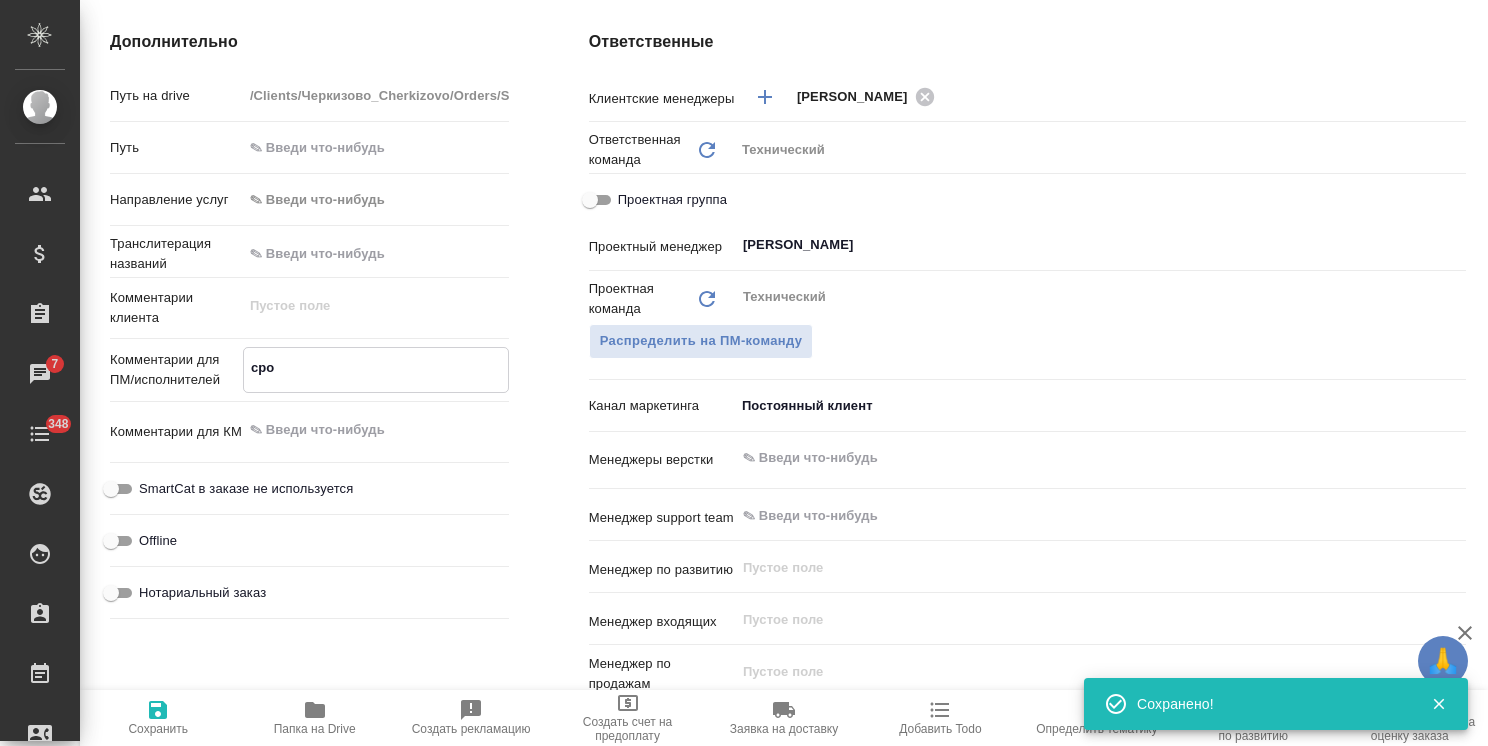 type on "сроч" 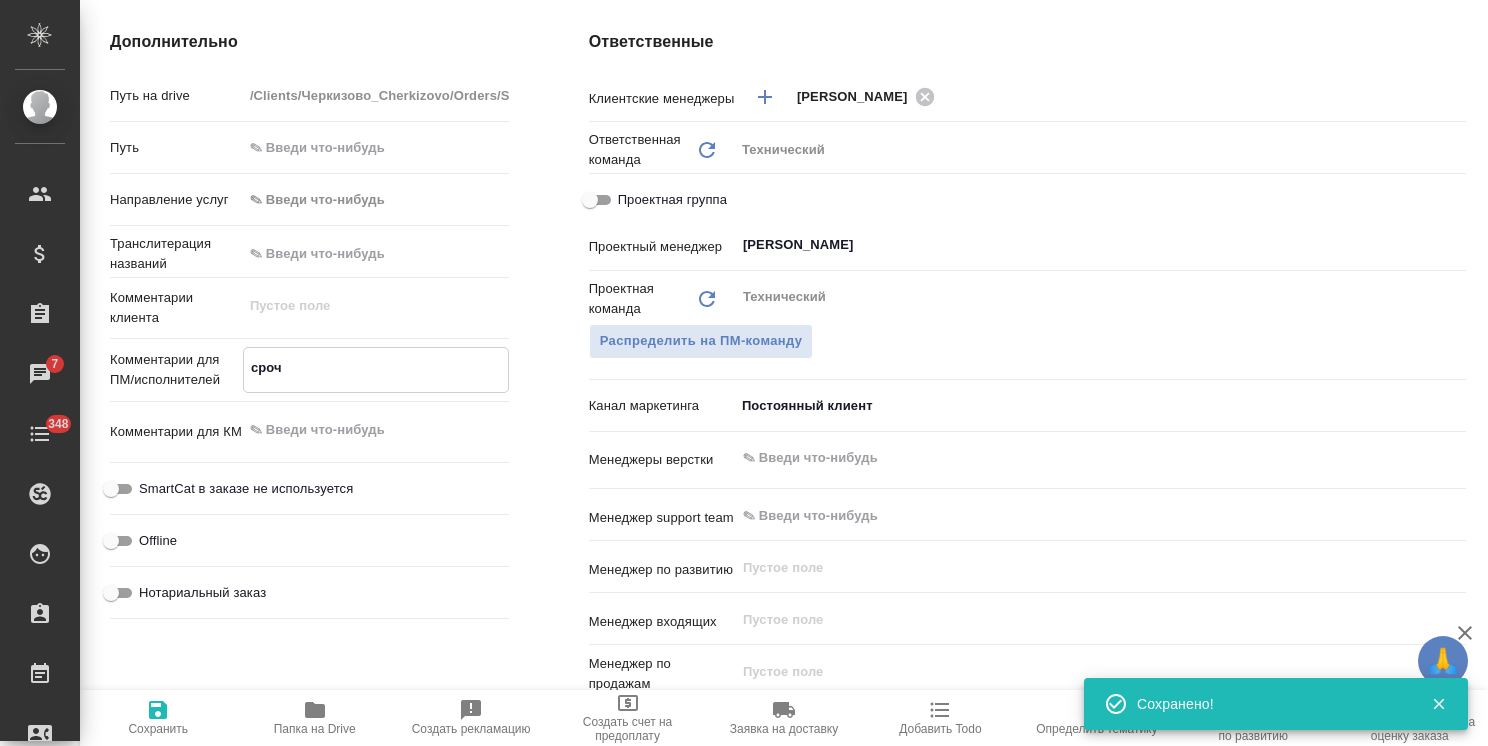 type on "x" 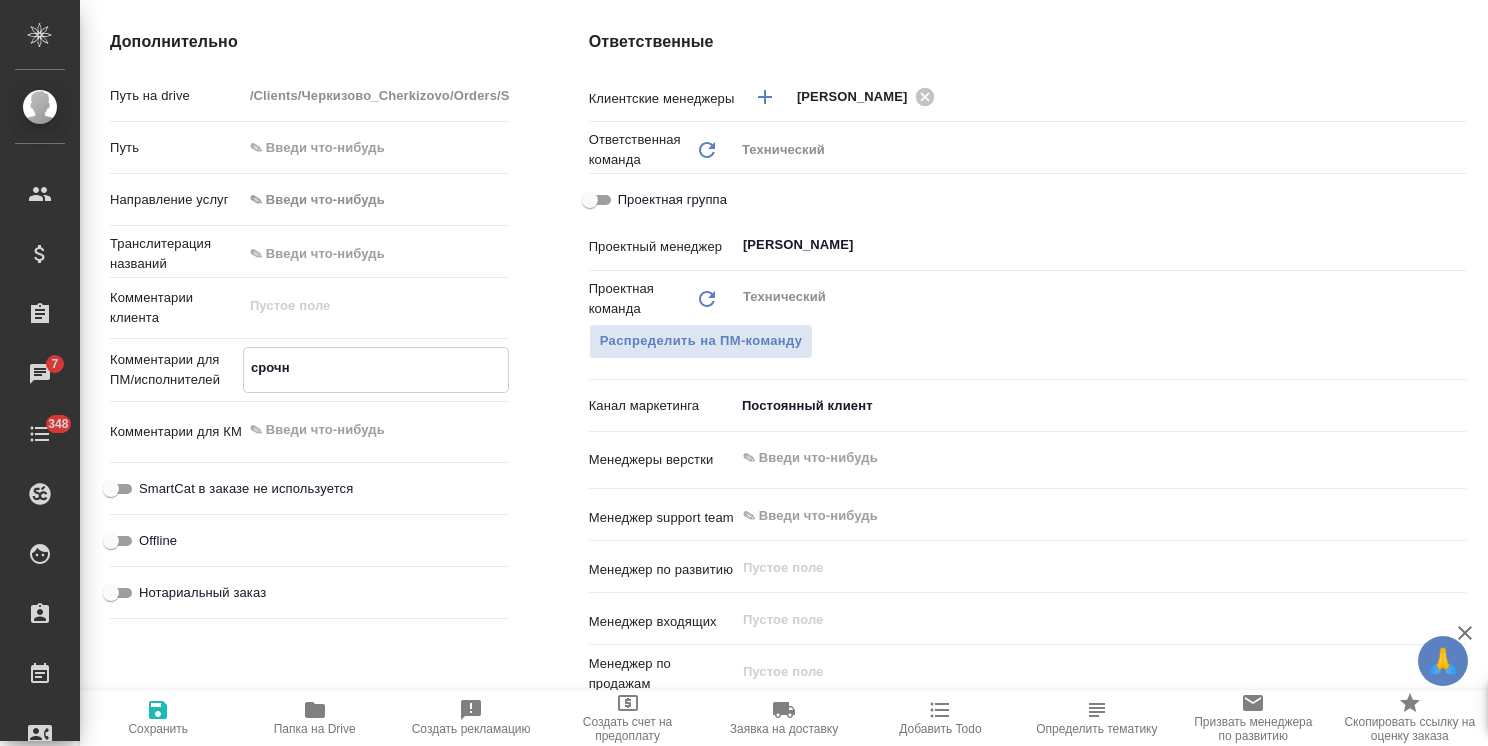 type on "x" 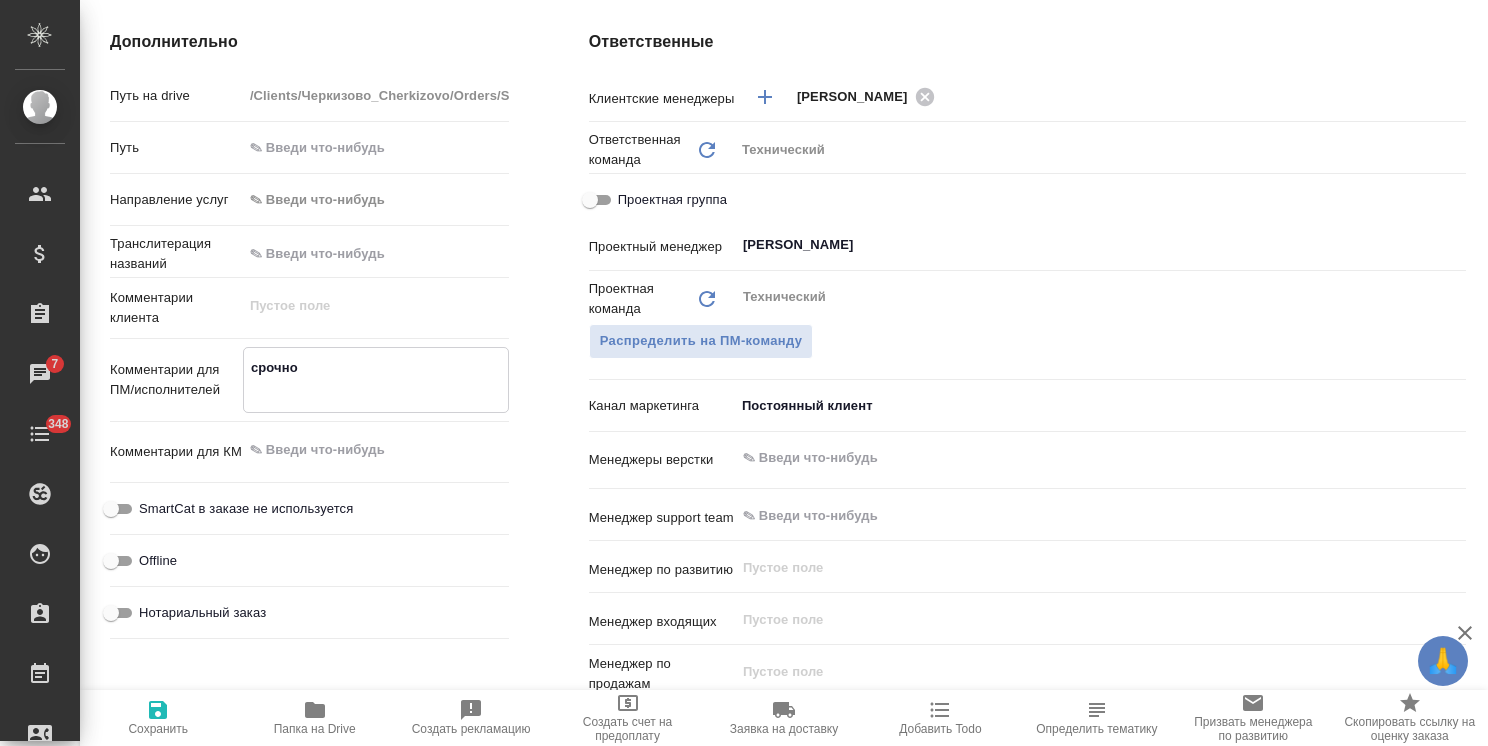 type on "срочно" 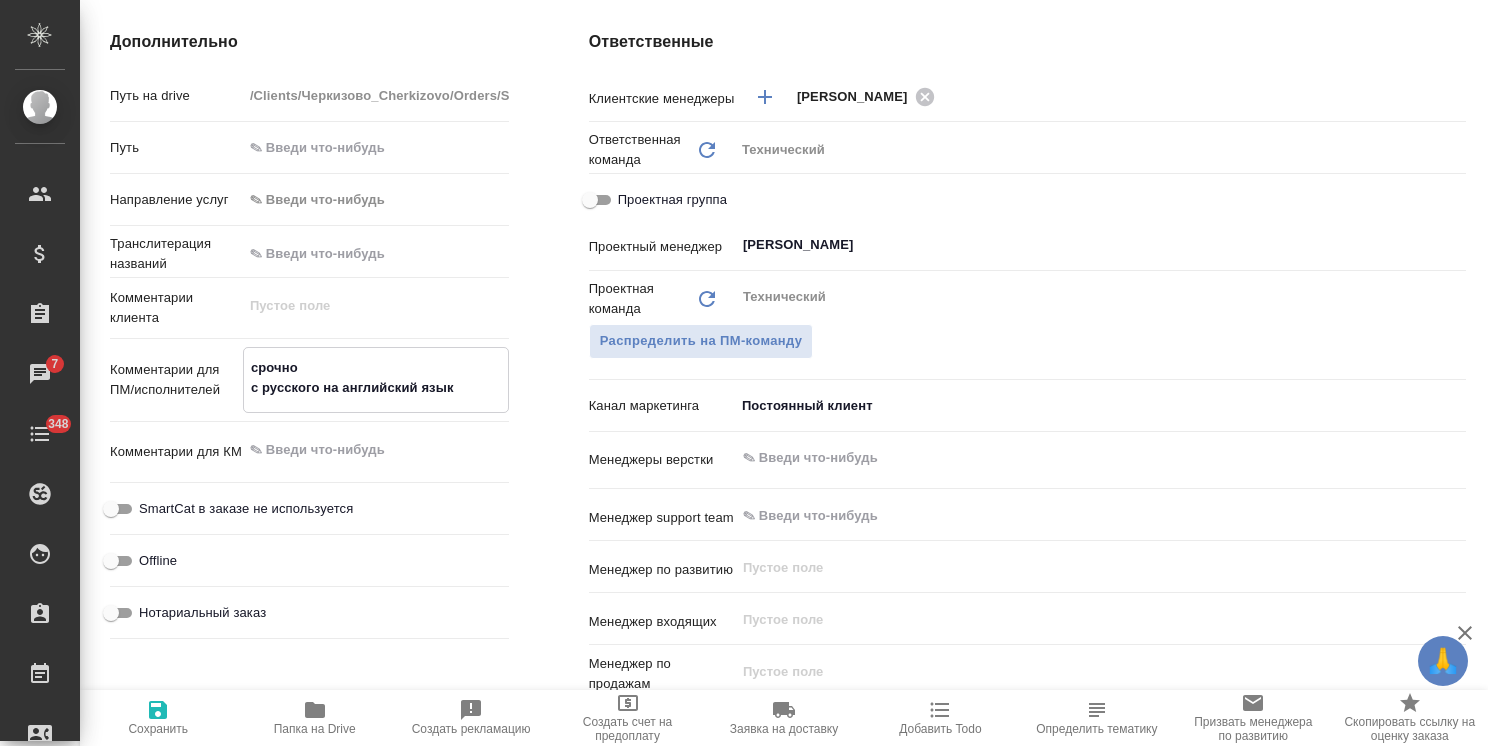 type on "срочно
с русского на английский язык" 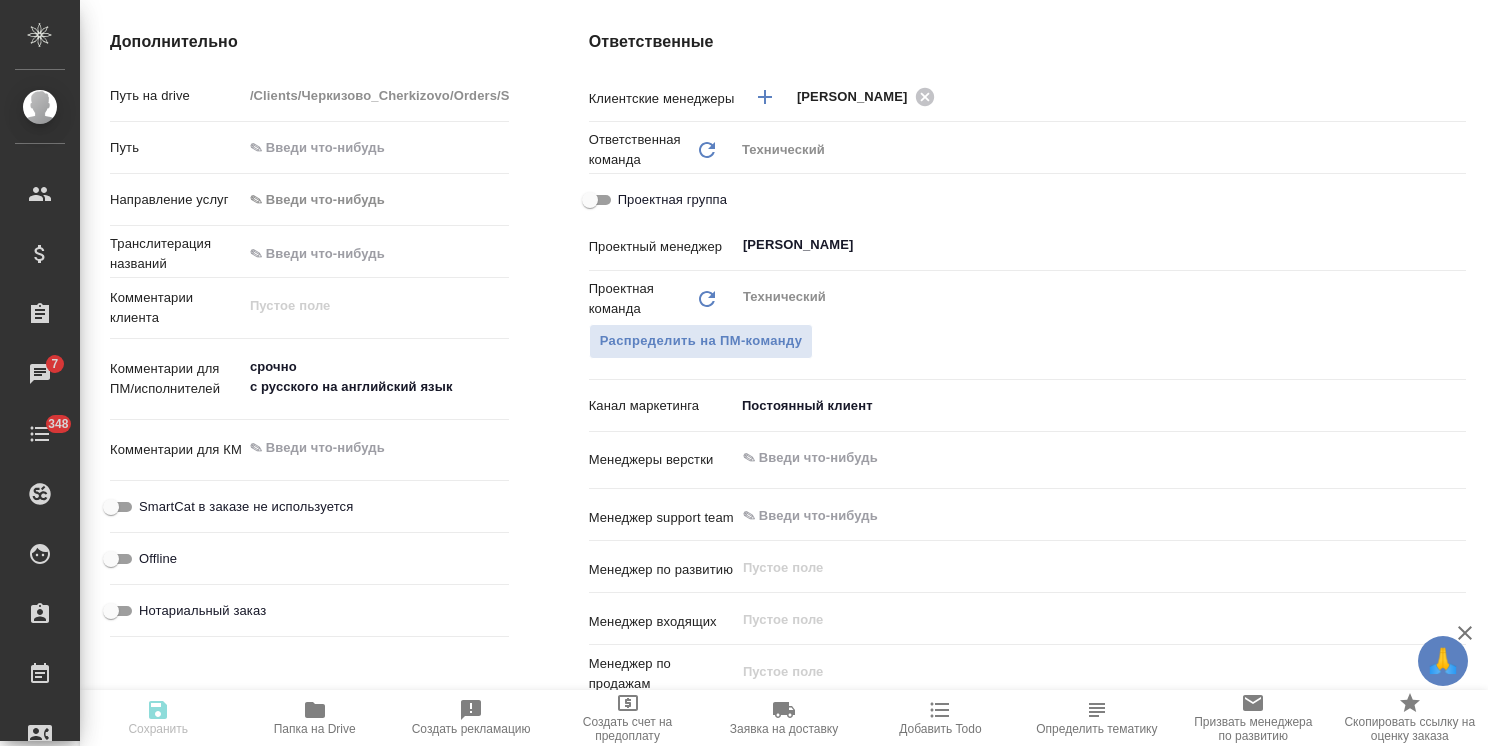 type on "x" 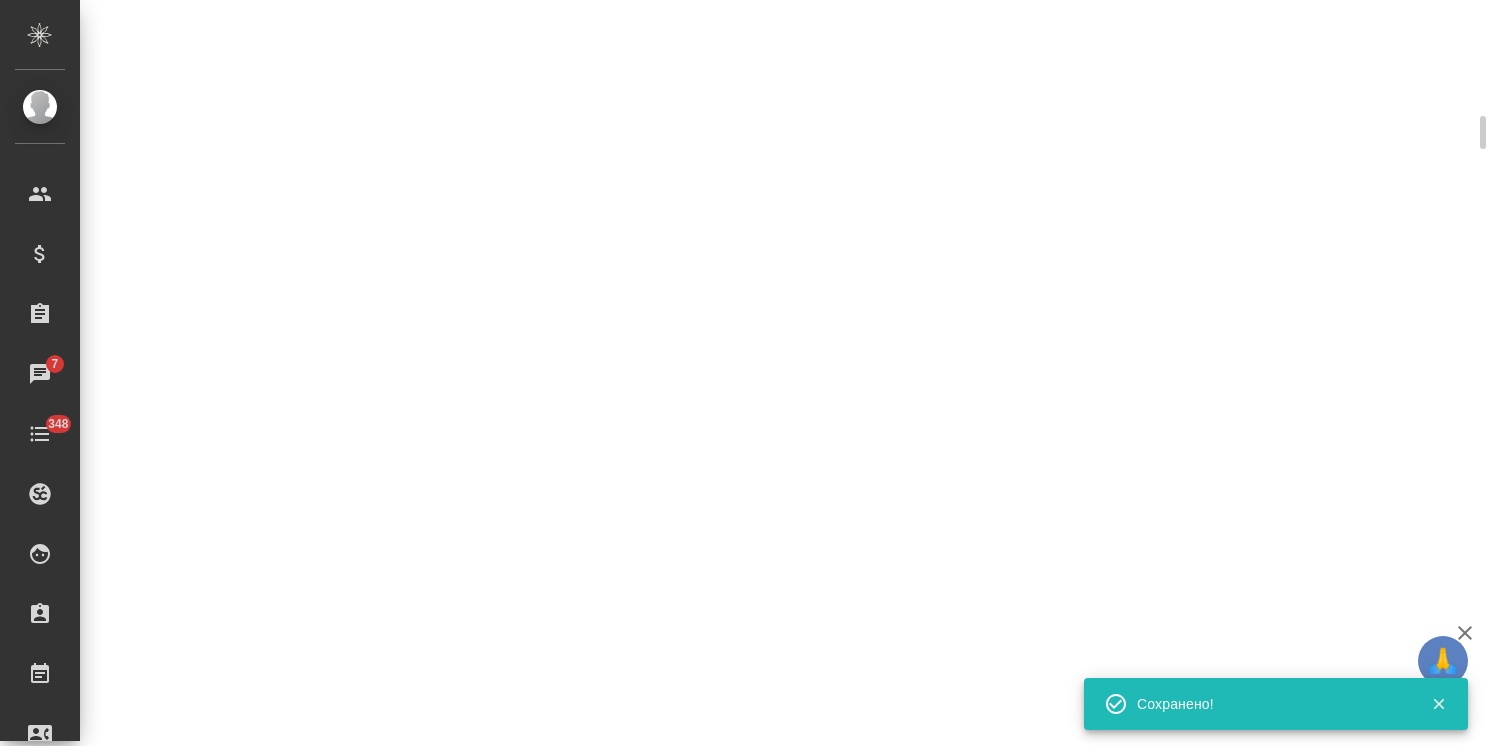 select on "RU" 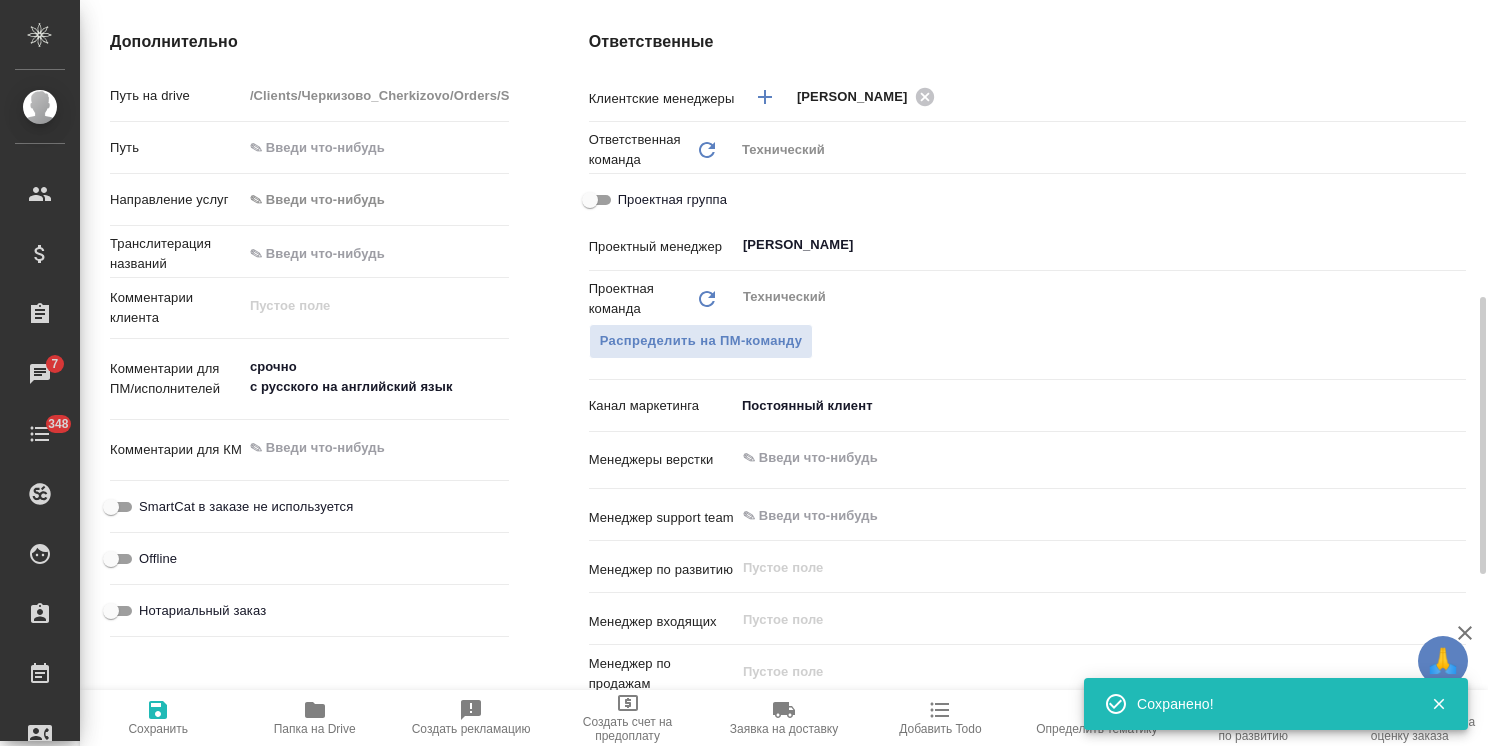 type on "x" 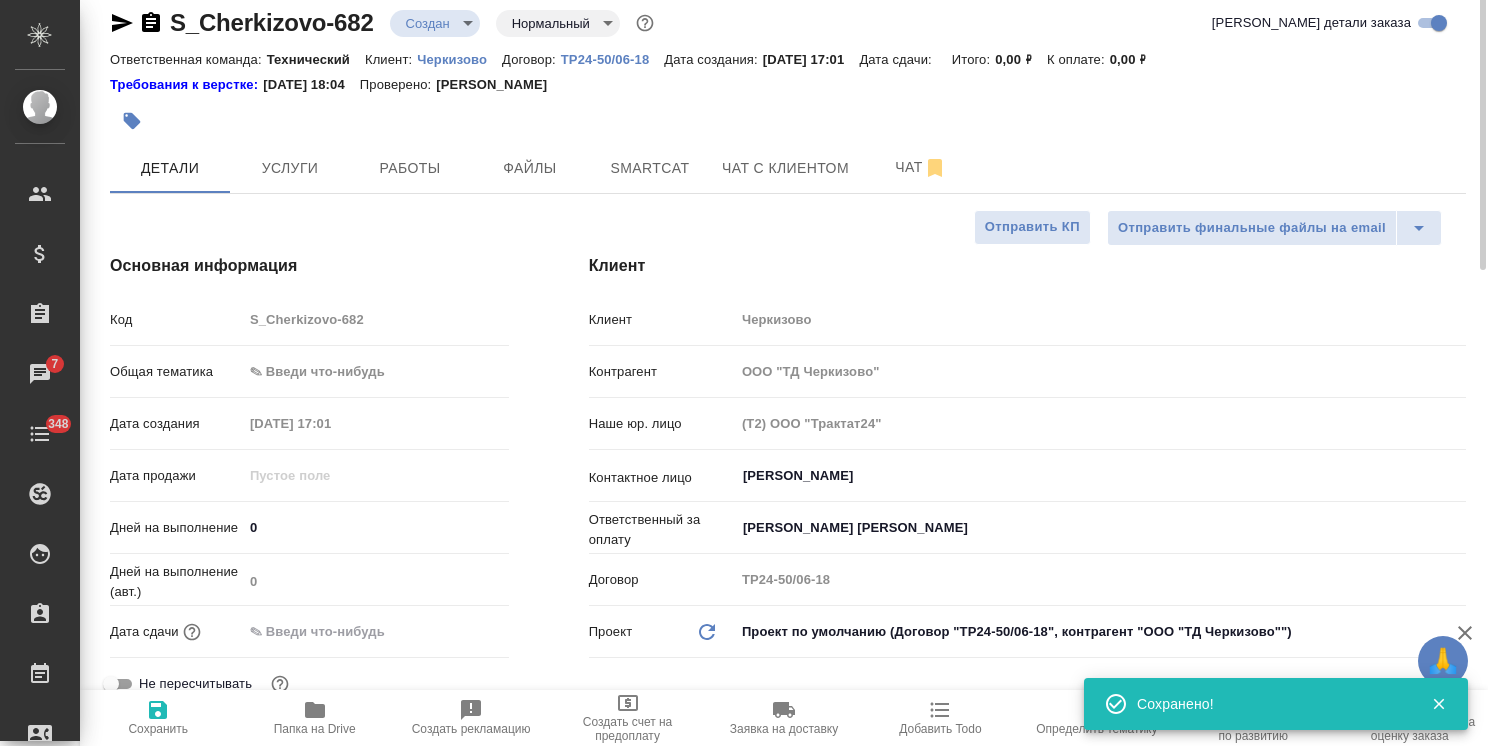 scroll, scrollTop: 0, scrollLeft: 0, axis: both 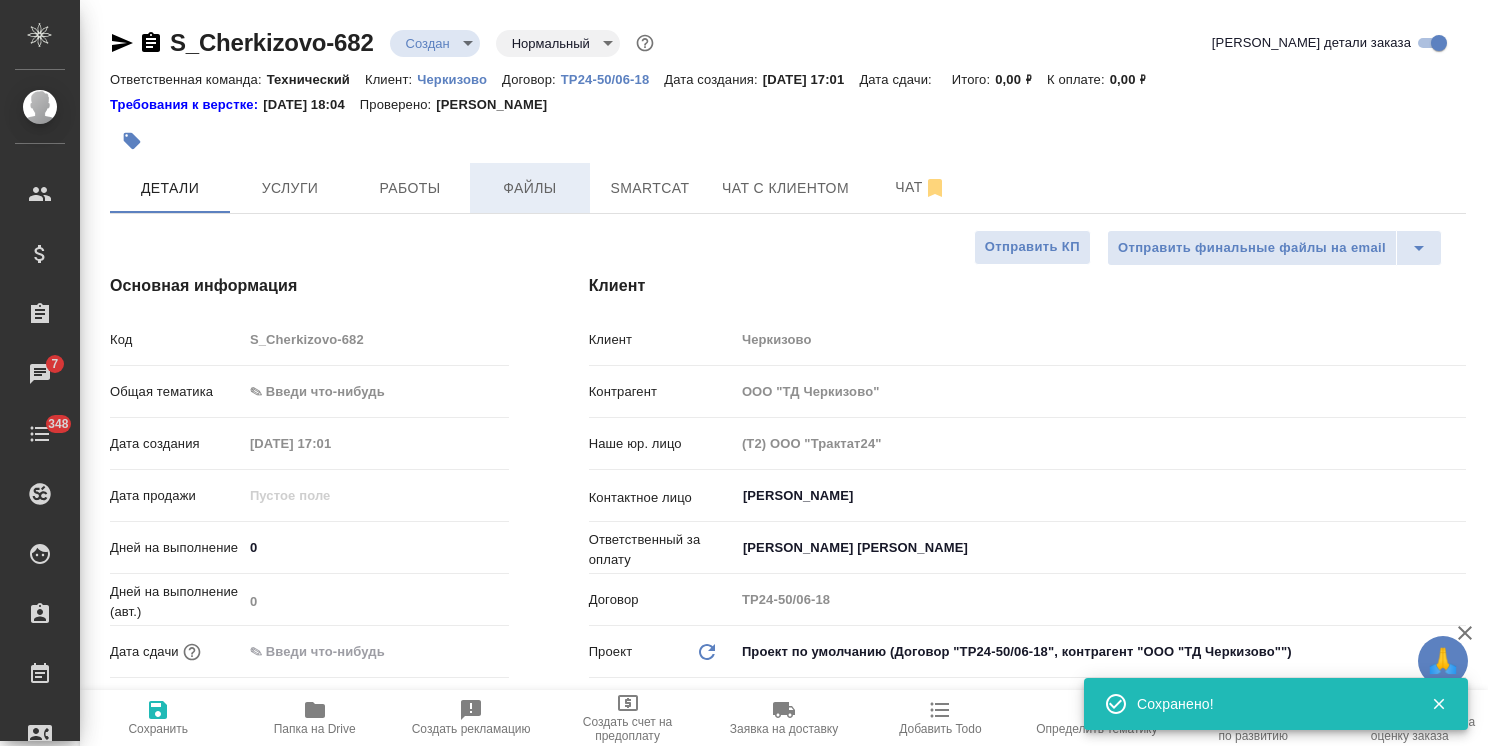 click on "Файлы" at bounding box center [530, 188] 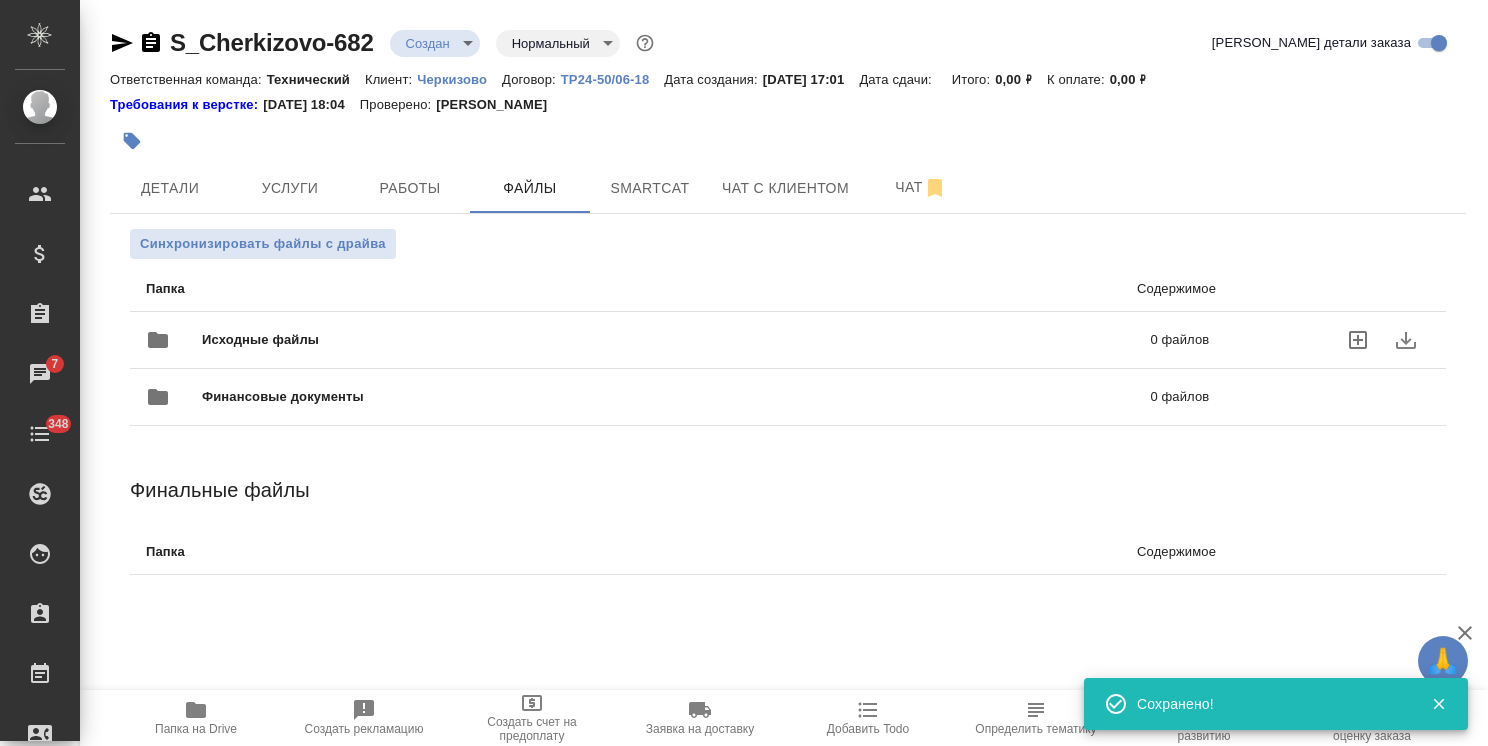 click on "Исходные файлы 0 файлов" at bounding box center [677, 340] 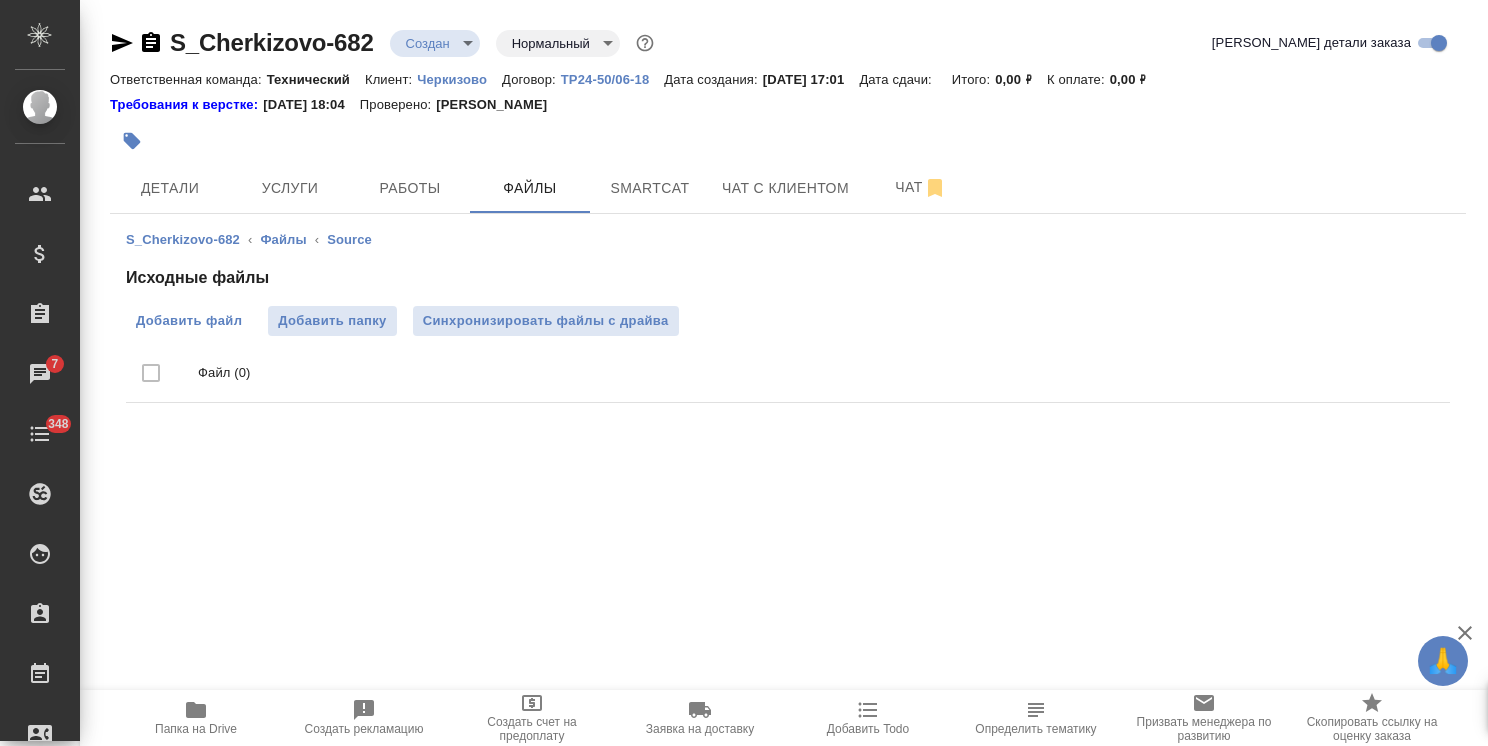 click on "Добавить файл" at bounding box center [189, 321] 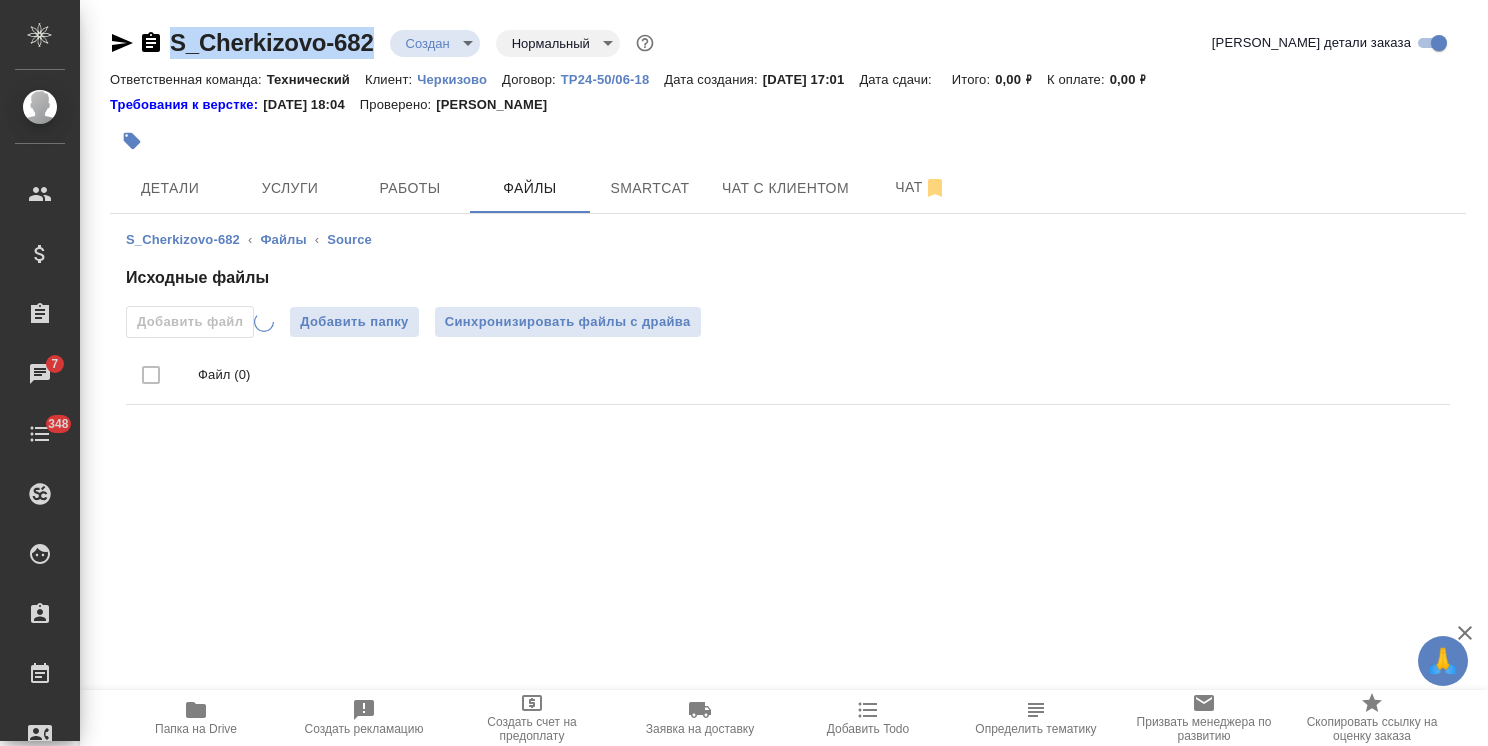 drag, startPoint x: 372, startPoint y: 20, endPoint x: 136, endPoint y: 19, distance: 236.00212 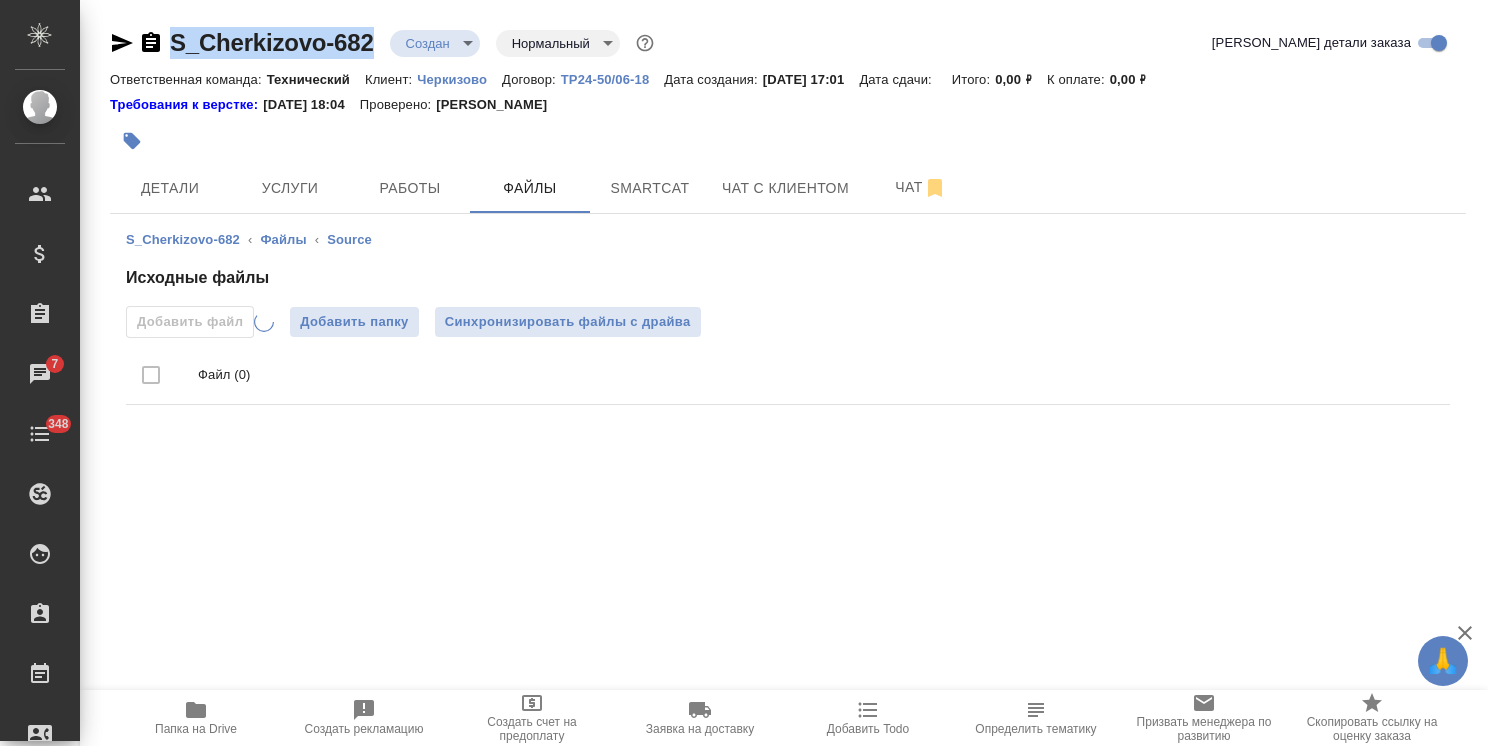 click on "S_Cherkizovo-682 Создан new Нормальный normal Кратко детали заказа Ответственная команда: Технический Клиент: Черкизово Договор: ТР24-50/06-18 Дата создания: 23.07.2025, 17:01 Дата сдачи: Итого: 0,00 ₽ К оплате: 0,00 ₽ Требования к верстке: 03.09.2024 18:04 Проверено: Петрова Валерия Детали Услуги Работы Файлы Smartcat Чат с клиентом Чат S_Cherkizovo-682 ‹ Файлы ‹ Source Исходные файлы Добавить файл Добавить папку Синхронизировать файлы с драйва Файл (0) Папка на Drive Создать рекламацию Создать счет на предоплату Заявка на доставку Добавить Todo Определить тематику Призвать менеджера по развитию" at bounding box center [788, 232] 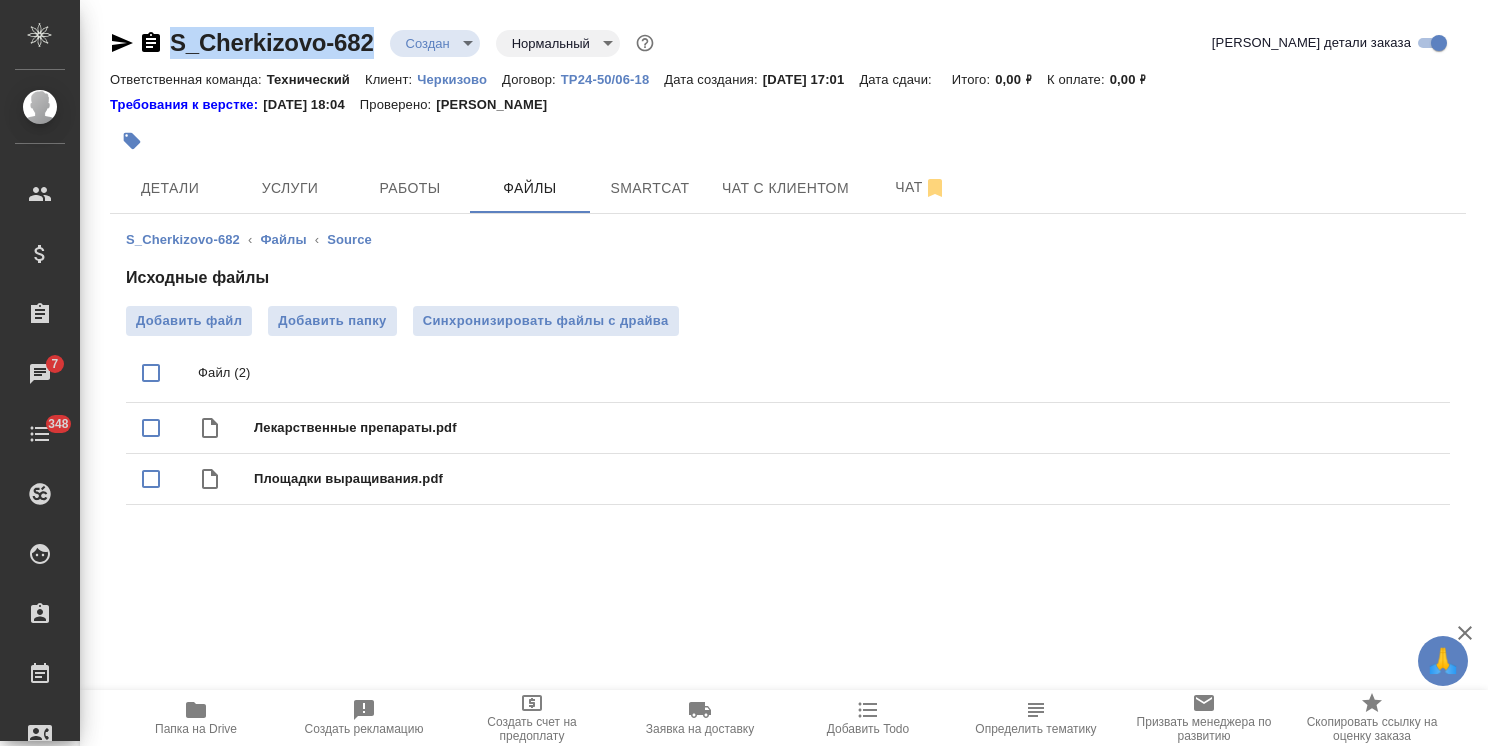 click on "🙏 .cls-1
fill:#fff;
AWATERA Usmanova Olga Клиенты Спецификации Заказы 7 Чаты 348 Todo Проекты SC Исполнители Кандидаты Работы Входящие заявки Заявки на доставку Рекламации Проекты процессинга Конференции Выйти S_Cherkizovo-682 Создан new Нормальный normal Кратко детали заказа Ответственная команда: Технический Клиент: Черкизово Договор: ТР24-50/06-18 Дата создания: 23.07.2025, 17:01 Дата сдачи: Итого: 0,00 ₽ К оплате: 0,00 ₽ Требования к верстке: 03.09.2024 18:04 Проверено: Петрова Валерия Детали Услуги Работы Файлы Smartcat Чат с клиентом Чат S_Cherkizovo-682 ‹ Файлы ‹ Source Исходные файлы Добавить файл" at bounding box center [744, 373] 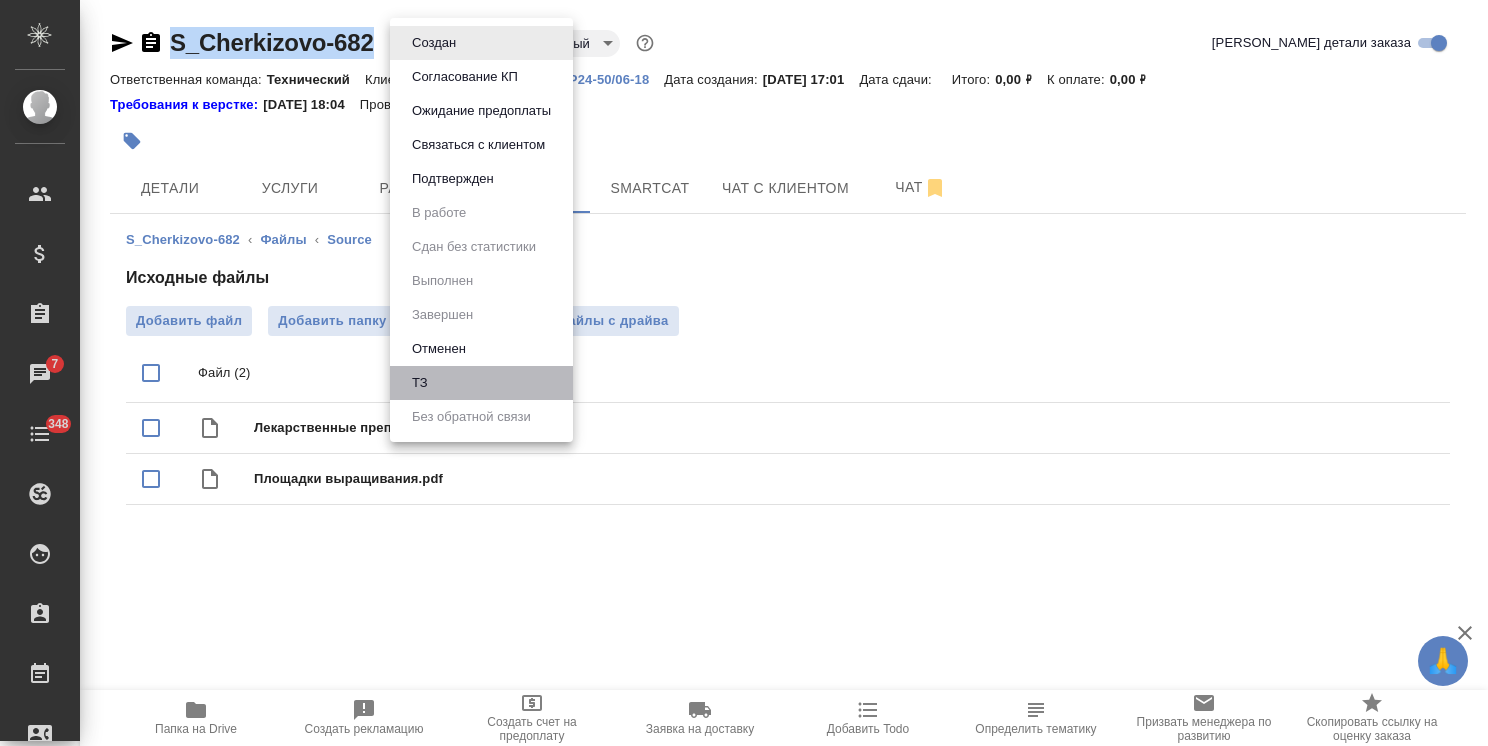 click on "ТЗ" at bounding box center (481, 383) 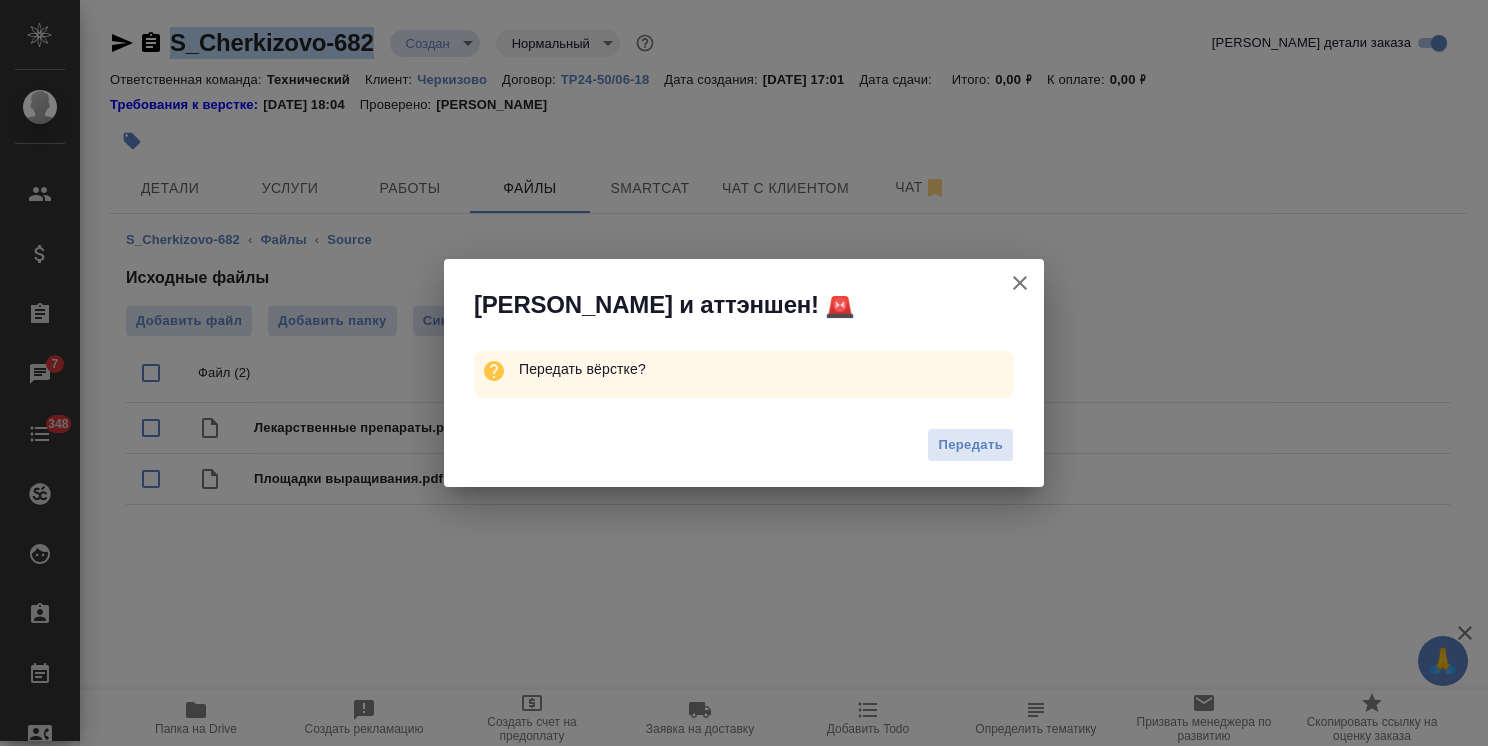 click on "Передать" at bounding box center (970, 445) 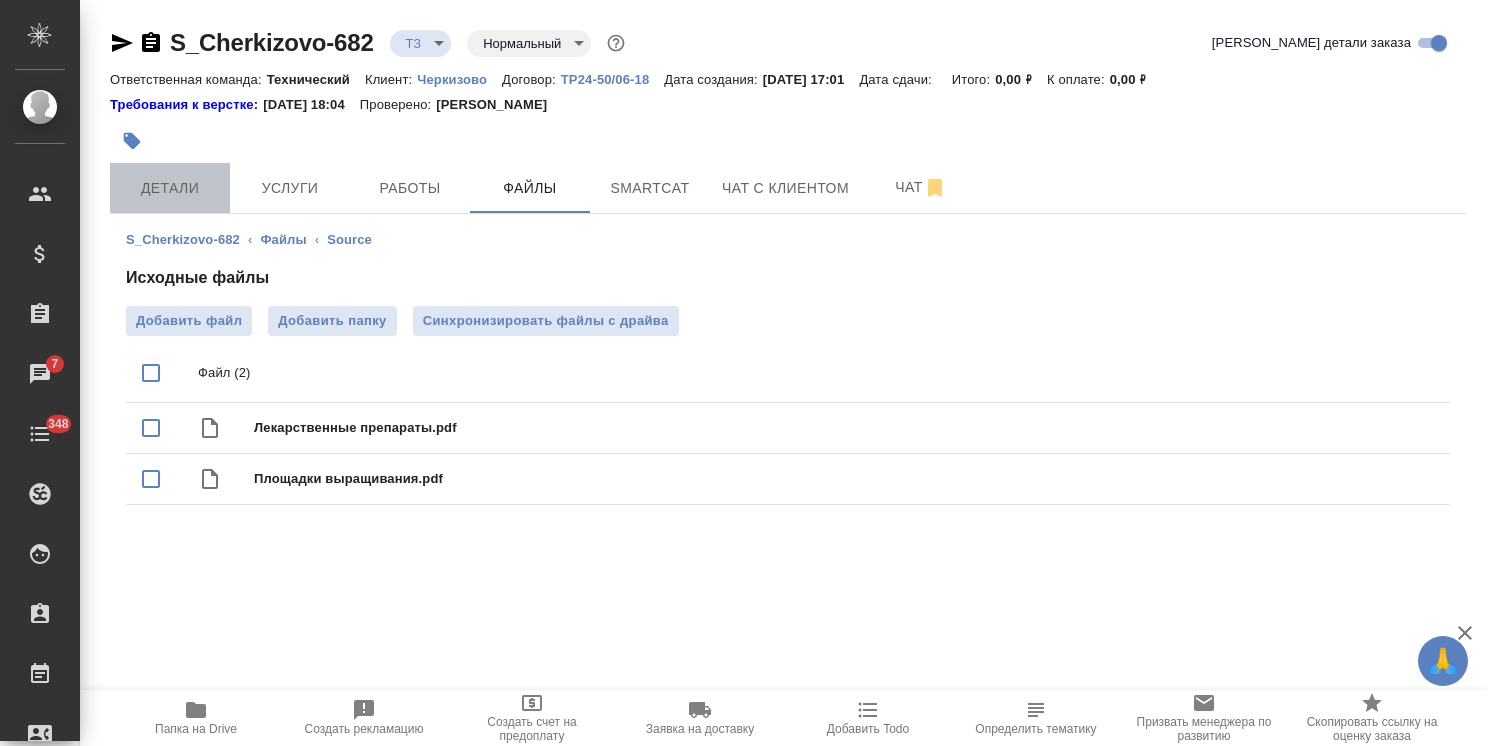 click on "Детали" at bounding box center [170, 188] 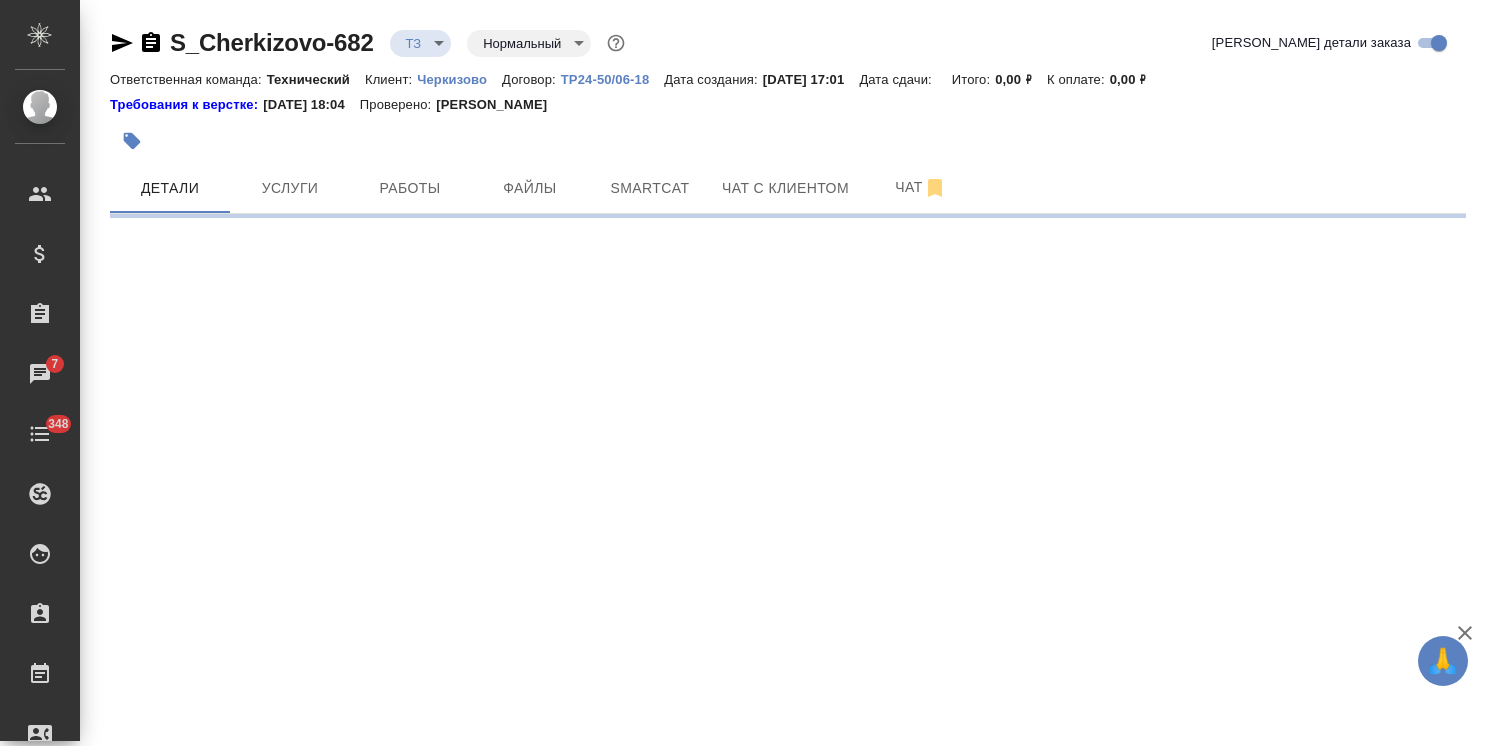 select on "RU" 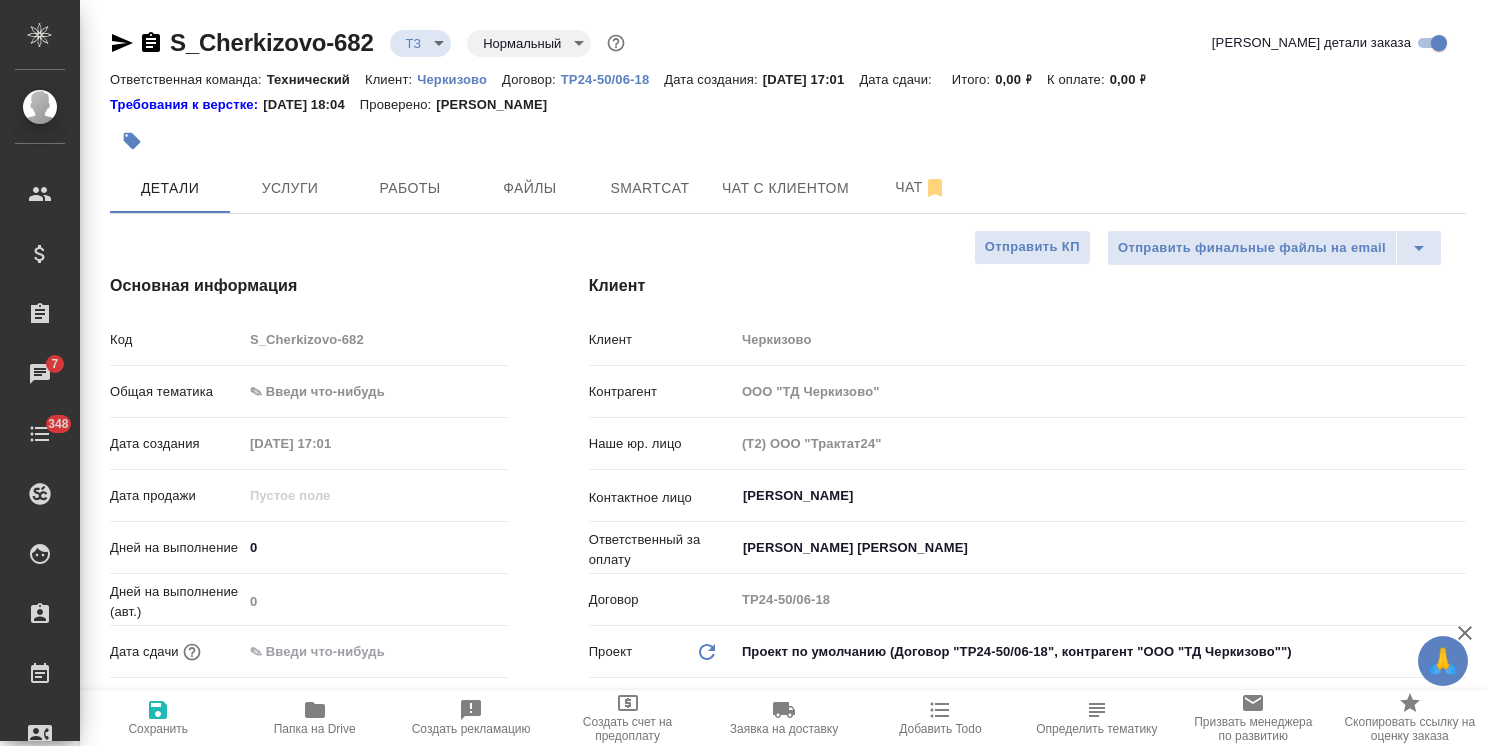 type on "x" 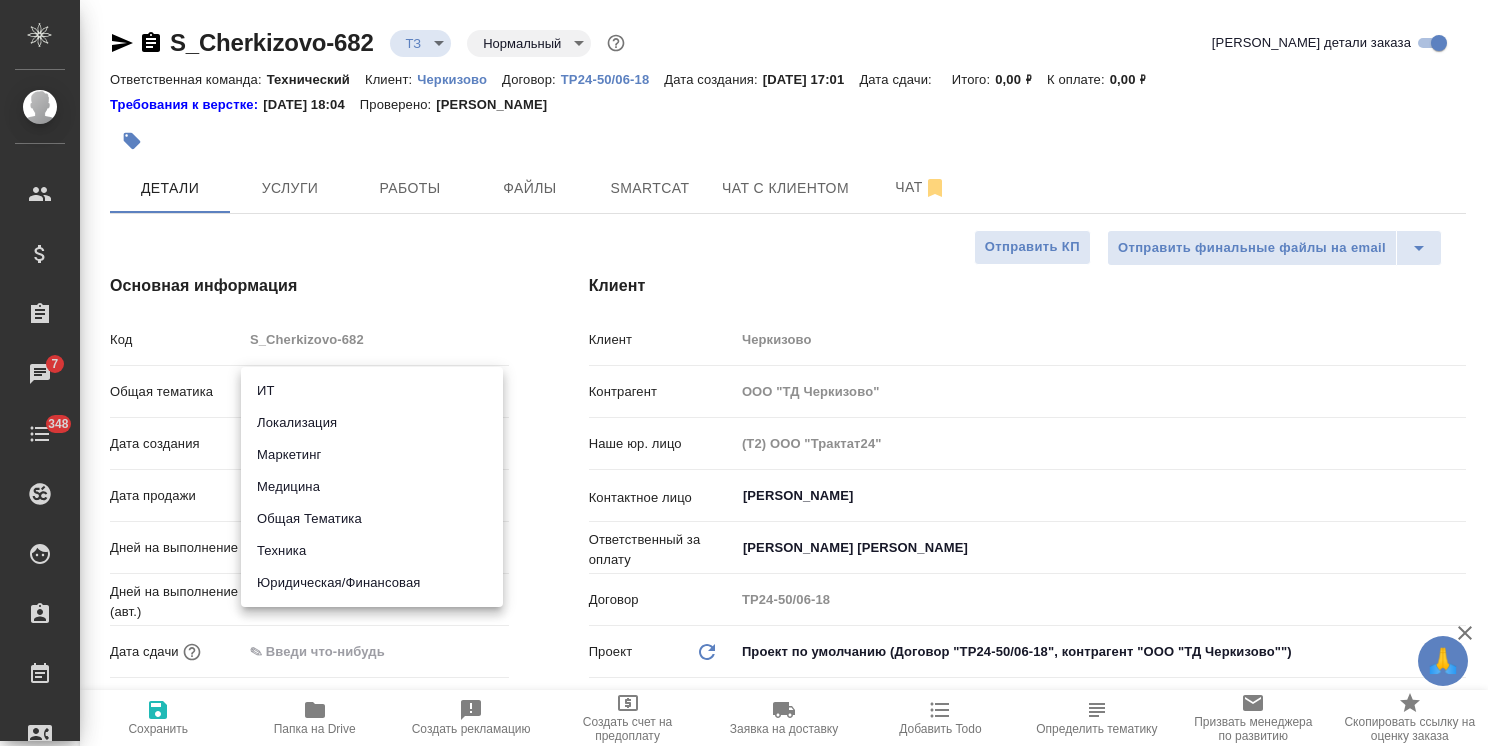 click on "Техника" at bounding box center [372, 551] 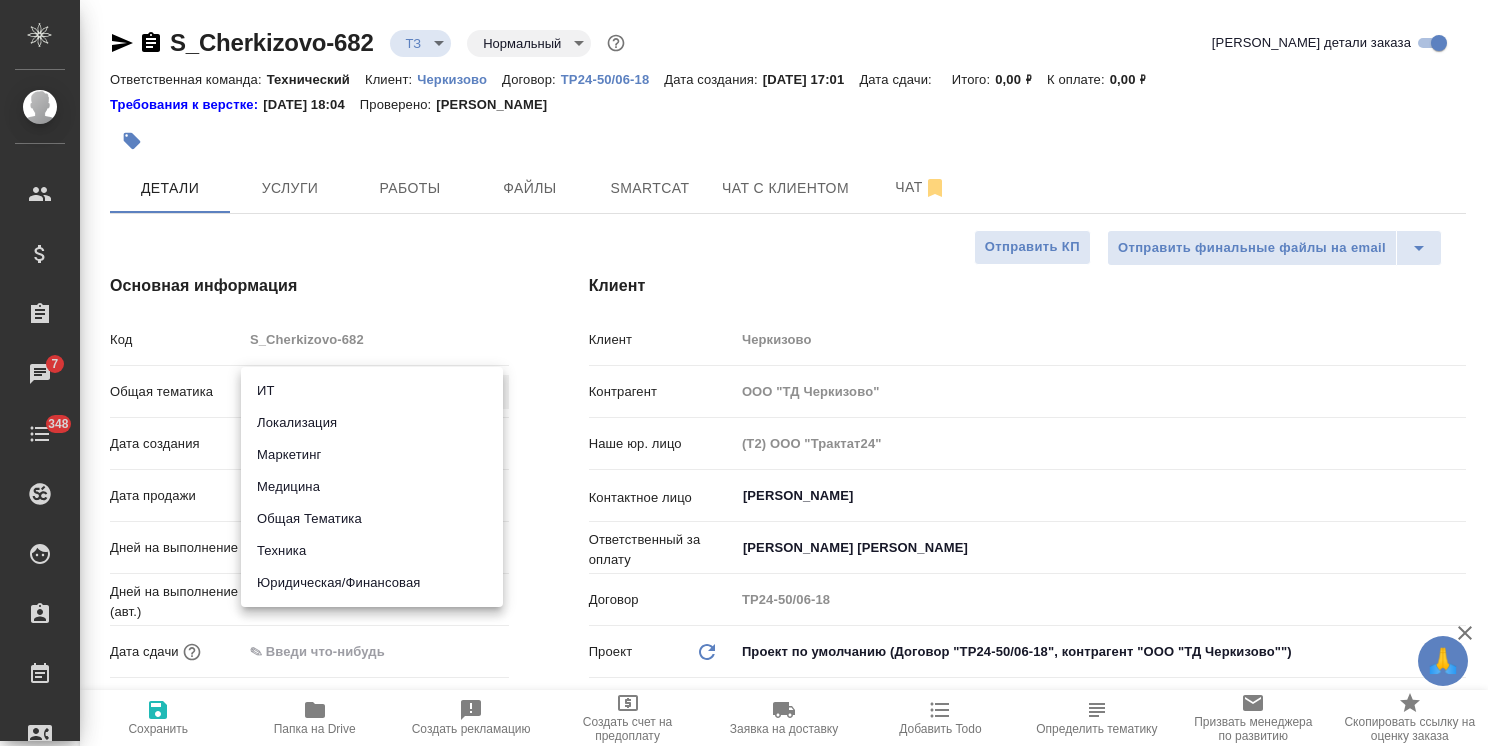 type on "tech" 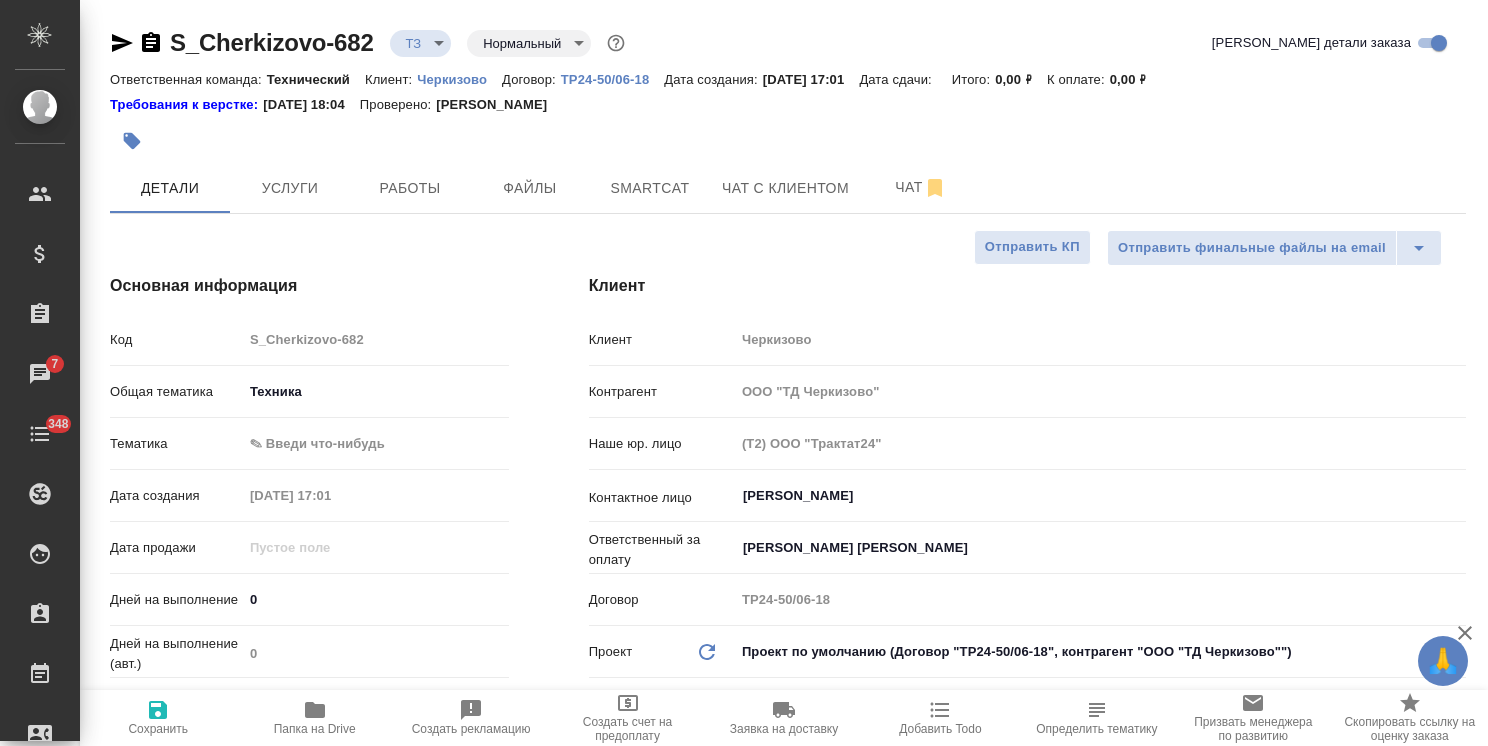 click on "🙏 .cls-1
fill:#fff;
AWATERA Usmanova Olga Клиенты Спецификации Заказы 7 Чаты 348 Todo Проекты SC Исполнители Кандидаты Работы Входящие заявки Заявки на доставку Рекламации Проекты процессинга Конференции Выйти S_Cherkizovo-682 ТЗ tz Нормальный normal Кратко детали заказа Ответственная команда: Технический Клиент: Черкизово Договор: ТР24-50/06-18 Дата создания: 23.07.2025, 17:01 Дата сдачи: Итого: 0,00 ₽ К оплате: 0,00 ₽ Требования к верстке: 03.09.2024 18:04 Проверено: Петрова Валерия Детали Услуги Работы Файлы Smartcat Чат с клиентом Чат Отправить финальные файлы на email Отправить КП Код S_Cherkizovo-682" at bounding box center [744, 373] 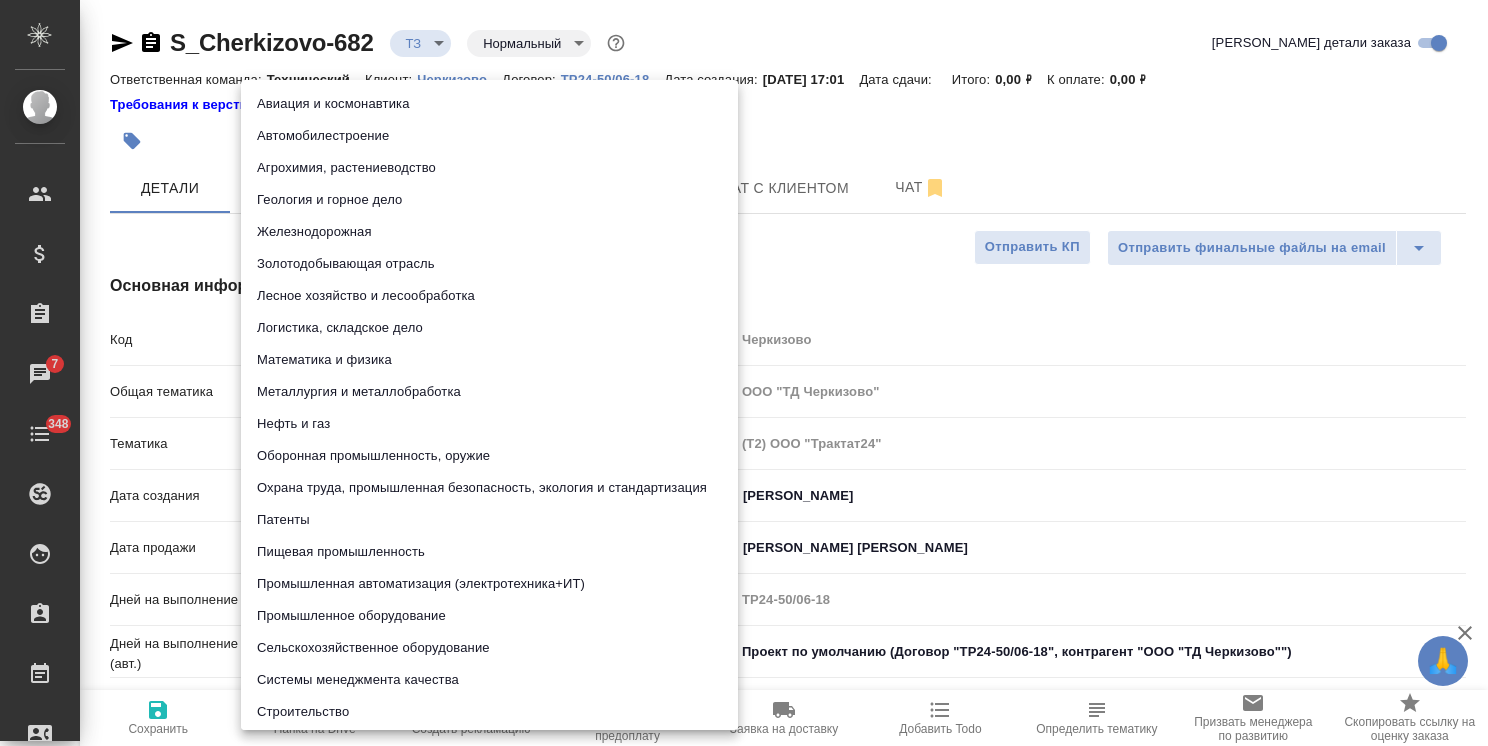 click on "Пищевая промышленность" at bounding box center [489, 552] 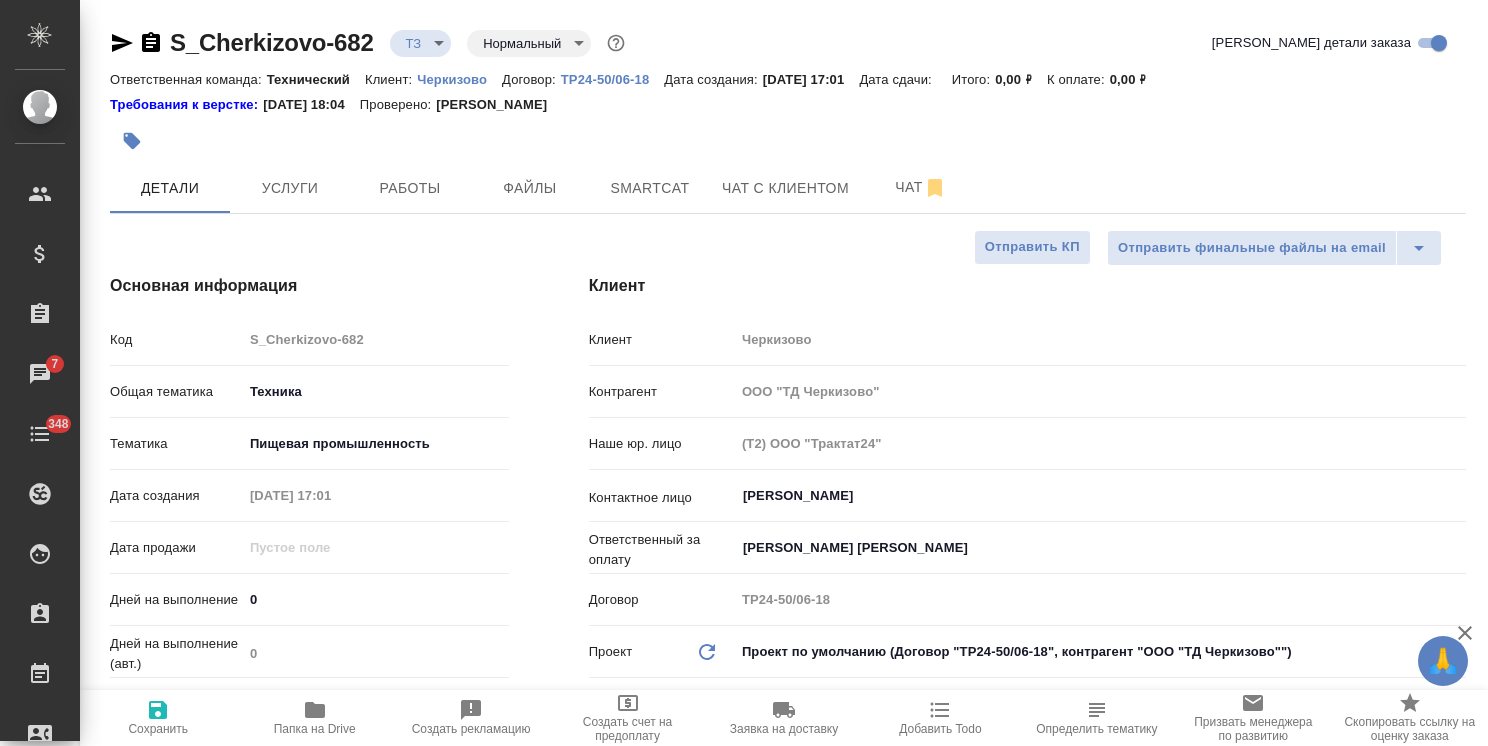 click on "Сохранить" at bounding box center [158, 717] 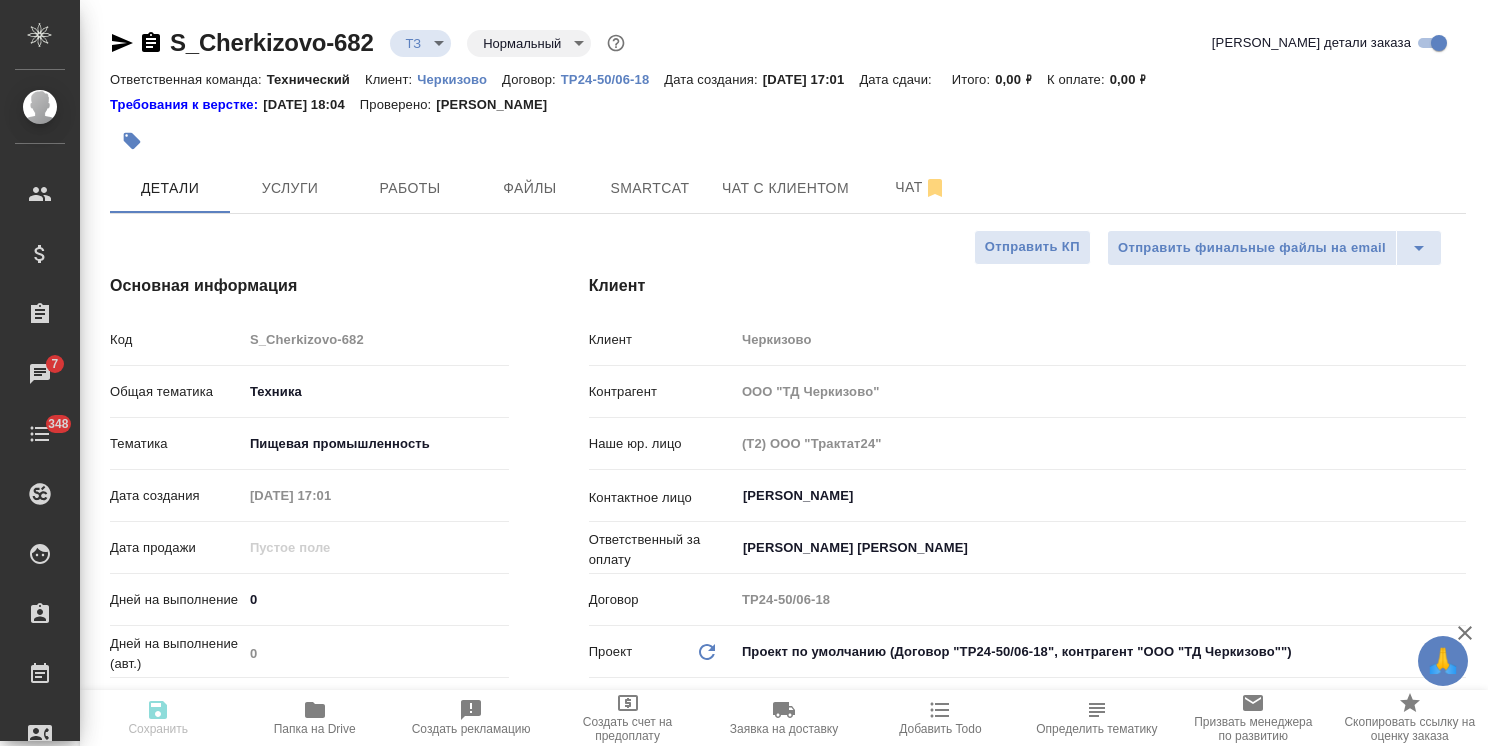 type on "x" 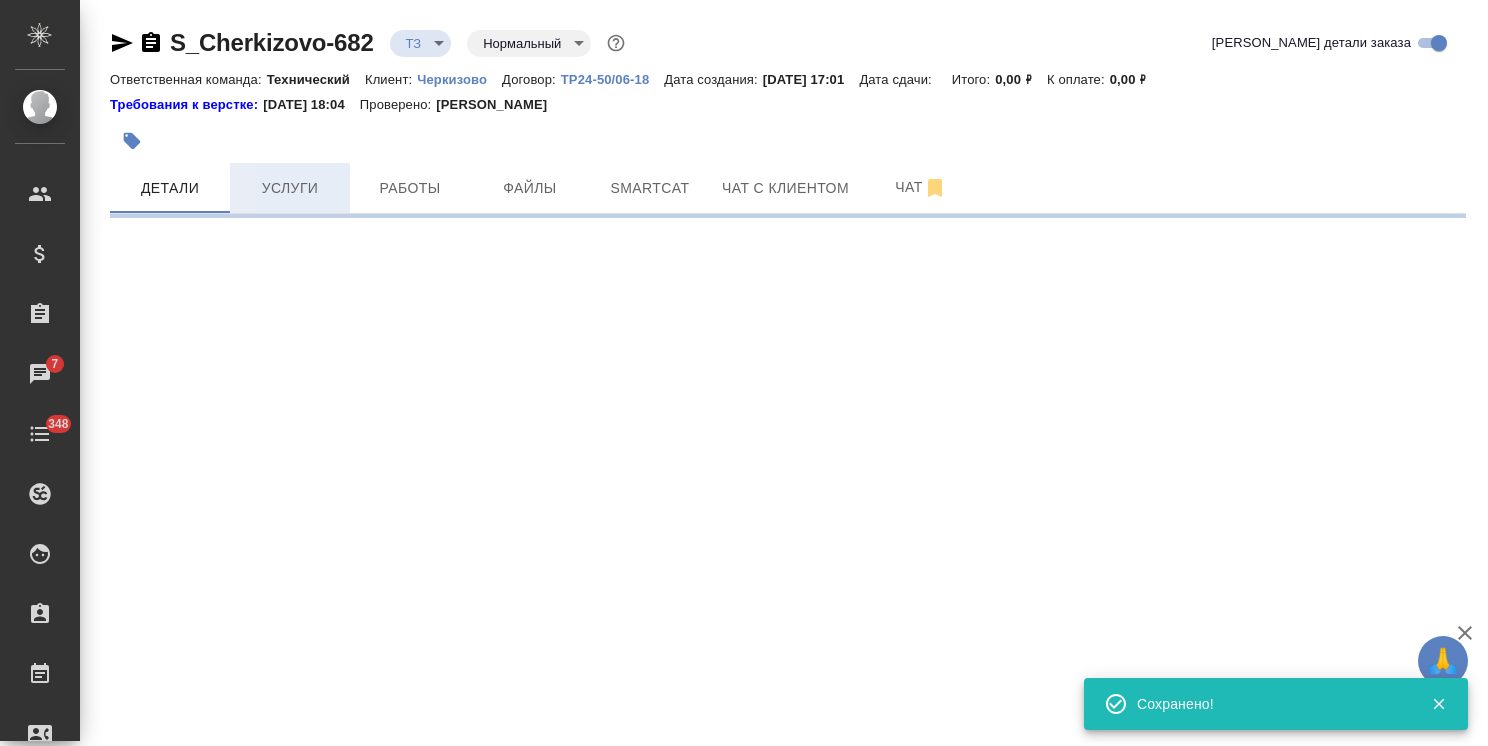 select on "RU" 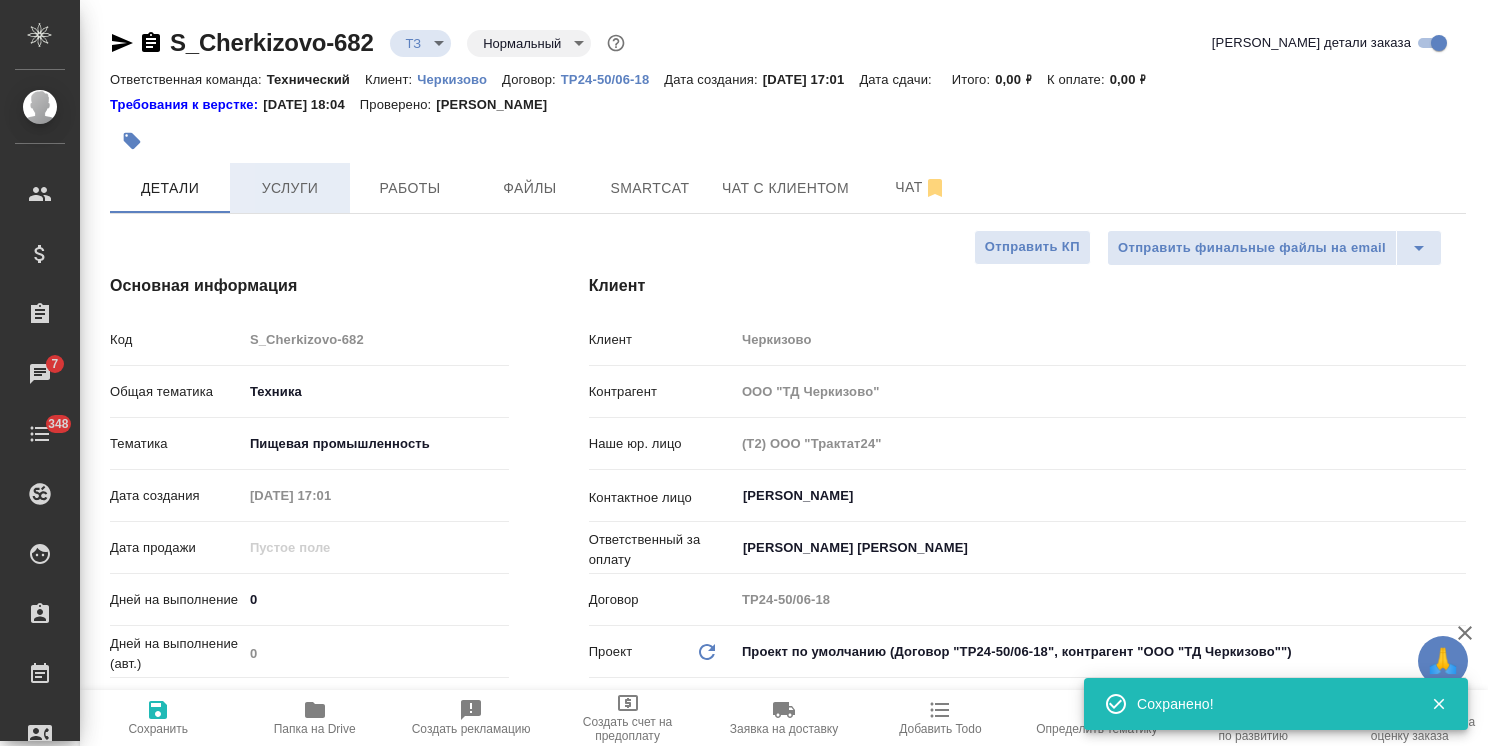 click on "Услуги" at bounding box center (290, 188) 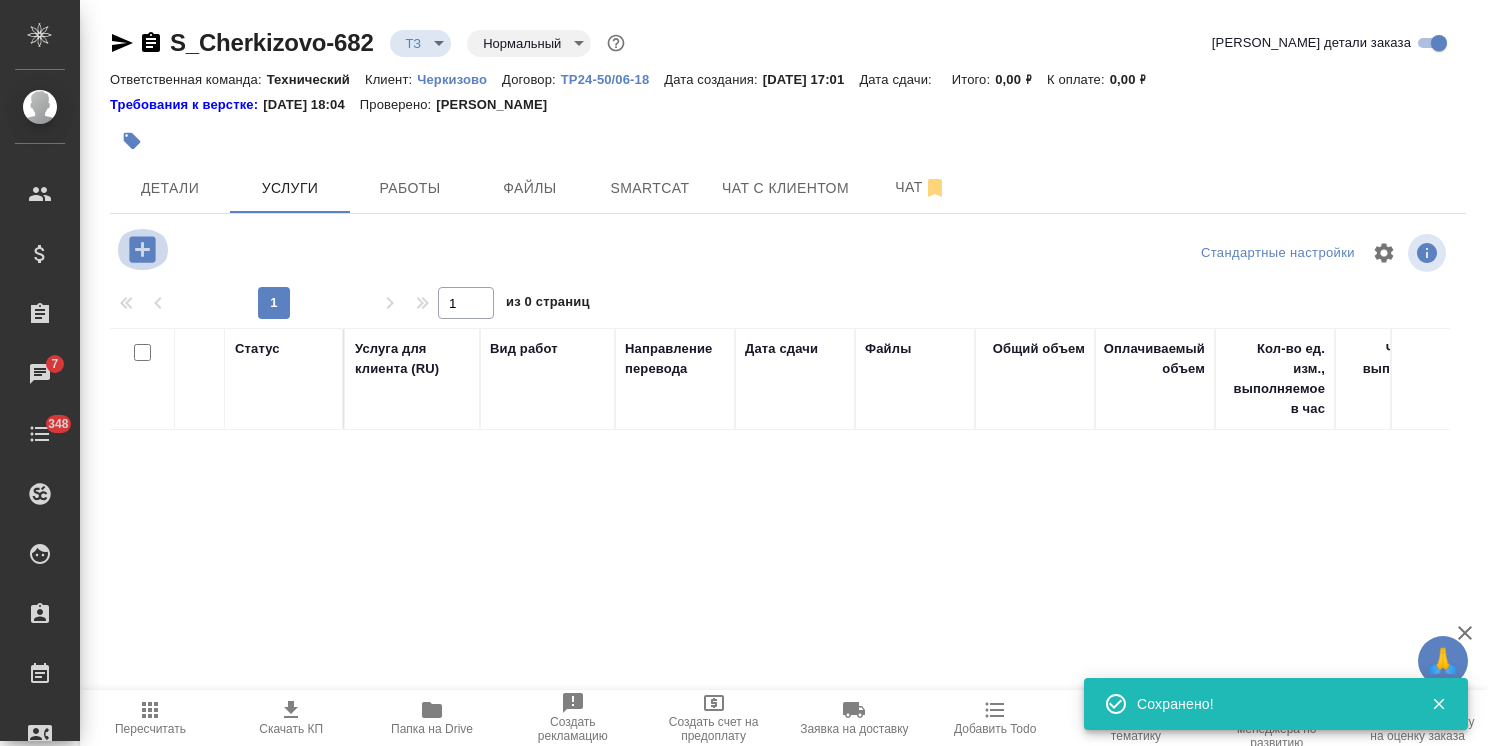 click 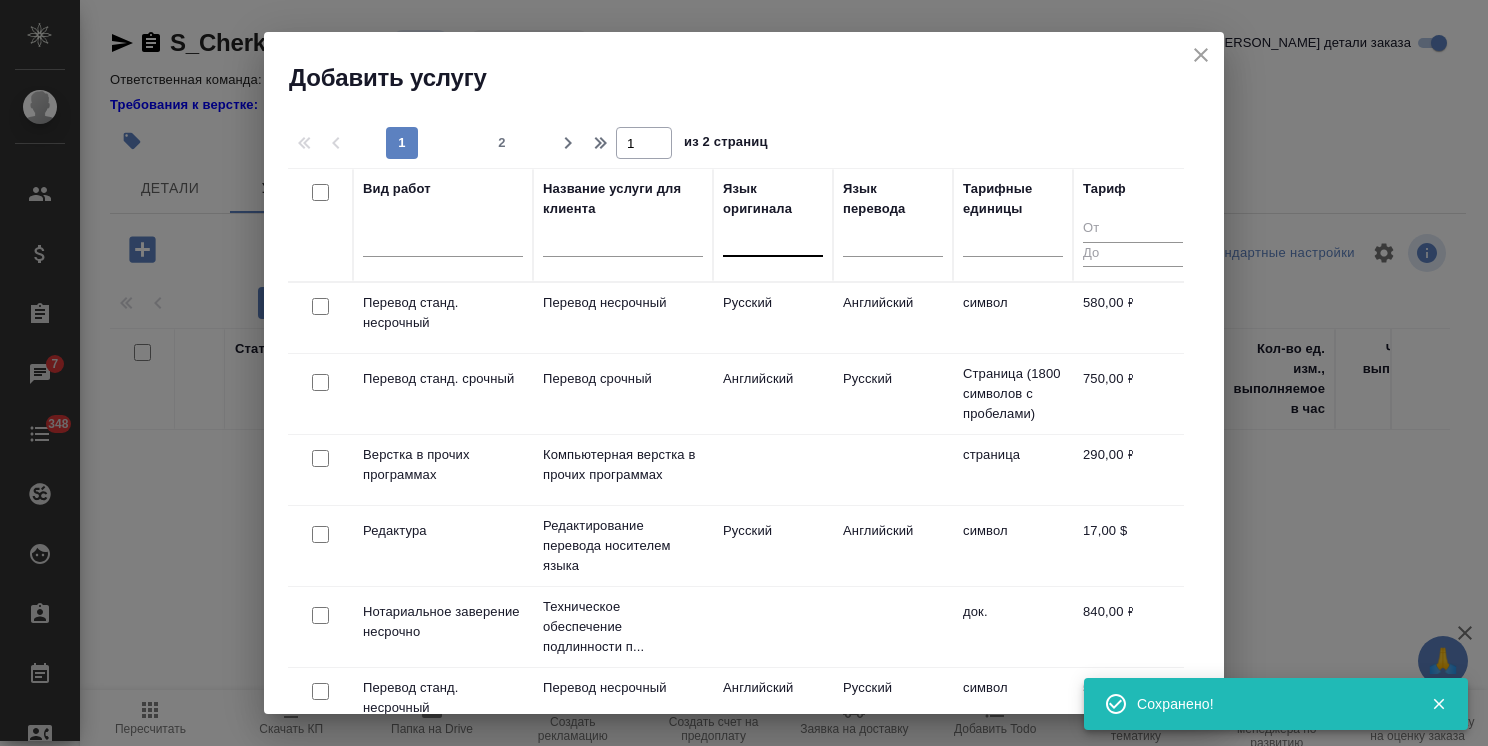 click at bounding box center (773, 236) 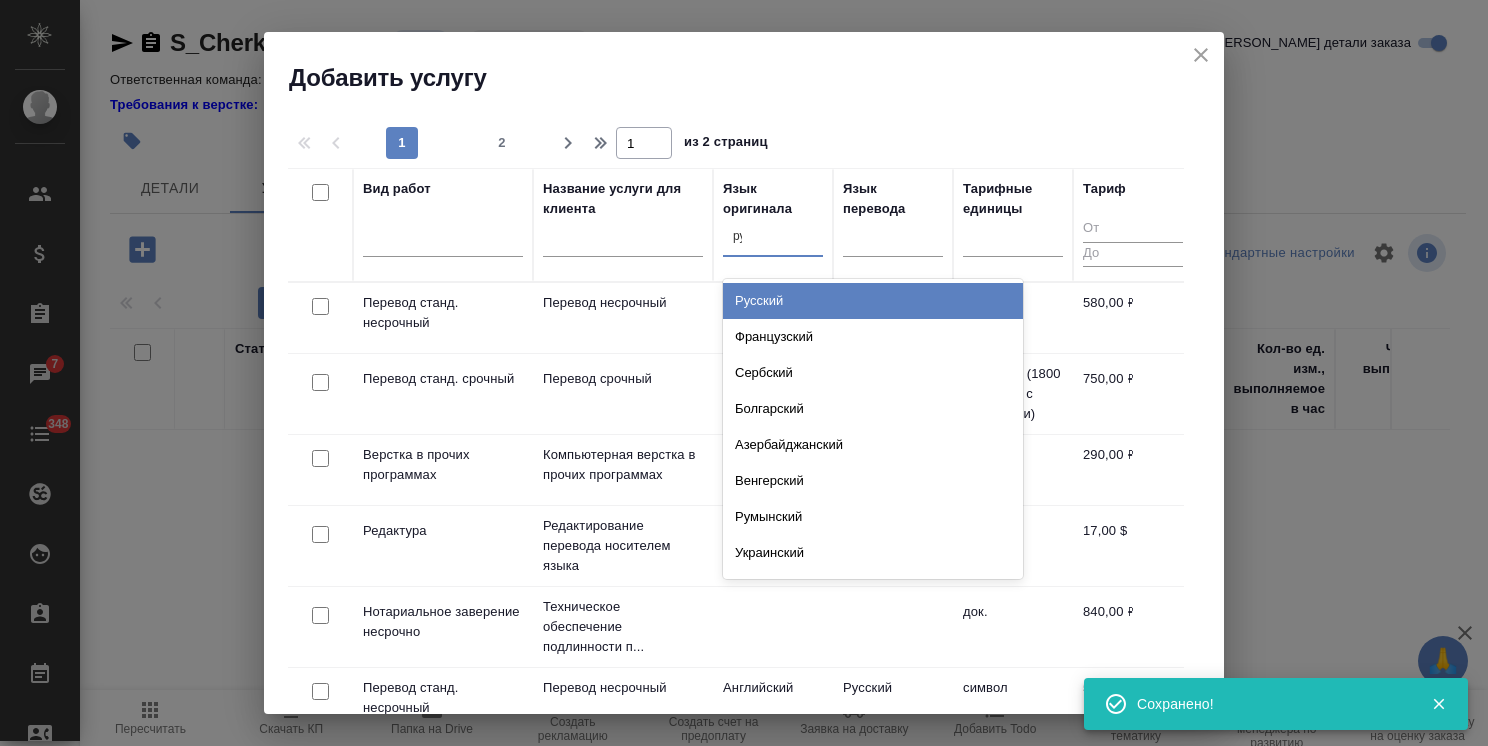 type on "рус" 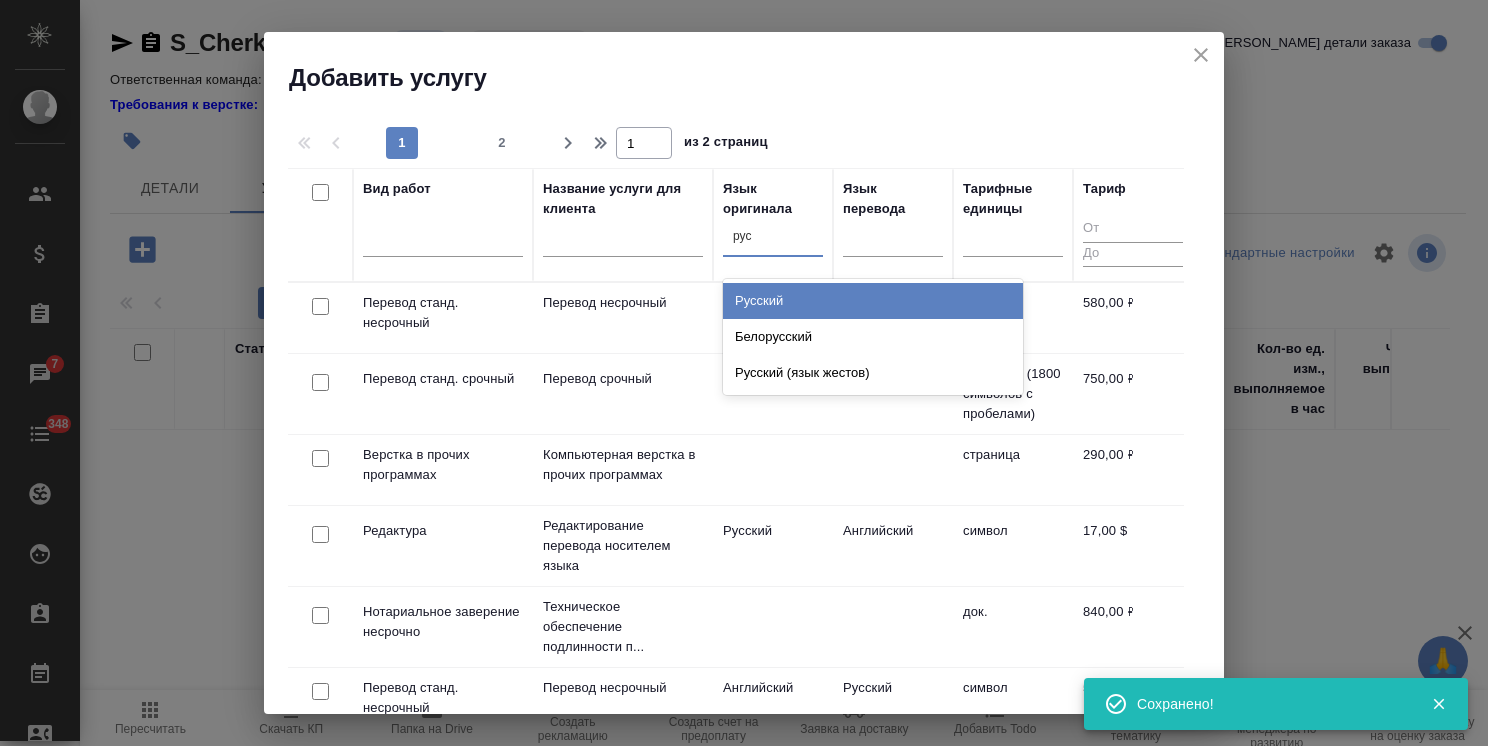 click on "Русский" at bounding box center [873, 301] 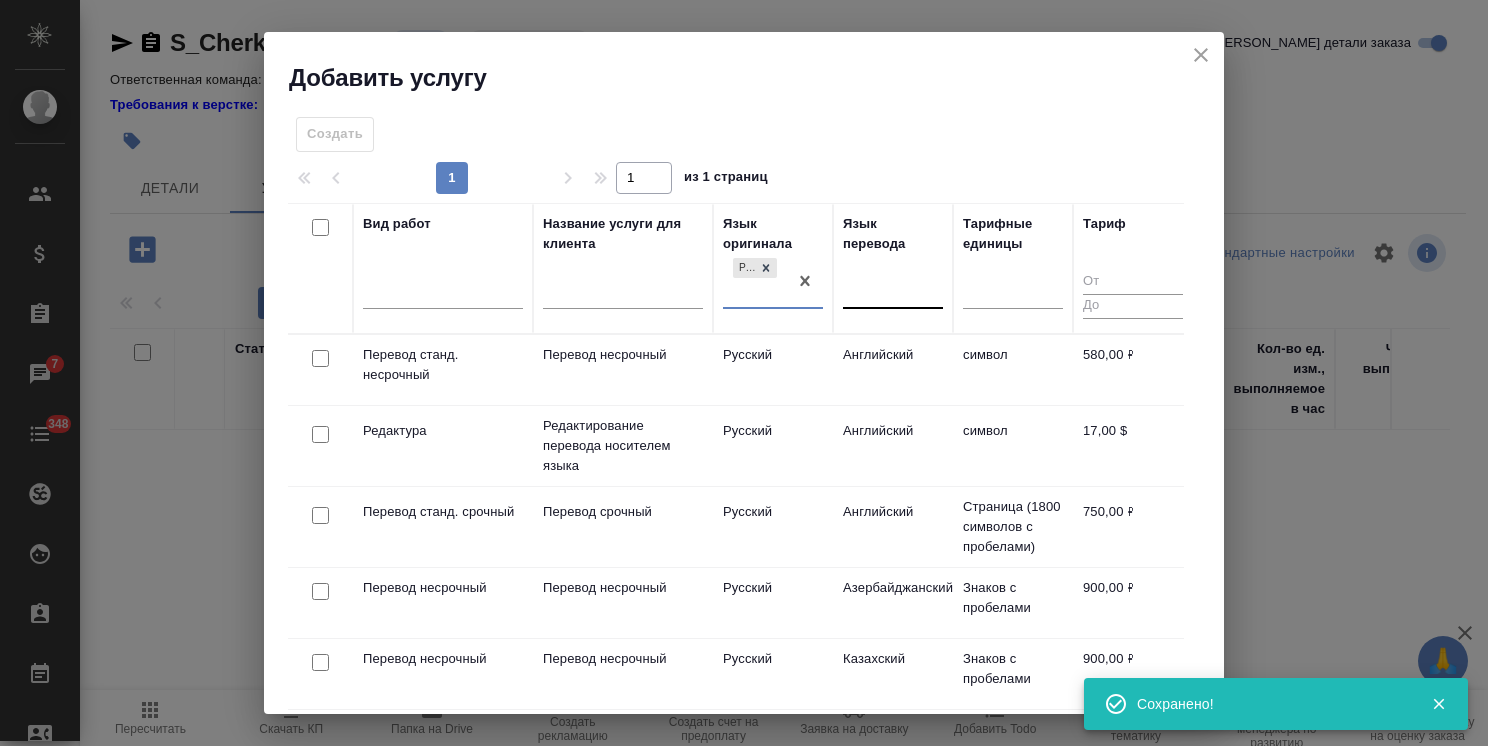 click at bounding box center (893, 289) 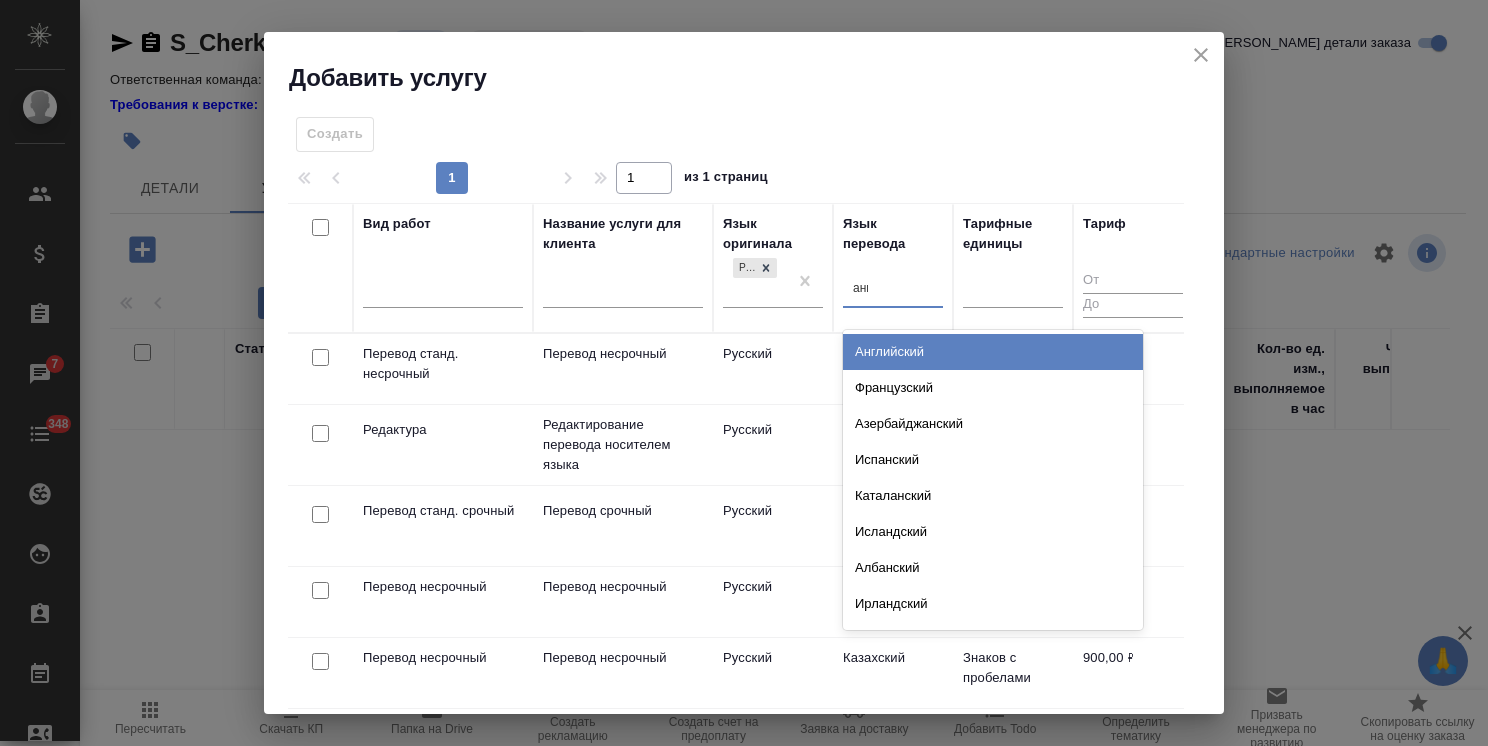 type on "англ" 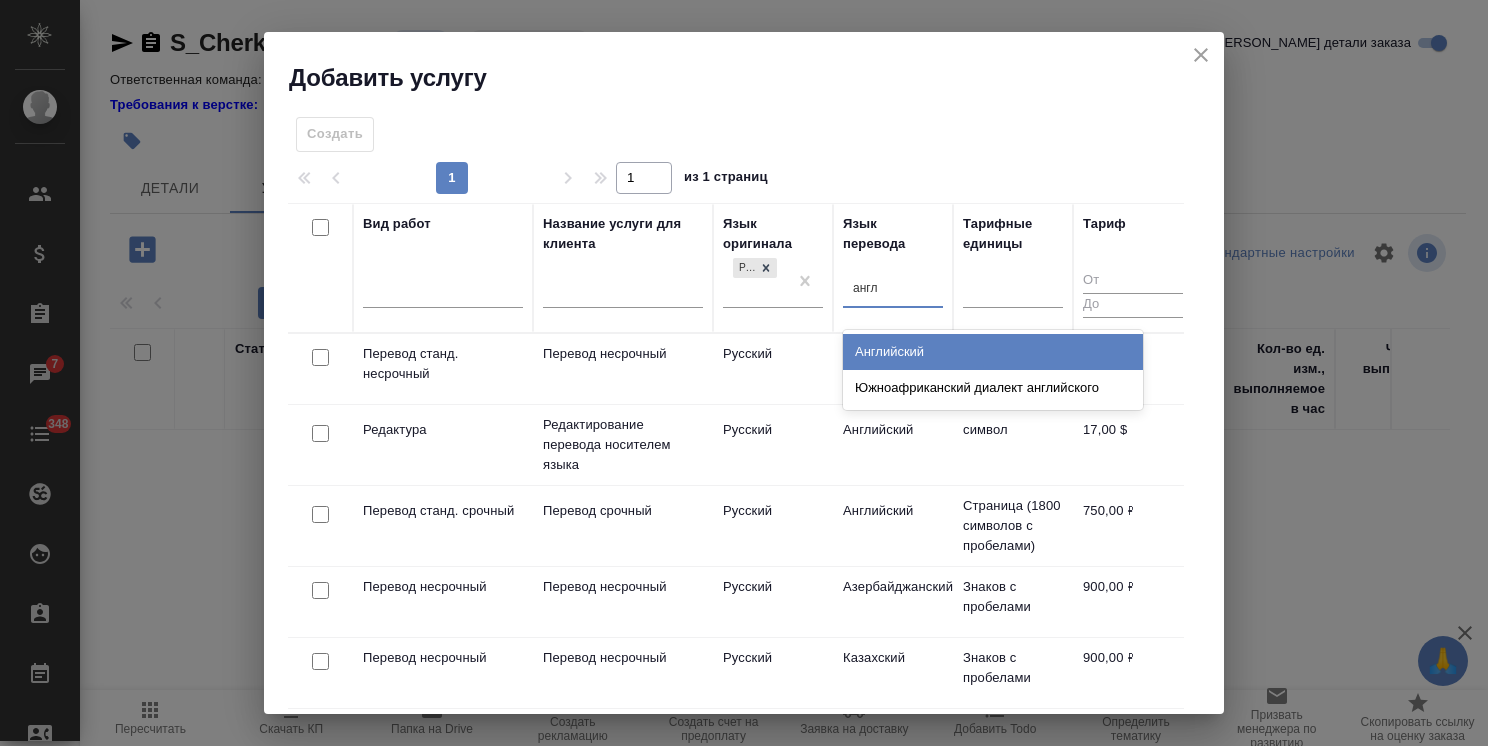 click on "Английский" at bounding box center (993, 352) 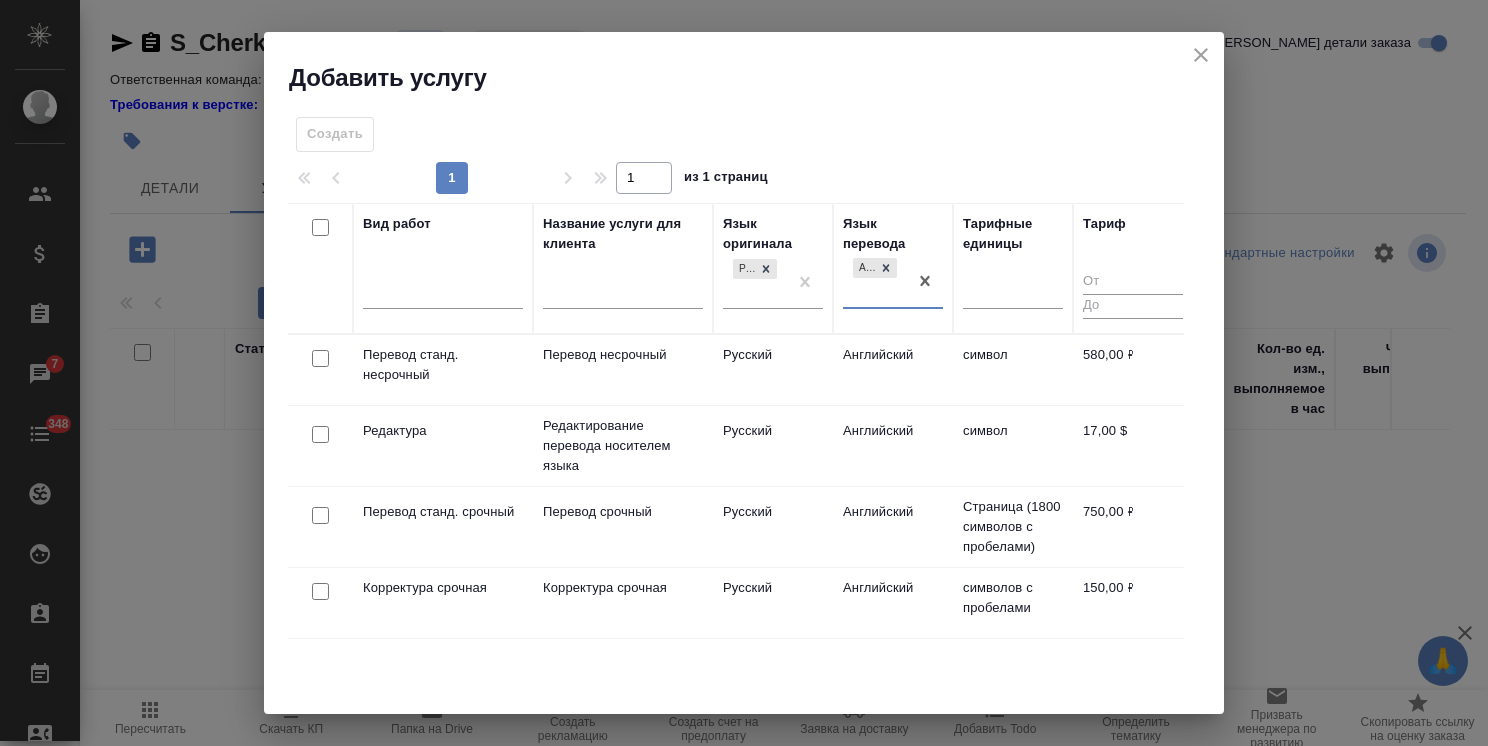 click at bounding box center (320, 515) 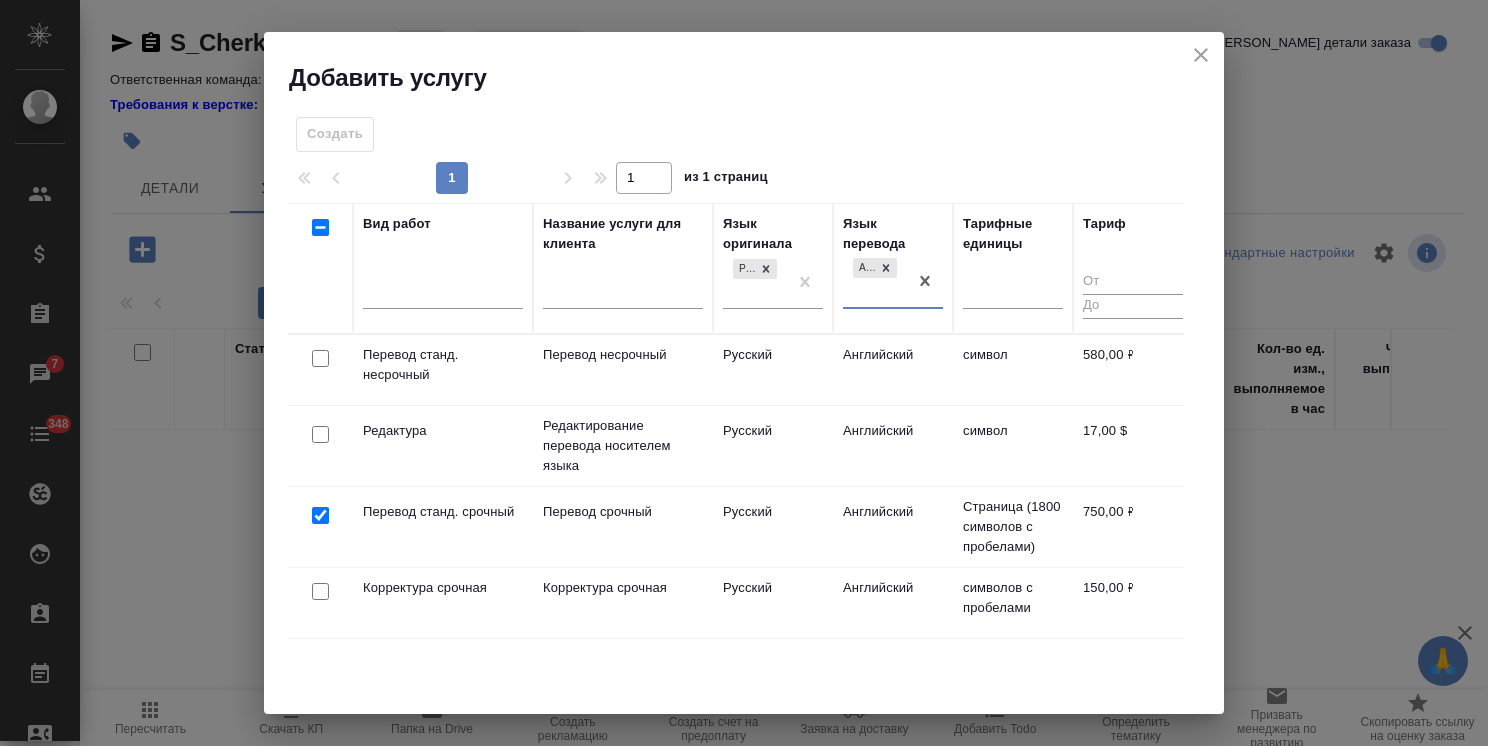 checkbox on "true" 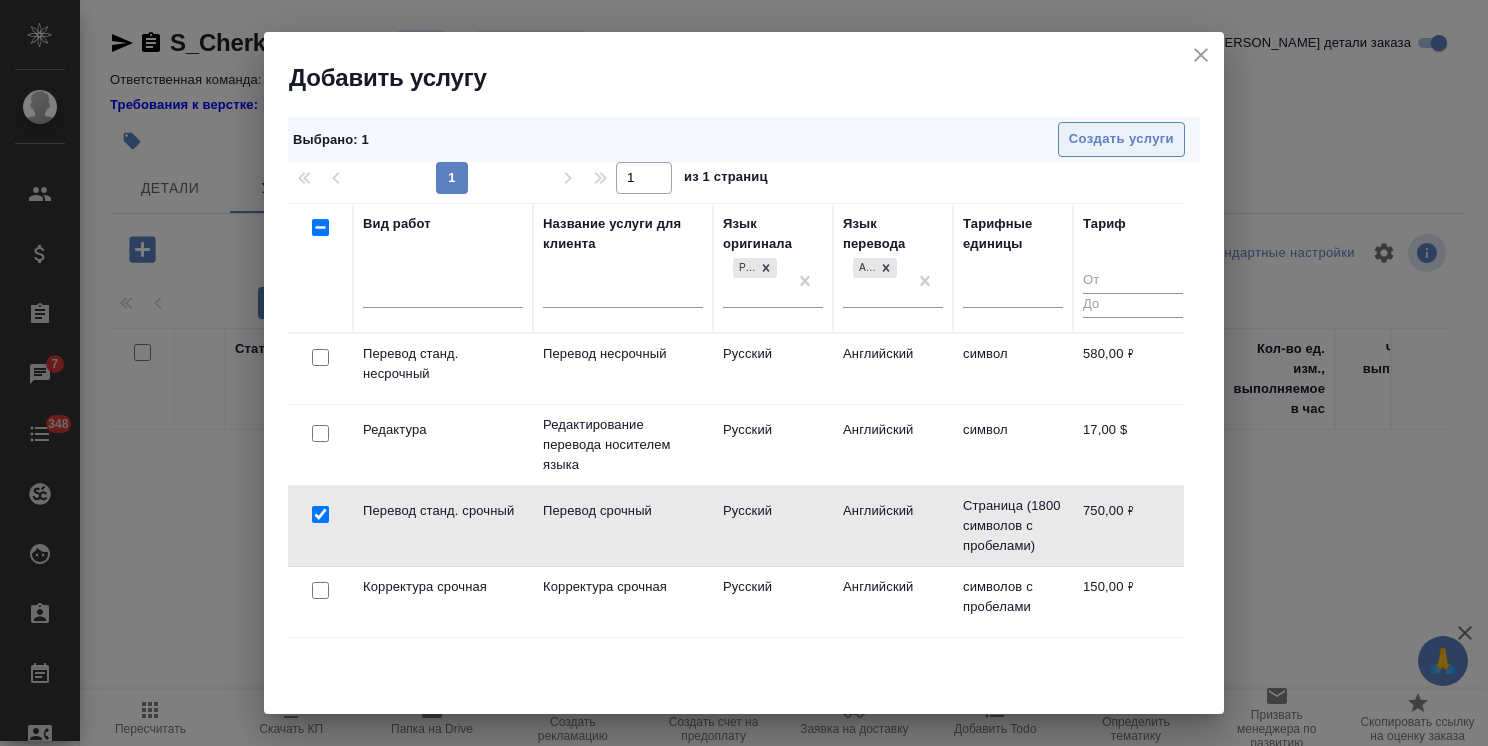 click on "Создать услуги" at bounding box center (1121, 139) 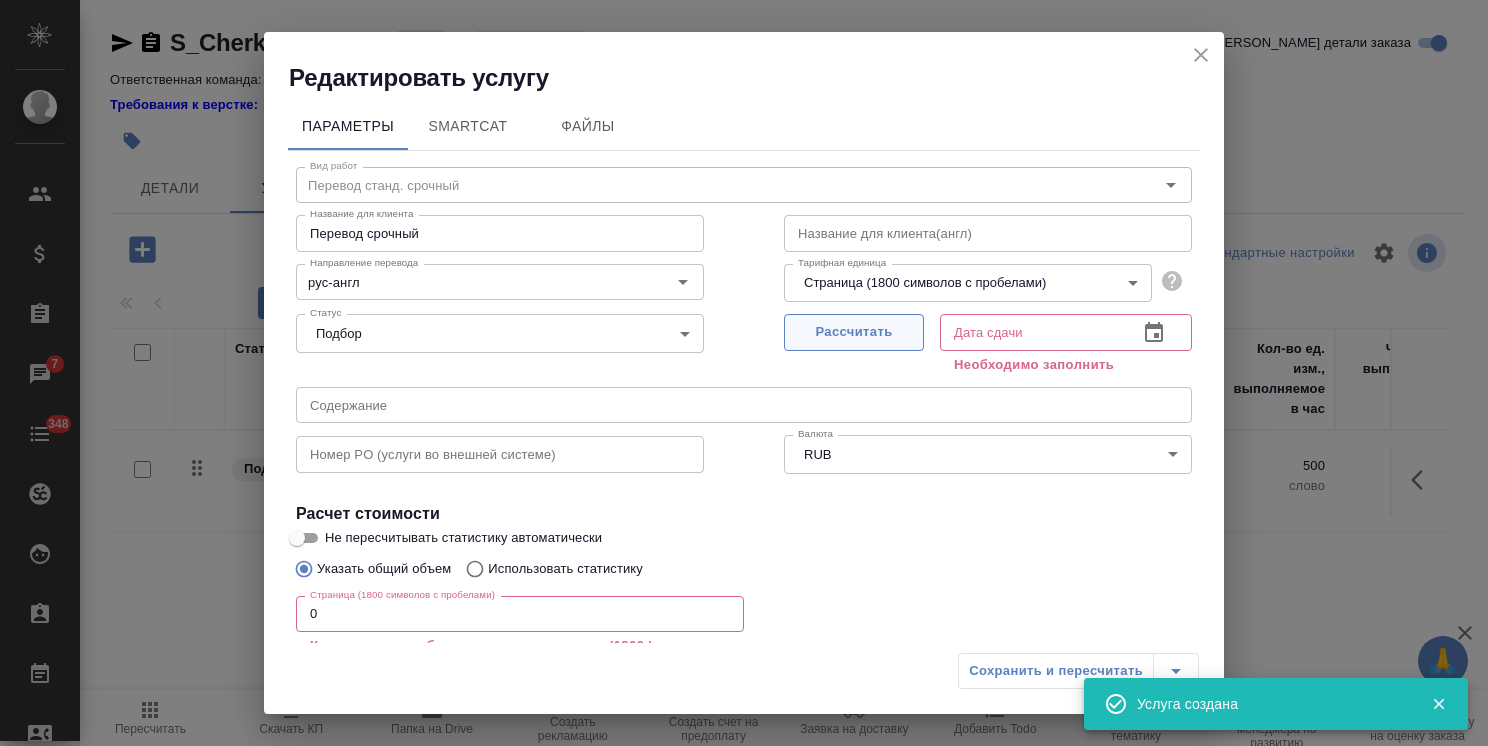click on "Рассчитать" at bounding box center (854, 332) 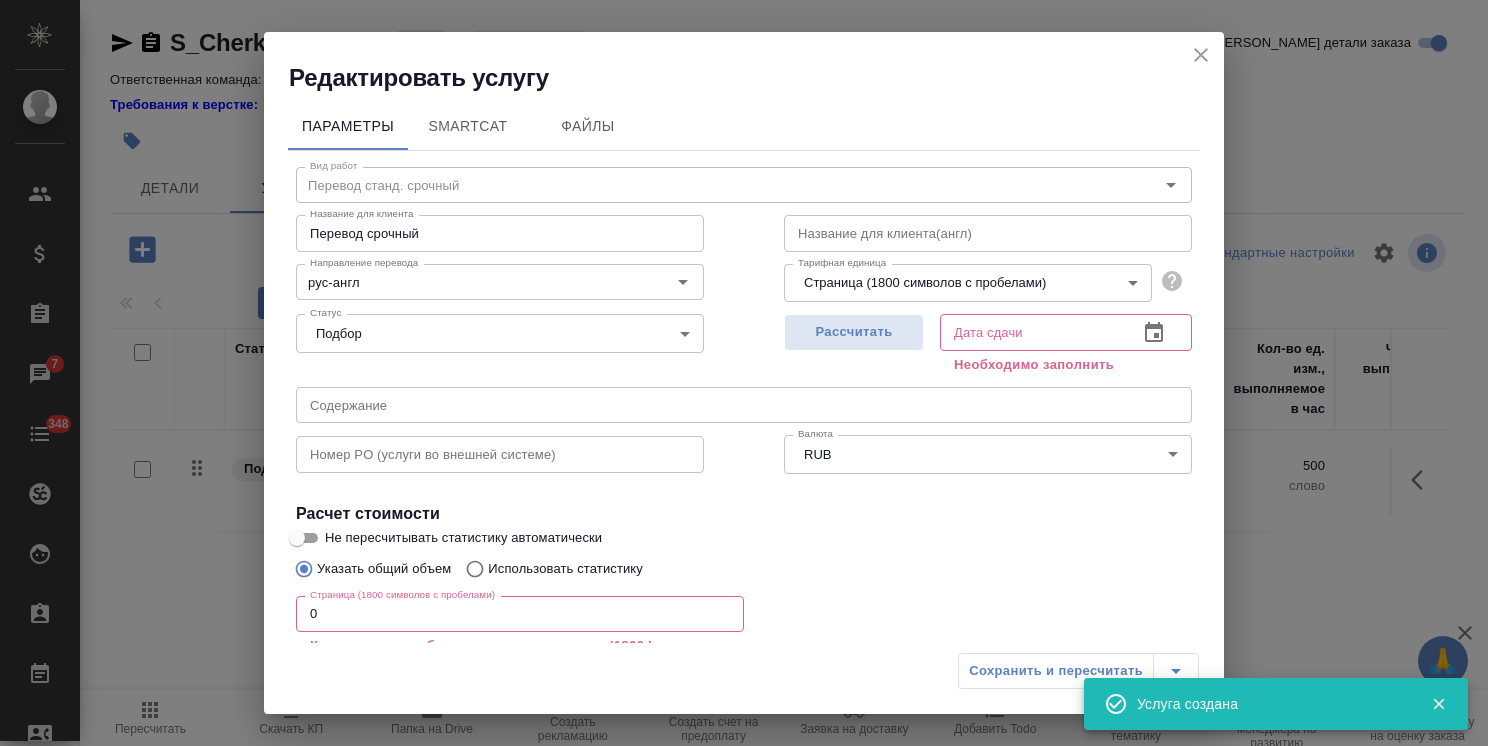type on "23.07.2025 17:02" 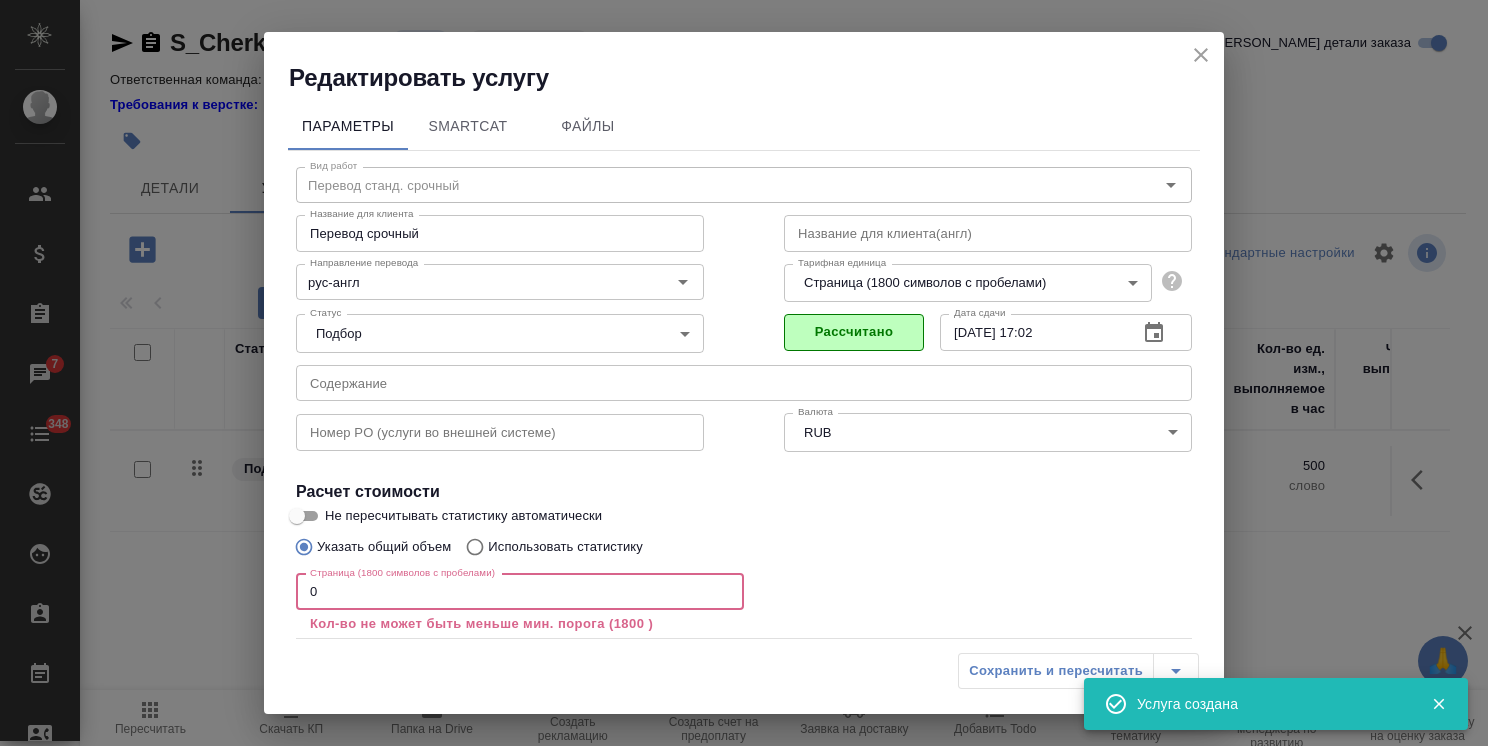 drag, startPoint x: 340, startPoint y: 606, endPoint x: 260, endPoint y: 588, distance: 82 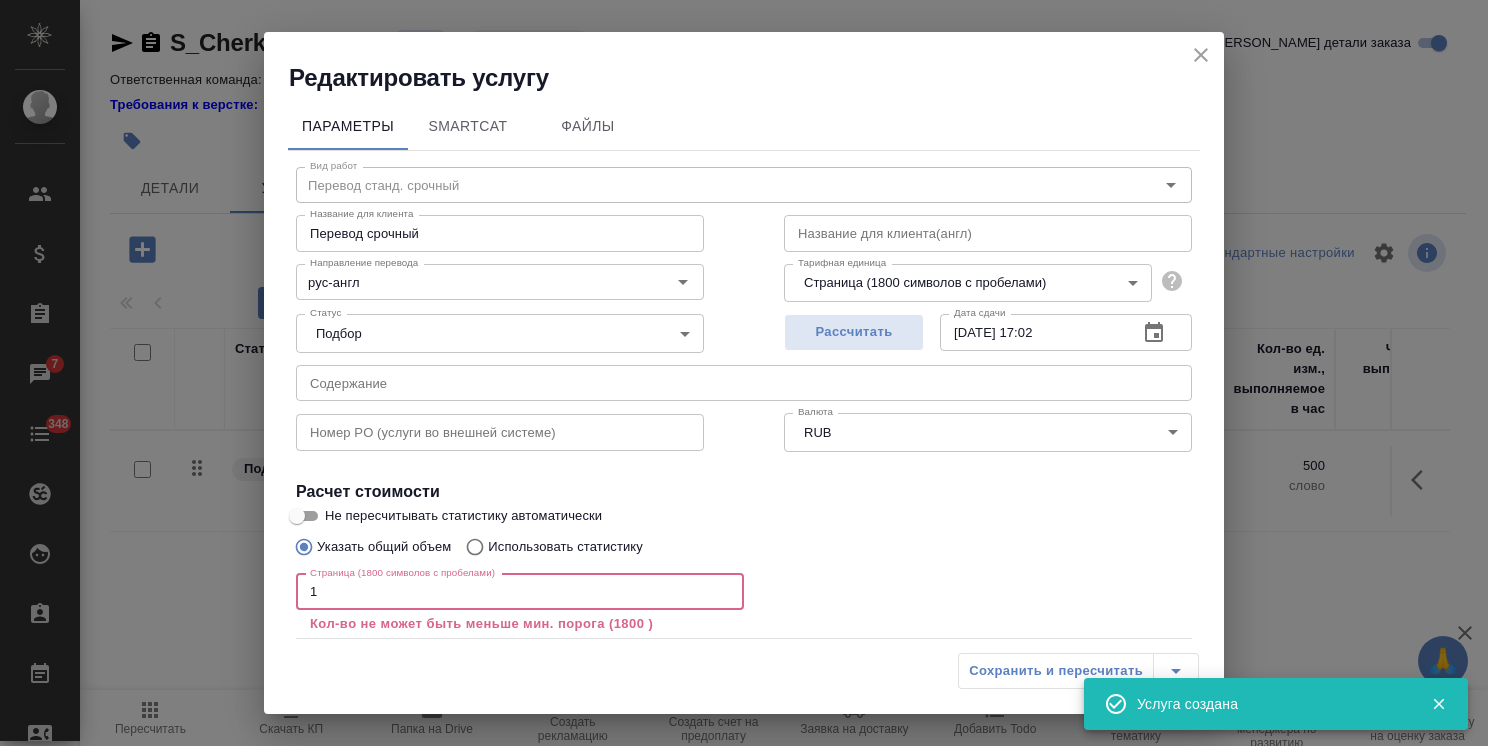 type on "1" 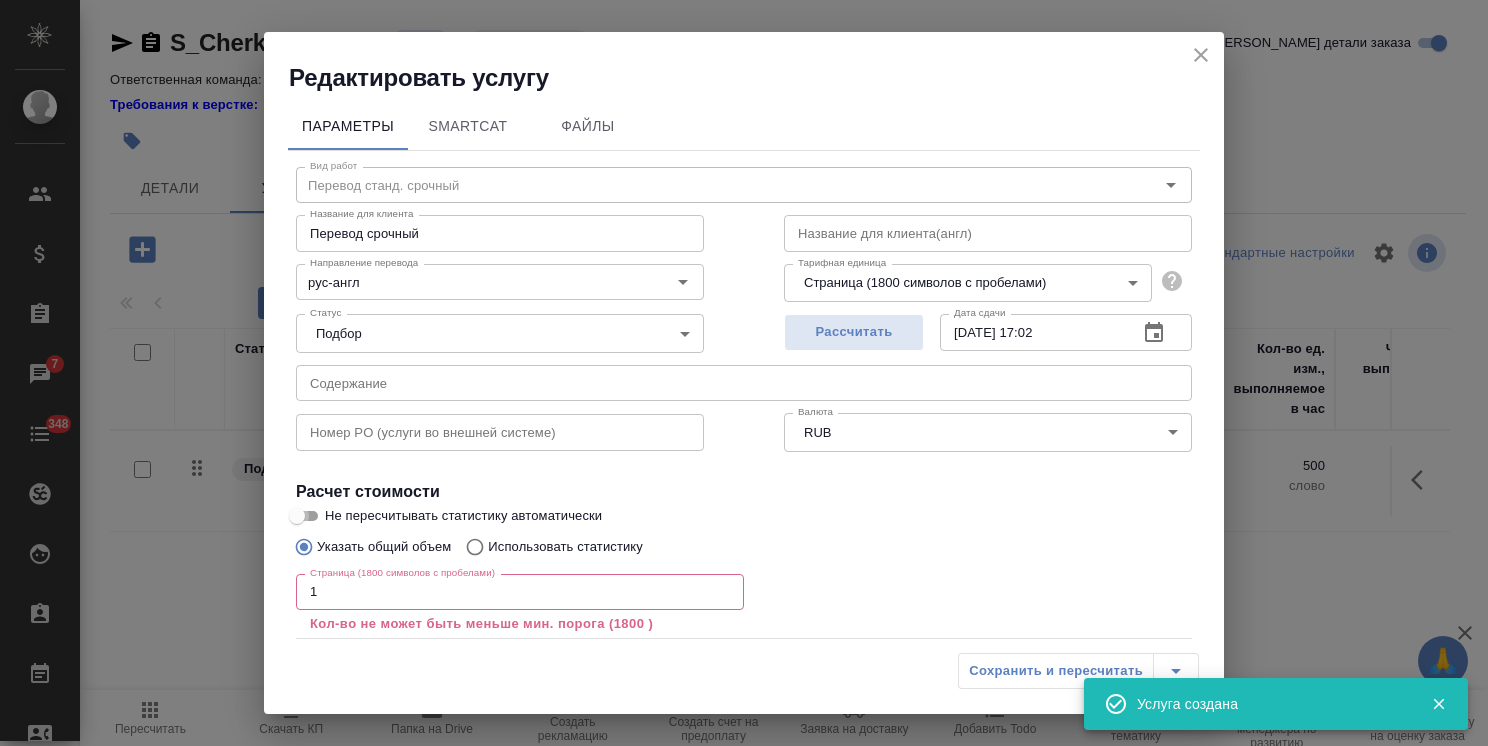 click on "Не пересчитывать статистику автоматически" at bounding box center (297, 516) 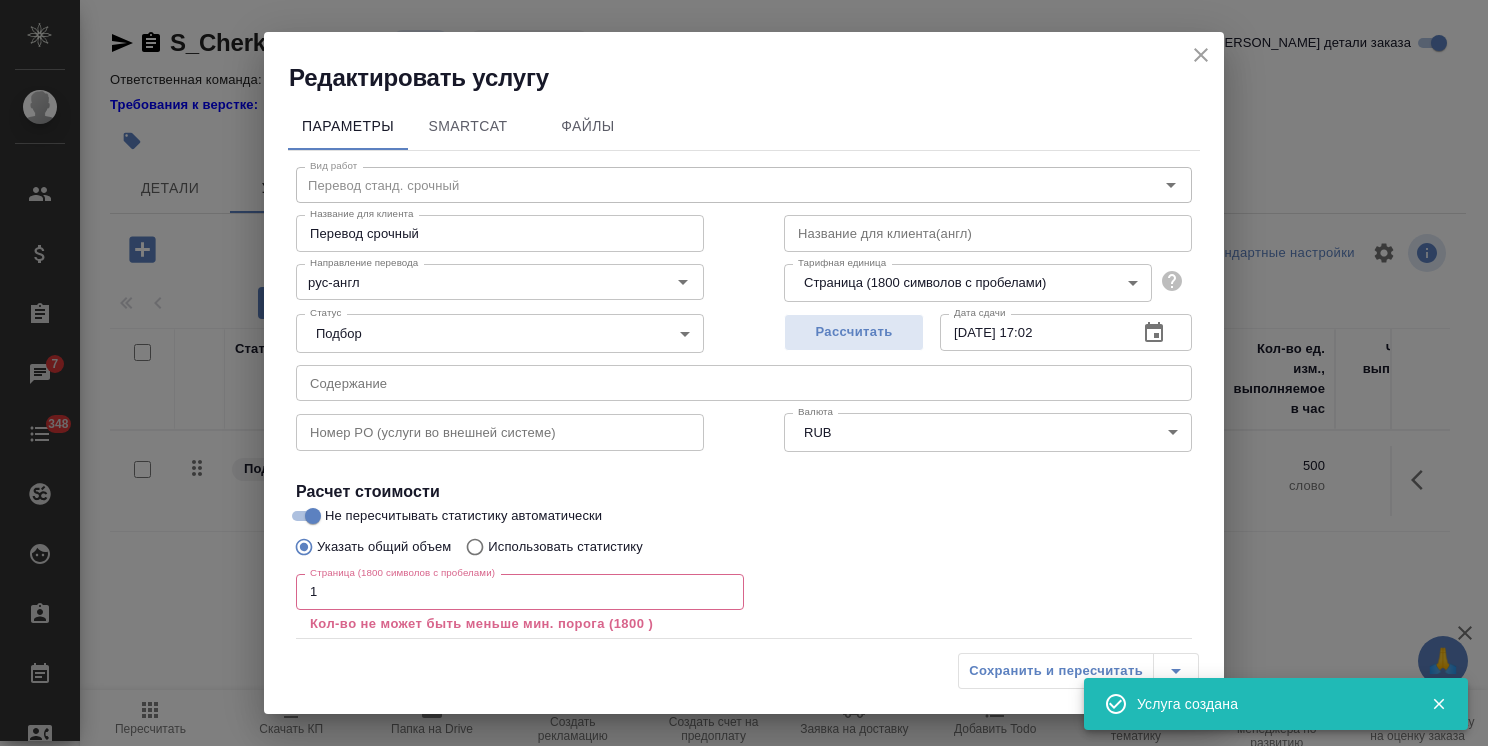 click on "Сохранить и пересчитать" at bounding box center (1078, 671) 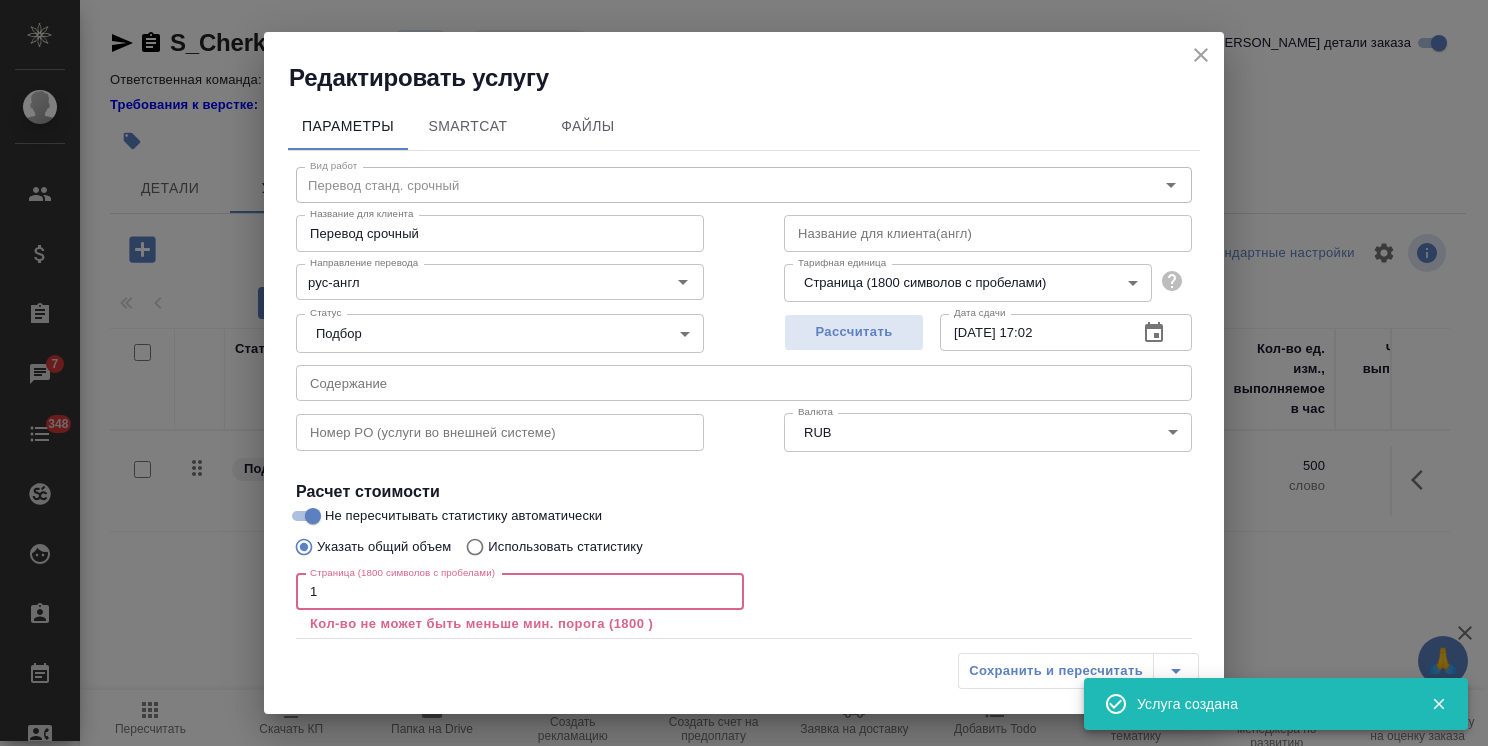 drag, startPoint x: 265, startPoint y: 574, endPoint x: 244, endPoint y: 573, distance: 21.023796 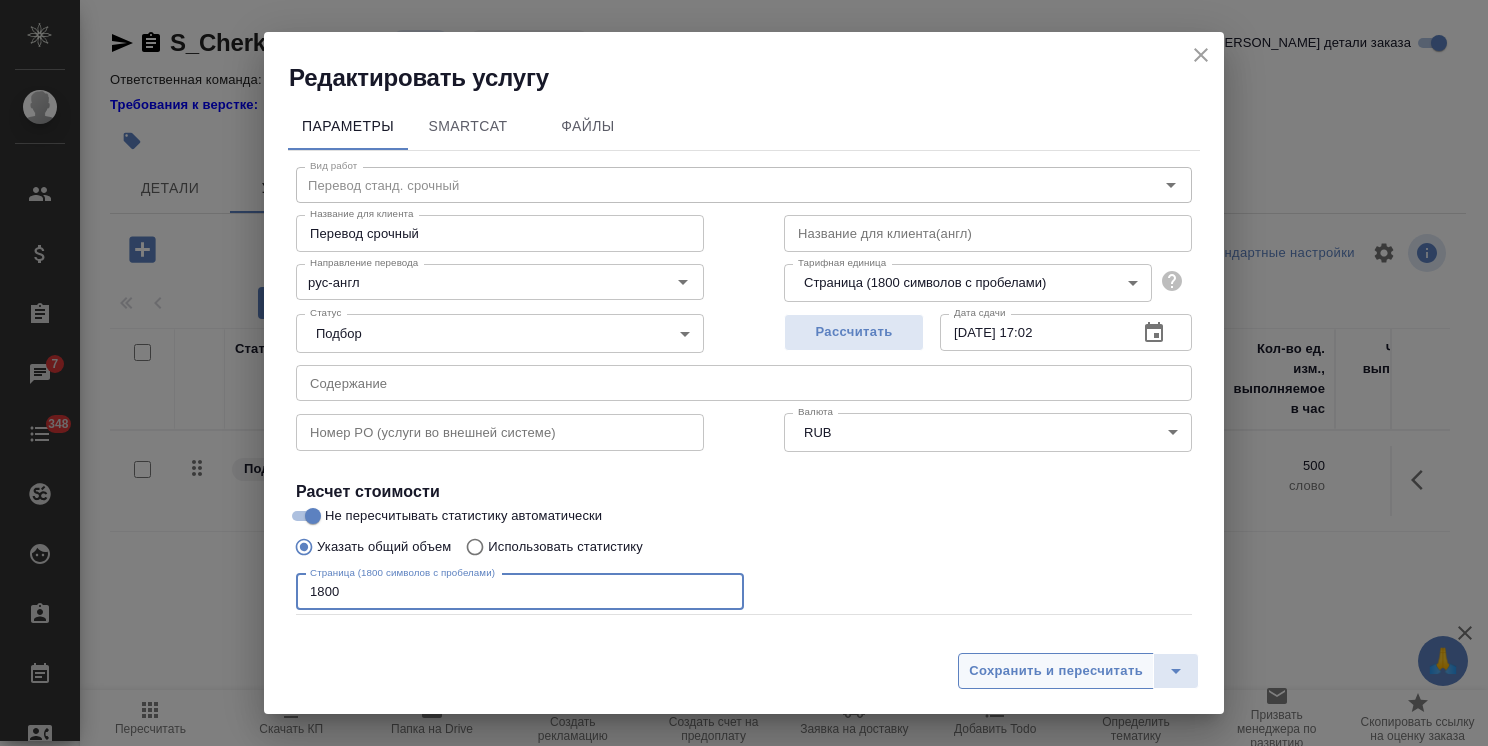 type on "1800" 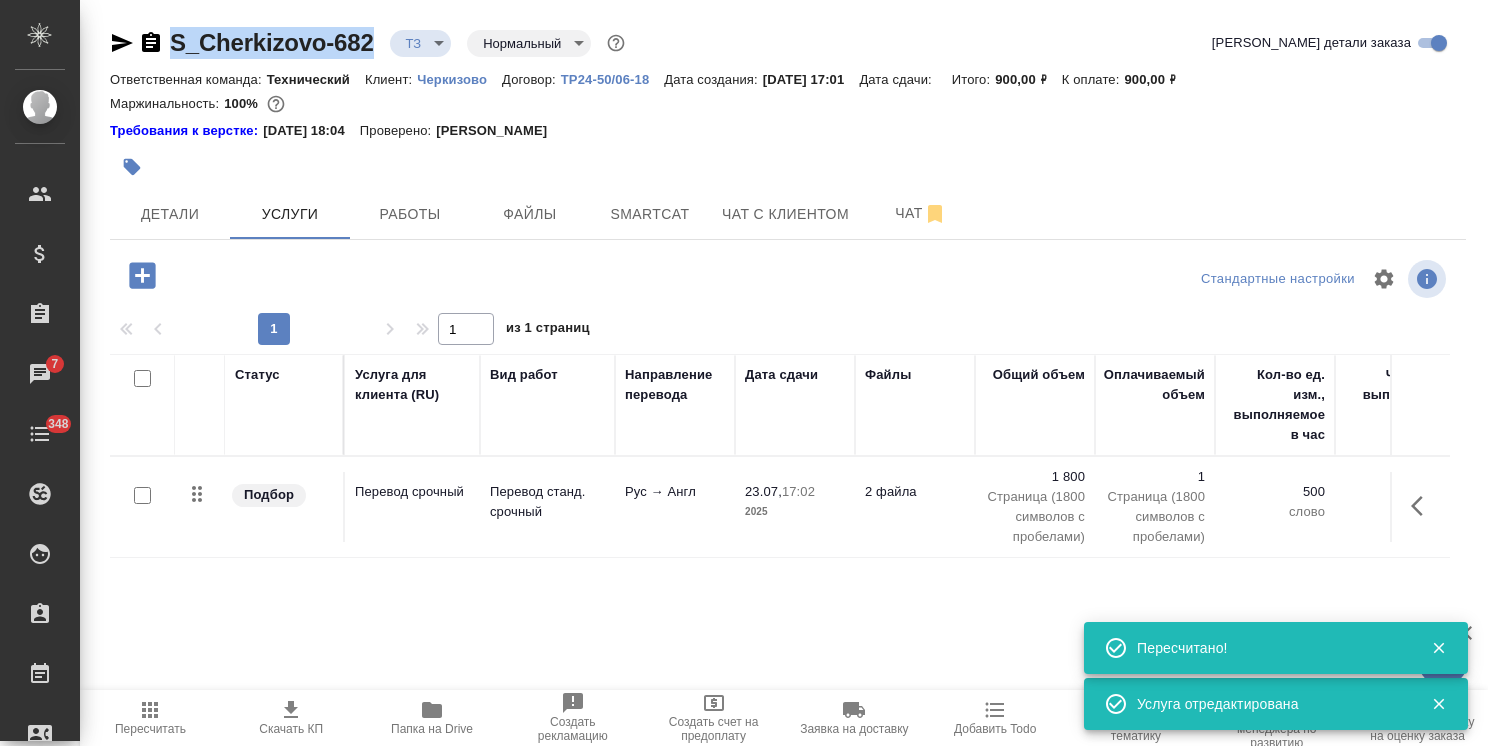 drag, startPoint x: 378, startPoint y: 18, endPoint x: 144, endPoint y: 33, distance: 234.48027 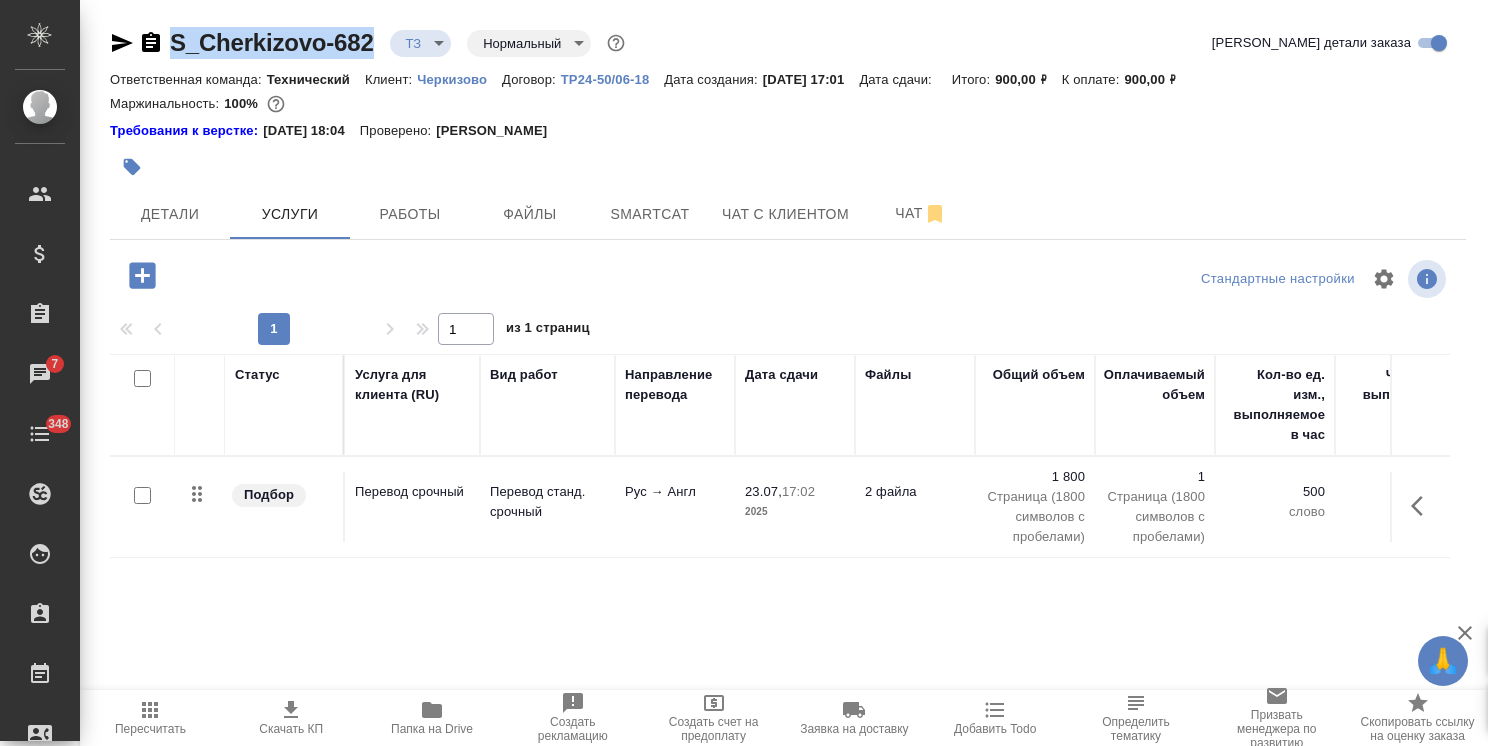 copy on "S_Cherkizovo-682" 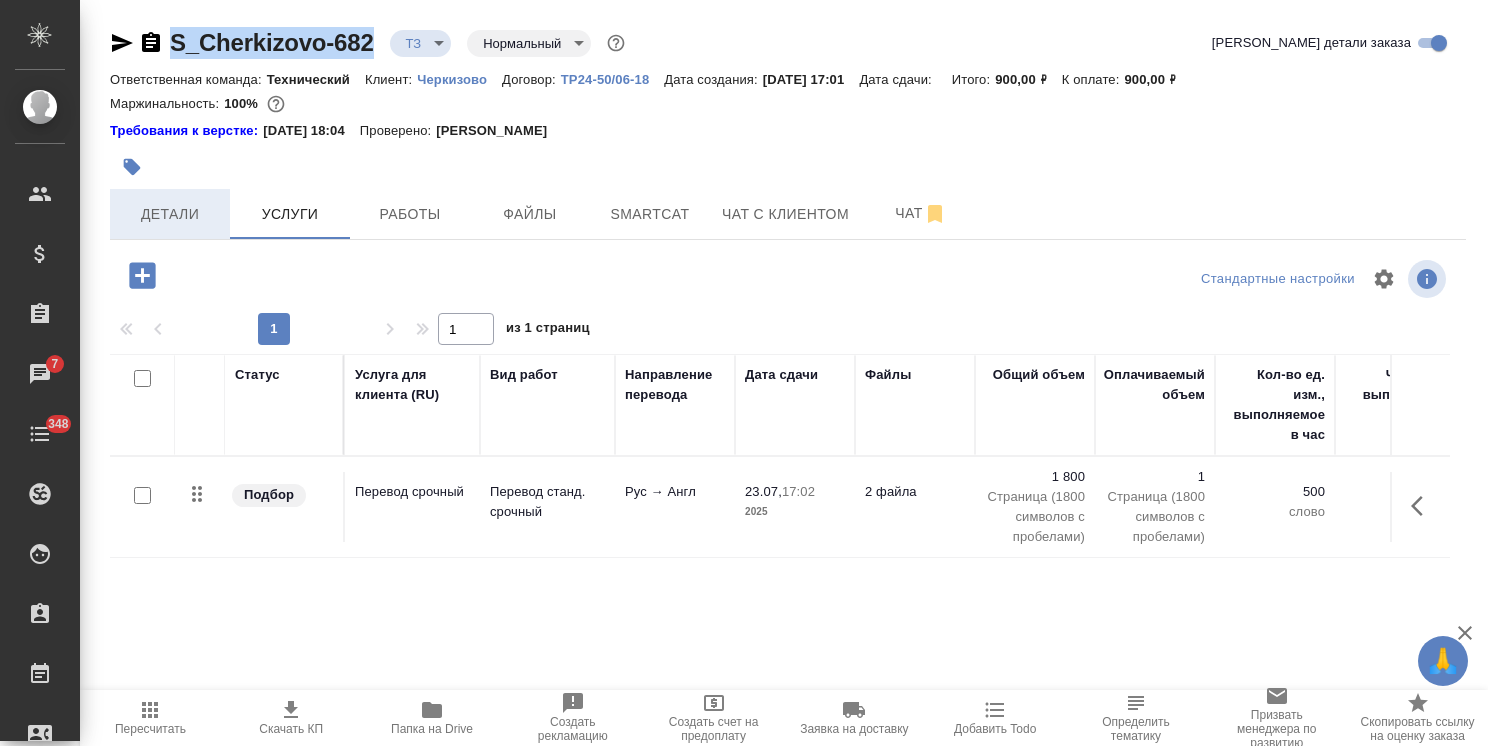 click on "Детали" at bounding box center [170, 214] 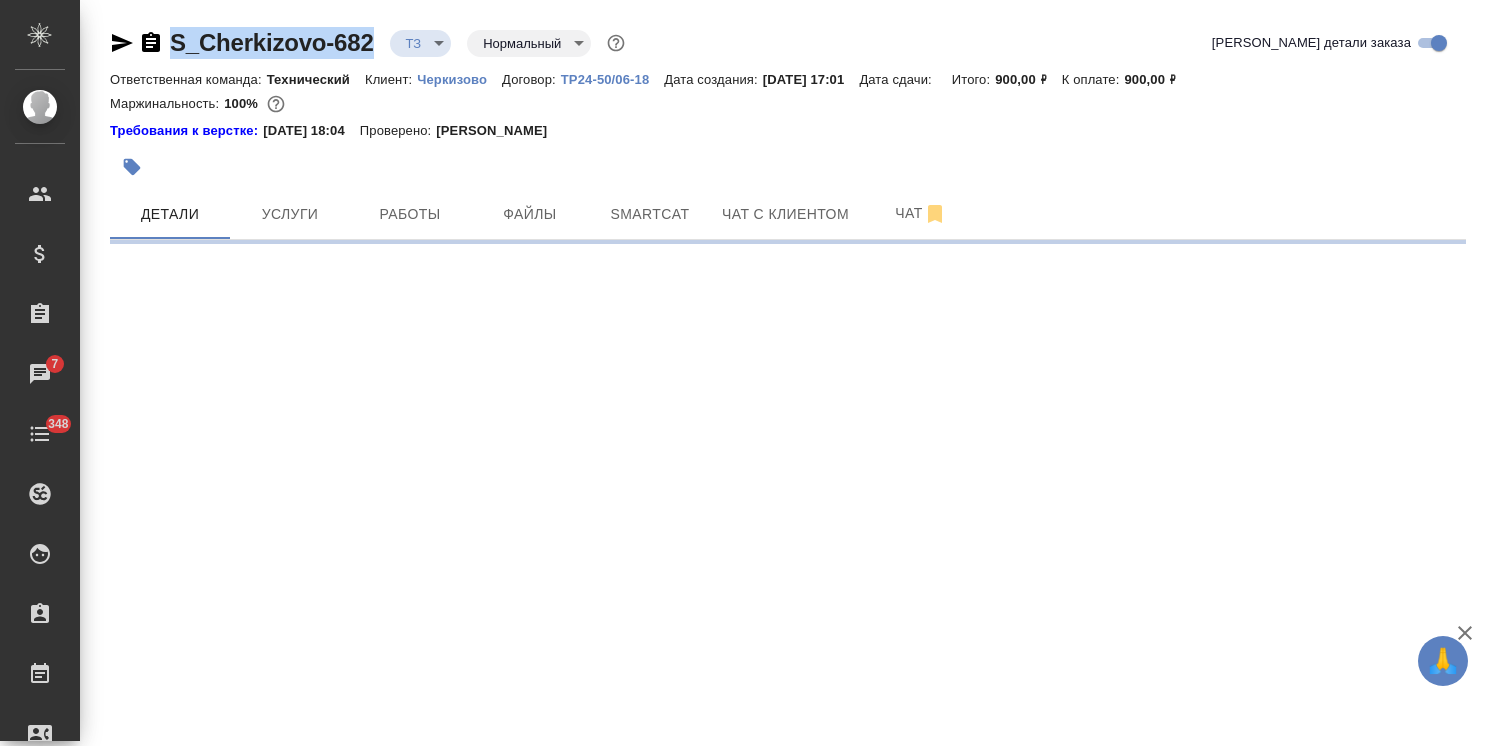 select on "RU" 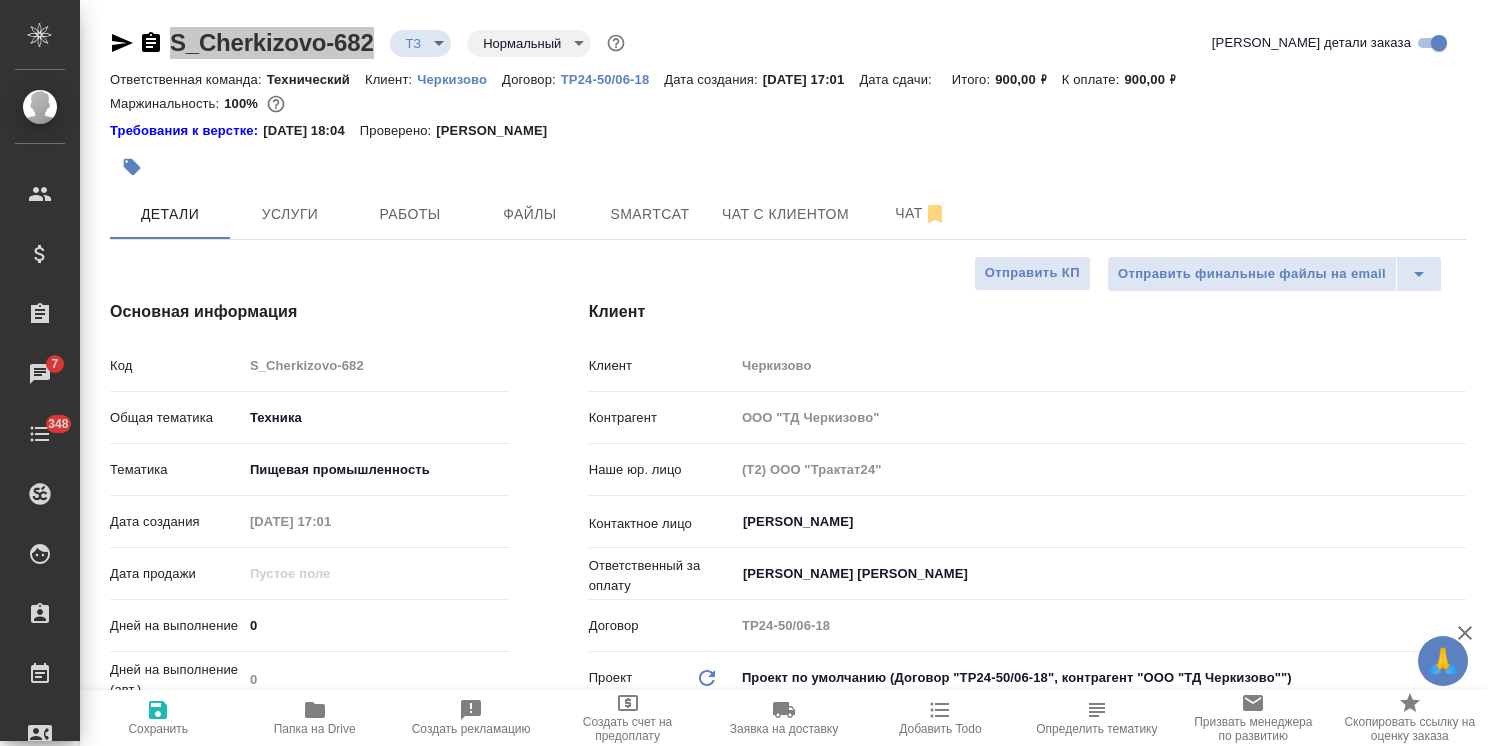 type on "x" 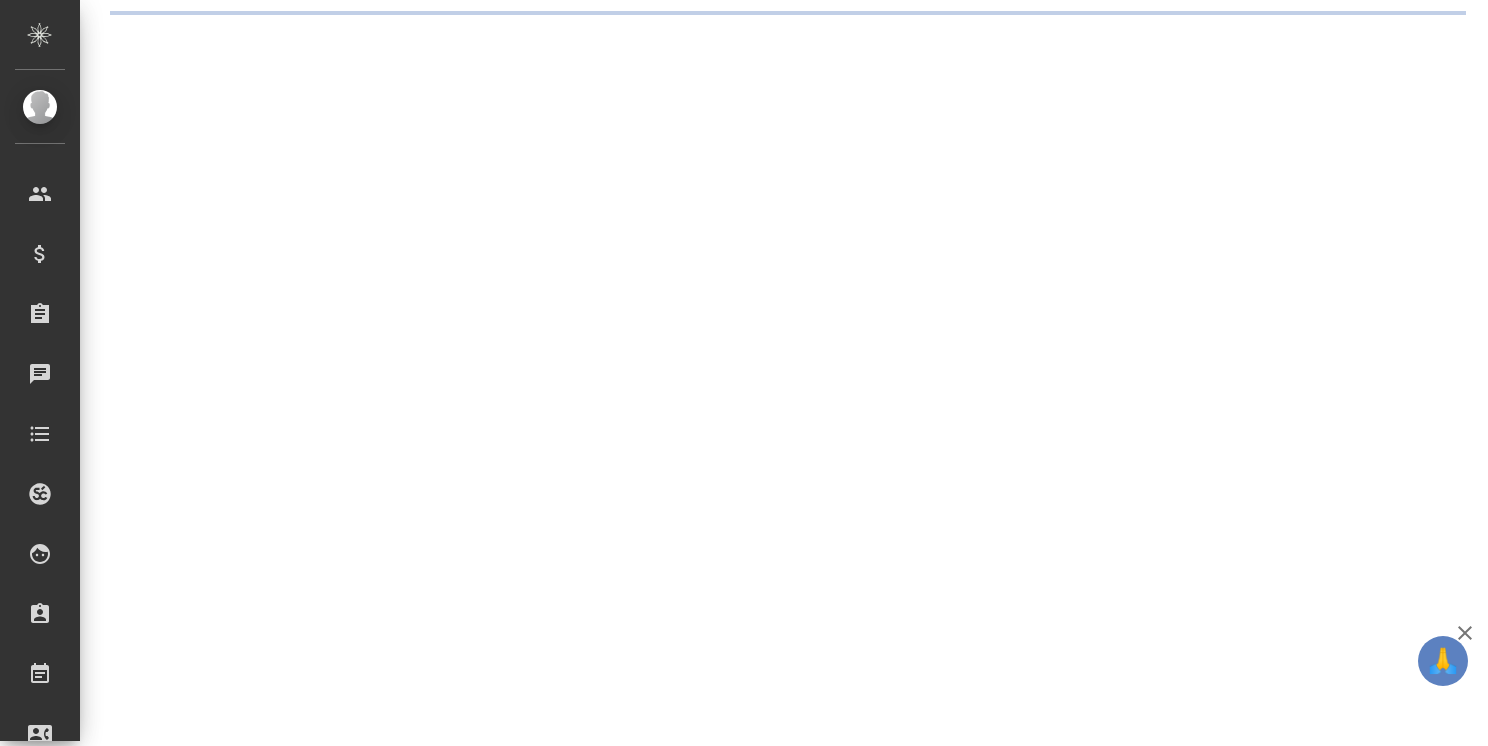 scroll, scrollTop: 0, scrollLeft: 0, axis: both 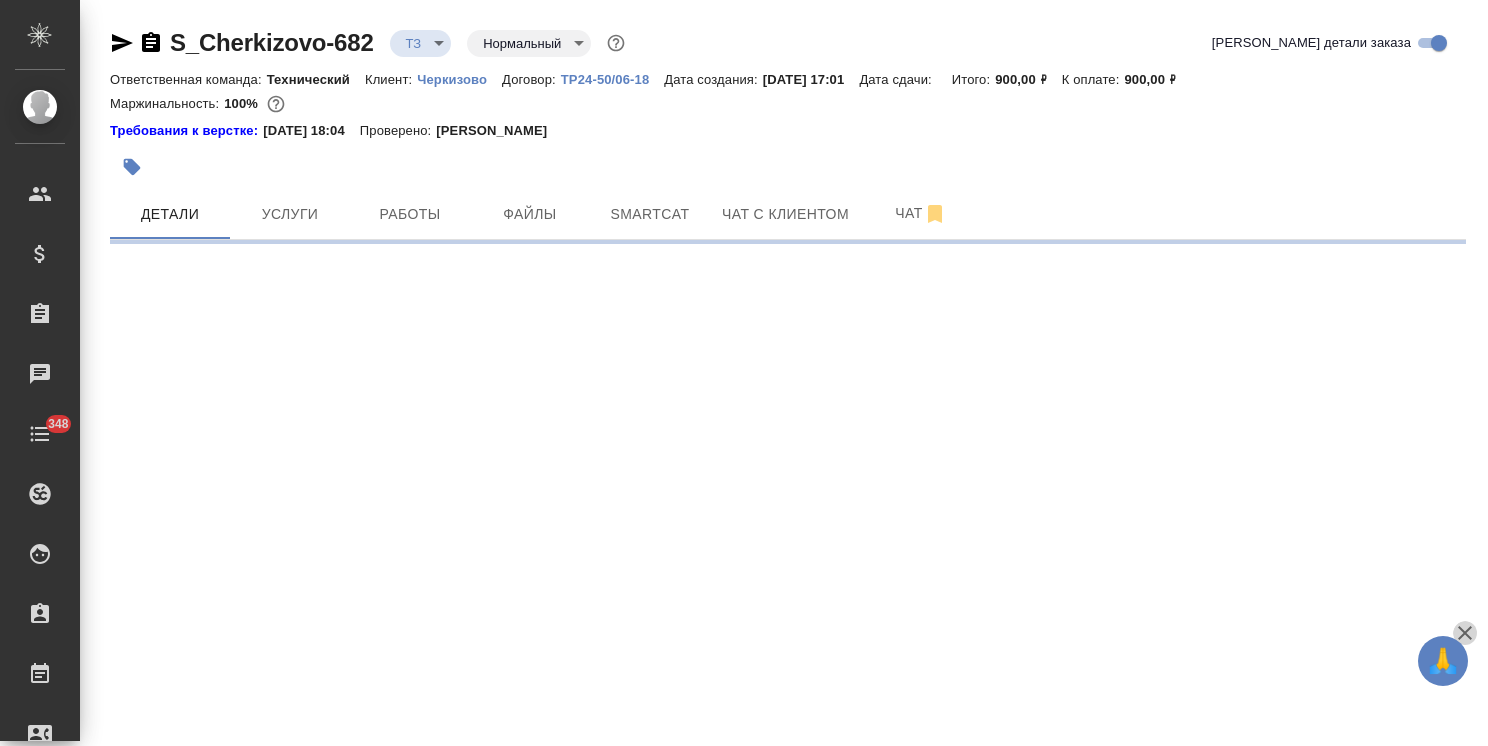 click 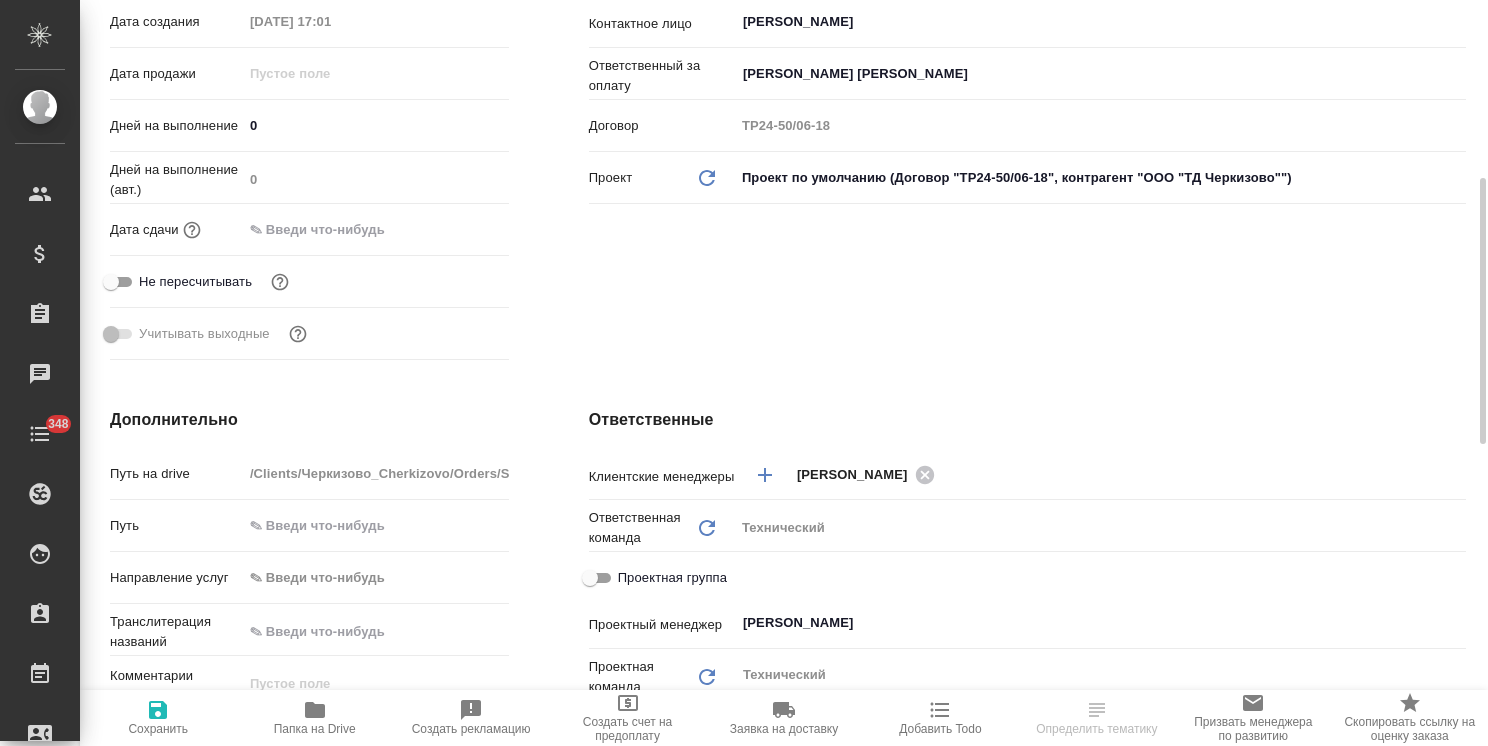type on "x" 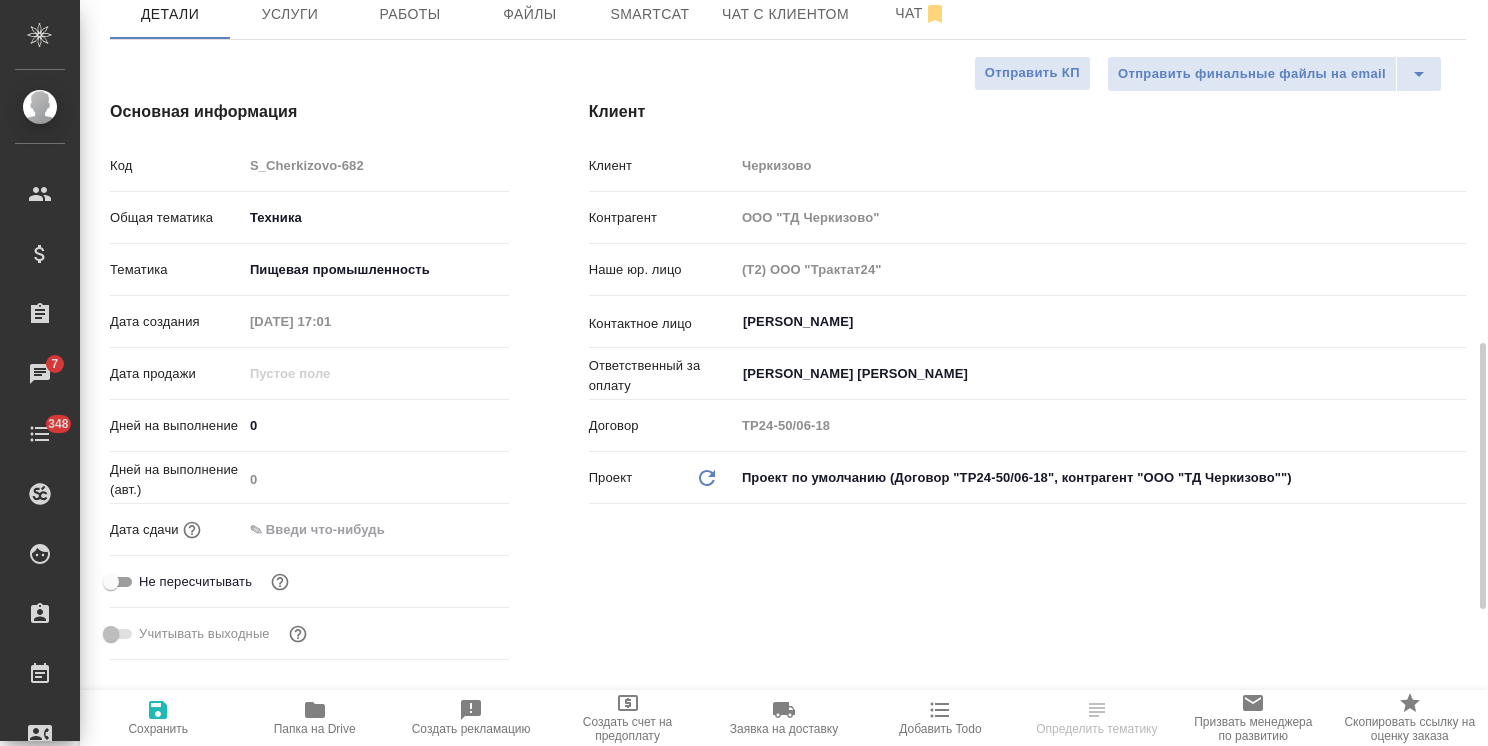 scroll, scrollTop: 0, scrollLeft: 0, axis: both 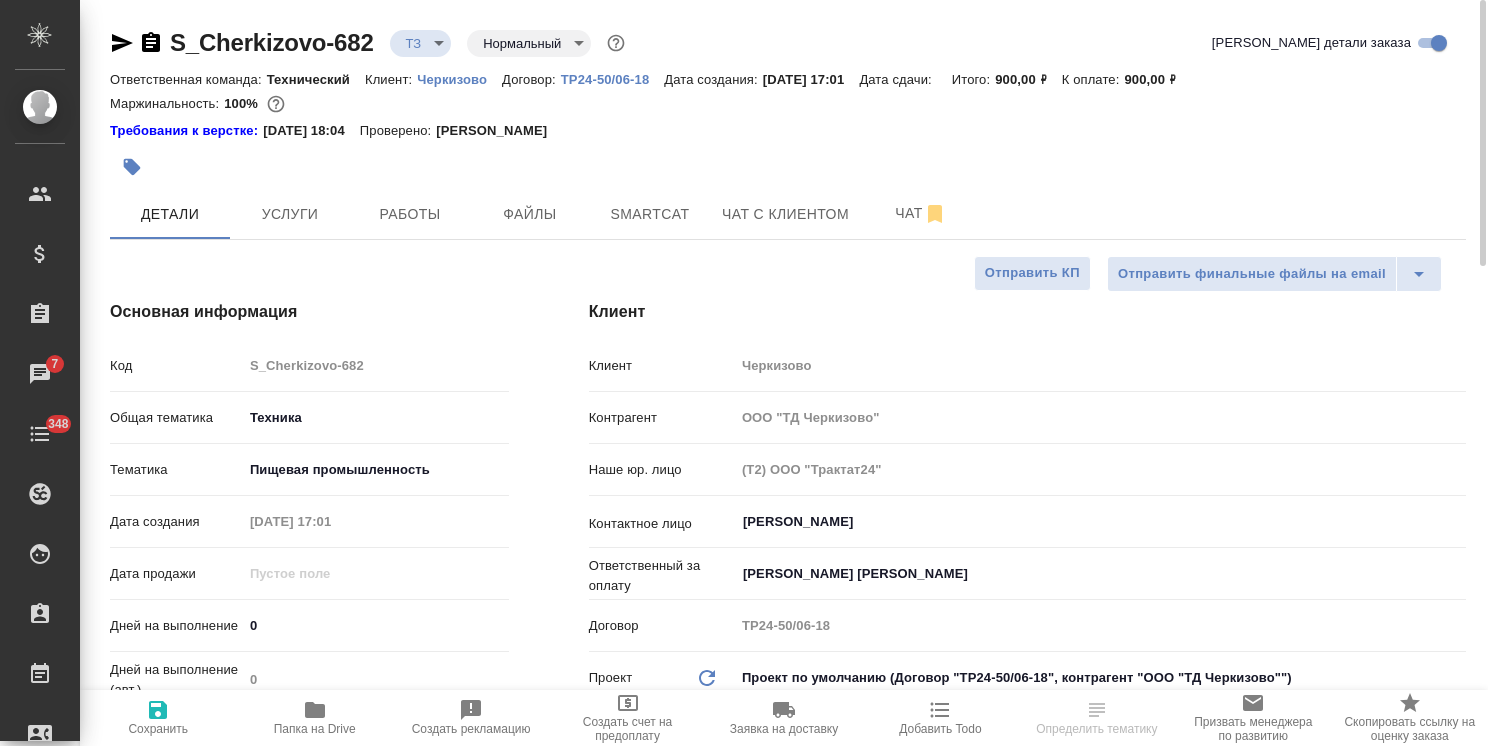 click 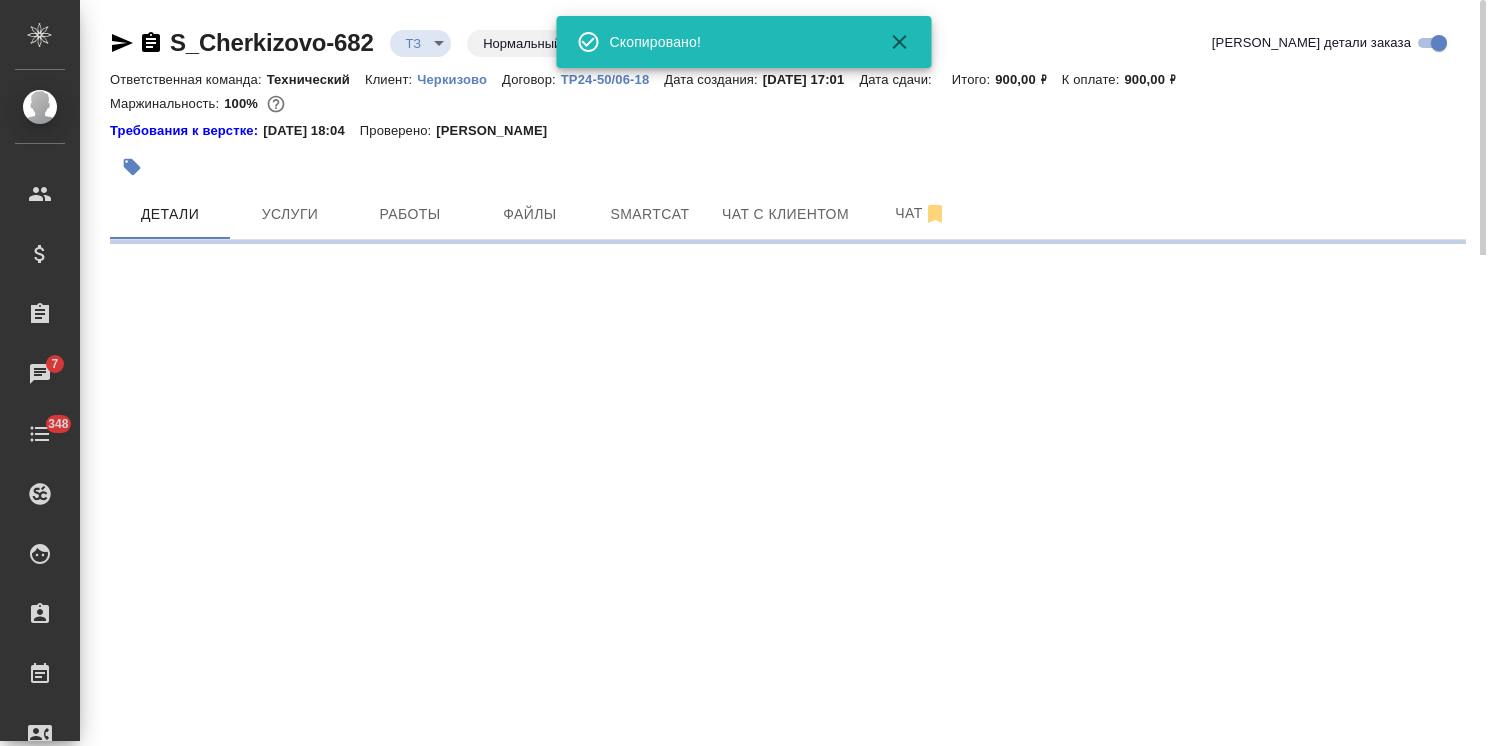 select on "RU" 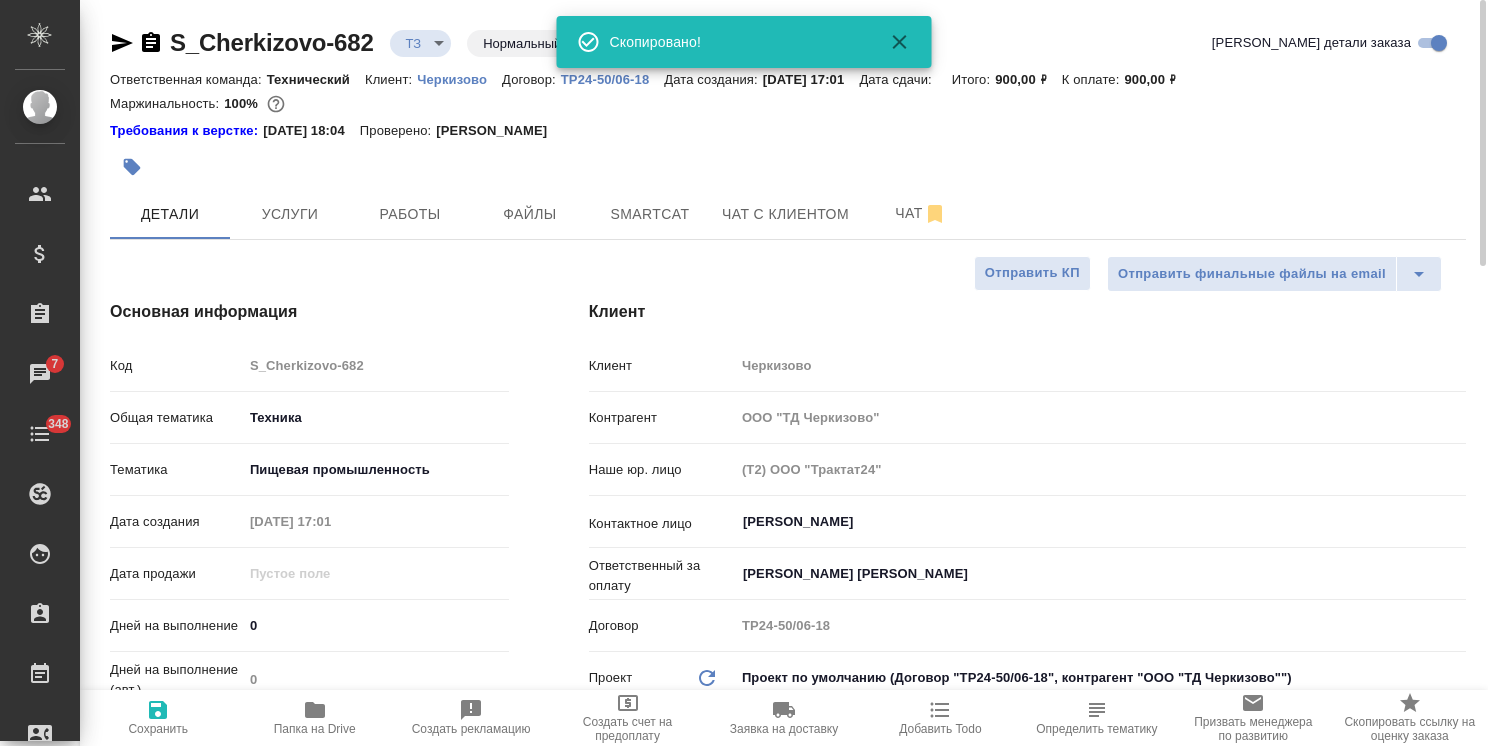 type on "x" 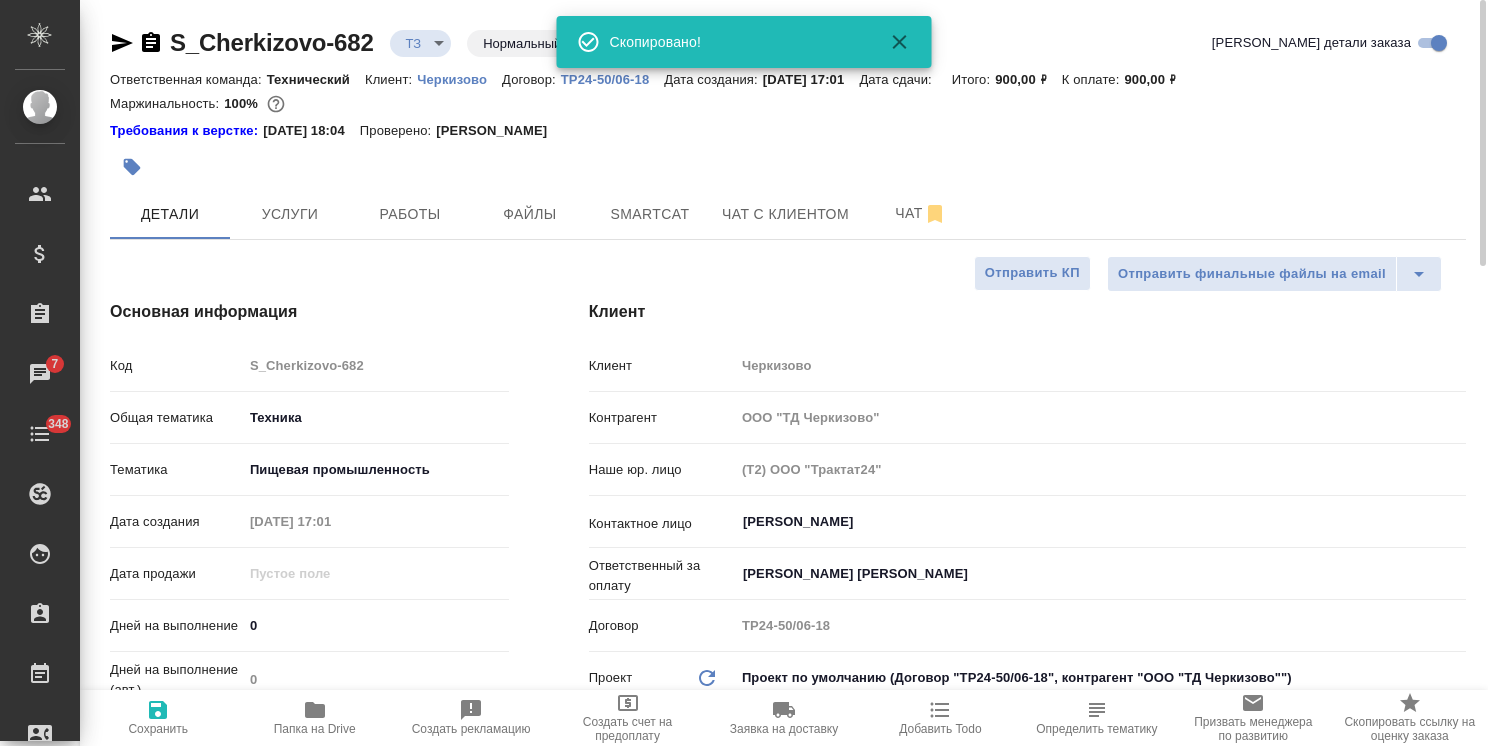 type on "x" 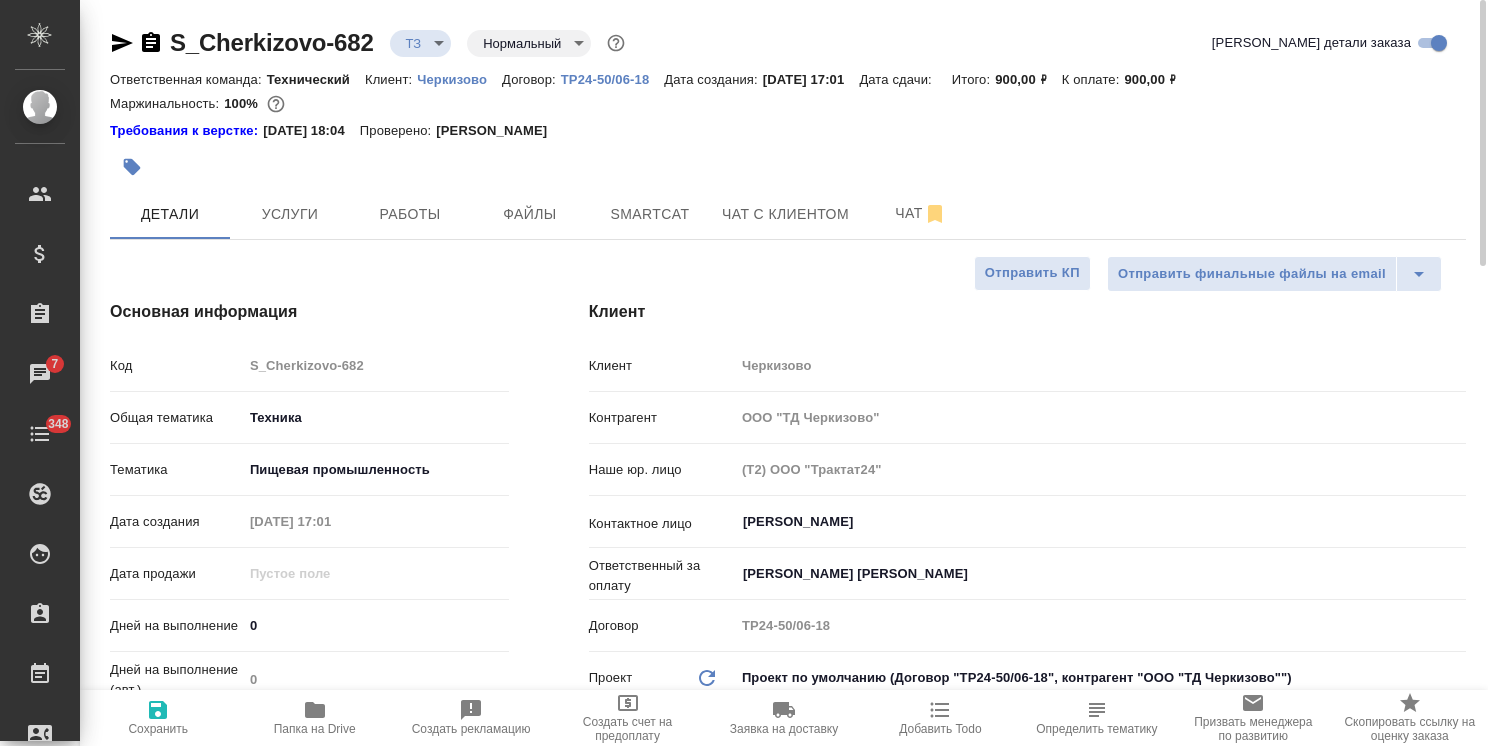 type on "x" 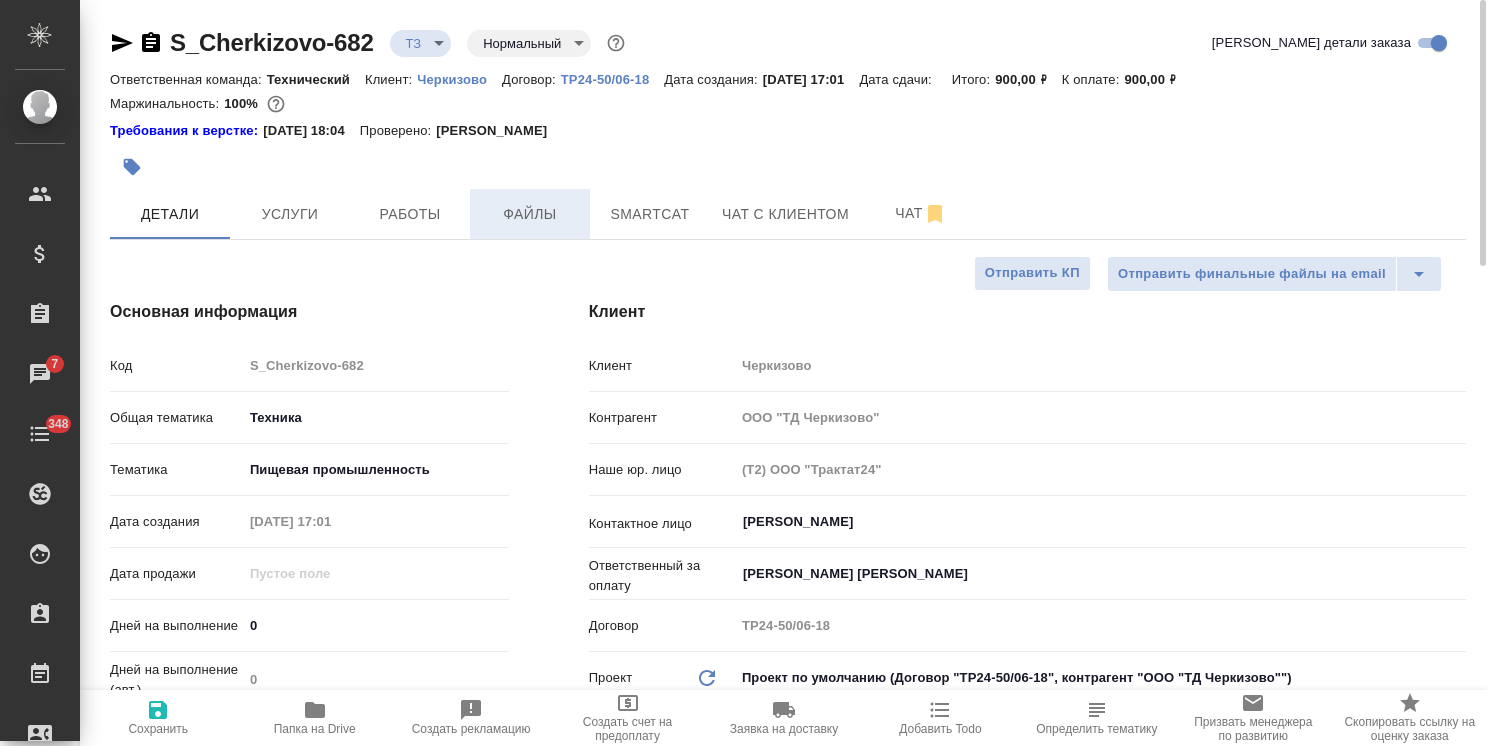 click on "Файлы" at bounding box center [530, 214] 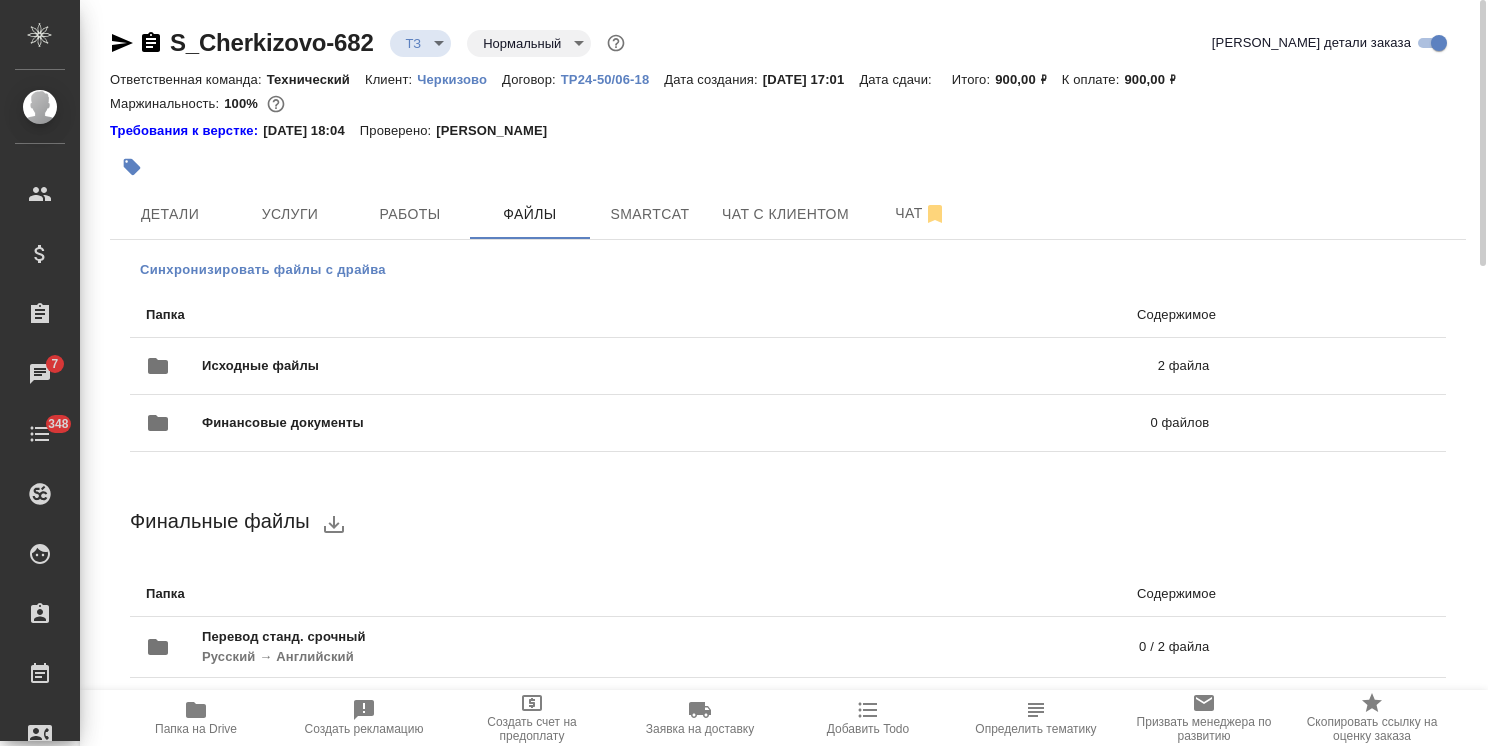 click on "Синхронизировать файлы с драйва" at bounding box center [263, 270] 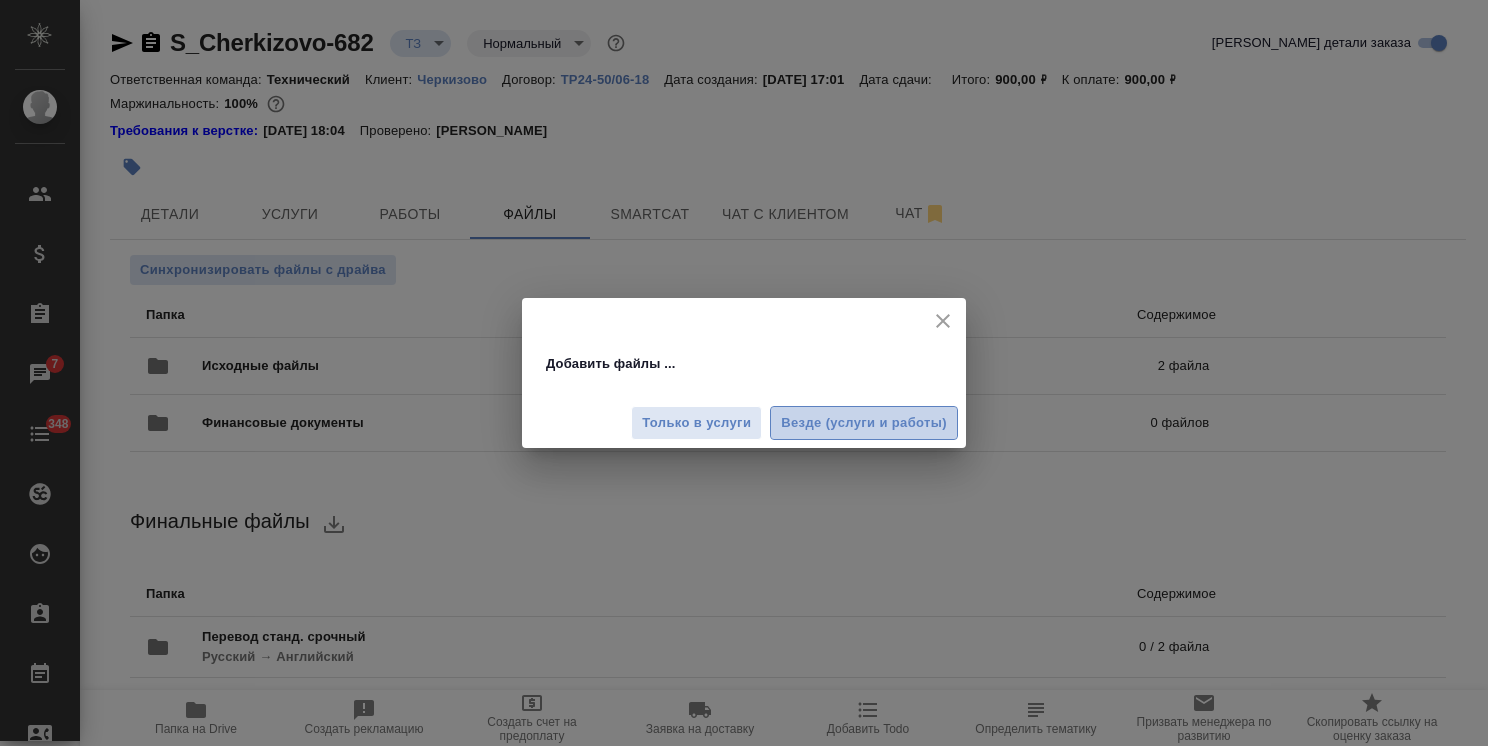click on "Везде (услуги и работы)" at bounding box center (864, 423) 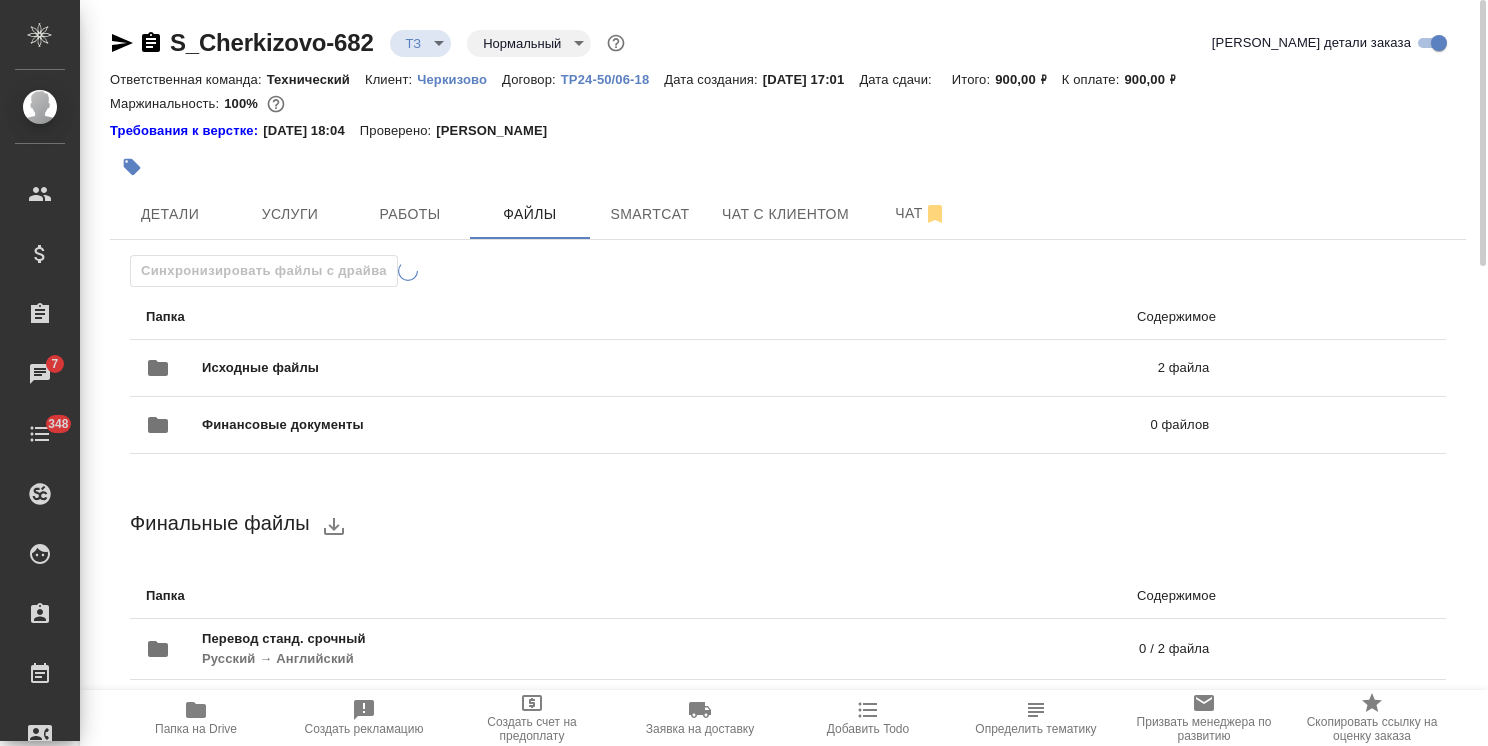 click on ".cls-1
fill:#fff;
AWATERA Usmanova Olga Клиенты Спецификации Заказы 7 Чаты 348 Todo Проекты SC Исполнители Кандидаты Работы Входящие заявки Заявки на доставку Рекламации Проекты процессинга Конференции Выйти S_Cherkizovo-682 ТЗ tz Нормальный normal Кратко детали заказа Ответственная команда: Технический Клиент: Черкизово Договор: ТР24-50/06-18 Дата создания: 23.07.2025, 17:01 Дата сдачи: Итого: 900,00 ₽ К оплате: 900,00 ₽ Маржинальность: 100% Требования к верстке: 03.09.2024 18:04 Проверено: Петрова Валерия Детали Услуги Работы Файлы Smartcat Чат с клиентом Чат Синхронизировать файлы с драйва Папка" at bounding box center [744, 373] 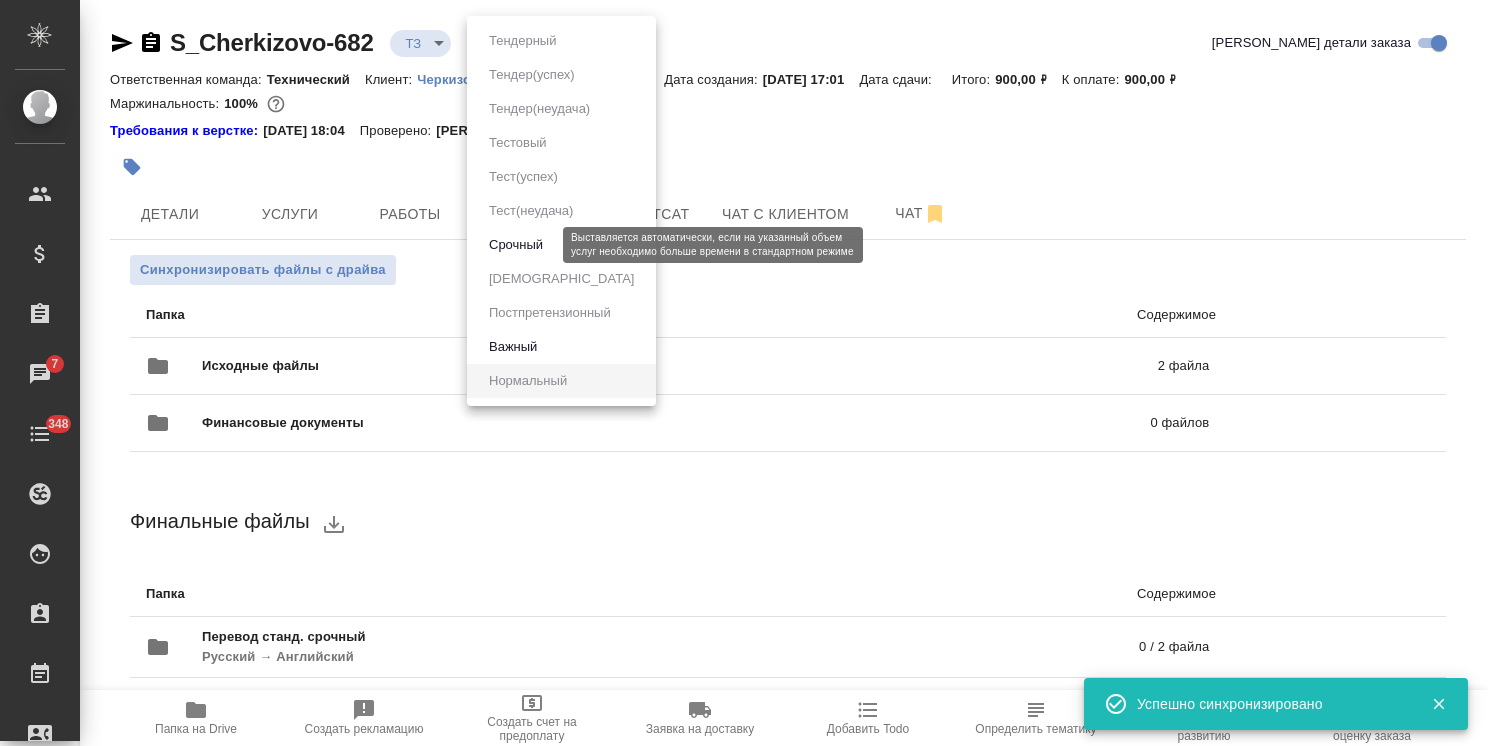 drag, startPoint x: 520, startPoint y: 240, endPoint x: 380, endPoint y: 223, distance: 141.02837 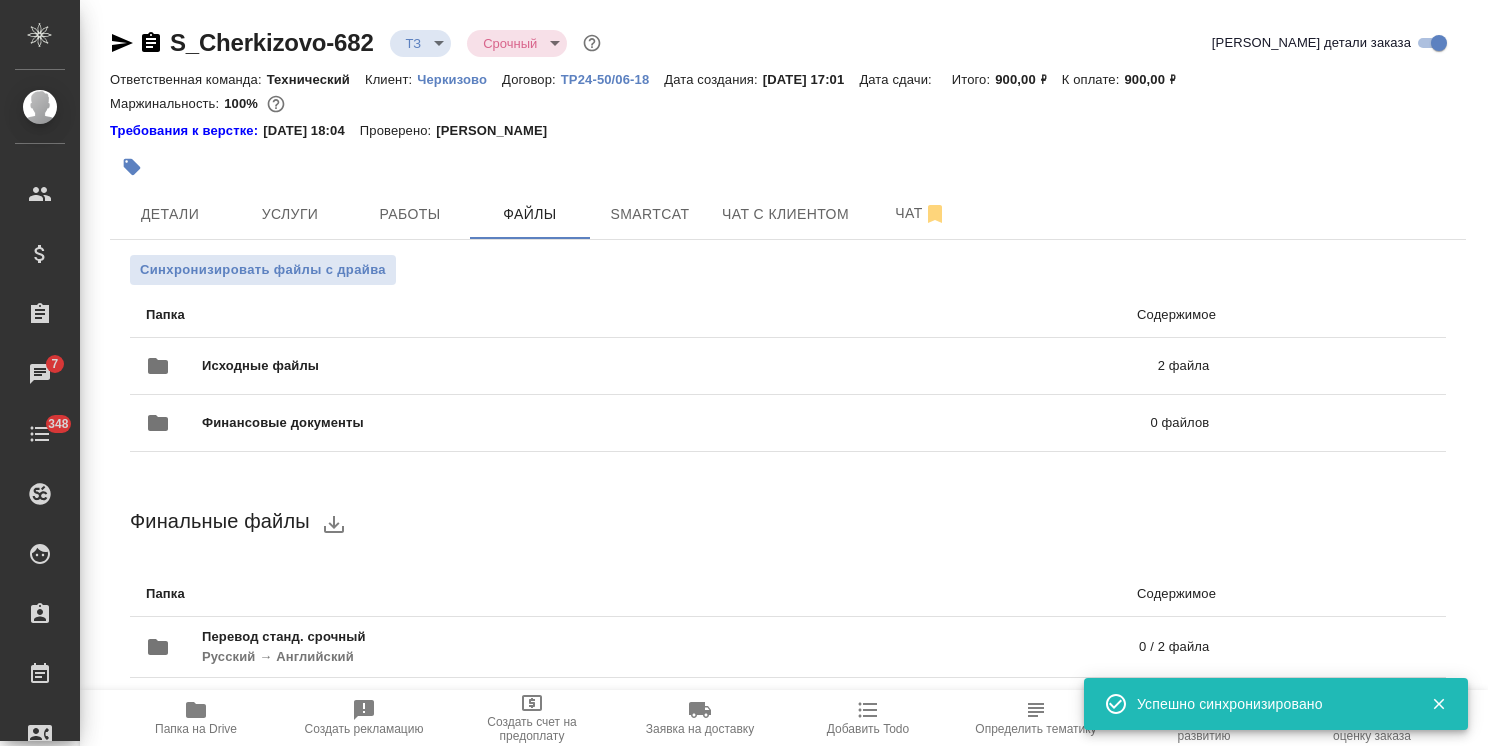 click on "Услуги" at bounding box center (290, 214) 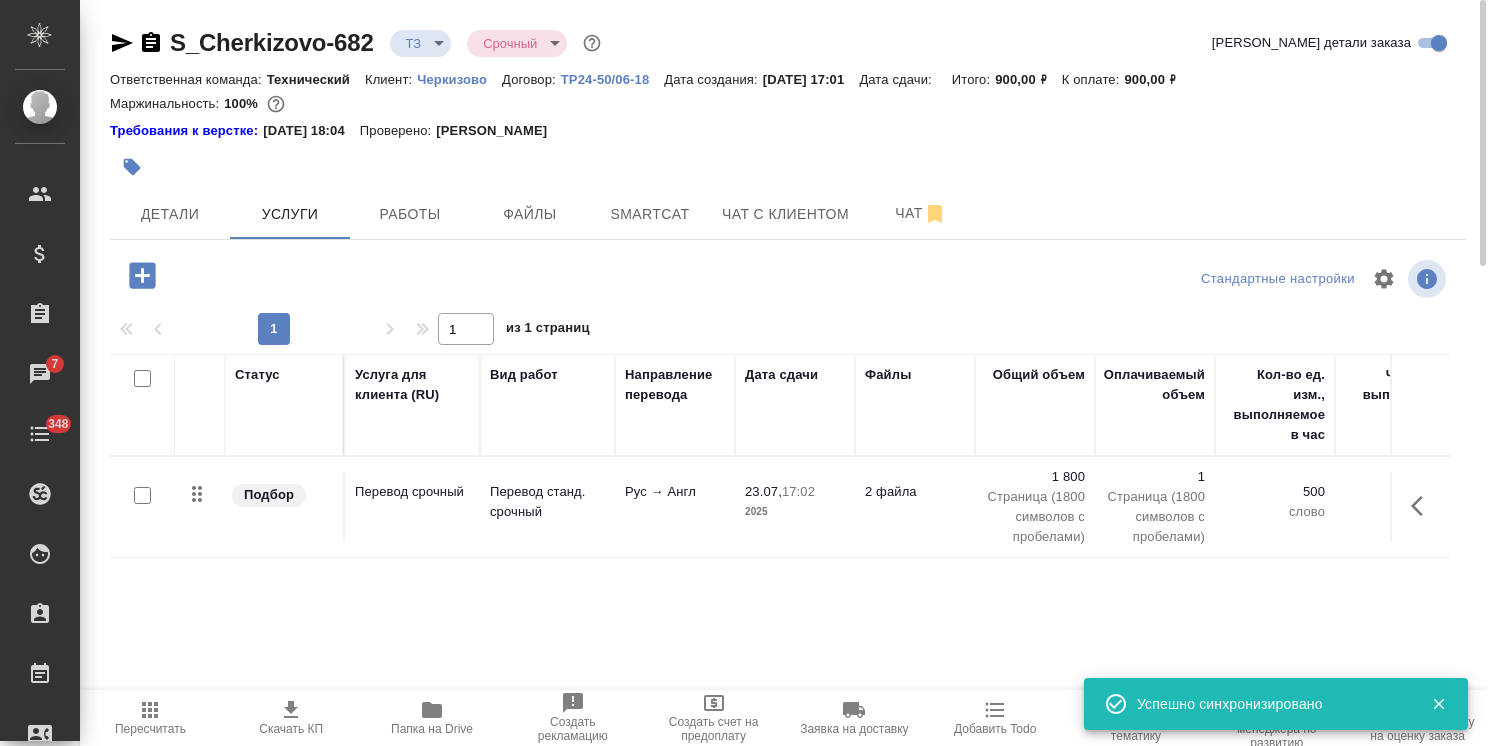 click at bounding box center (142, 495) 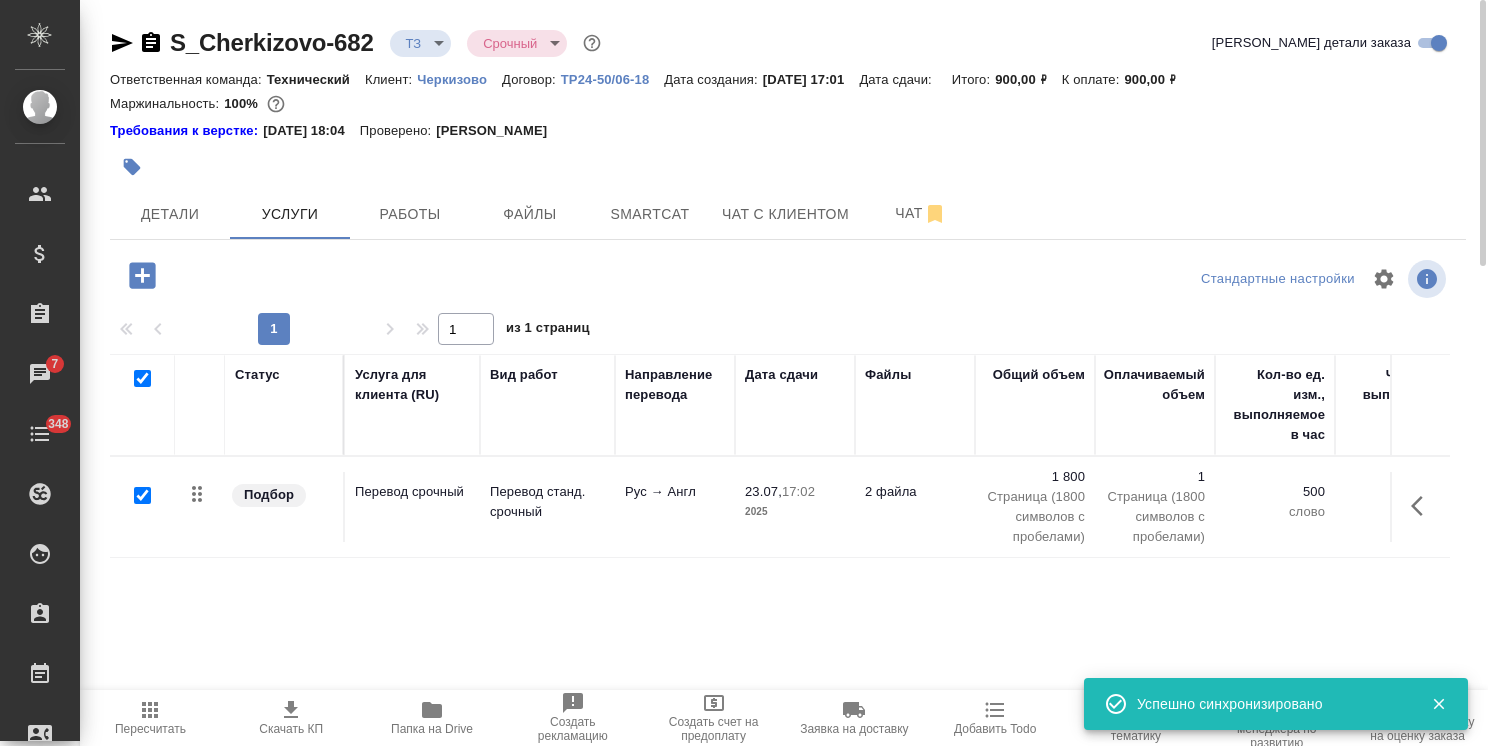 checkbox on "true" 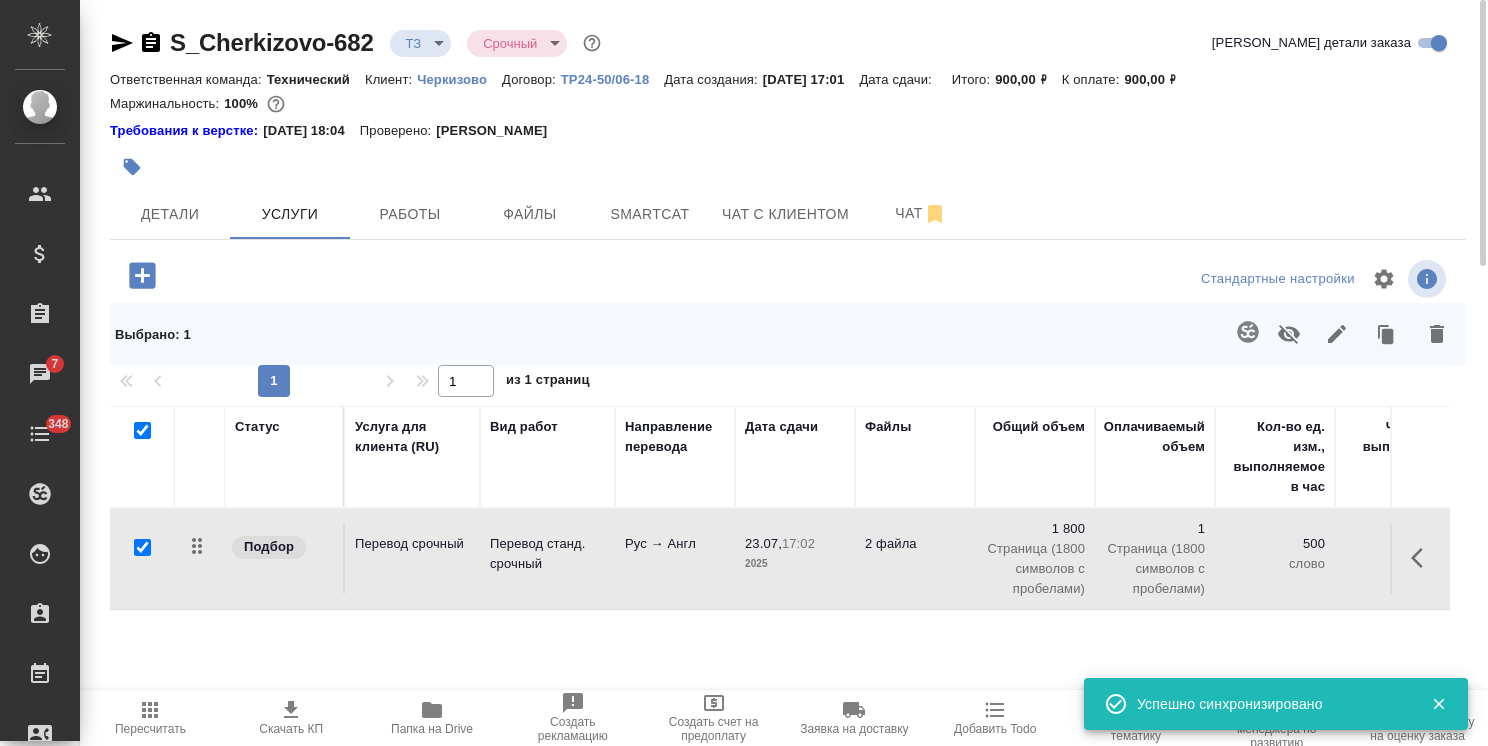 click 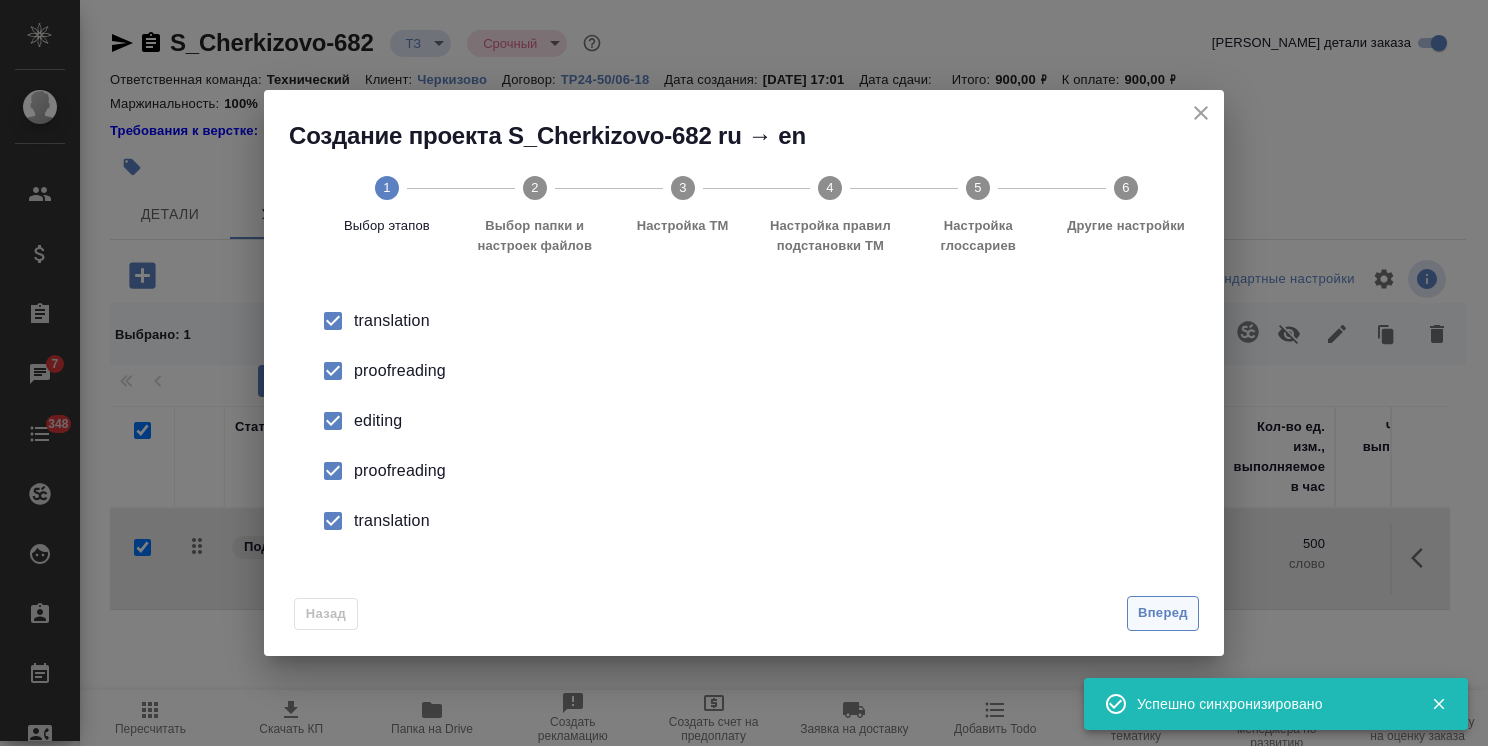 click on "Вперед" at bounding box center [1163, 613] 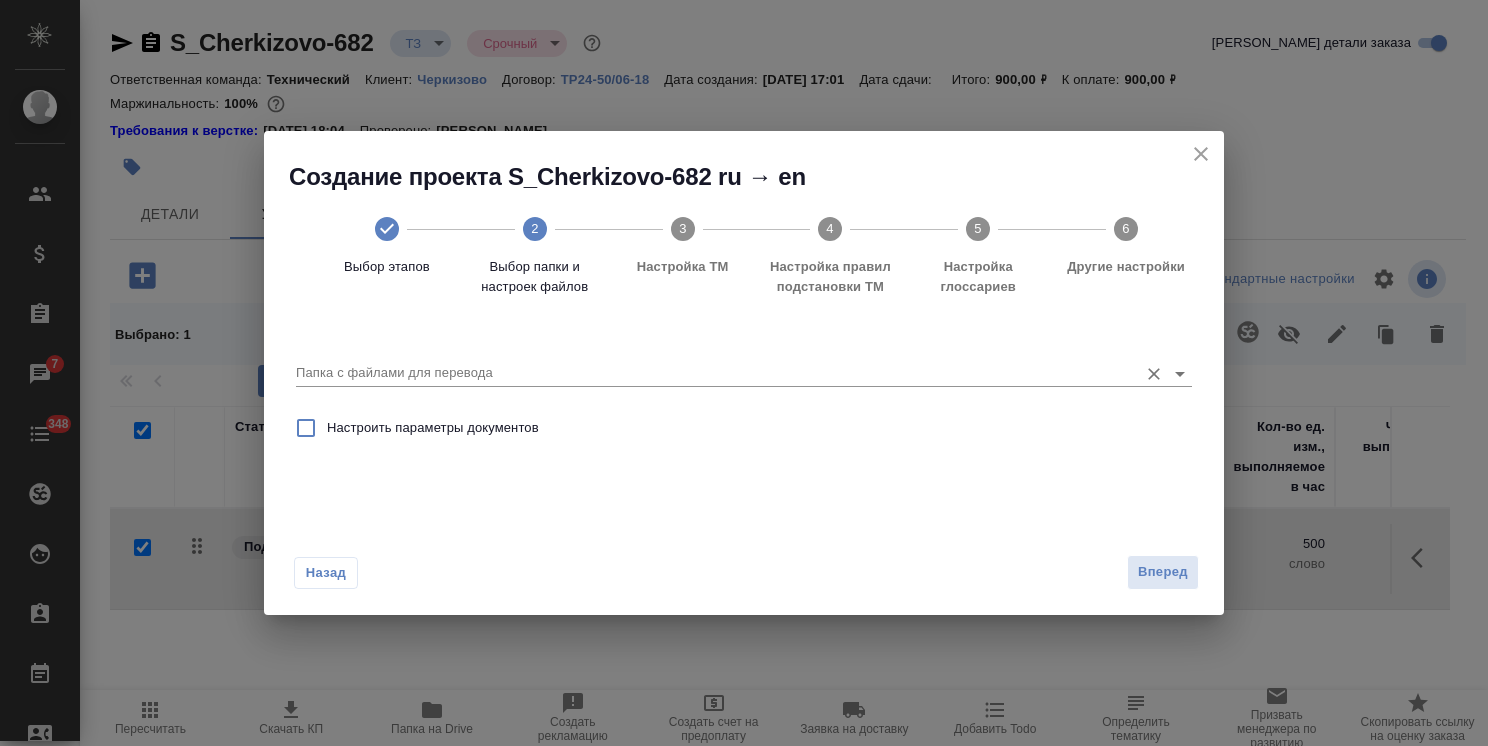 click on "Папка с файлами для перевода" at bounding box center (712, 373) 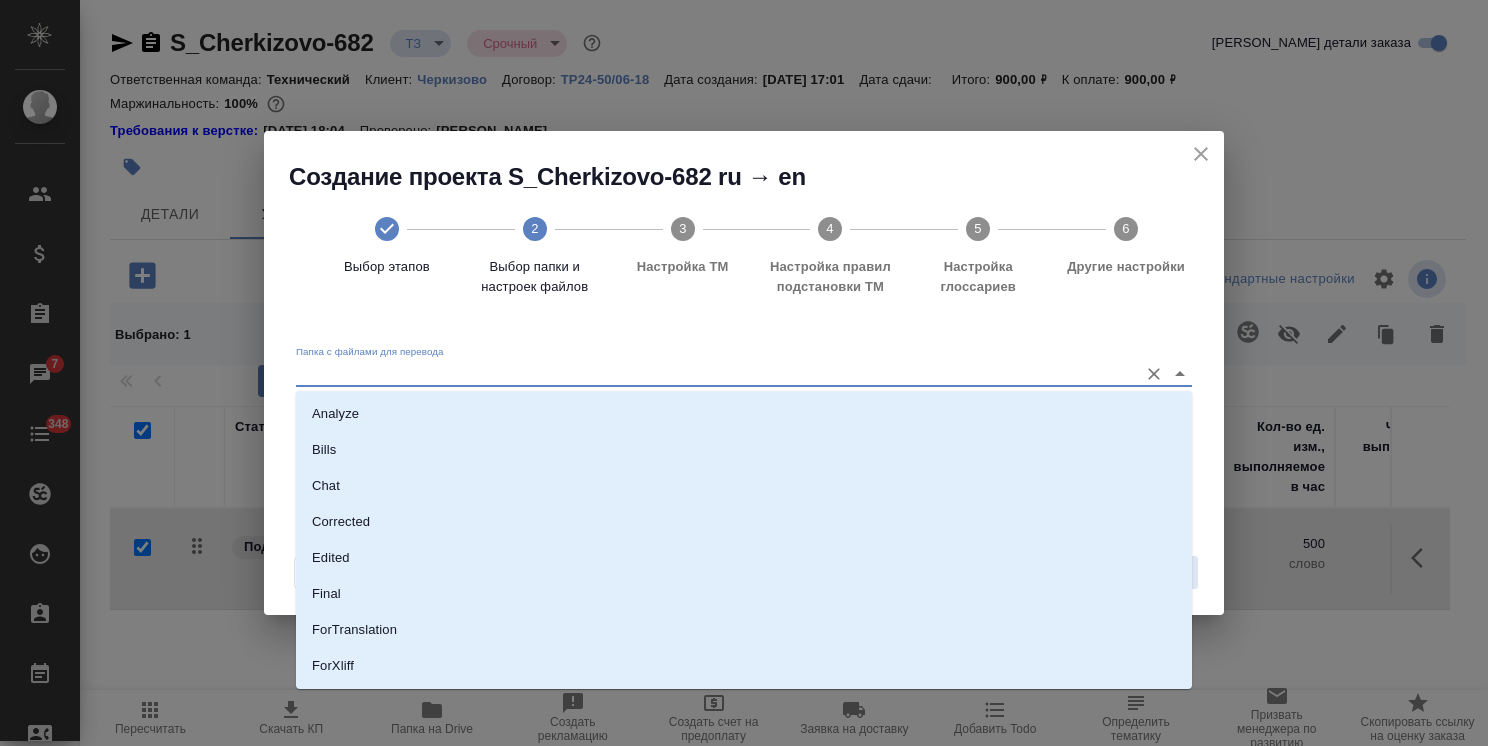click on "Analyze Bills Chat Corrected Edited Final ForTranslation ForXliff Reference Source Translated" at bounding box center (744, 540) 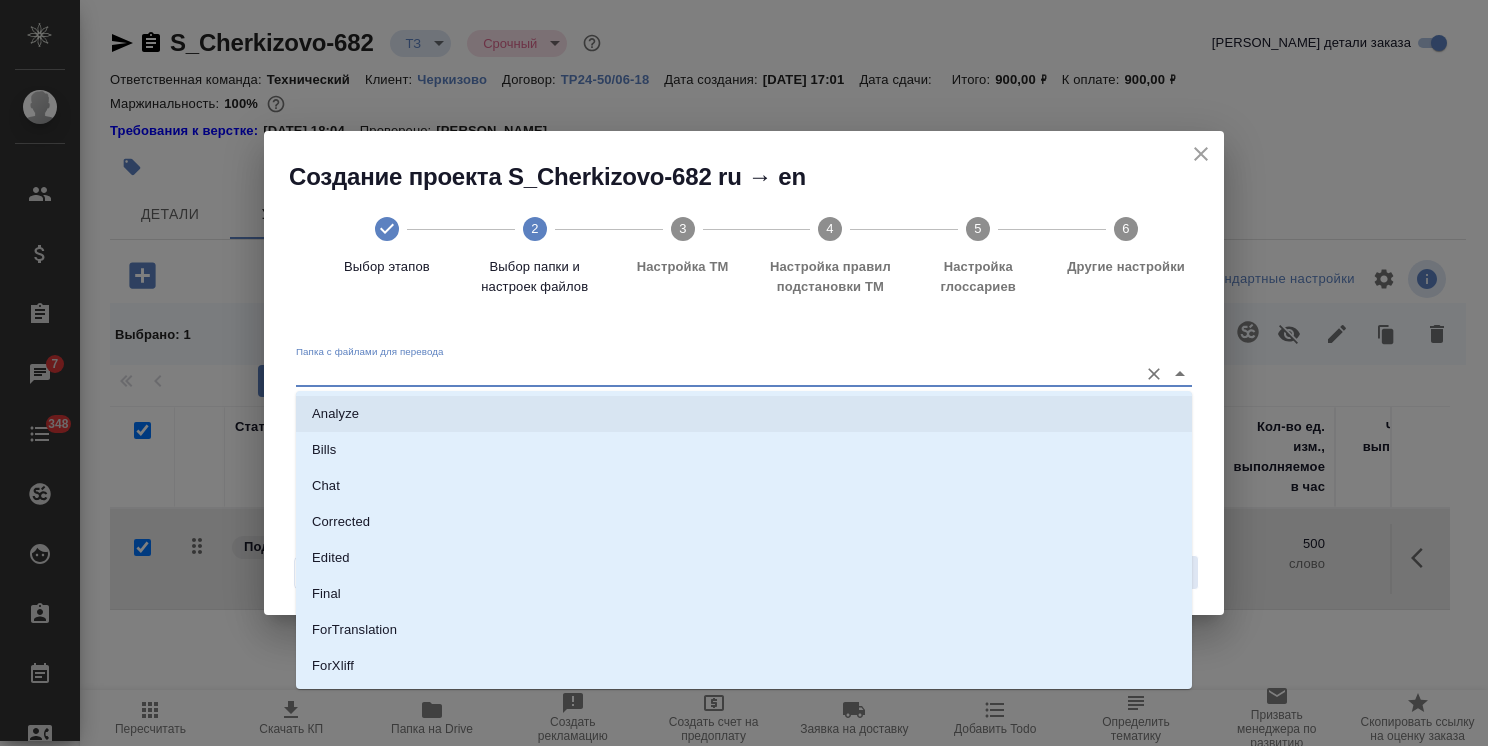 click on "Analyze" at bounding box center (744, 414) 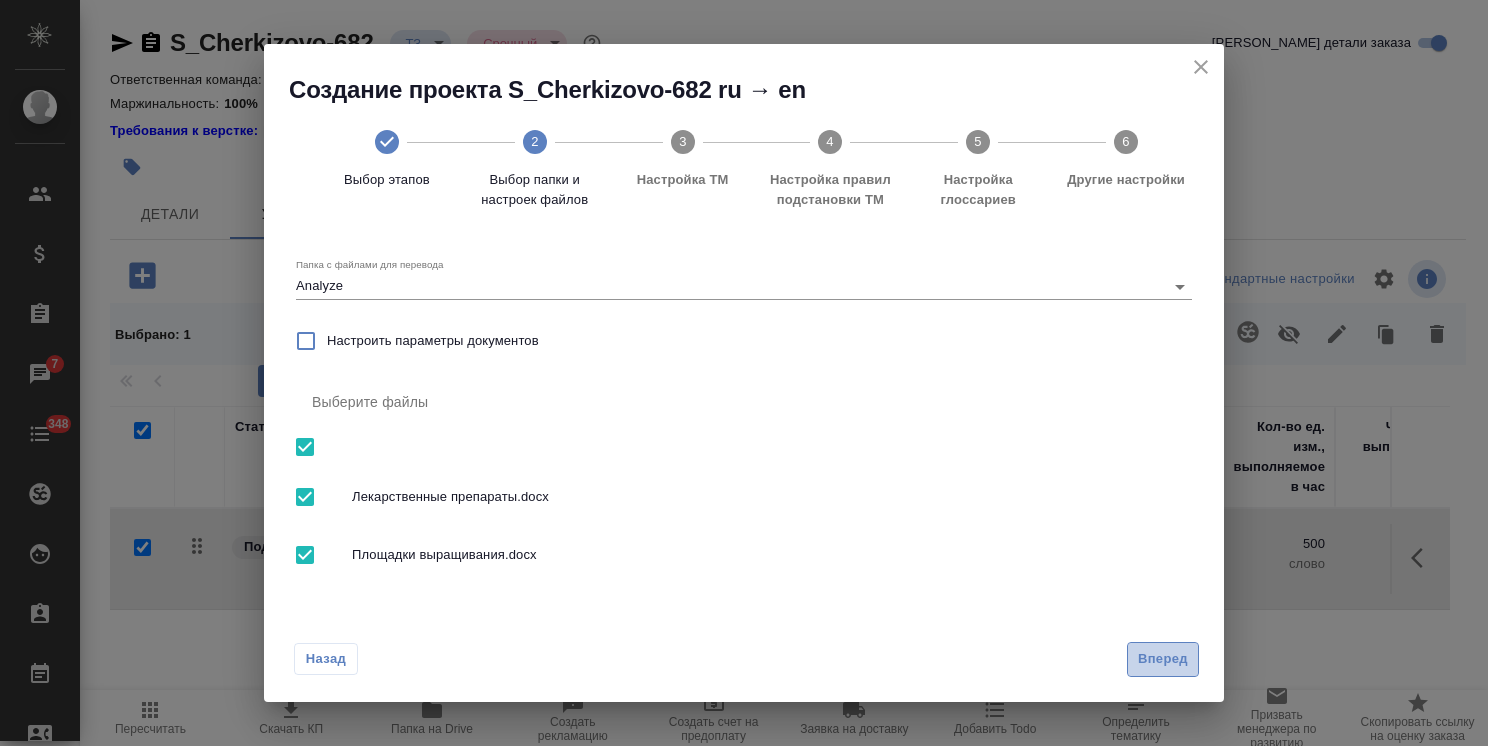 click on "Вперед" at bounding box center [1163, 659] 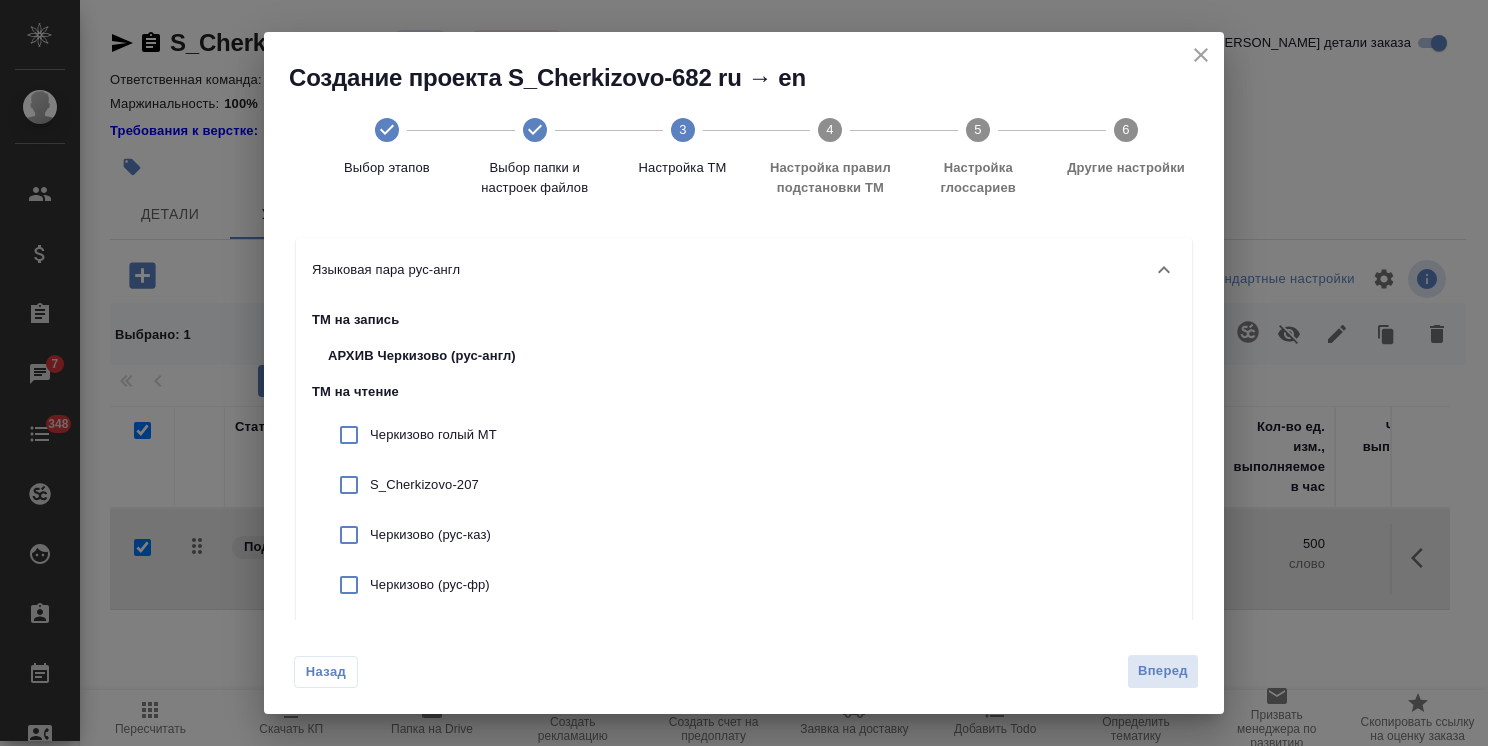 drag, startPoint x: 424, startPoint y: 413, endPoint x: 423, endPoint y: 467, distance: 54.00926 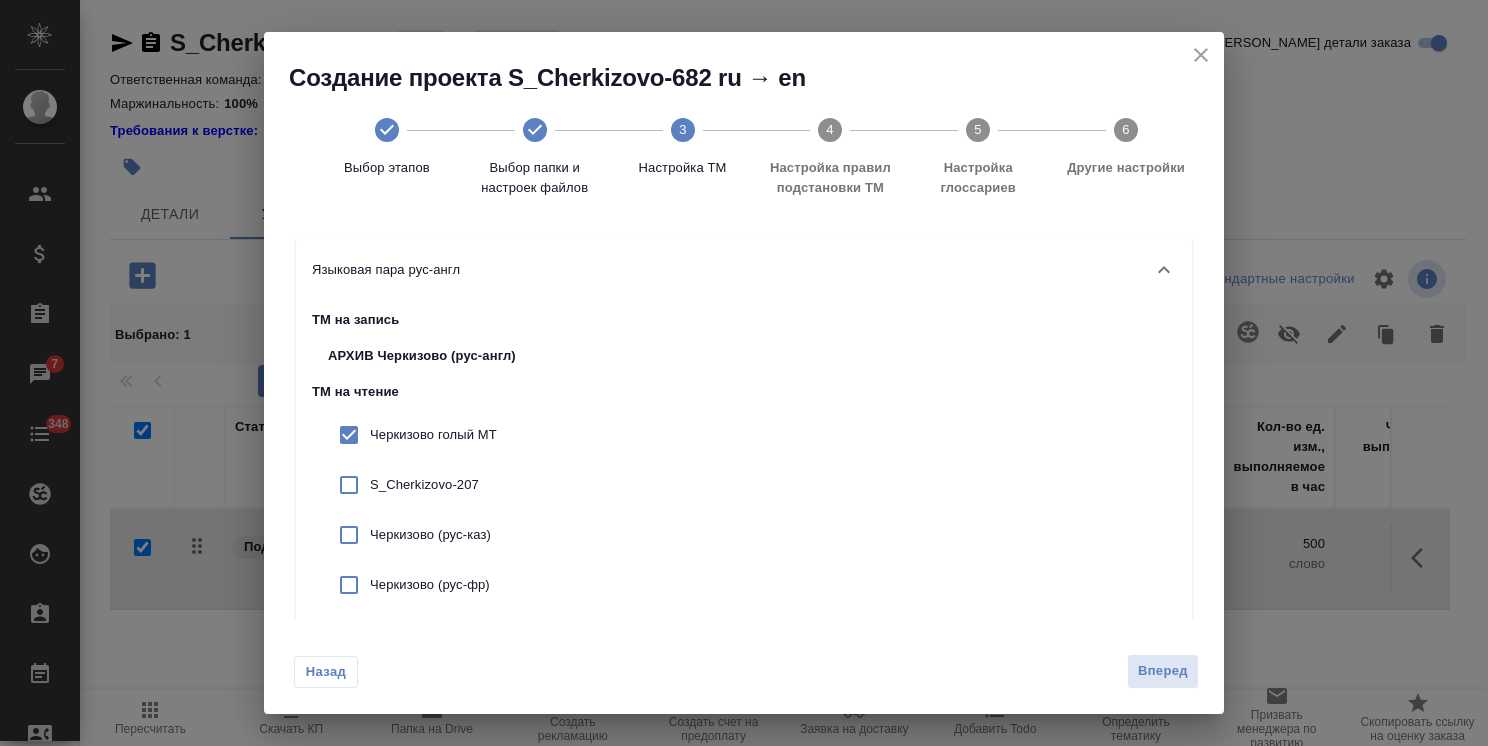 drag, startPoint x: 437, startPoint y: 472, endPoint x: 437, endPoint y: 506, distance: 34 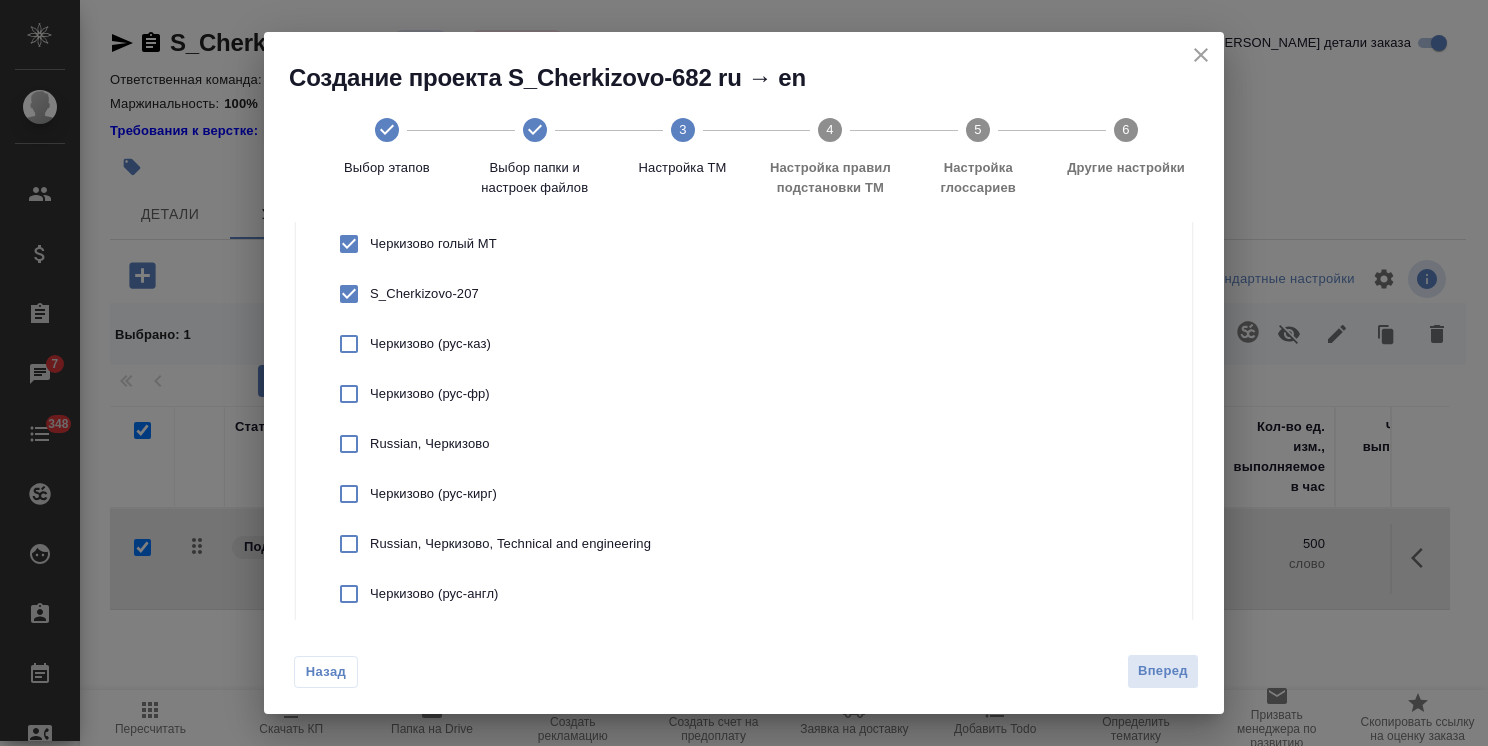 scroll, scrollTop: 200, scrollLeft: 0, axis: vertical 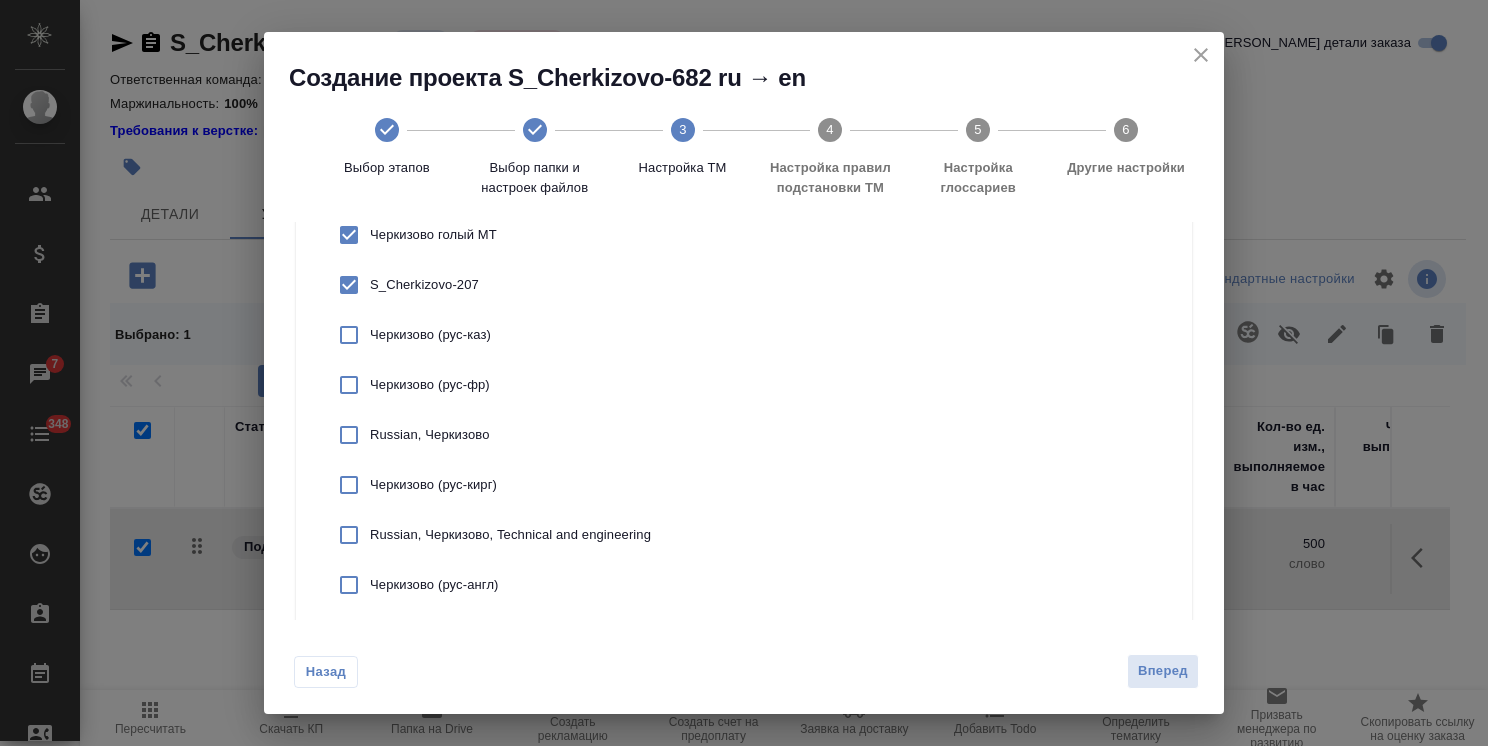 click on "Russian, Черкизово" at bounding box center [510, 435] 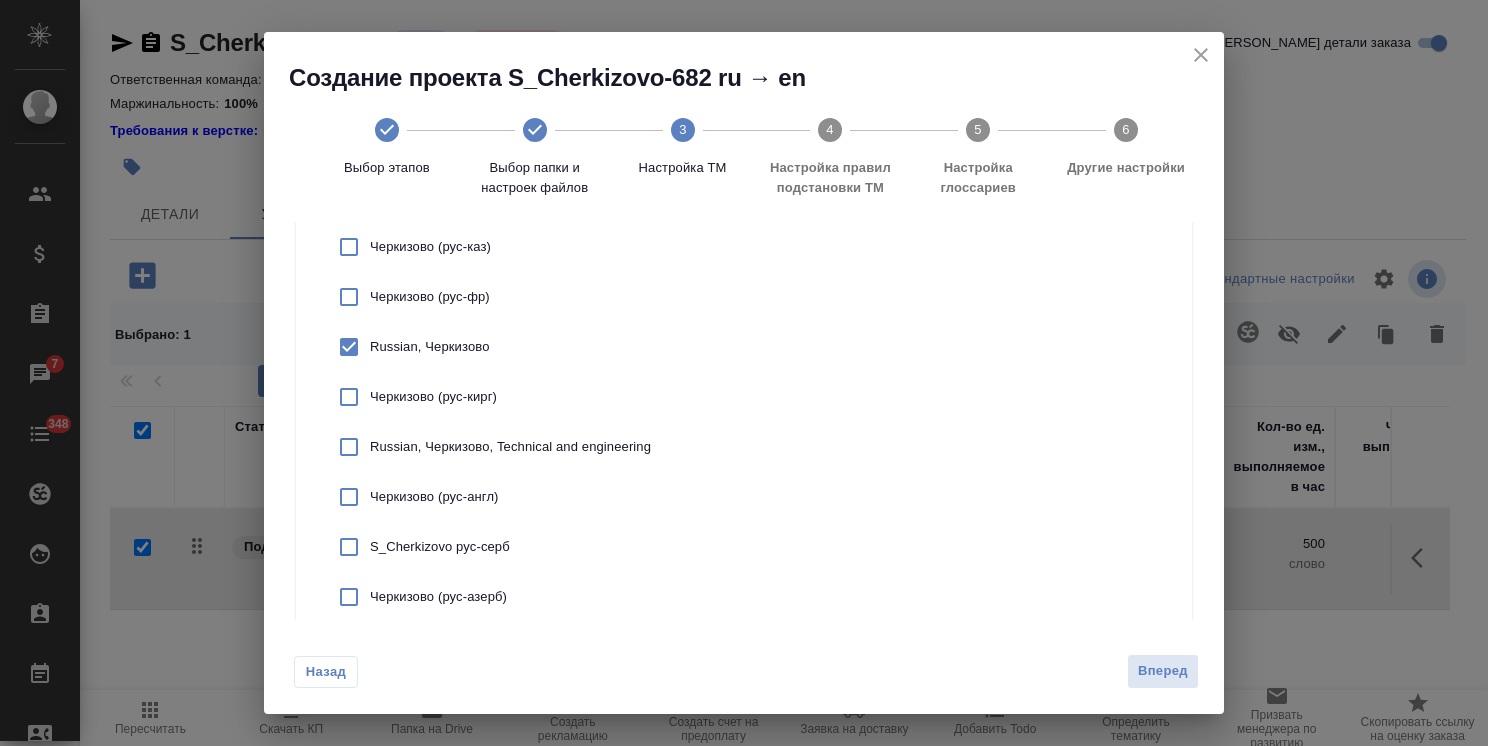 scroll, scrollTop: 379, scrollLeft: 0, axis: vertical 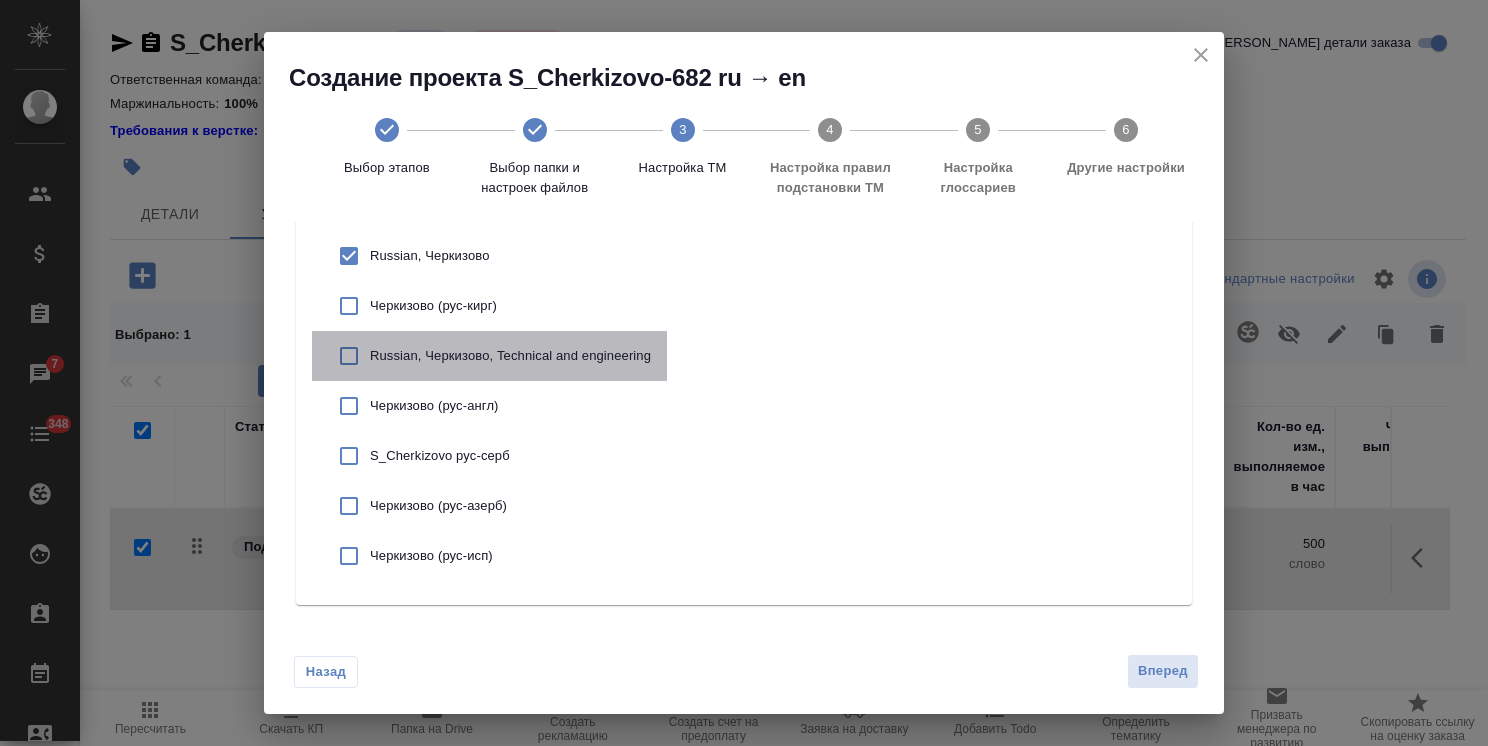 click on "Russian, Черкизово, Technical and engineering" at bounding box center [510, 356] 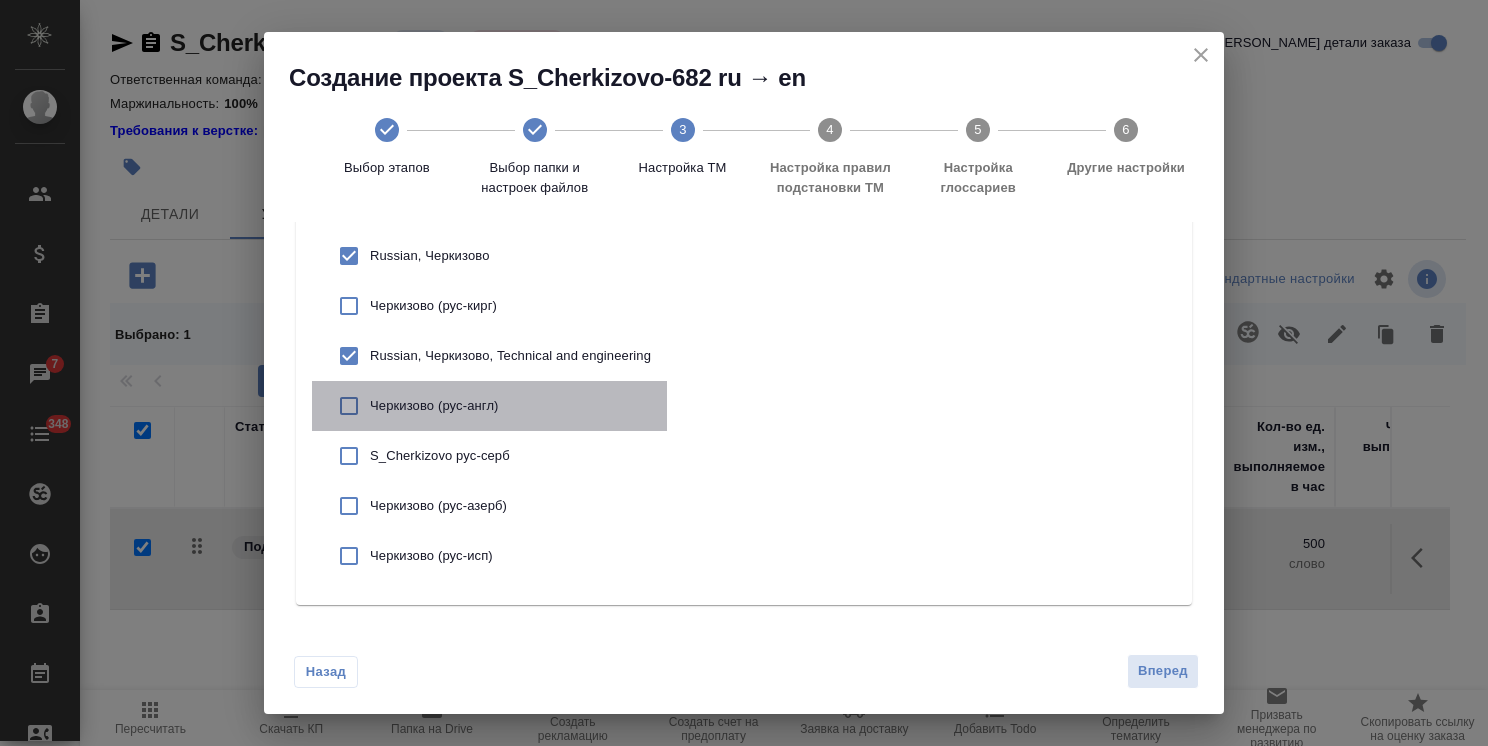 click on "Черкизово (рус-англ)" at bounding box center [510, 406] 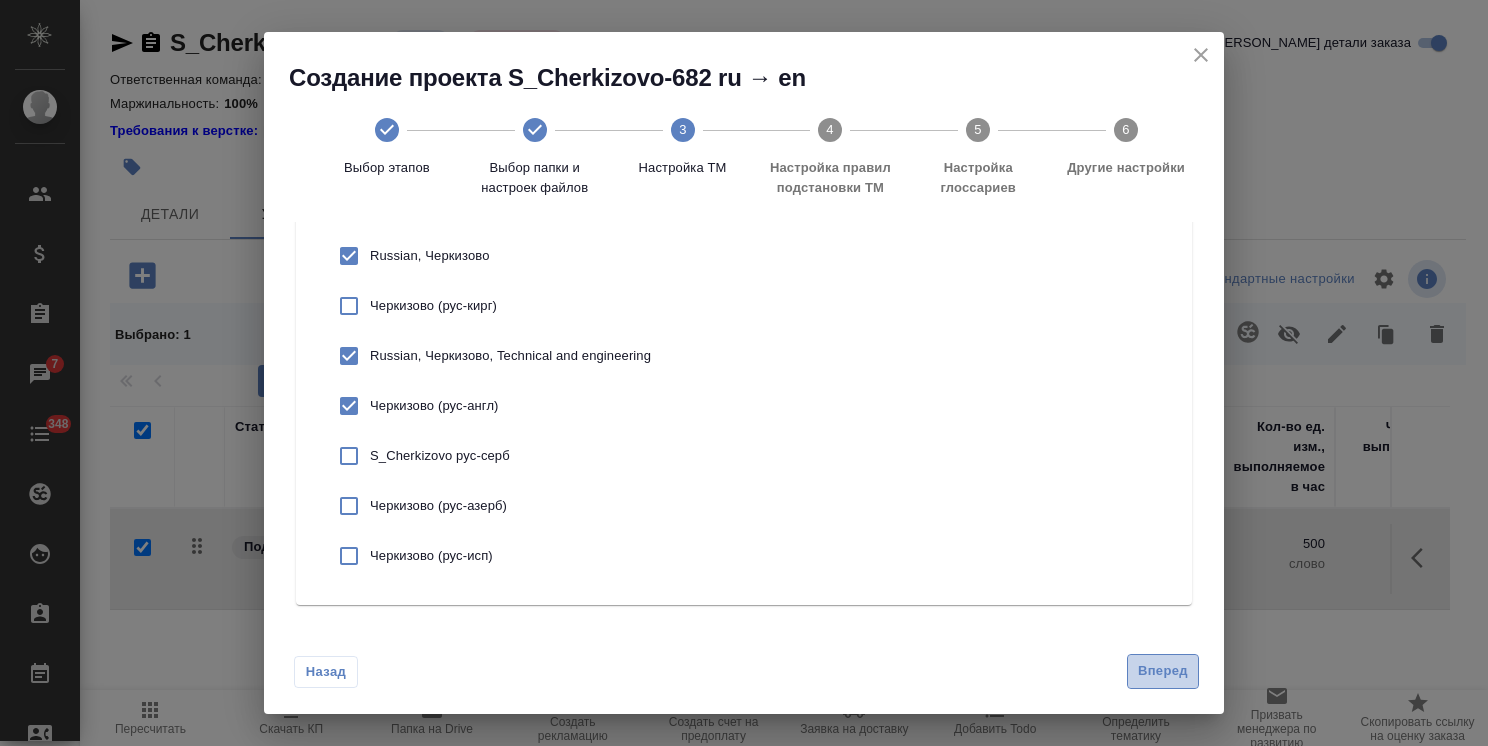 click on "Вперед" at bounding box center (1163, 671) 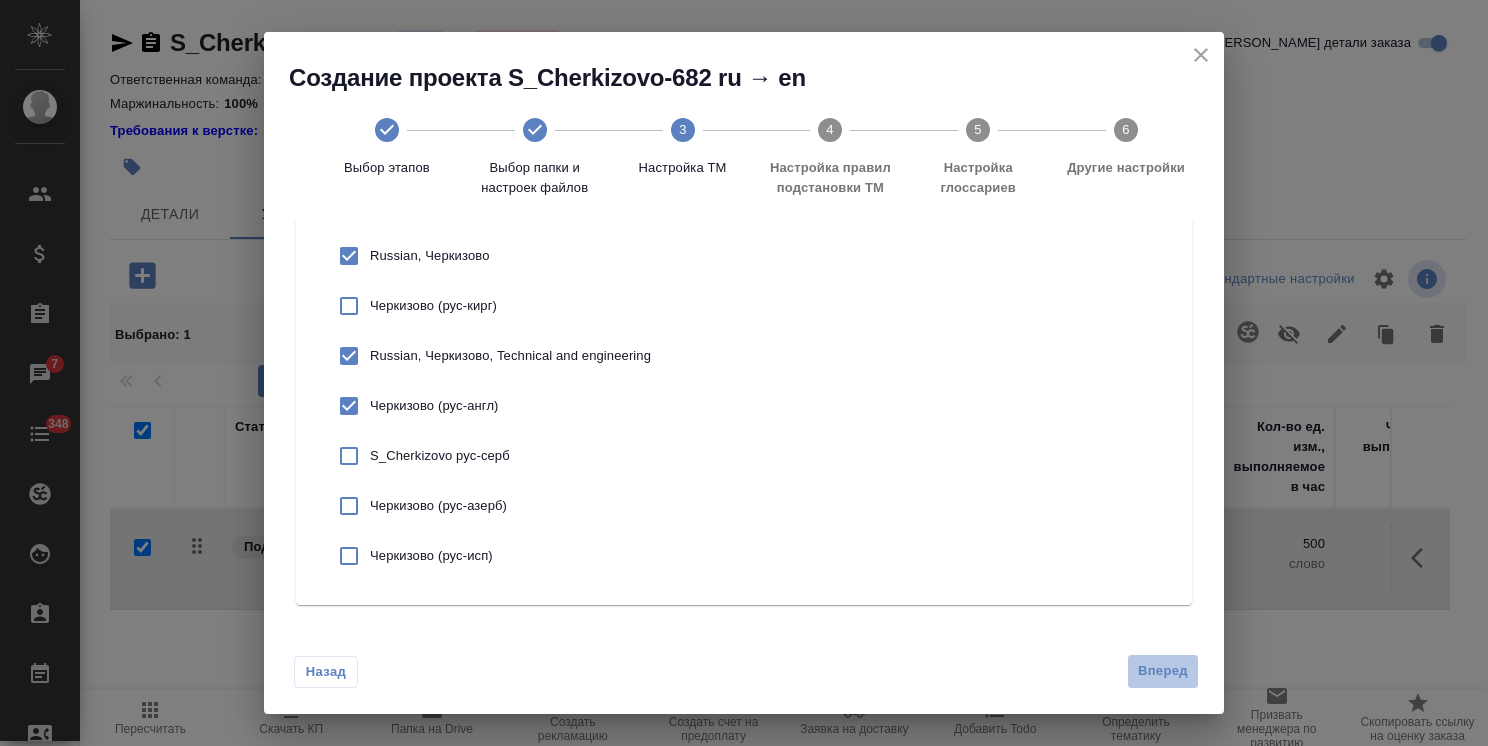 scroll, scrollTop: 0, scrollLeft: 0, axis: both 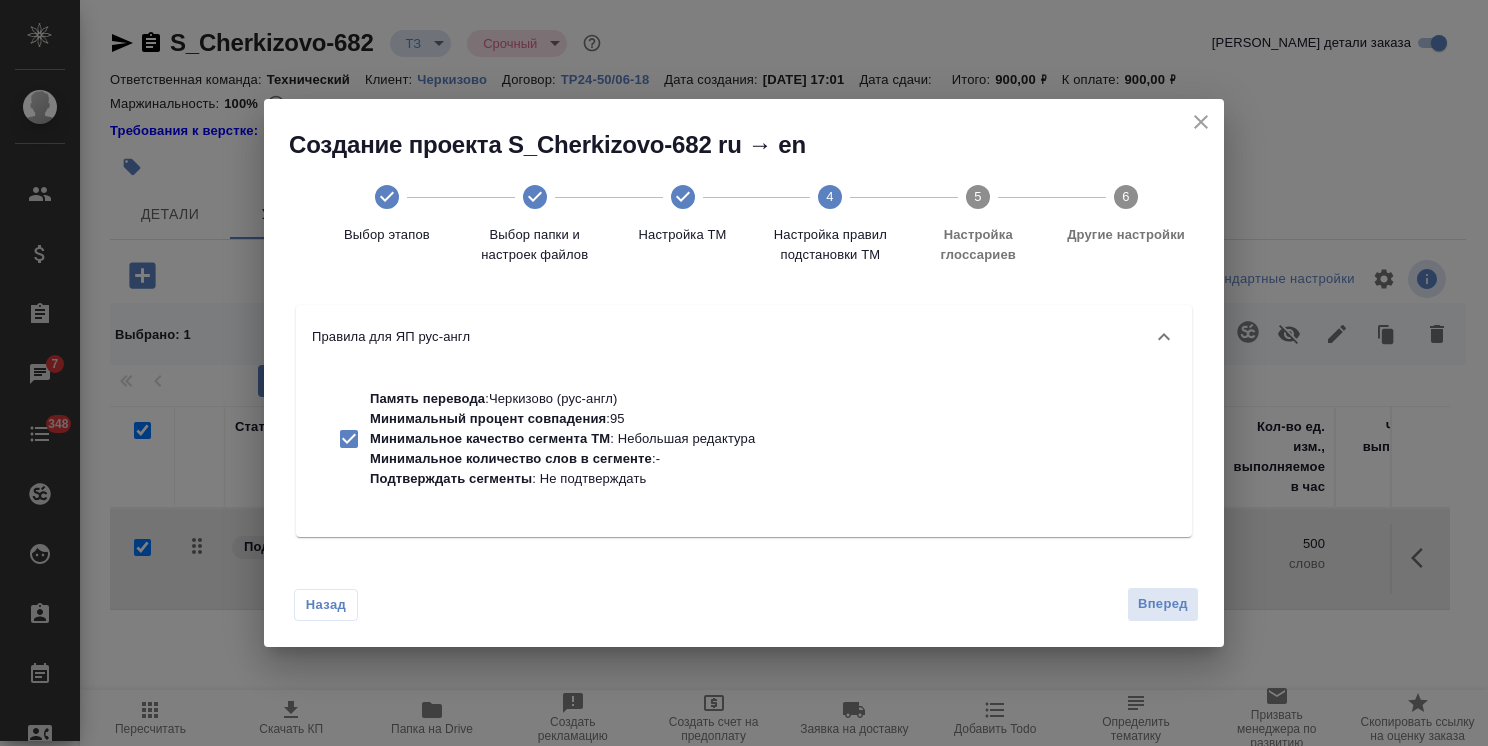 click on "Назад Вперед" at bounding box center [744, 600] 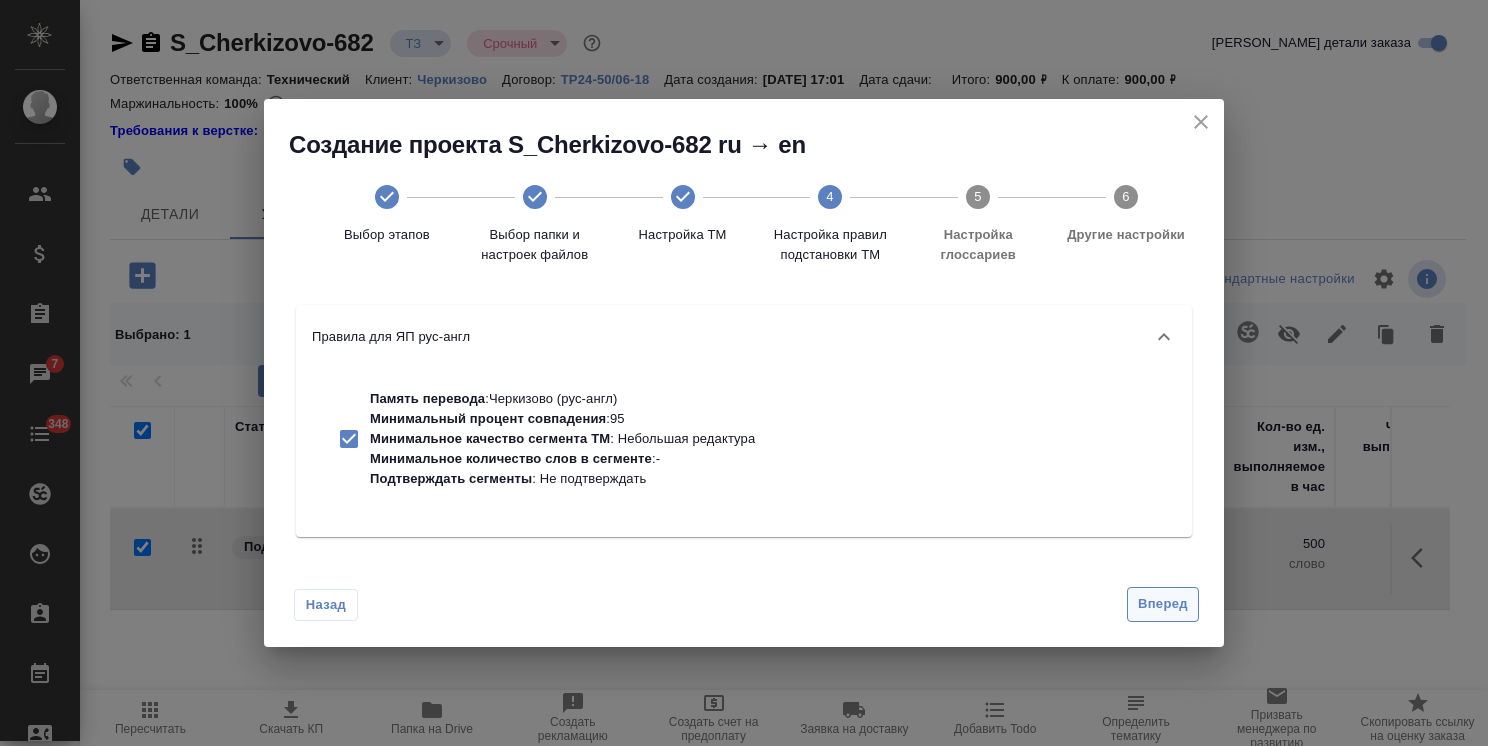 click on "Вперед" at bounding box center [1163, 604] 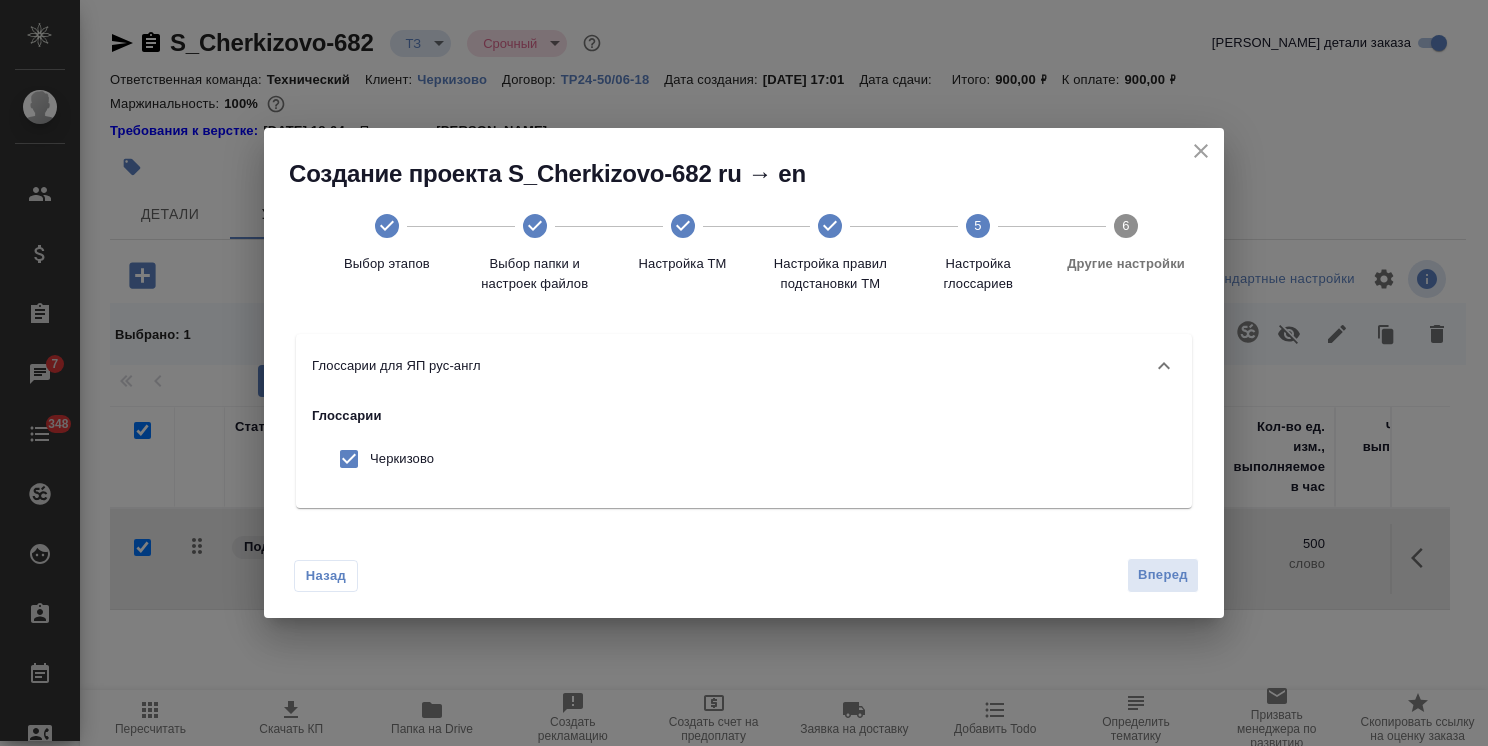 click on "Назад Вперед" at bounding box center (744, 571) 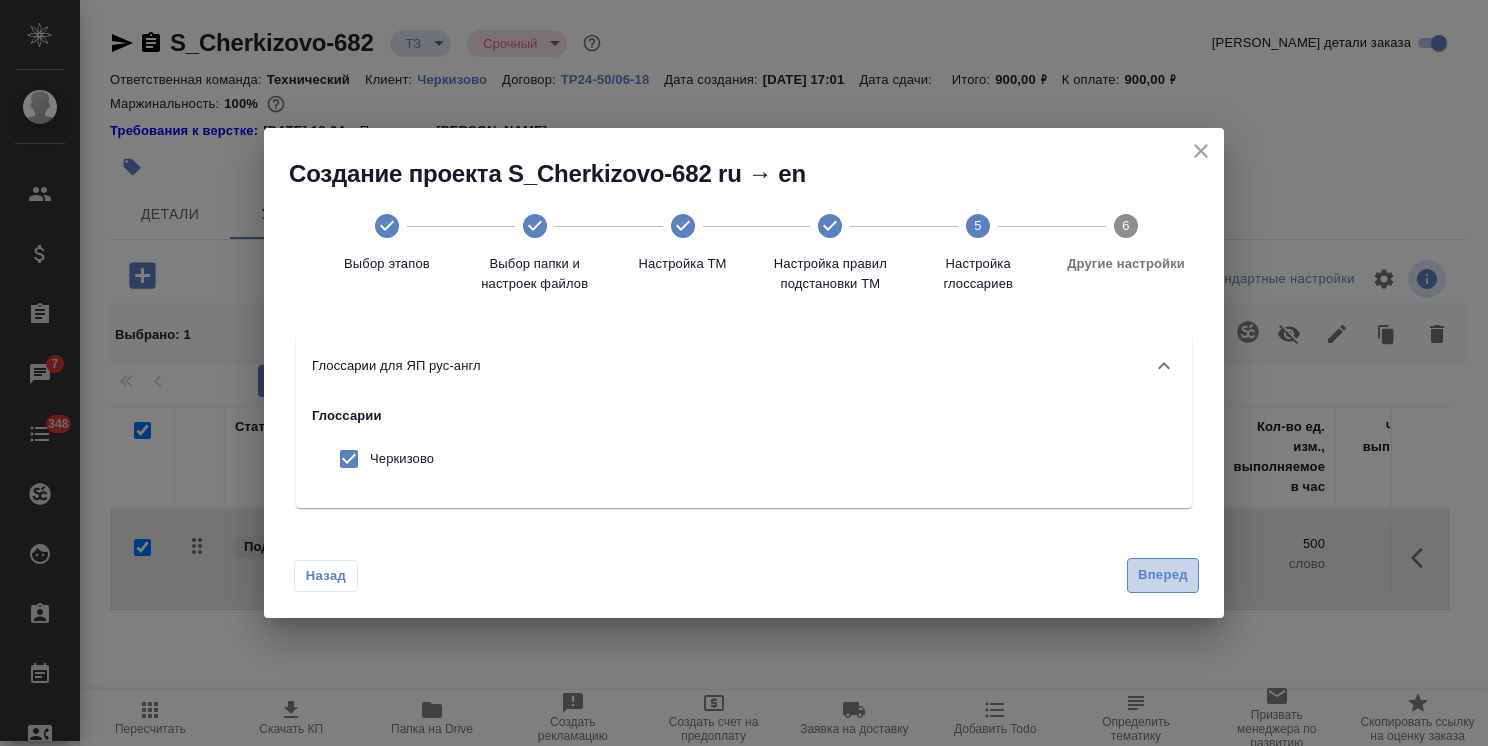 click on "Вперед" at bounding box center (1163, 575) 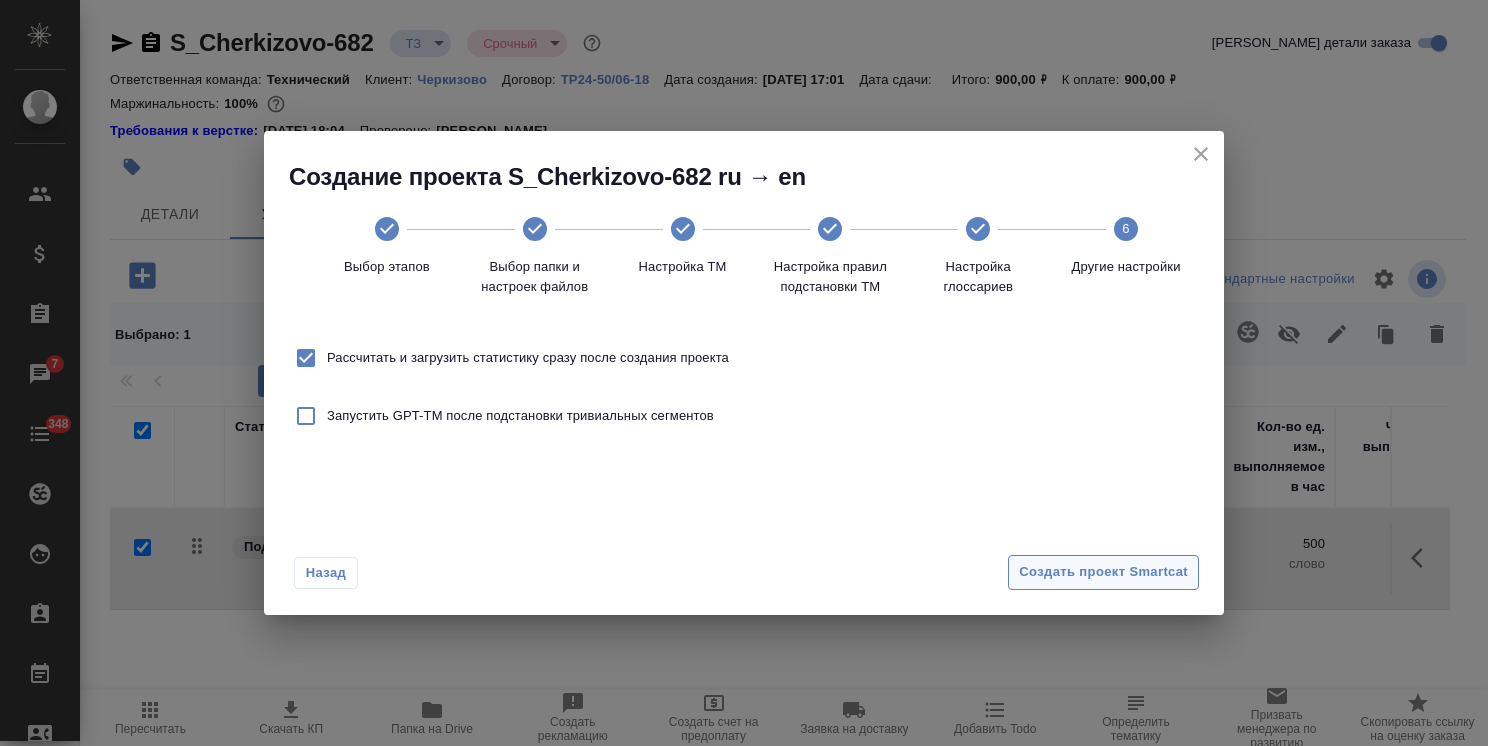 click on "Создать проект Smartcat" at bounding box center (1103, 572) 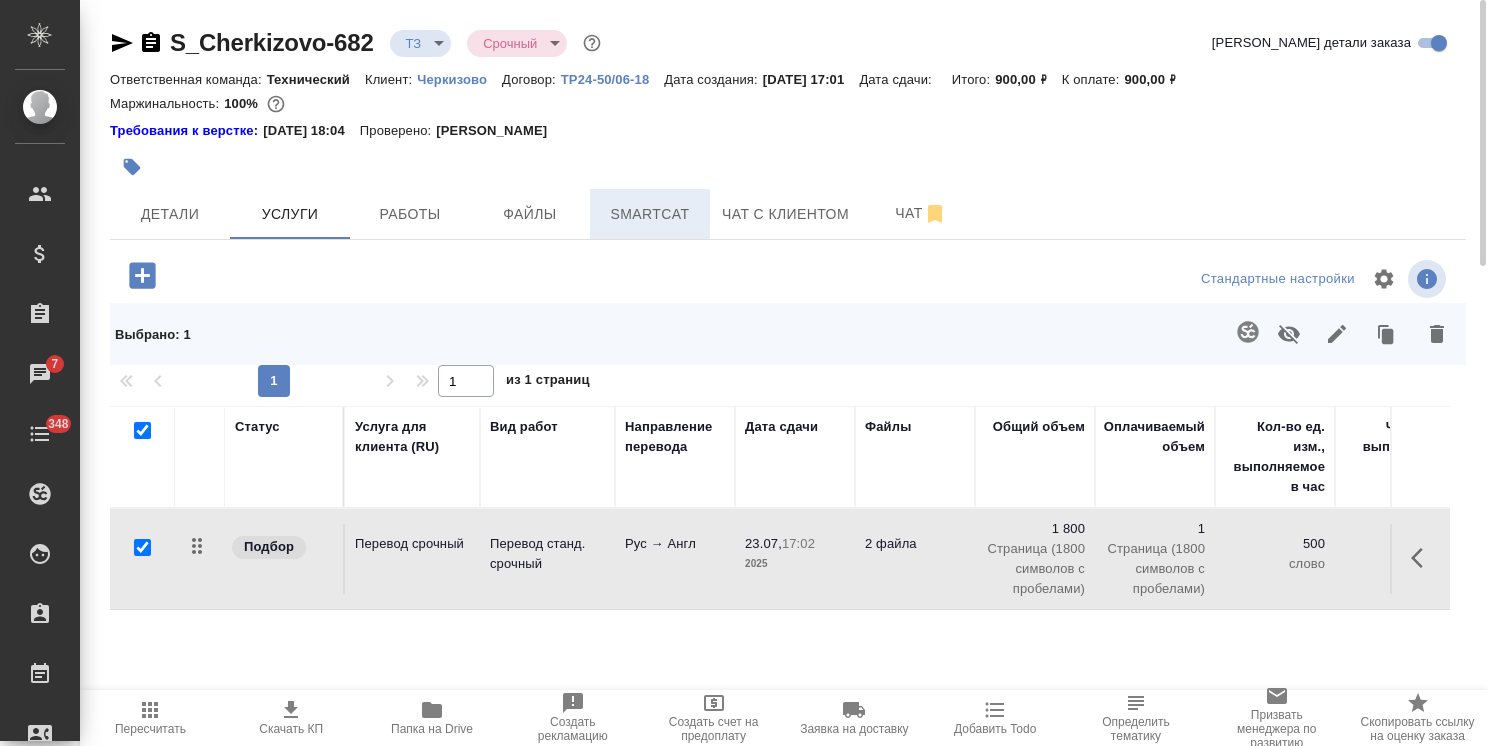 click on "Smartcat" at bounding box center [650, 214] 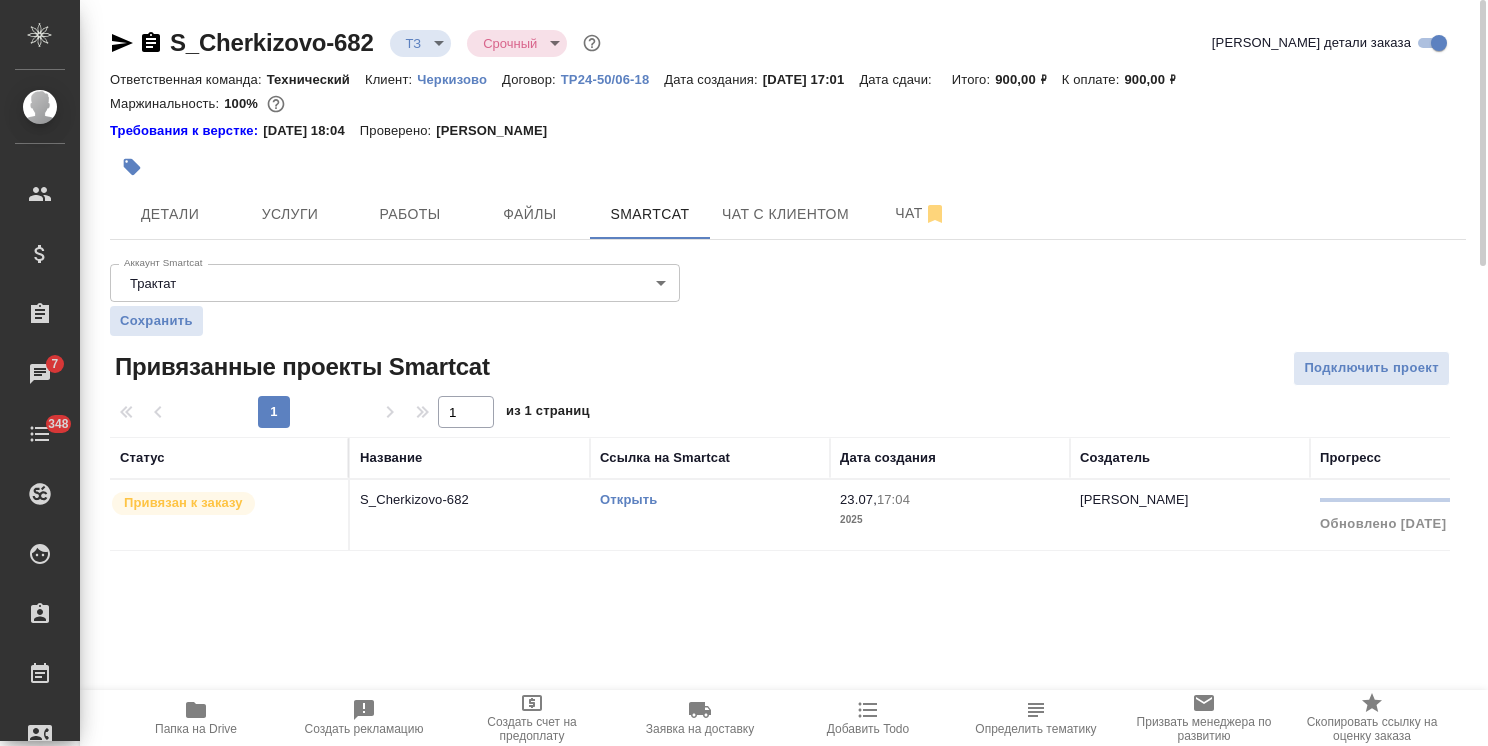 click on "Открыть" at bounding box center [628, 499] 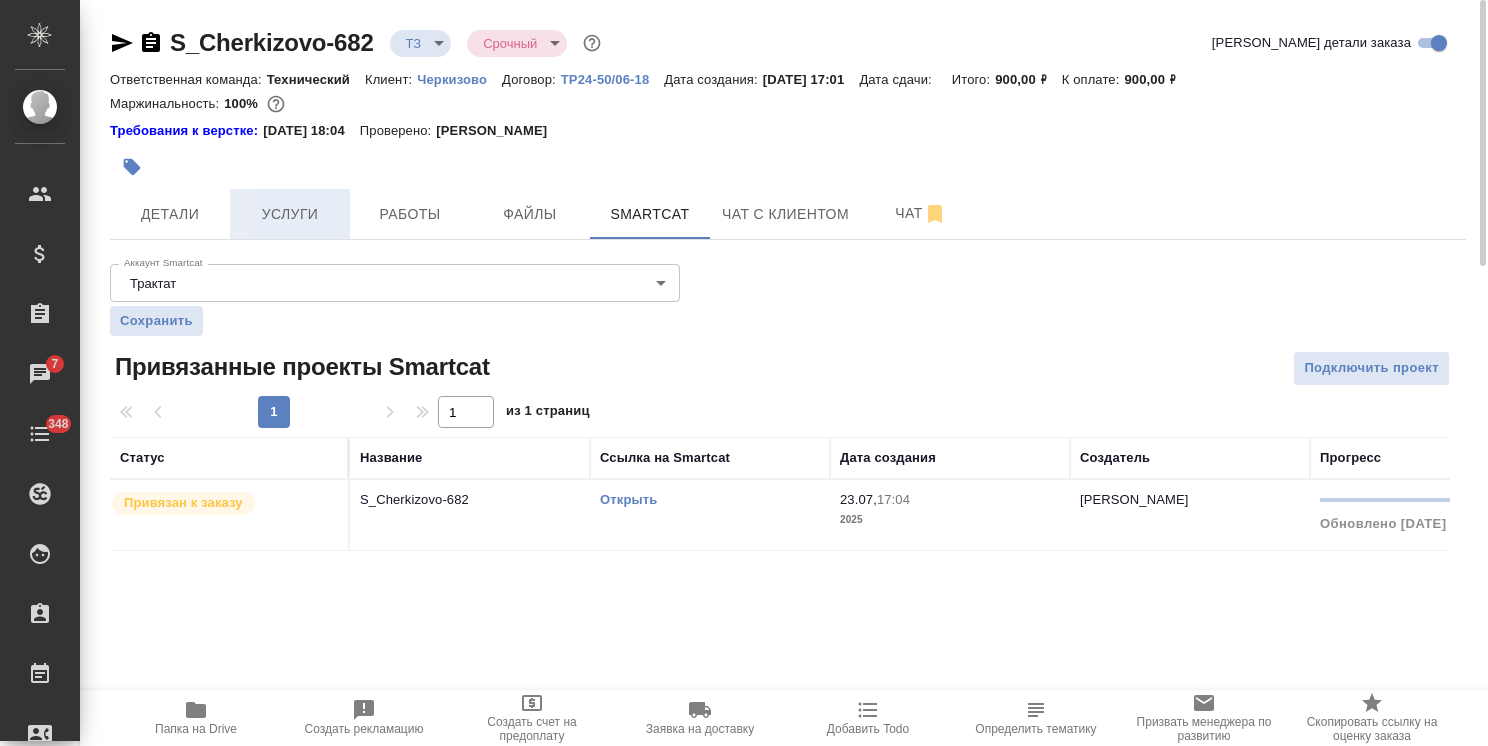 click on "Услуги" at bounding box center (290, 214) 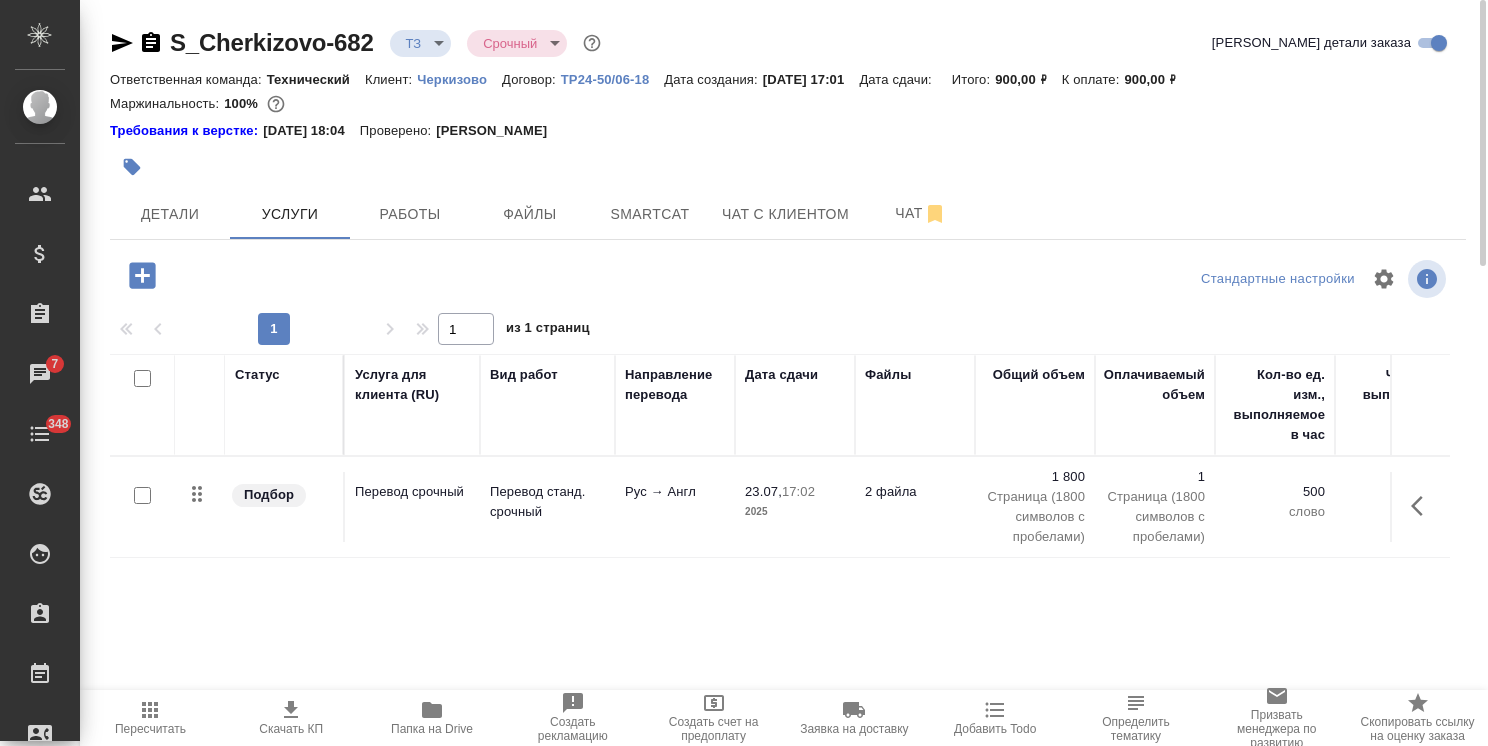 click 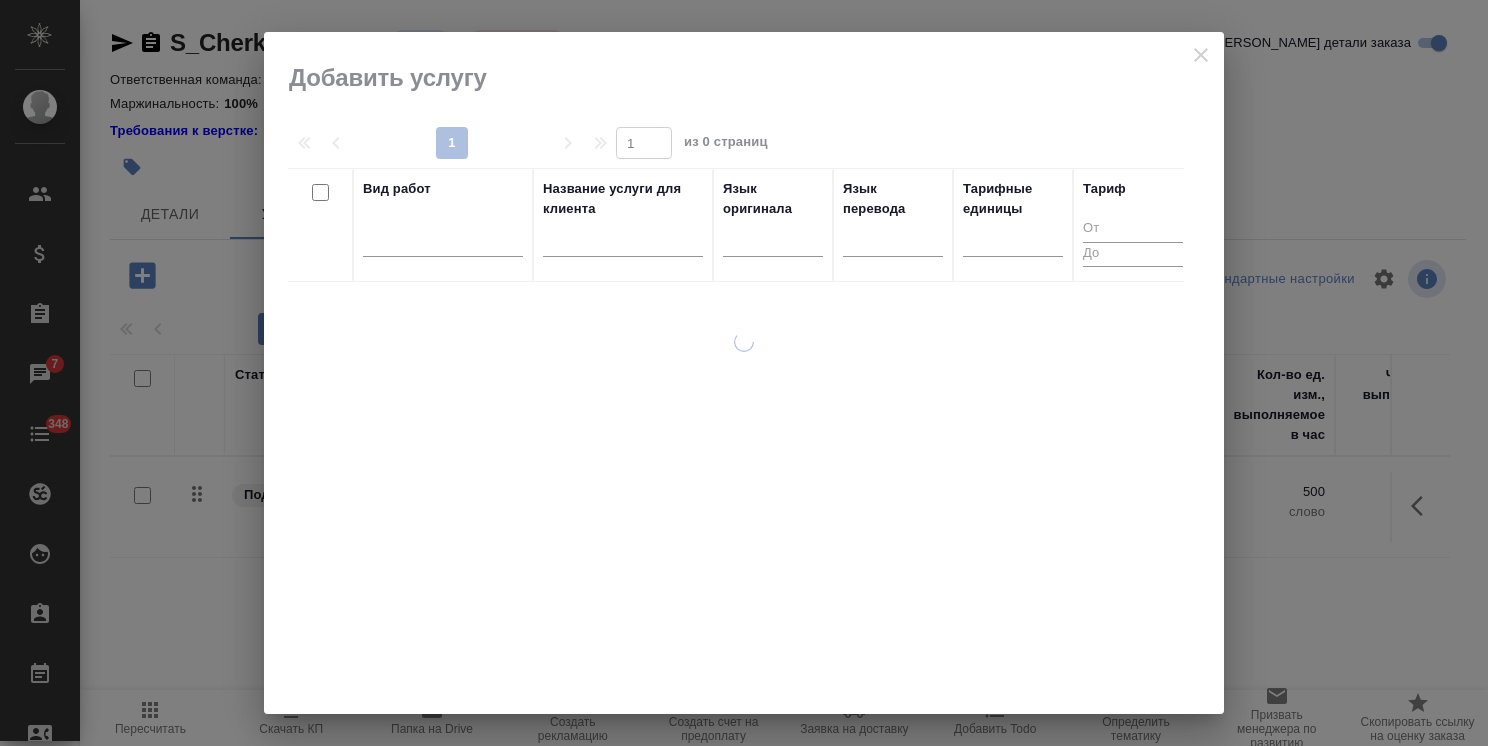 click on "Название услуги для клиента" at bounding box center (623, 199) 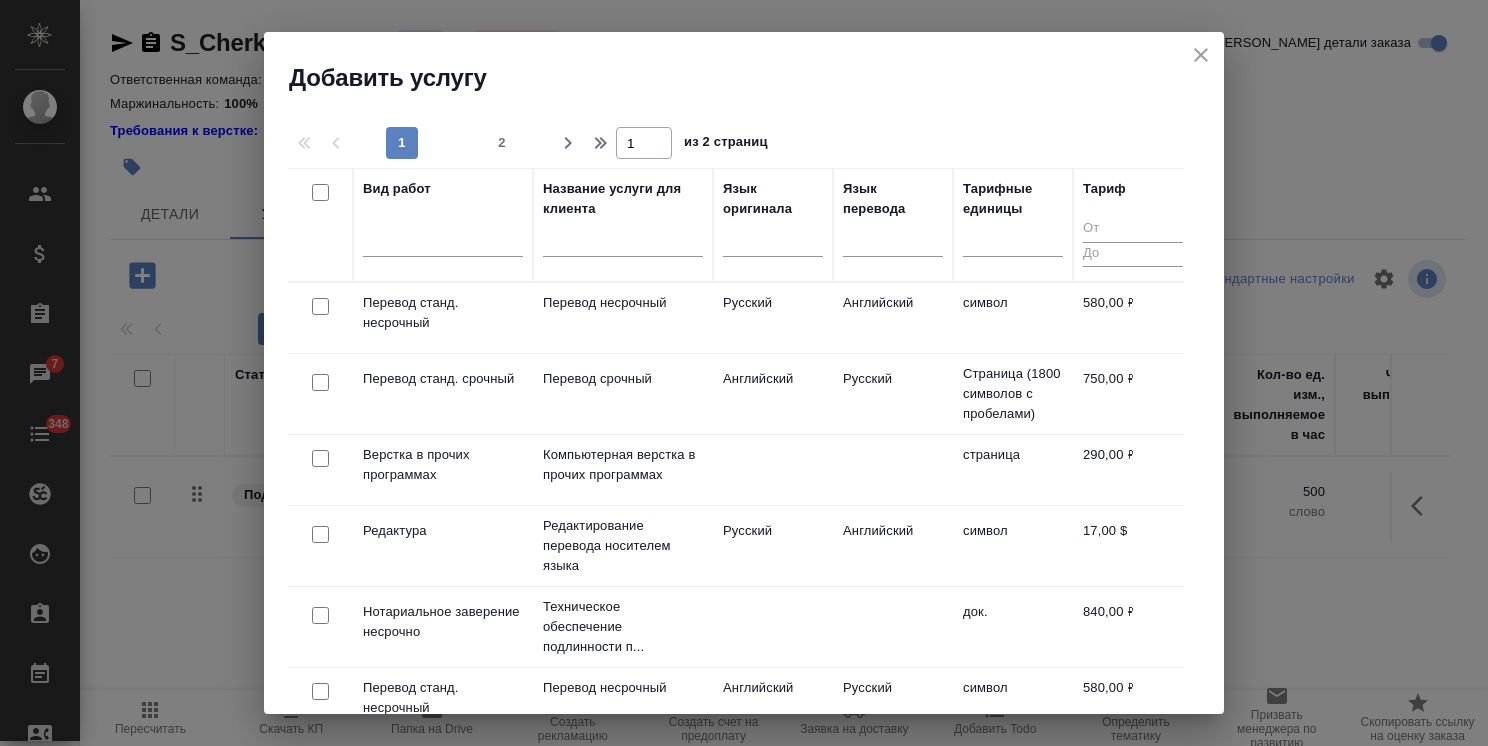 click at bounding box center (623, 244) 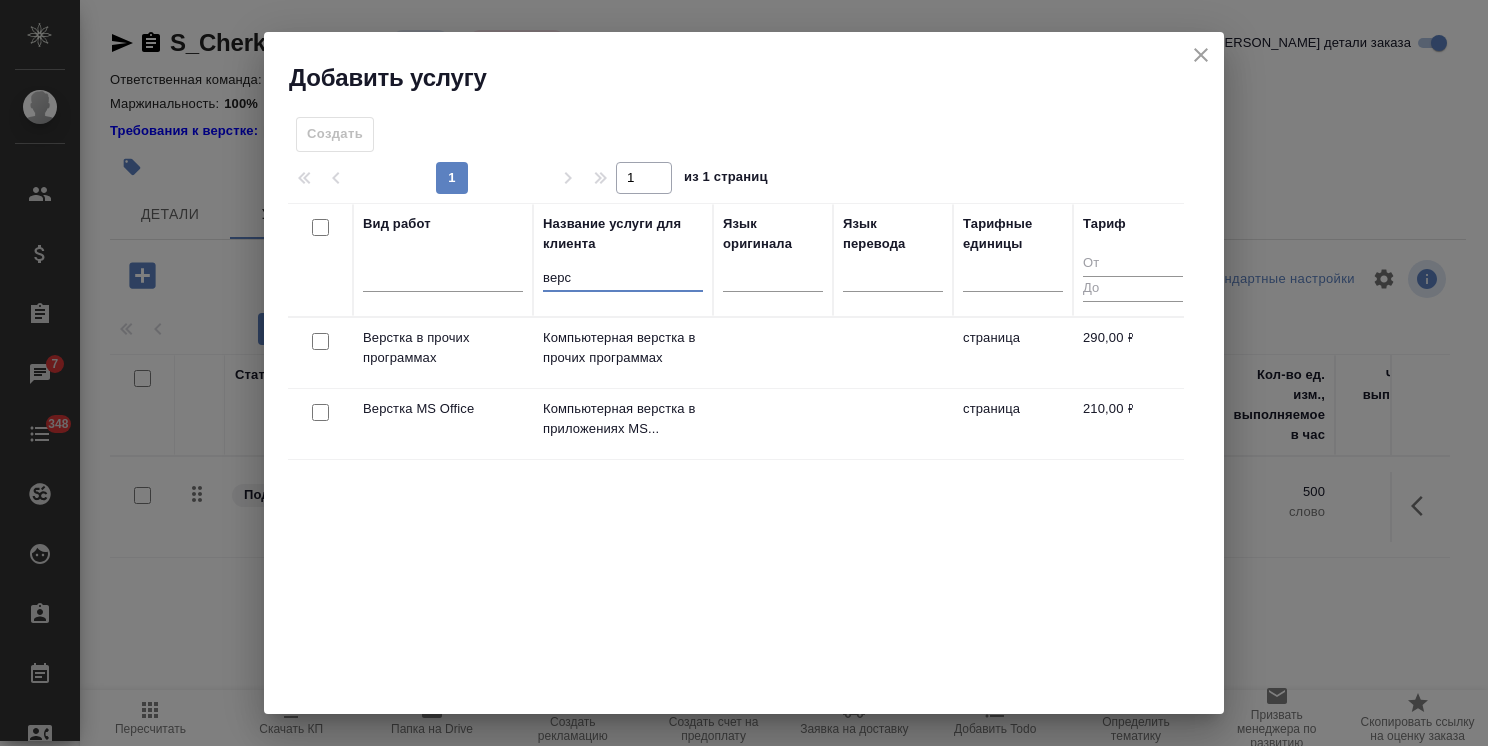 type on "верс" 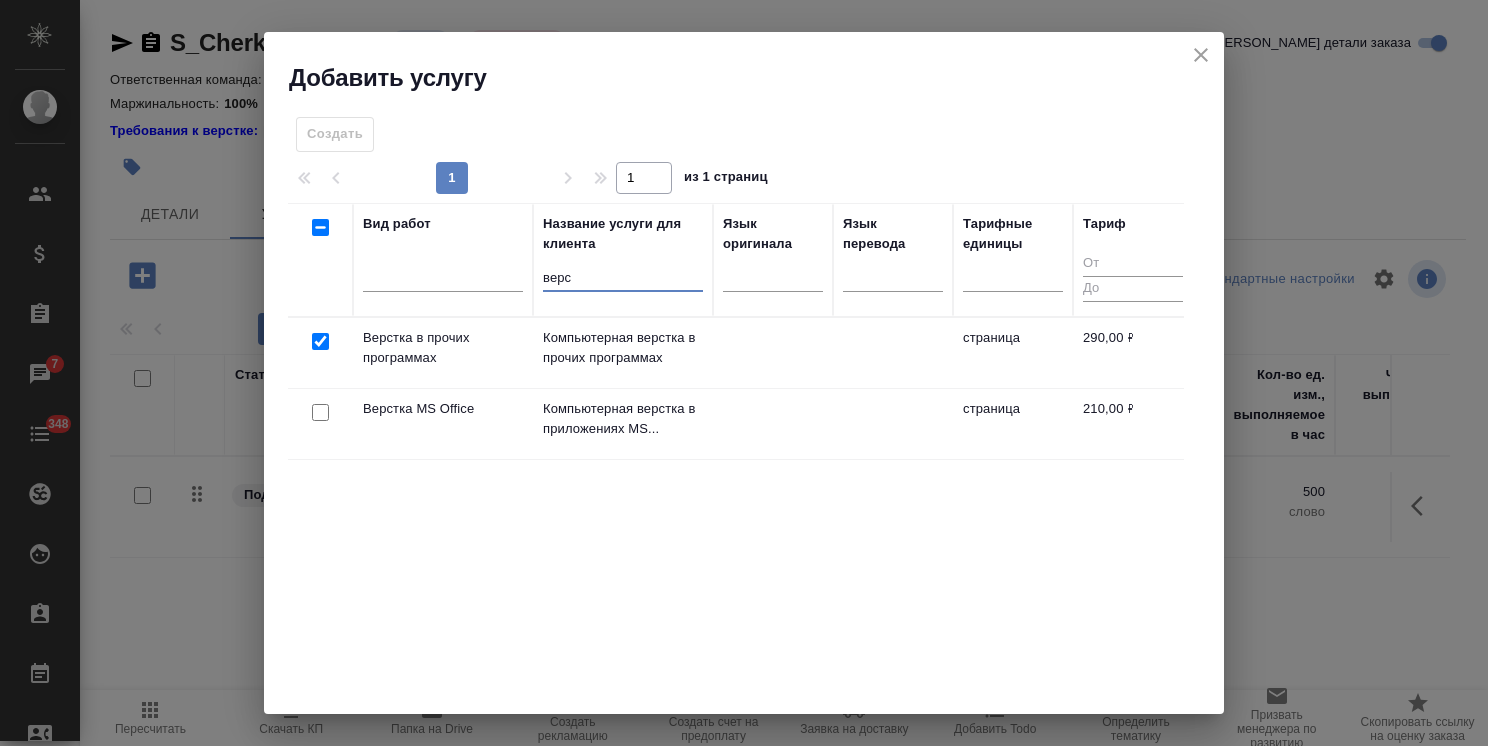 checkbox on "true" 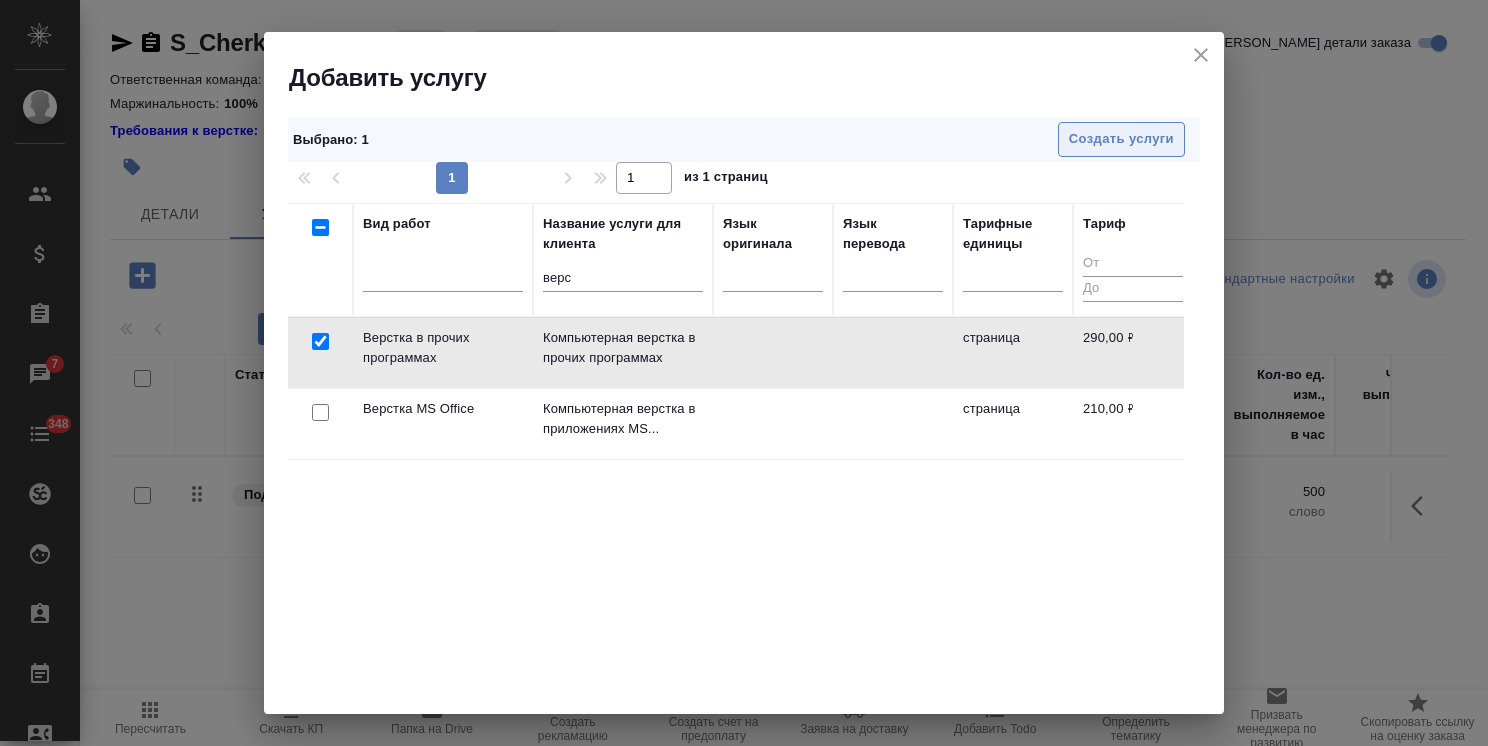 drag, startPoint x: 1095, startPoint y: 153, endPoint x: 1104, endPoint y: 146, distance: 11.401754 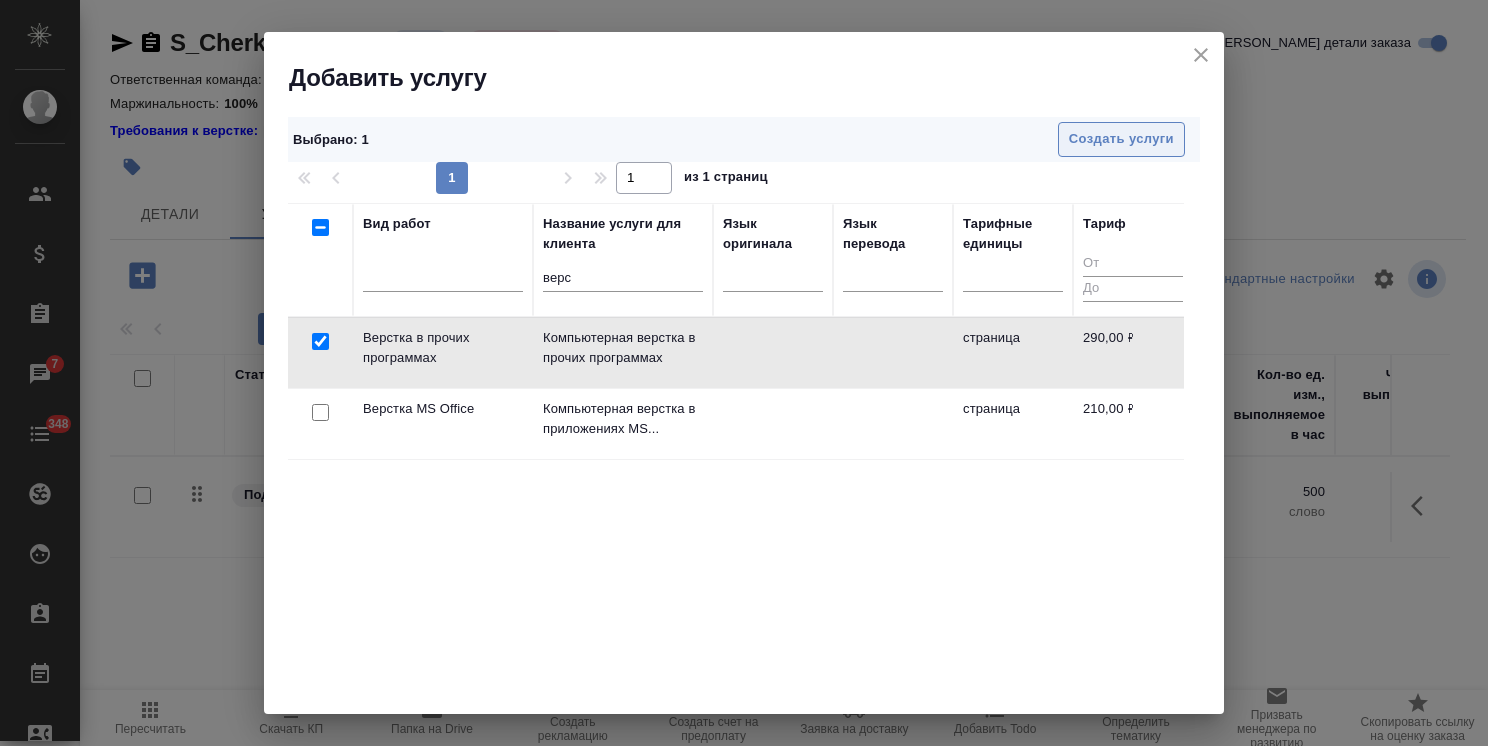 click on "Создать услуги" at bounding box center [1121, 139] 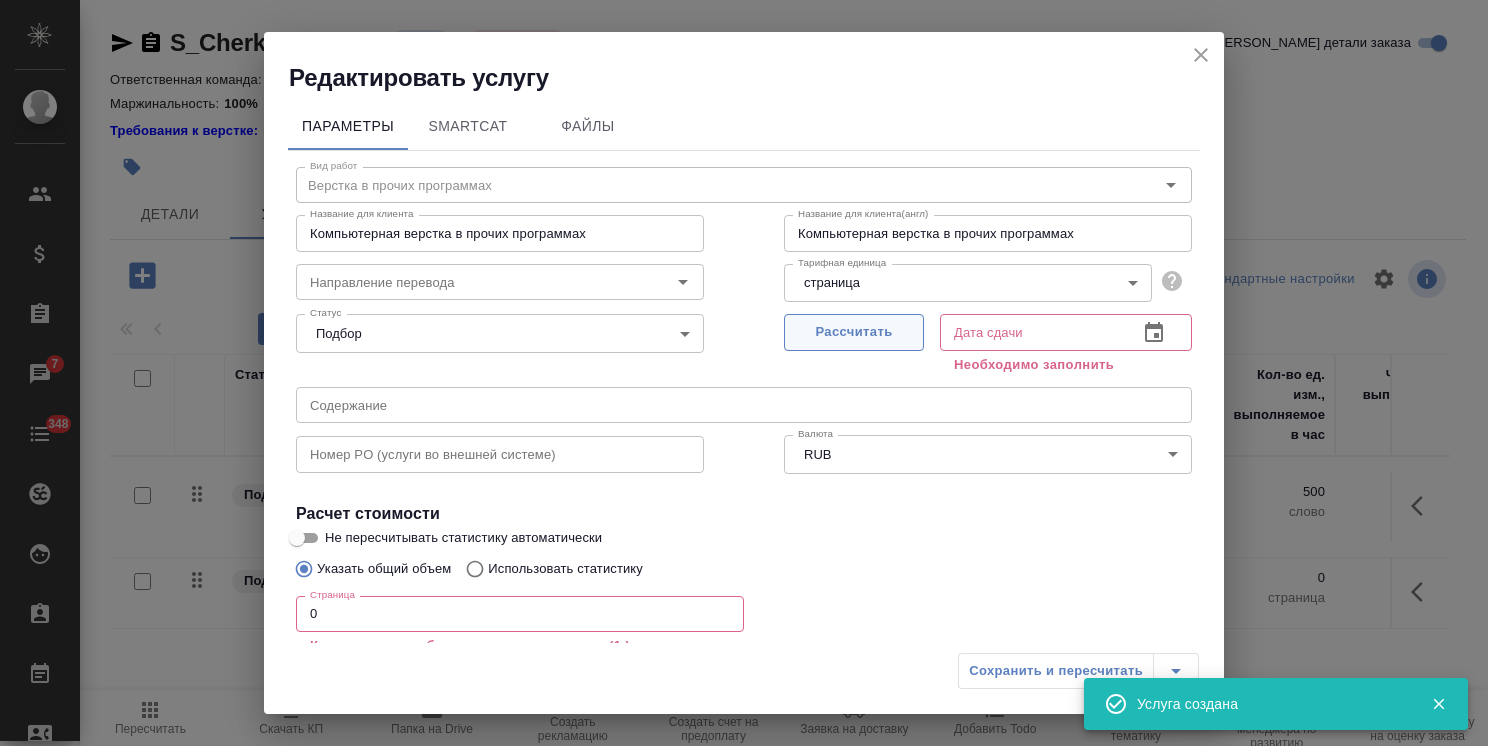 click on "Рассчитать" at bounding box center (854, 332) 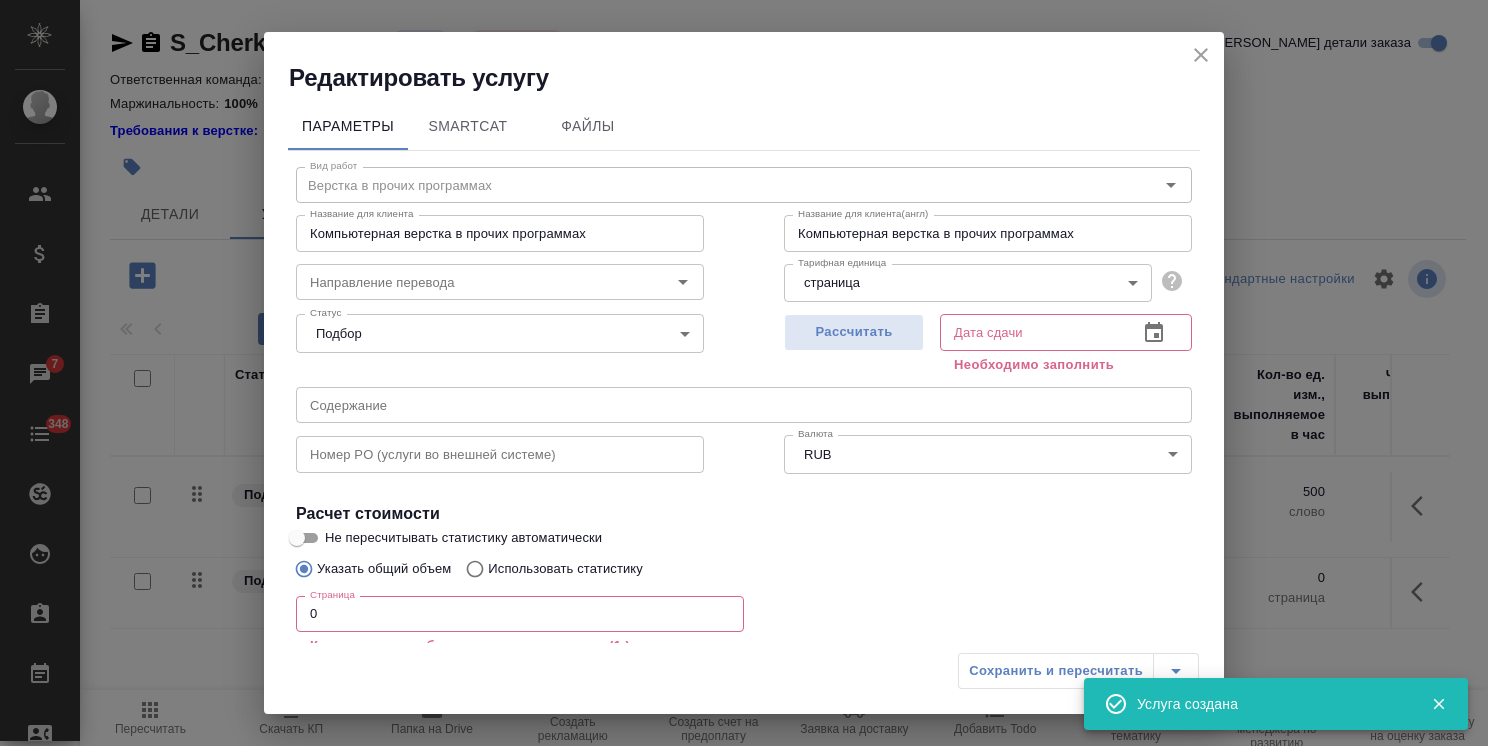 type on "23.07.2025 17:04" 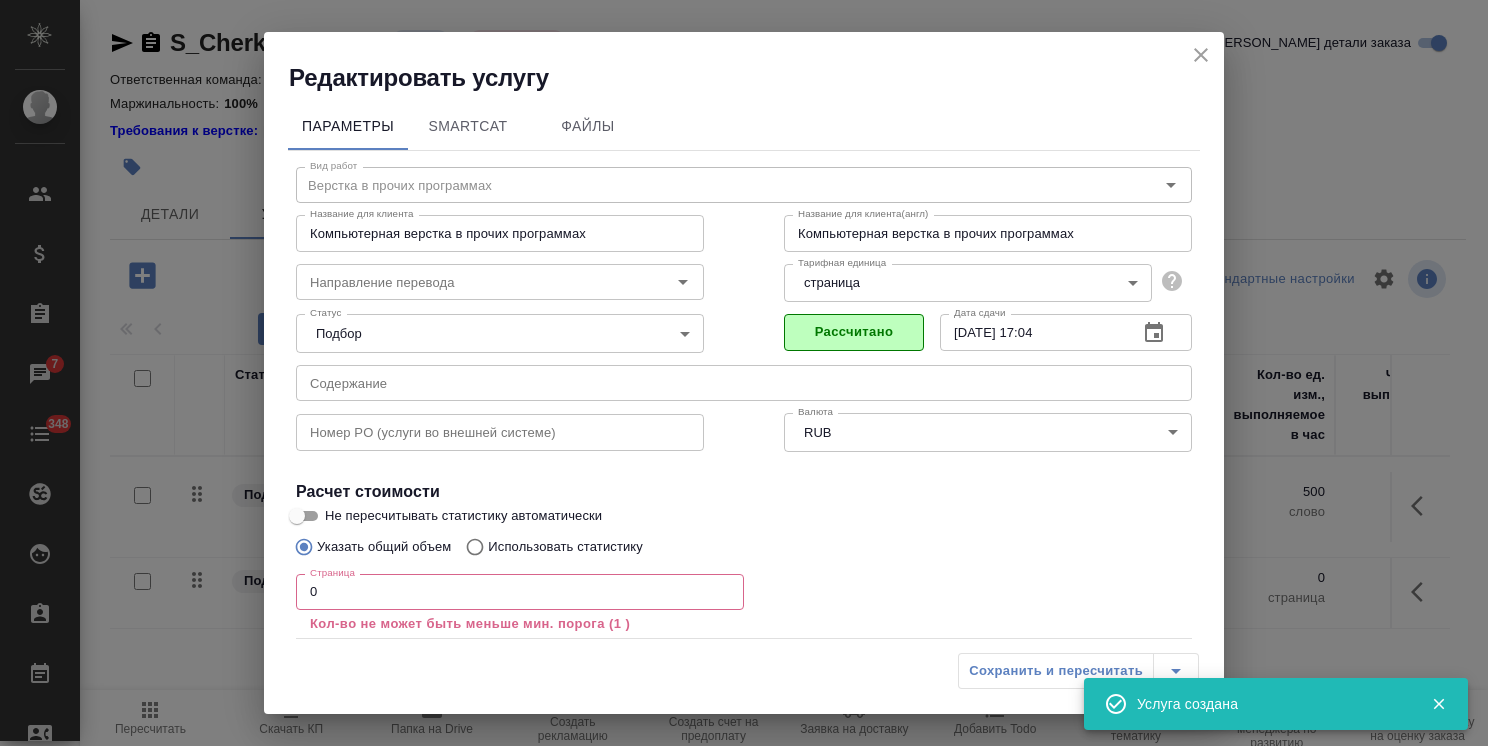 drag, startPoint x: 354, startPoint y: 608, endPoint x: 292, endPoint y: 593, distance: 63.788715 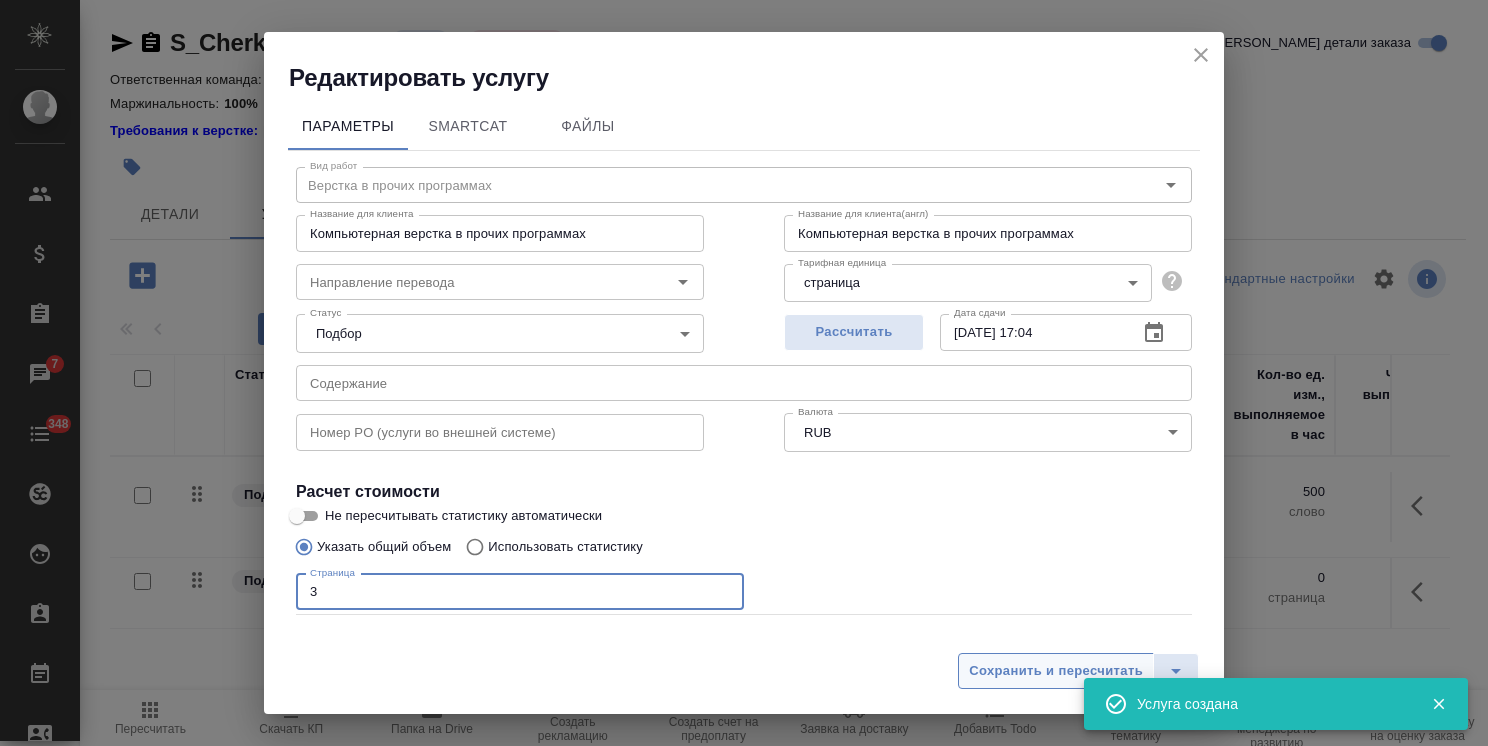 type on "3" 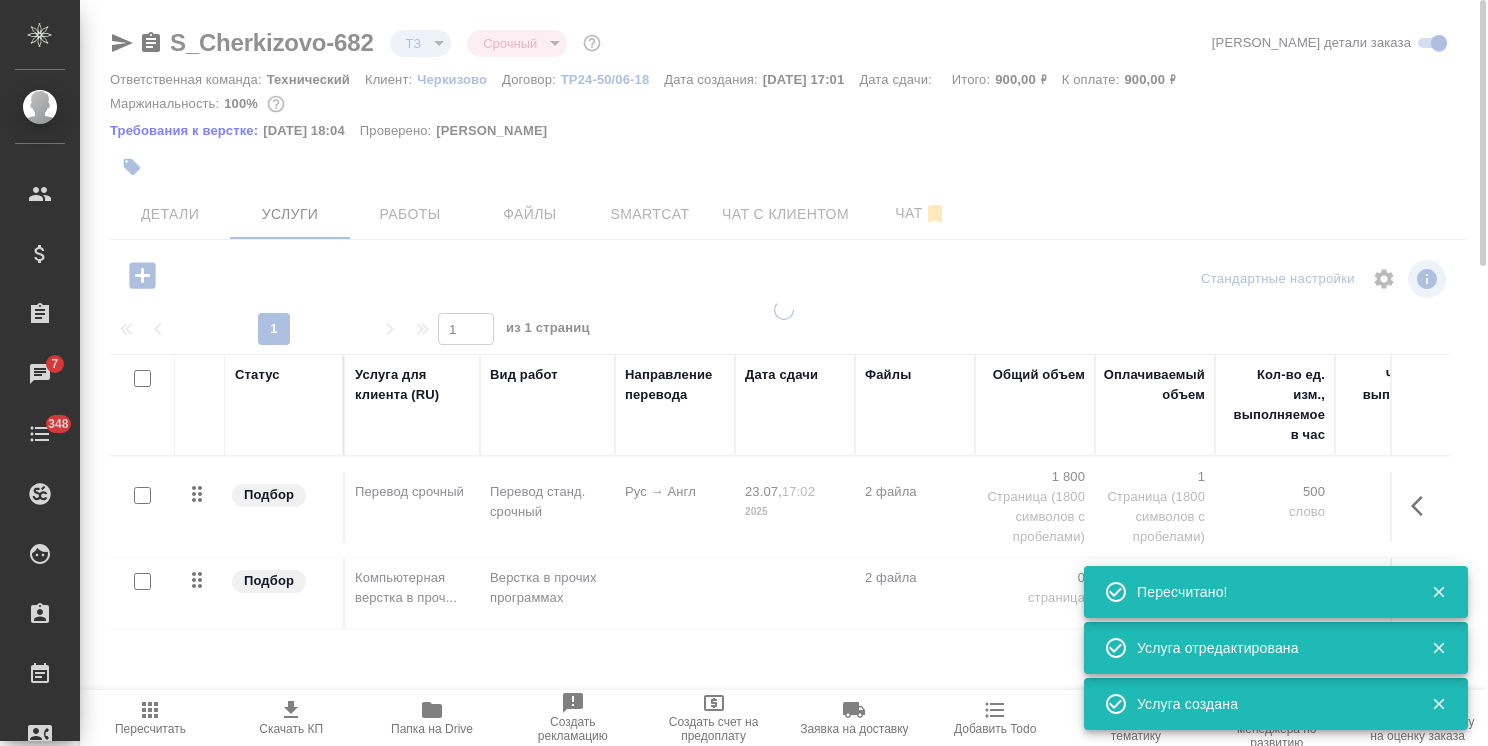 type on "normal" 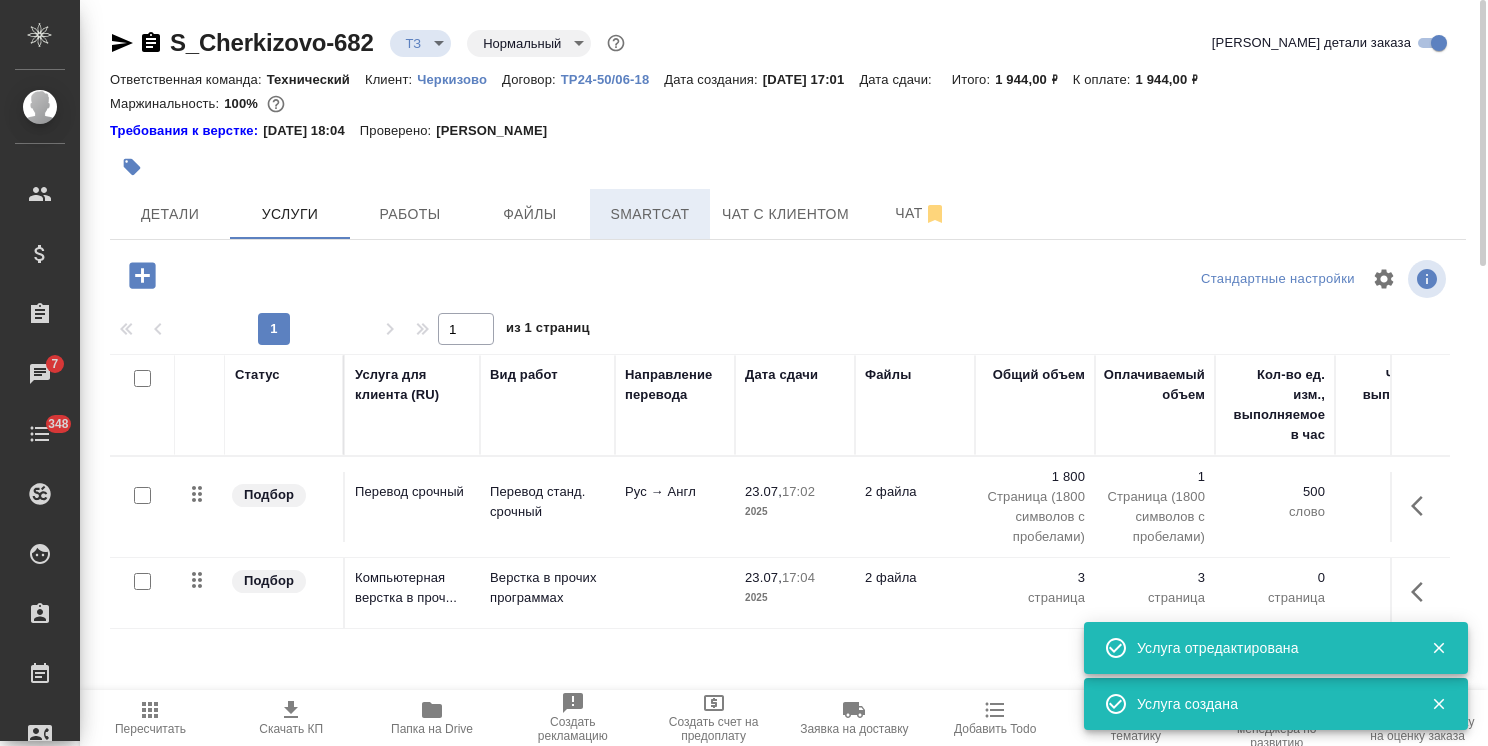 click on "Smartcat" at bounding box center [650, 214] 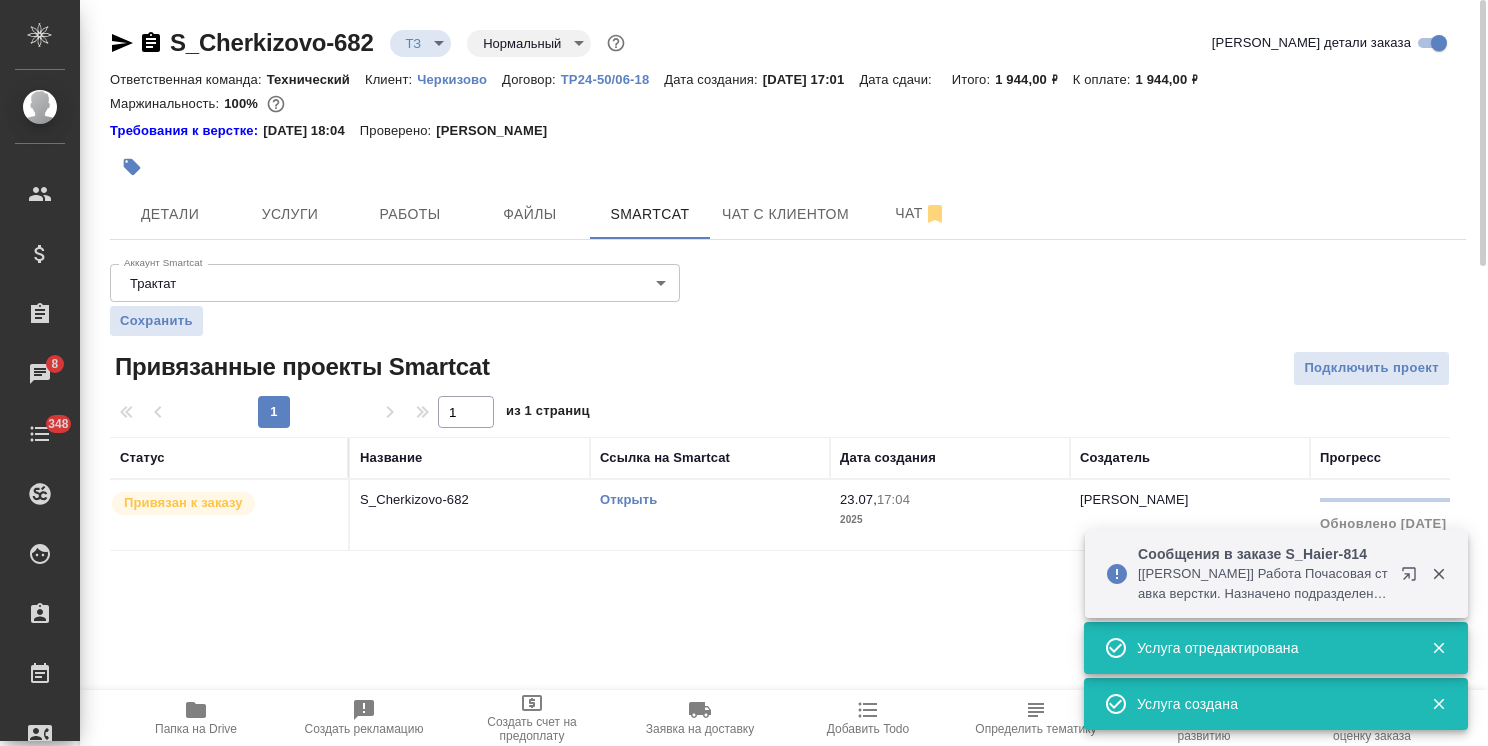 click on "Открыть" at bounding box center [628, 499] 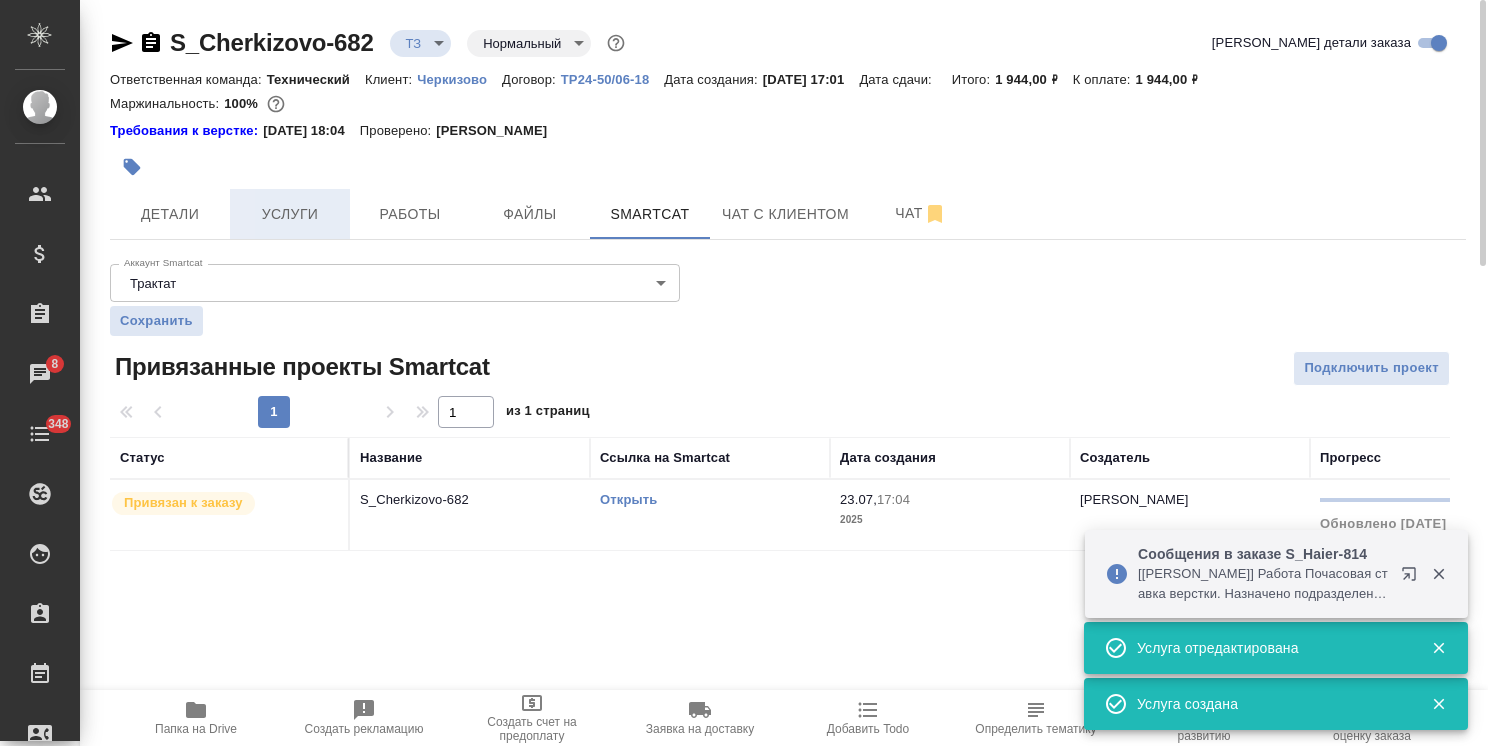 click on "Услуги" at bounding box center [290, 214] 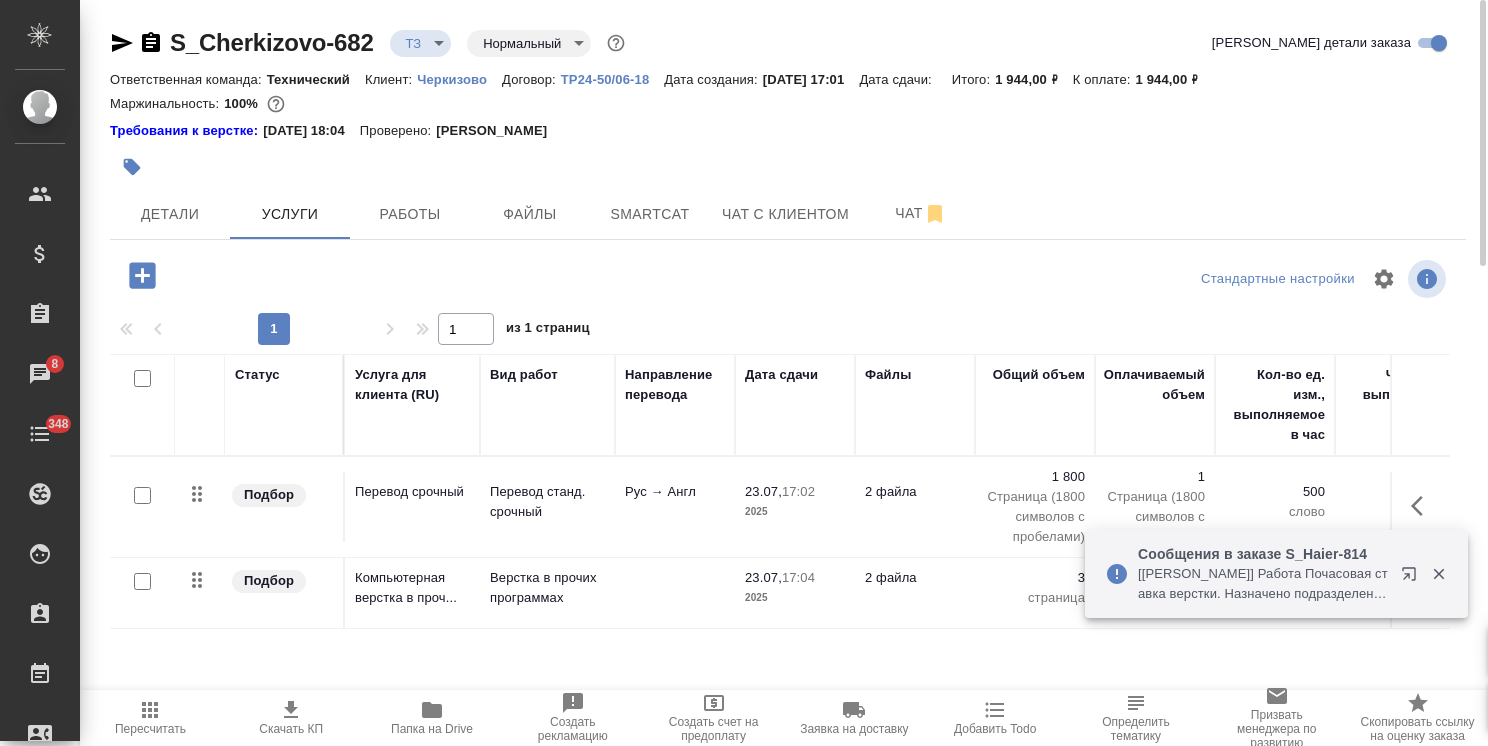 click on "Перевод станд. срочный" at bounding box center (547, 502) 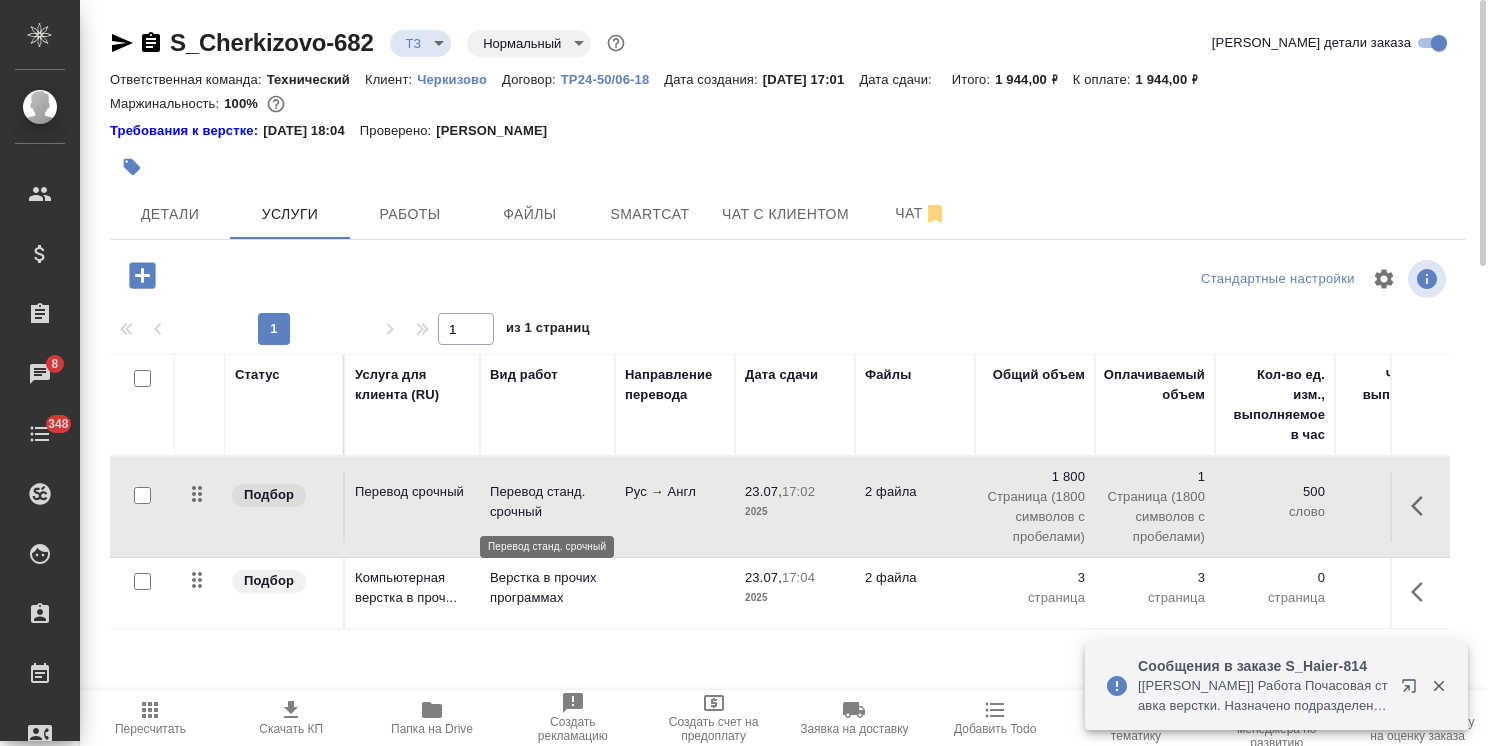 click on "Перевод станд. срочный" at bounding box center [547, 502] 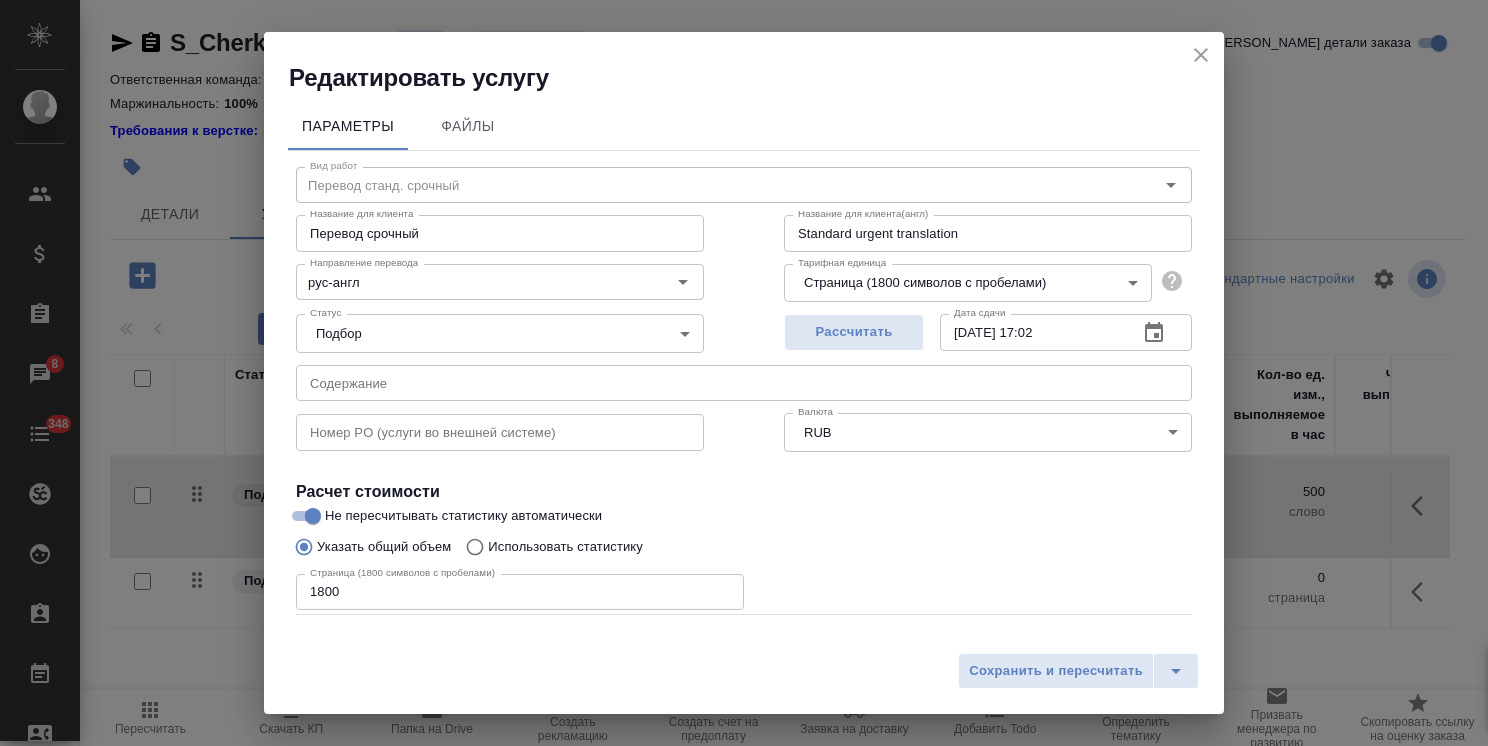 click on "Параметры Файлы Вид работ Перевод станд. срочный Вид работ Название для клиента Перевод срочный Название для клиента Название для клиента(англ) Standard urgent translation Название для клиента(англ) Направление перевода рус-англ Направление перевода Тарифная единица Страница (1800 символов с пробелами) 5f4634783cfbf259794cc07c Тарифная единица Статус Подбор none Статус Рассчитать Дата сдачи 23.07.2025 17:02 Дата сдачи Содержание Содержание Номер PO (услуги во внешней системе) Номер PO (услуги во внешней системе) Валюта RUB RUB Валюта Расчет стоимости Указать общий объем 1800 Скидка 0 % 750 RUB 900 RUB" at bounding box center (744, 368) 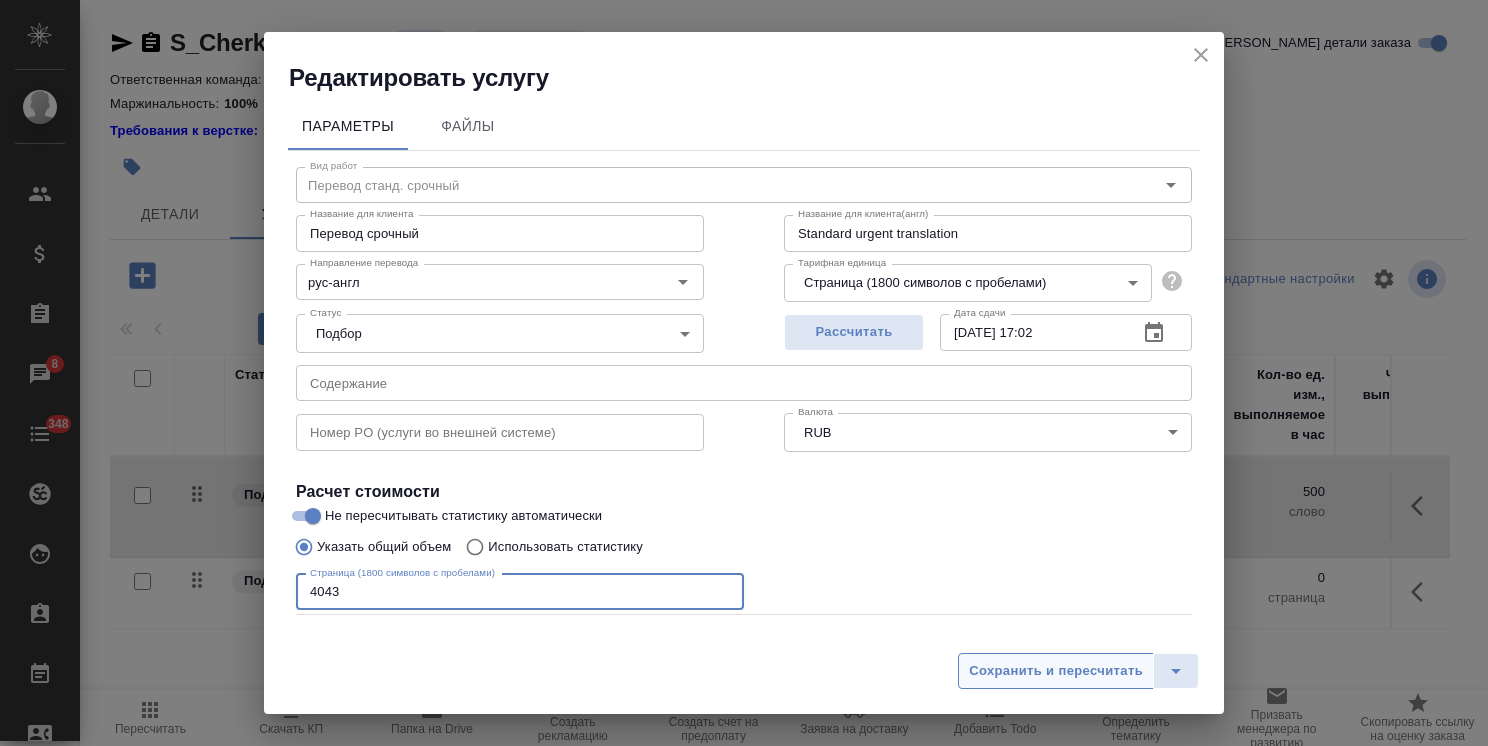 type on "4043" 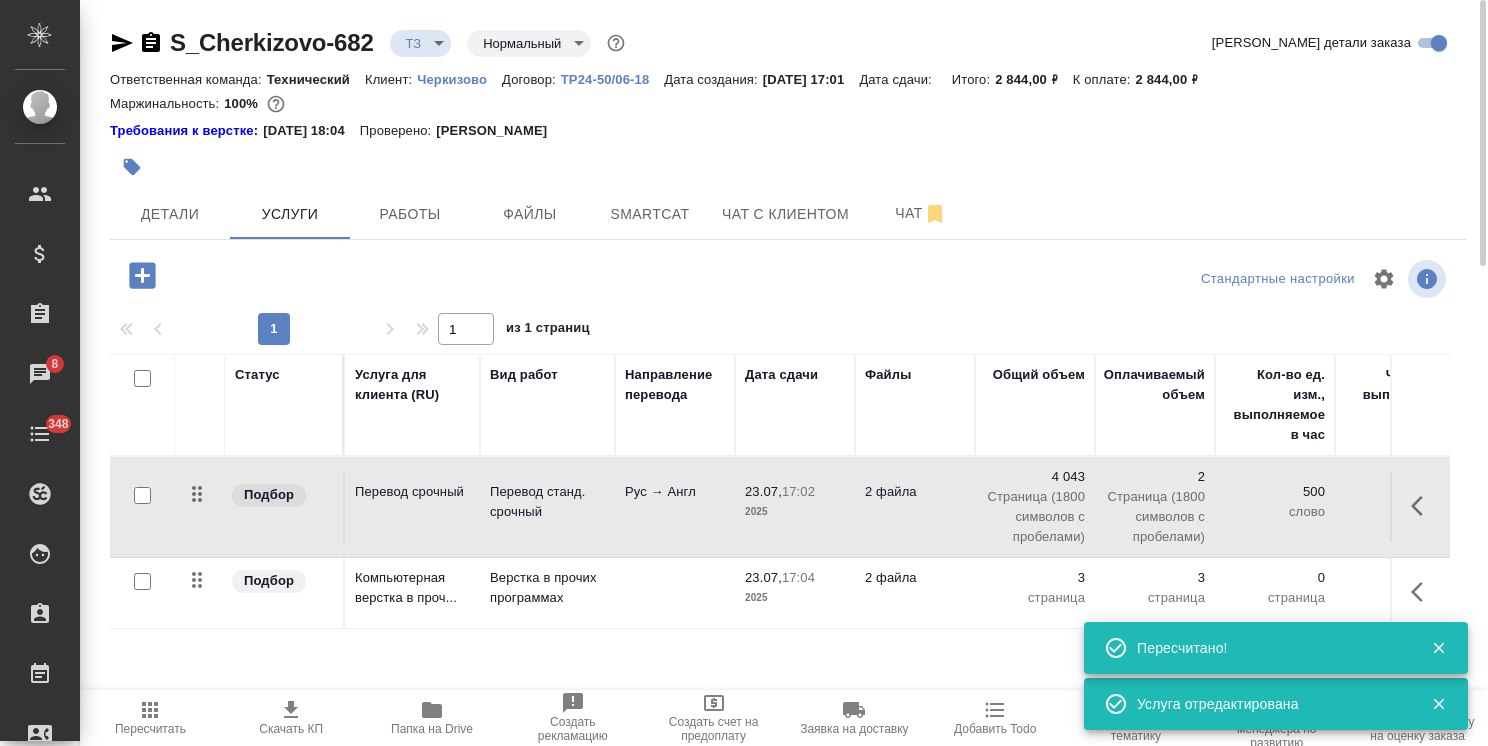click on ".cls-1
fill:#fff;
AWATERA Usmanova Olga Клиенты Спецификации Заказы 8 Чаты 348 Todo Проекты SC Исполнители Кандидаты Работы Входящие заявки Заявки на доставку Рекламации Проекты процессинга Конференции Выйти S_Cherkizovo-682 ТЗ tz Нормальный normal Кратко детали заказа Ответственная команда: Технический Клиент: Черкизово Договор: ТР24-50/06-18 Дата создания: 23.07.2025, 17:01 Дата сдачи: Итого: 2 844,00 ₽ К оплате: 2 844,00 ₽ Маржинальность: 100% Требования к верстке: 03.09.2024 18:04 Проверено: Петрова Валерия Детали Услуги Работы Файлы Smartcat Чат с клиентом Чат Стандартные настройки 1 1 из 1 страниц" at bounding box center [744, 373] 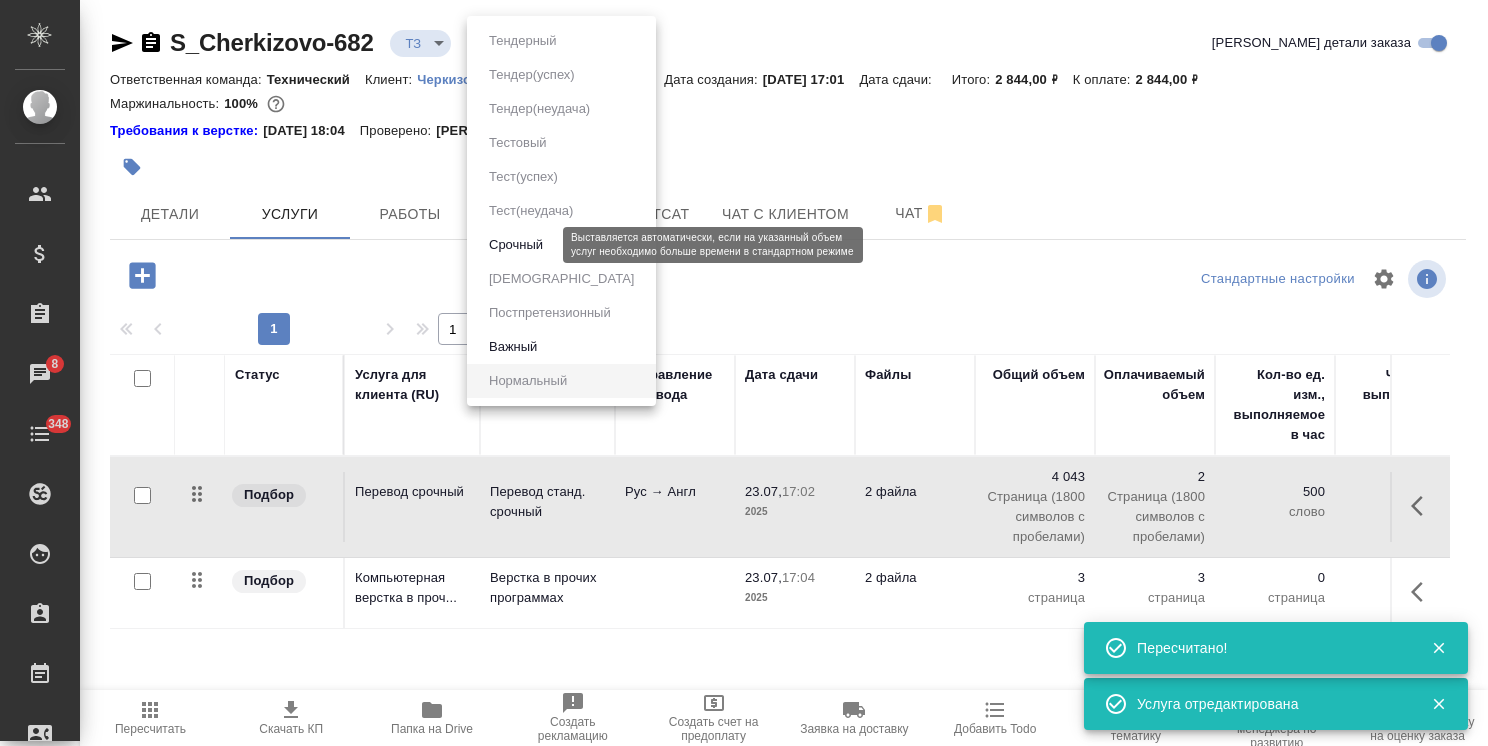 click on "Срочный" at bounding box center (516, 245) 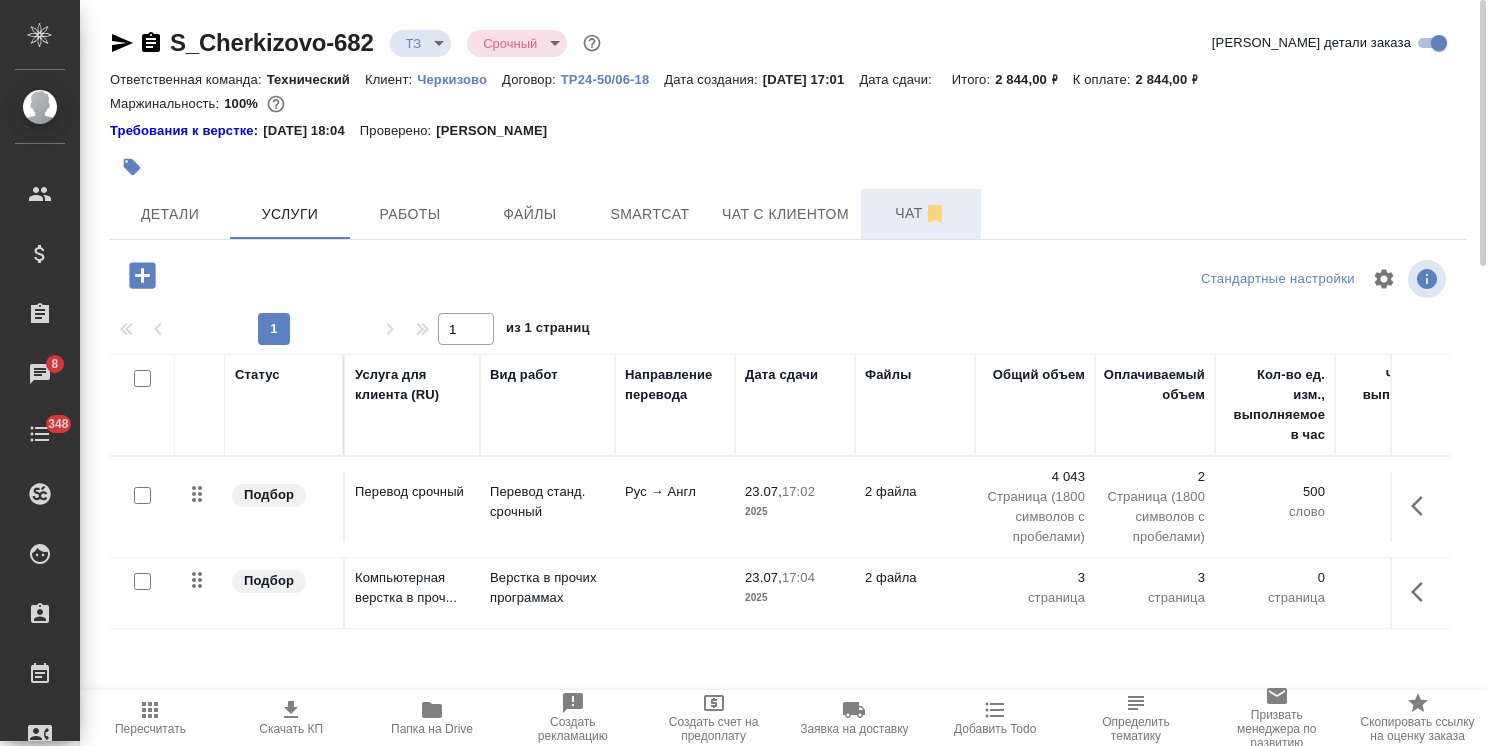 click on "Чат" at bounding box center [921, 213] 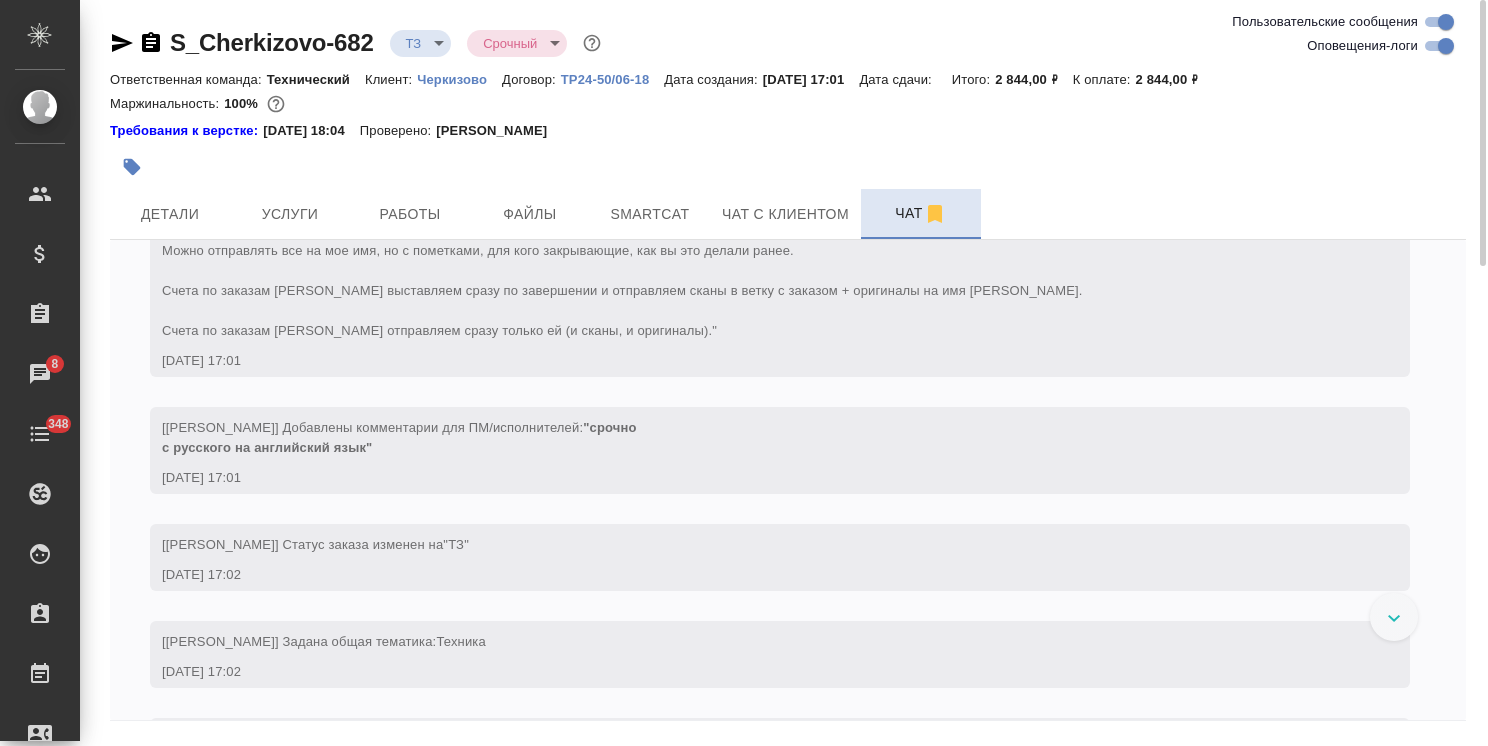 scroll, scrollTop: 412, scrollLeft: 0, axis: vertical 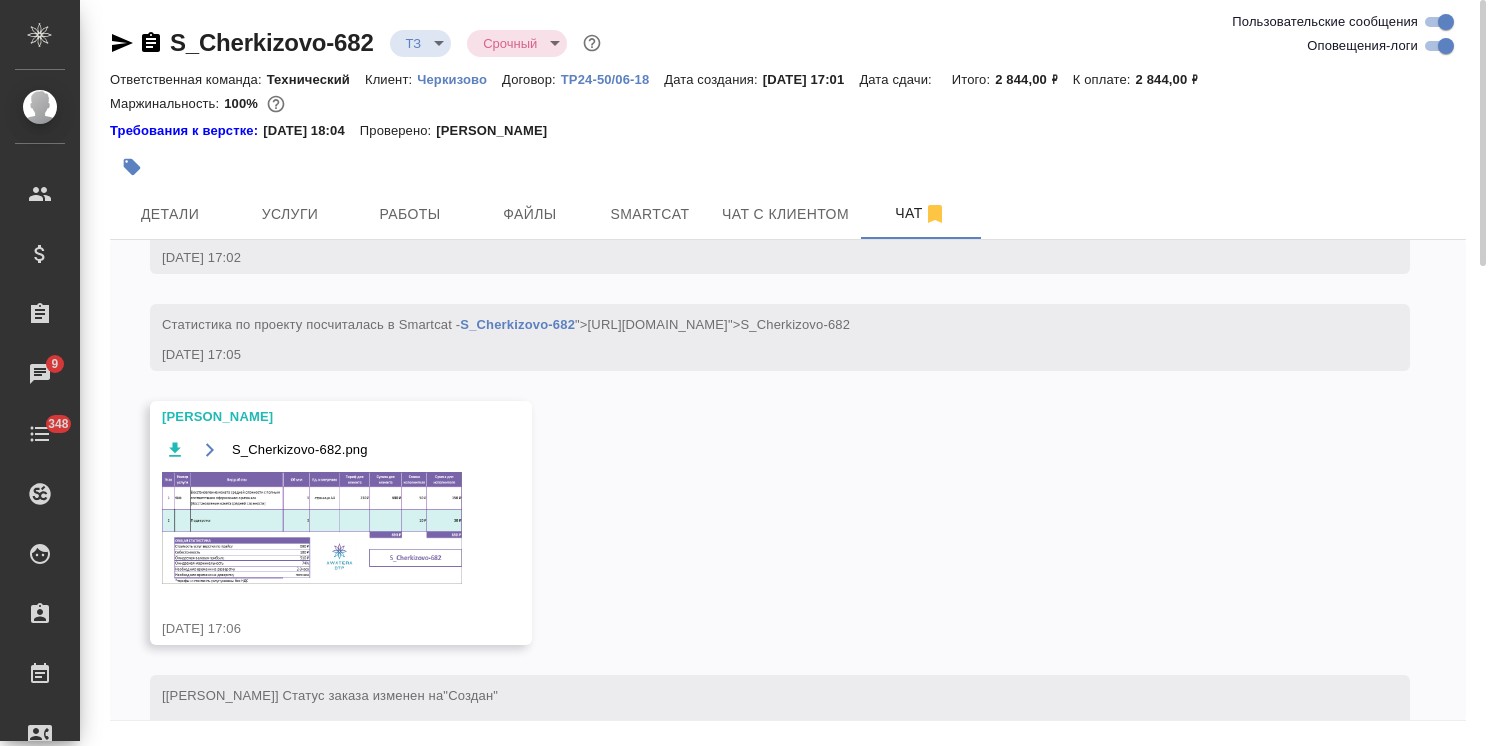 click at bounding box center (312, 528) 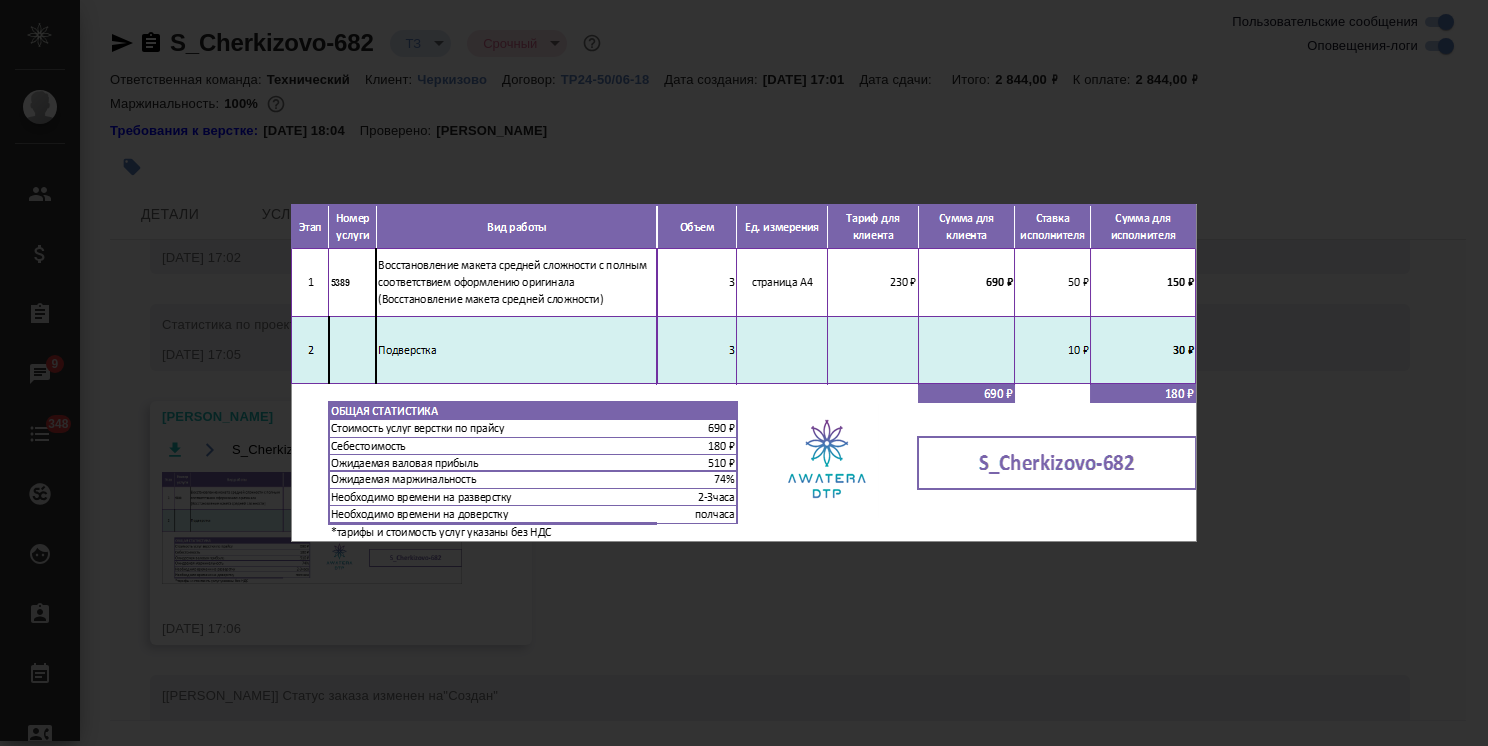 click 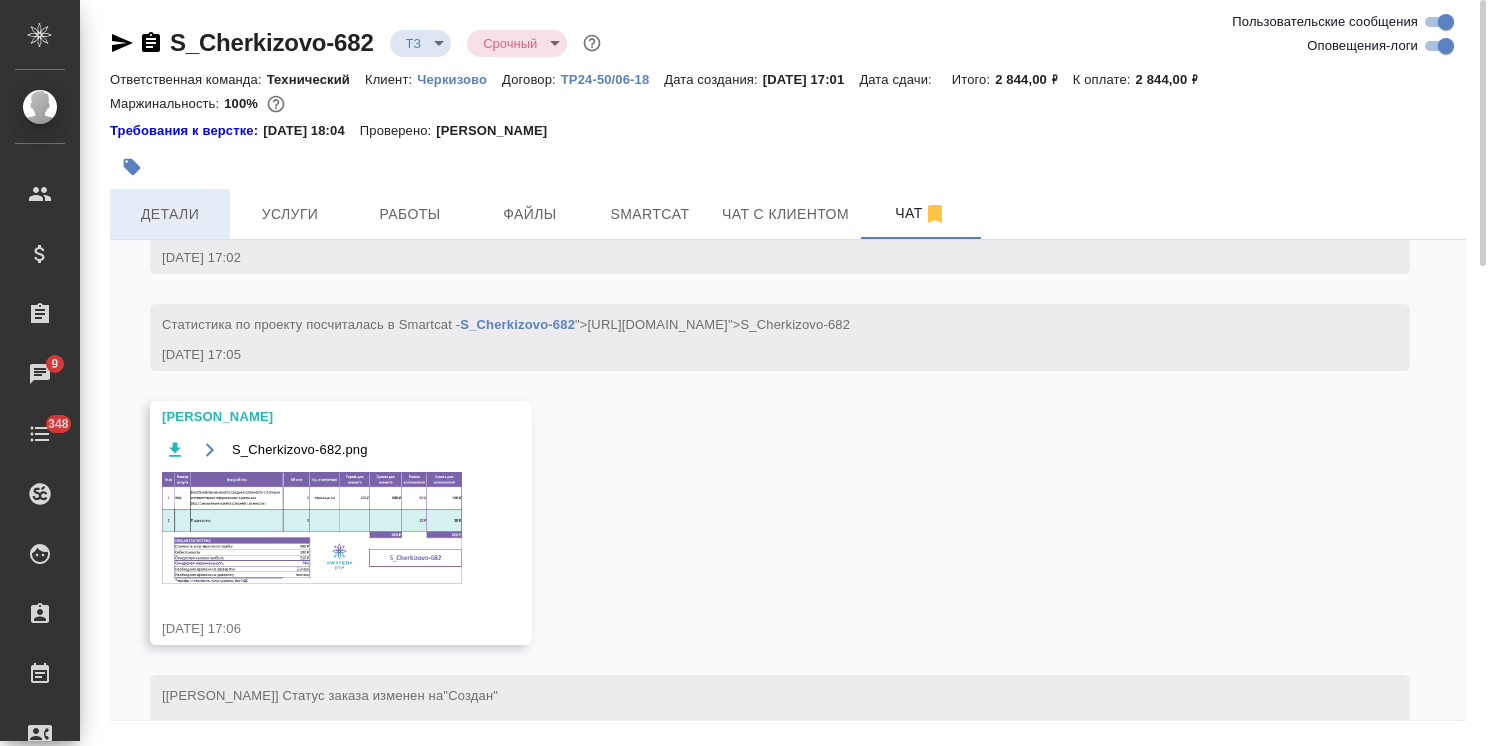 click on "Детали" at bounding box center (170, 214) 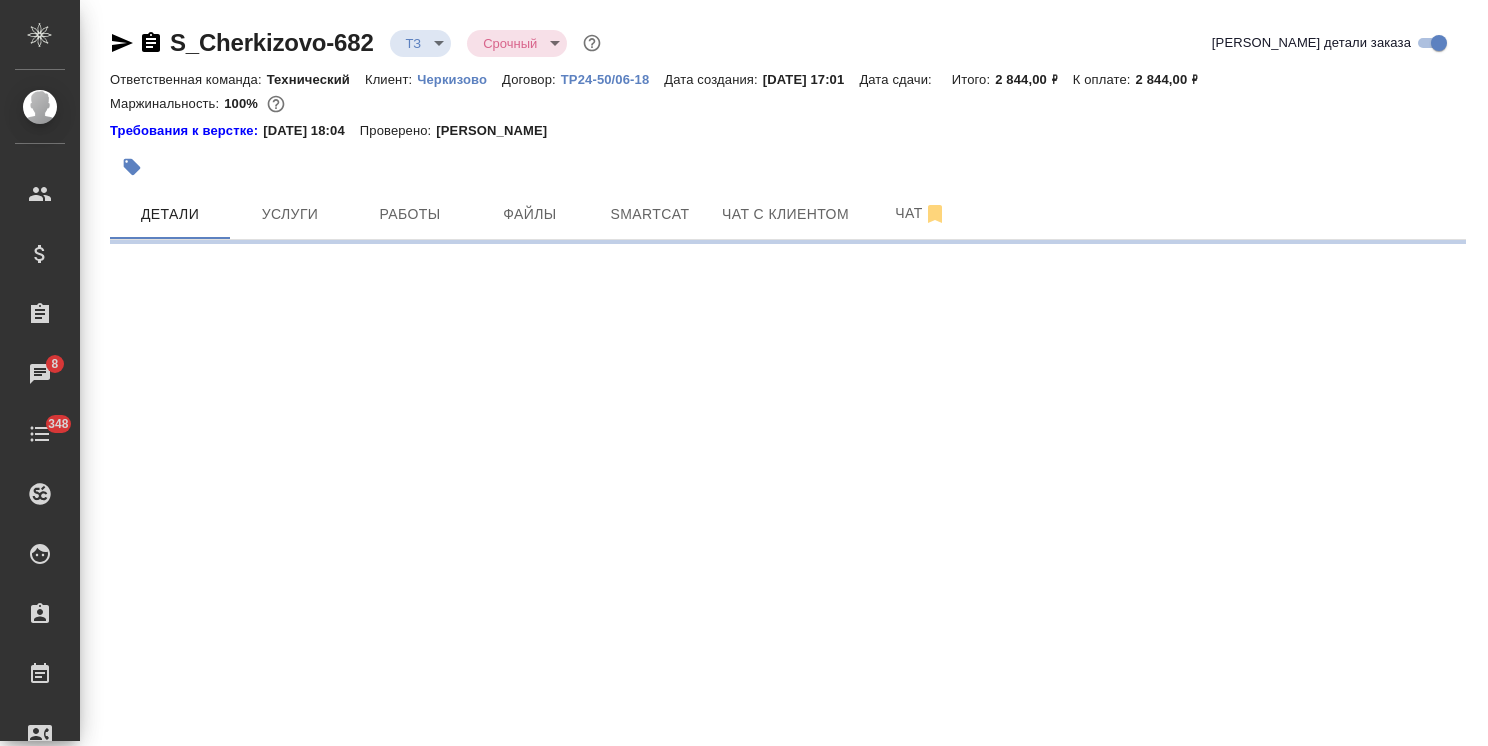 select on "RU" 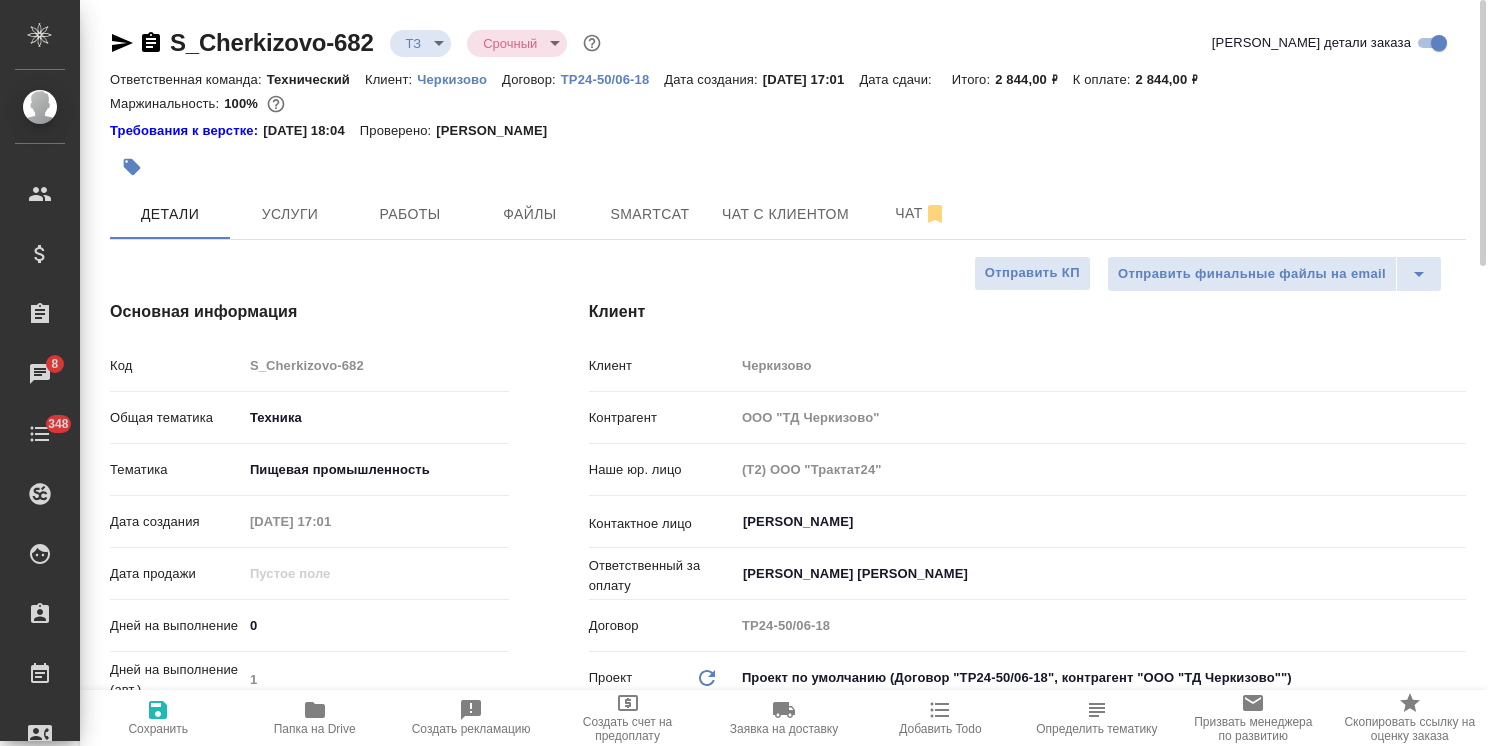 type on "x" 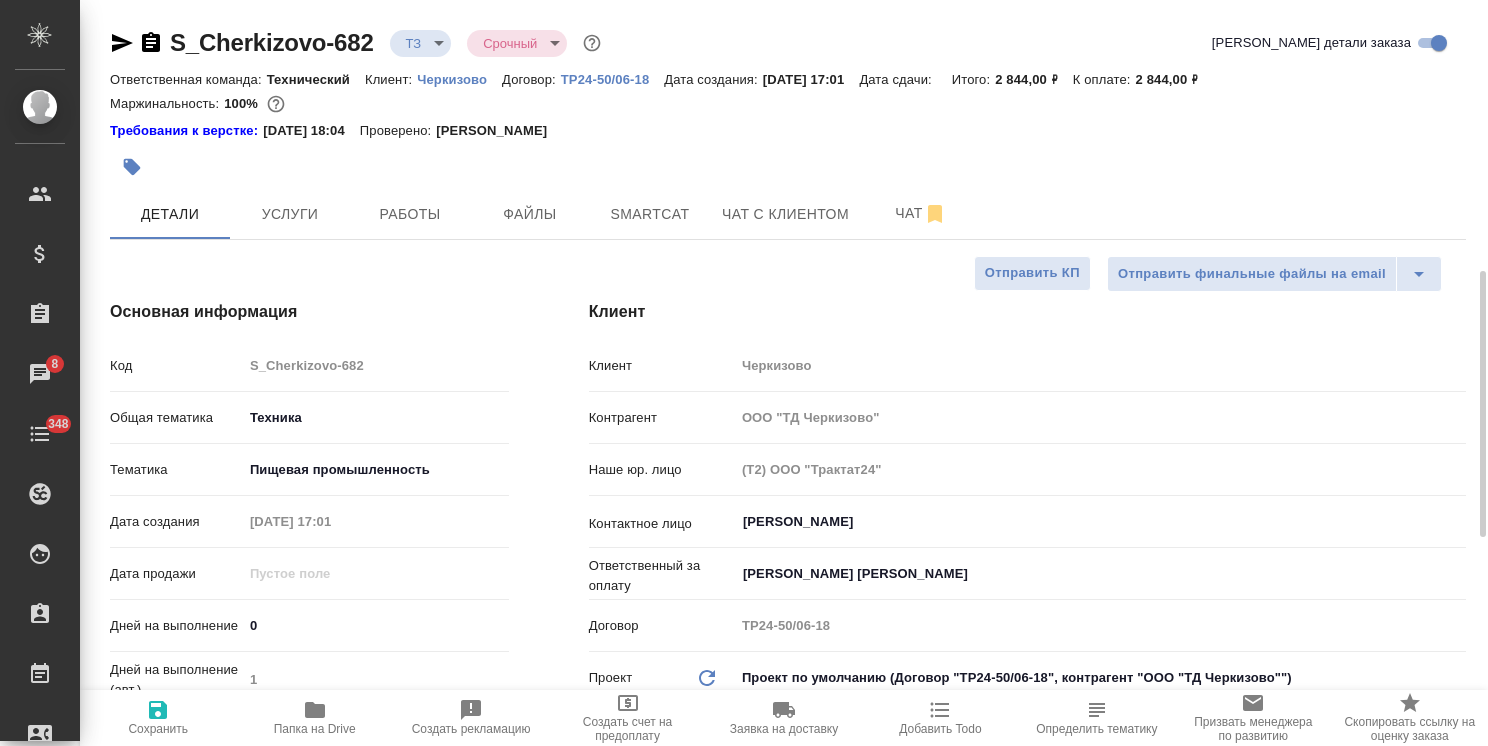scroll, scrollTop: 200, scrollLeft: 0, axis: vertical 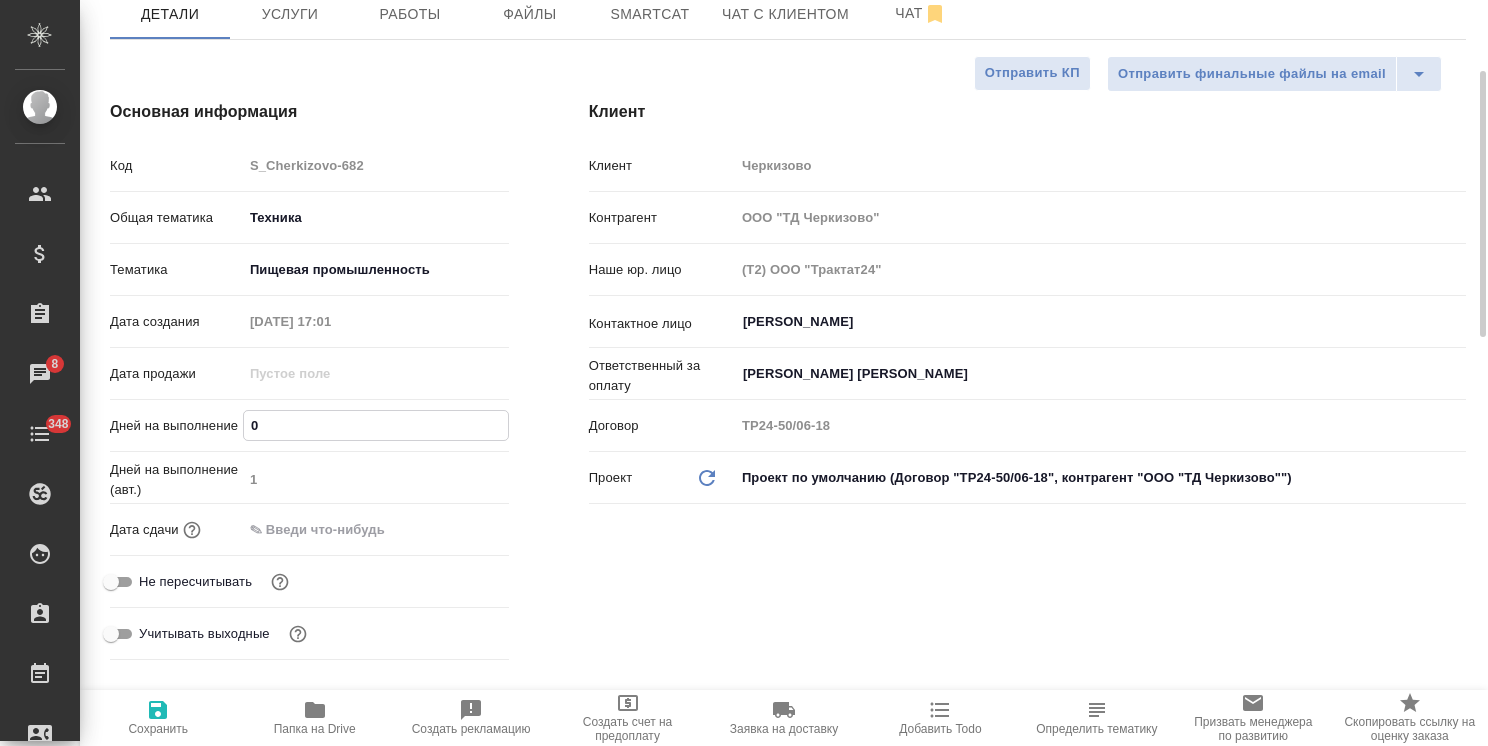 drag, startPoint x: 277, startPoint y: 422, endPoint x: 212, endPoint y: 424, distance: 65.03076 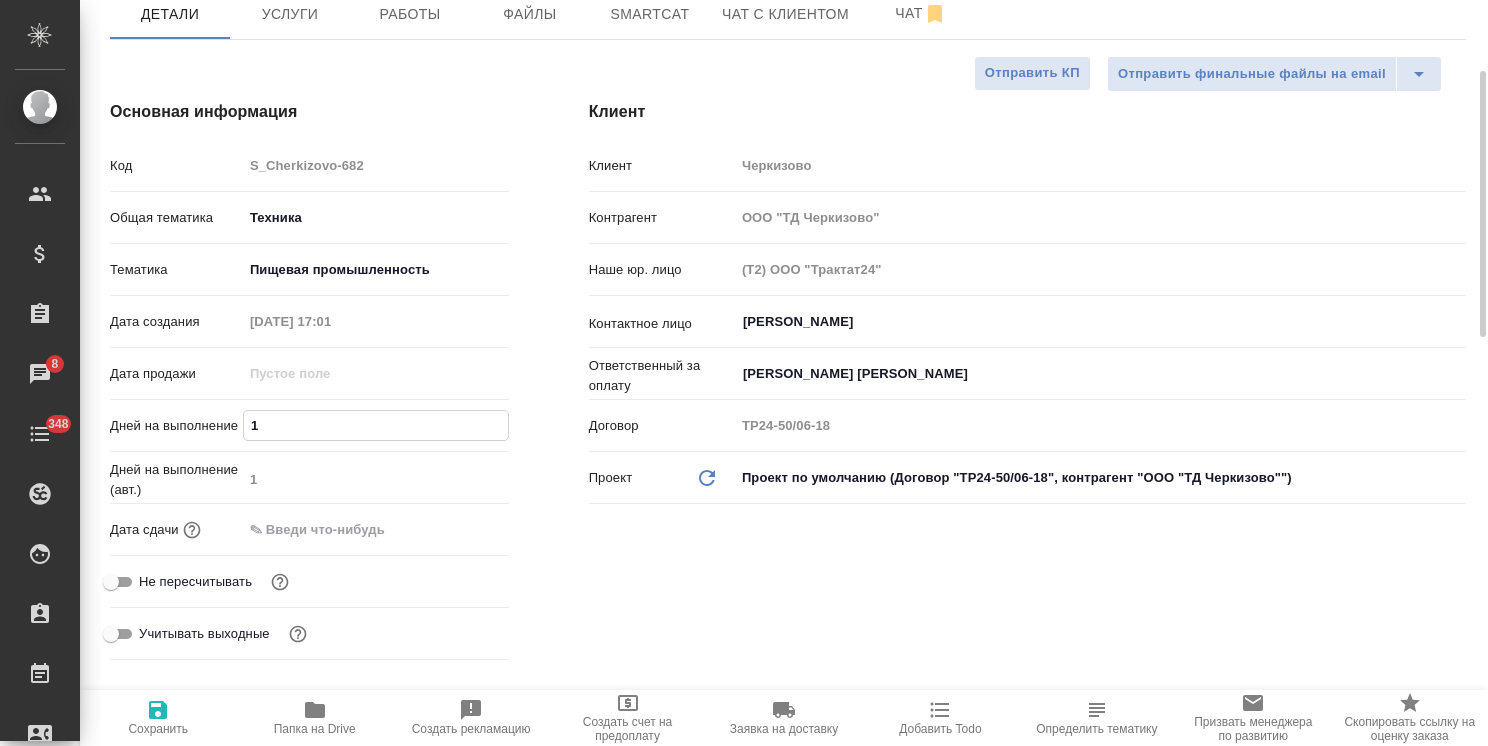 type on "x" 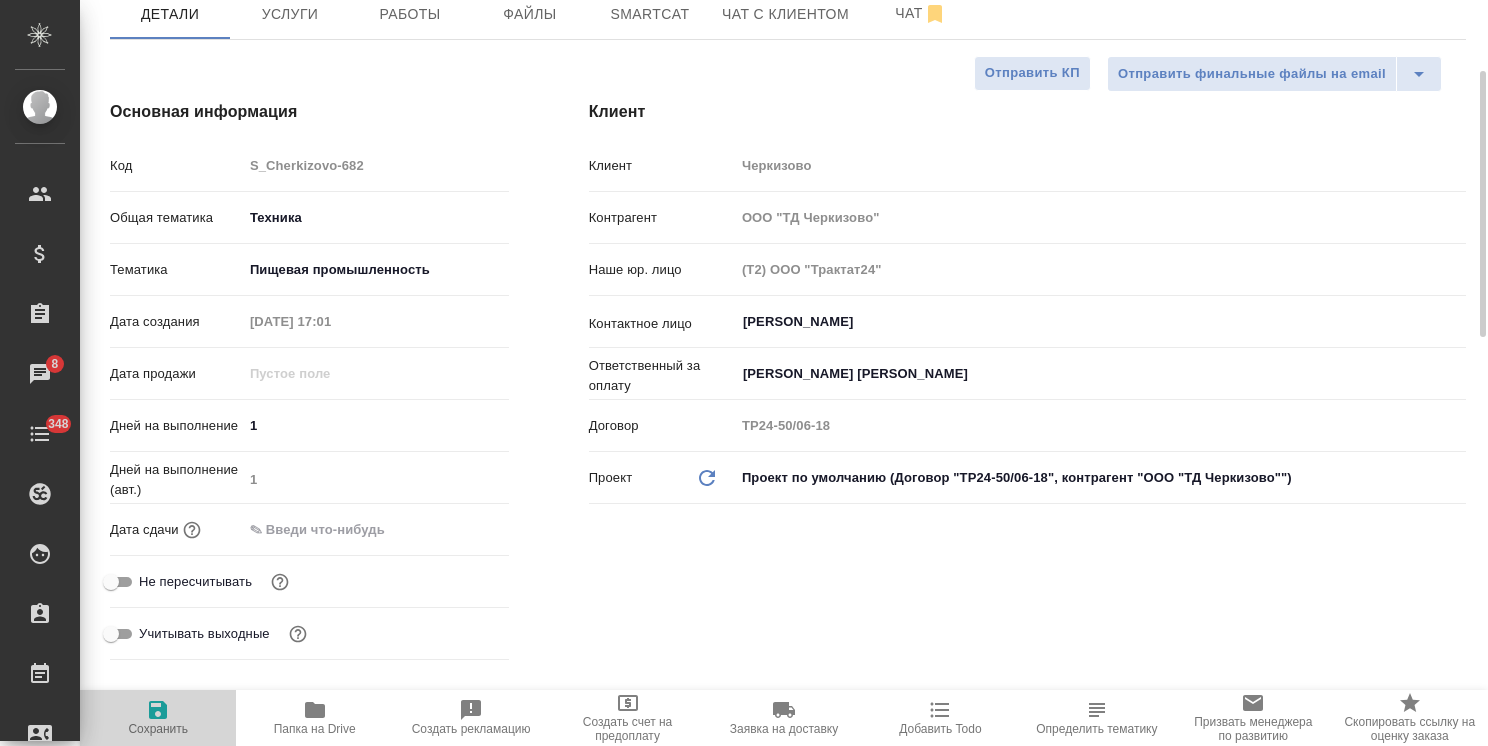 click on "Сохранить" at bounding box center [158, 718] 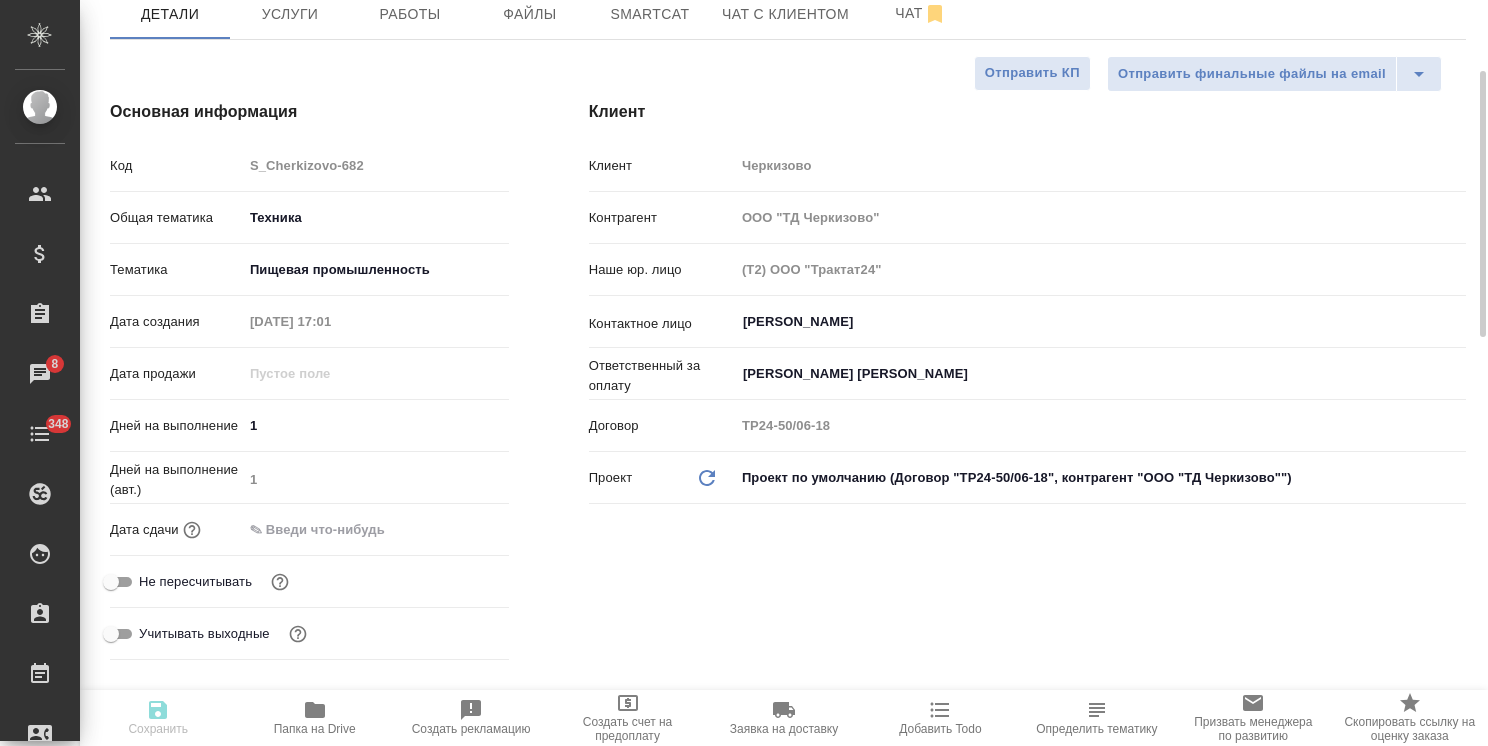 type on "x" 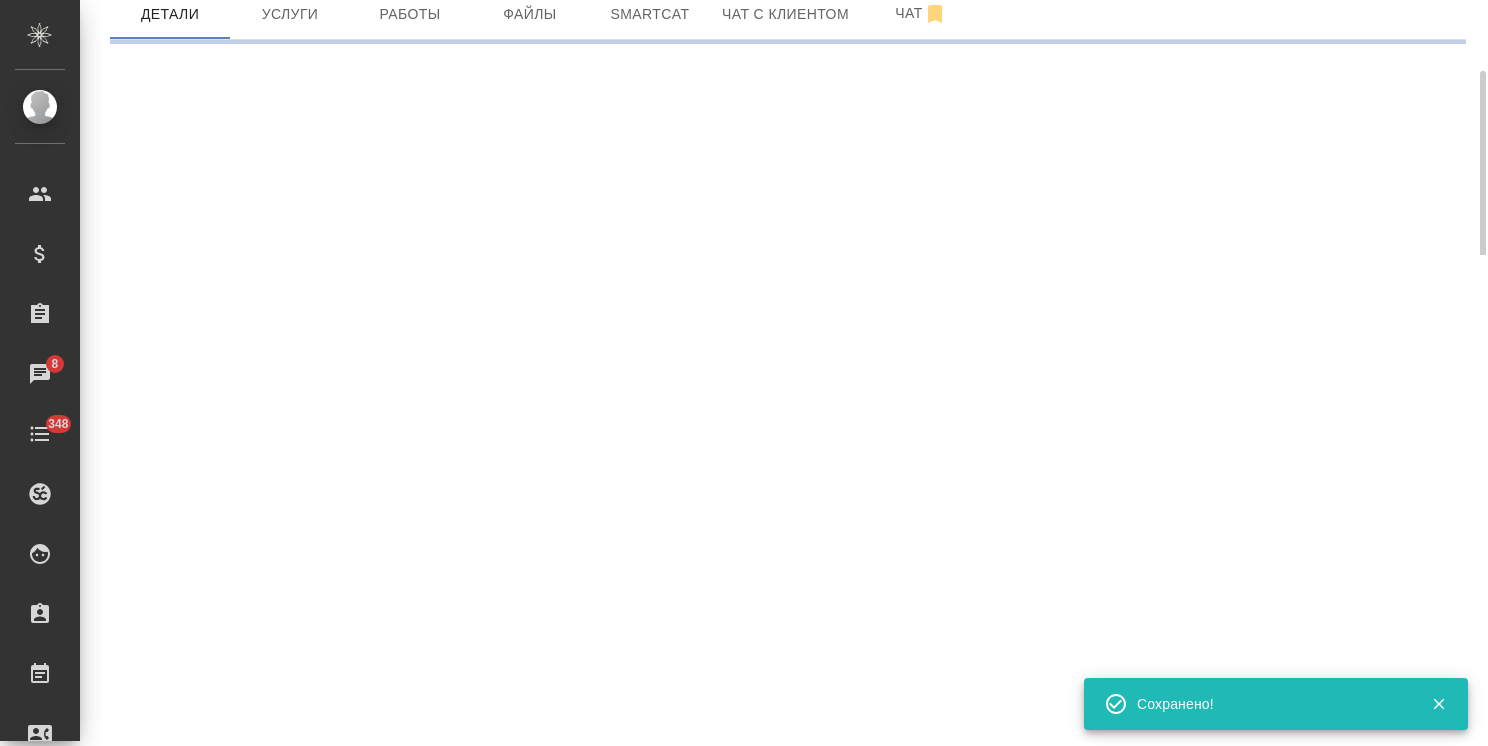 click on ".cls-1
fill:#fff;
AWATERA Usmanova Olga Клиенты Спецификации Заказы 8 Чаты 348 Todo Проекты SC Исполнители Кандидаты Работы Входящие заявки Заявки на доставку Рекламации Проекты процессинга Конференции Выйти S_Cherkizovo-682 ТЗ tz Срочный urgent Кратко детали заказа Ответственная команда: Технический Клиент: Черкизово Договор: ТР24-50/06-18 Дата создания: 23.07.2025, 17:01 Дата сдачи: Итого: 2 844,00 ₽ К оплате: 2 844,00 ₽ Маржинальность: 100% Требования к верстке: 03.09.2024 18:04 Проверено: Петрова Валерия Детали Услуги Работы Файлы Smartcat Чат с клиентом Чат" at bounding box center [744, 373] 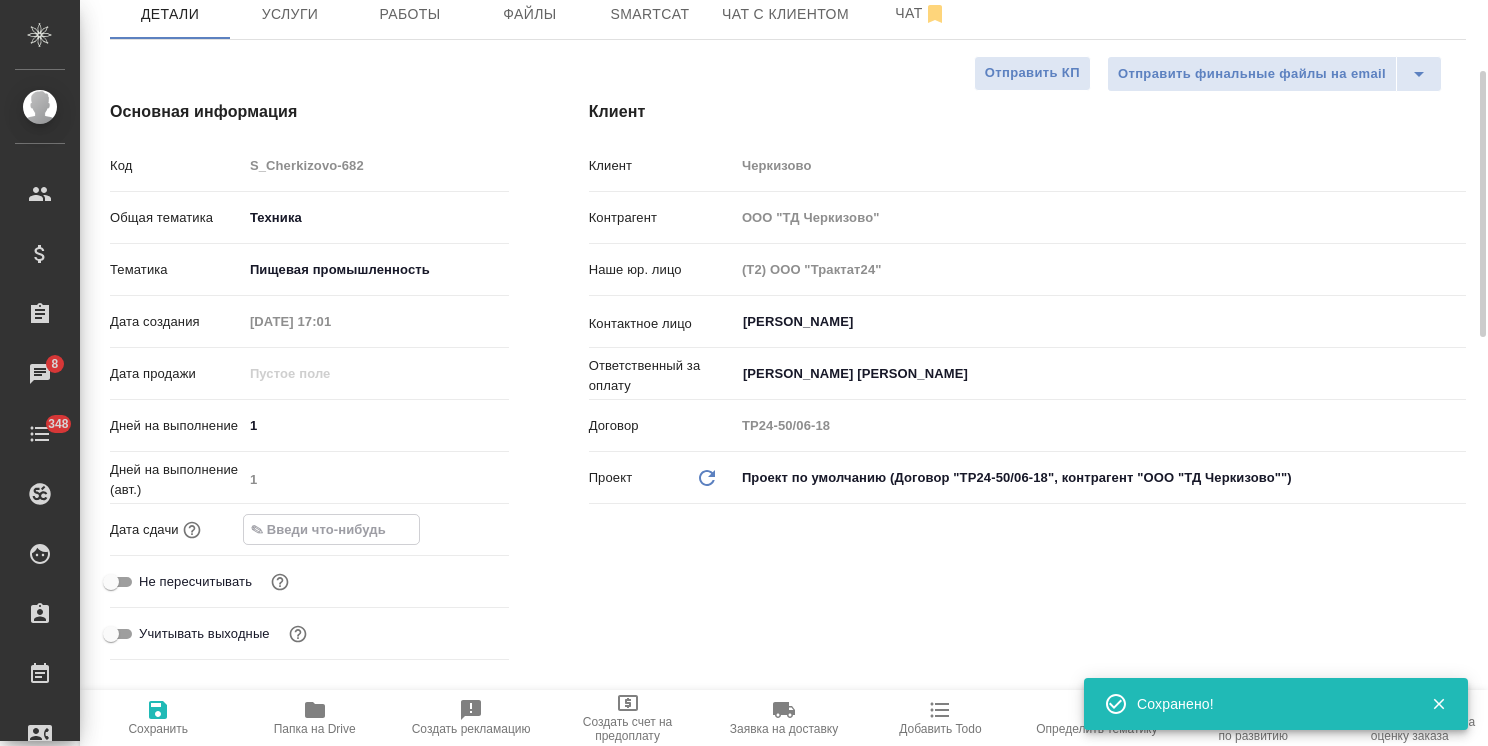 click at bounding box center (331, 529) 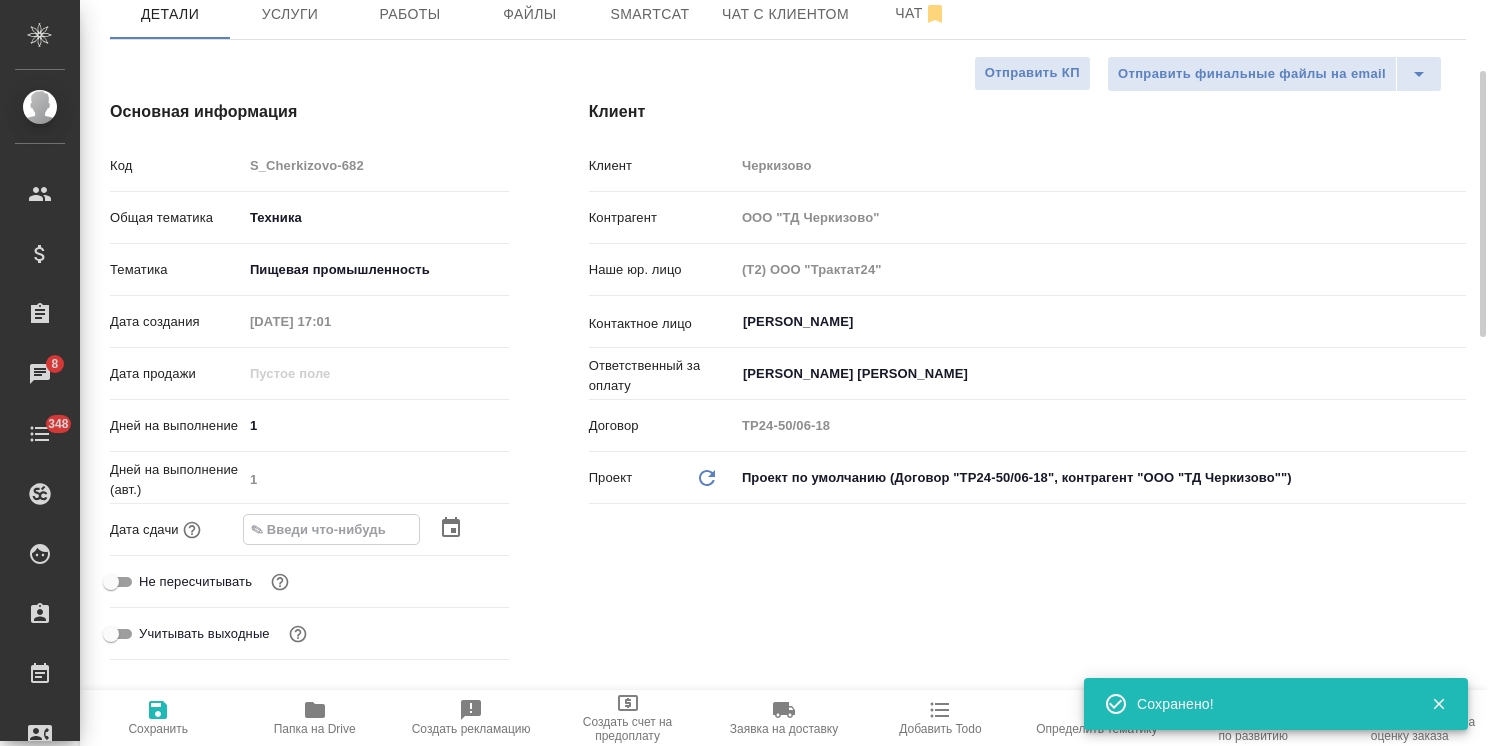 type on "x" 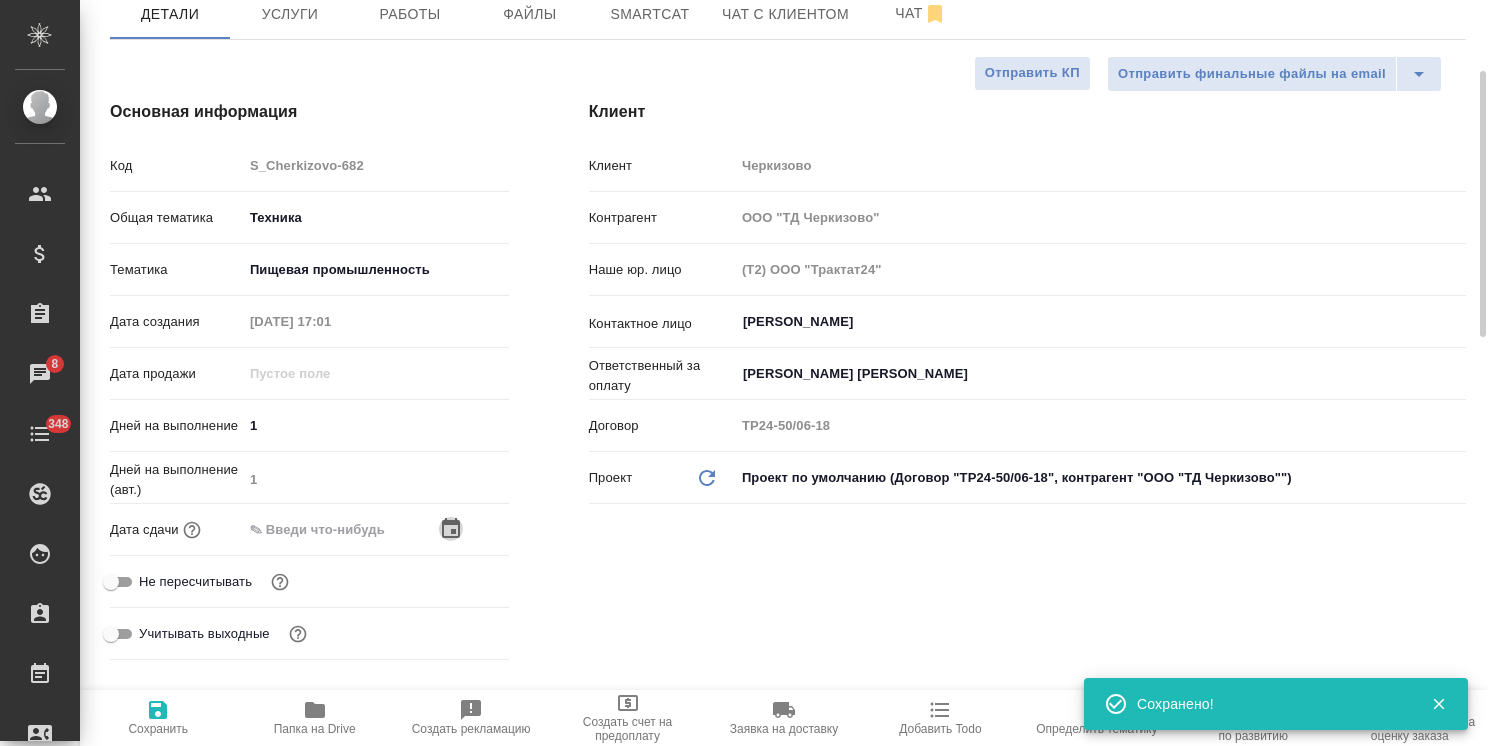 click 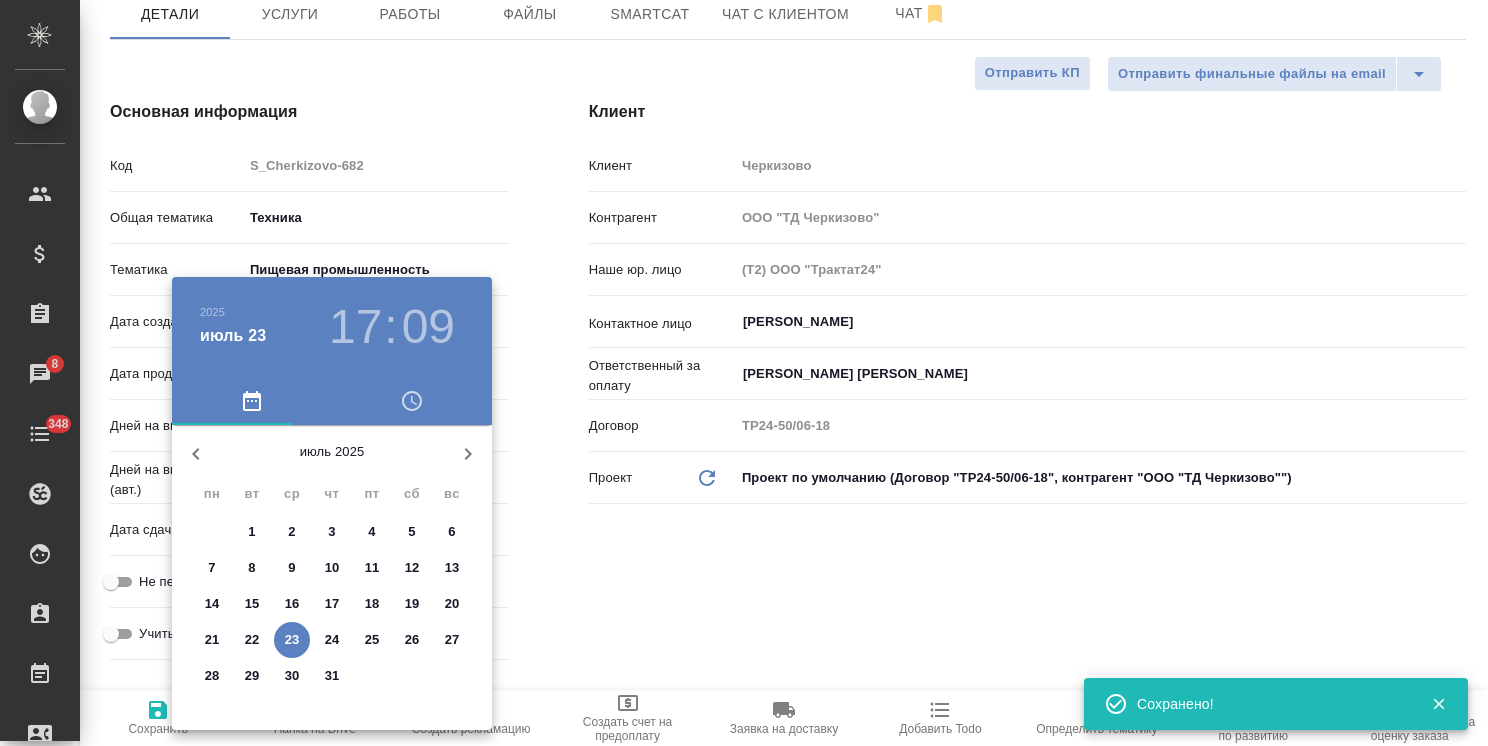 click on "24" at bounding box center [332, 640] 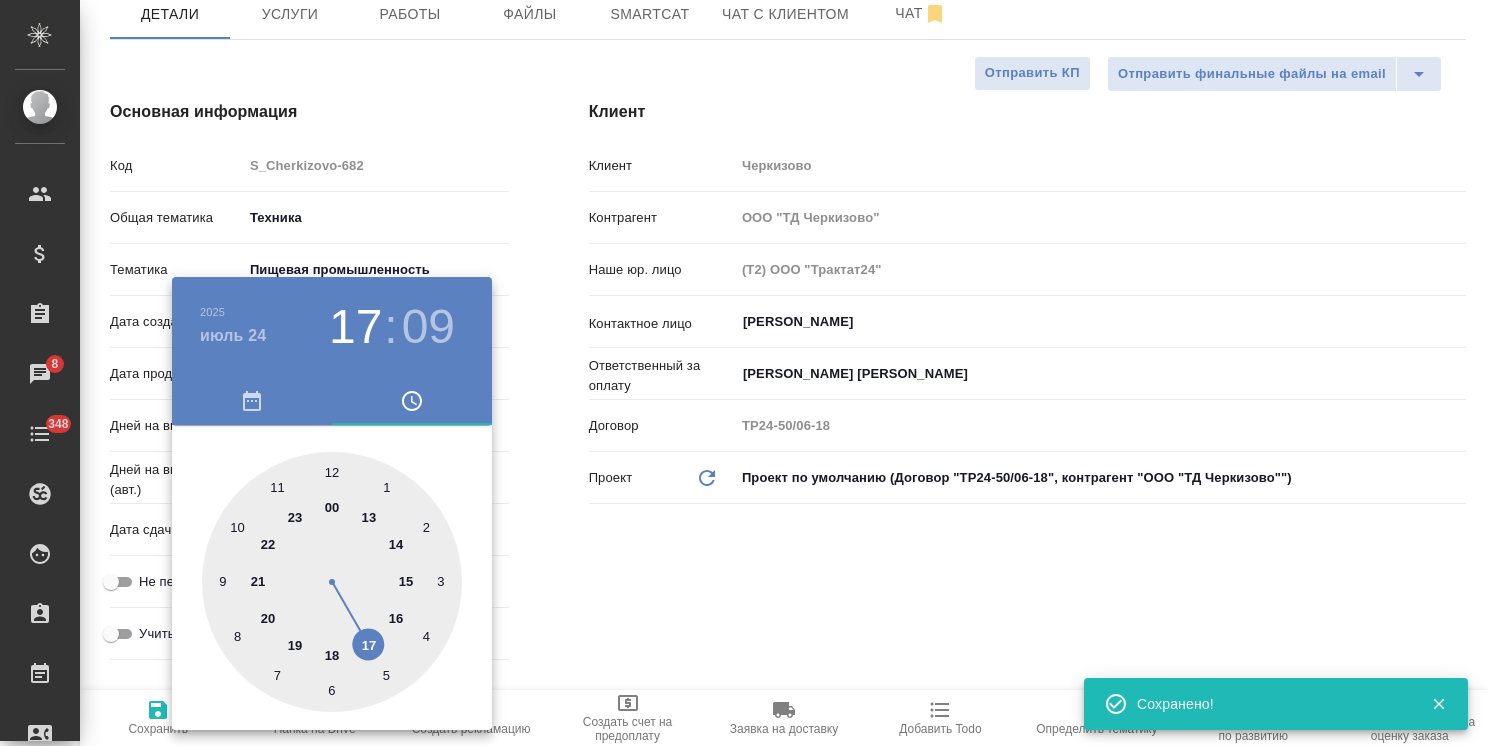 click at bounding box center [744, 373] 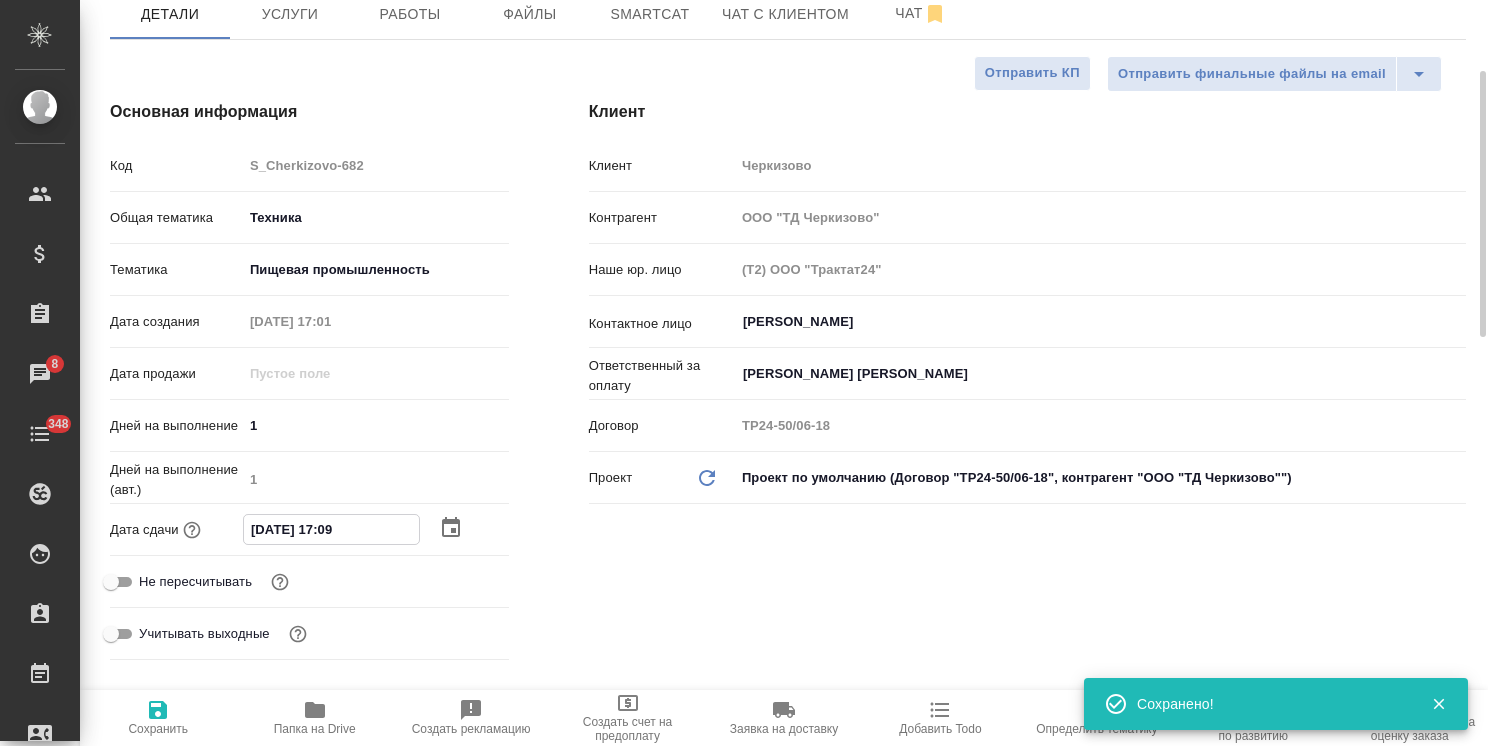 drag, startPoint x: 336, startPoint y: 526, endPoint x: 326, endPoint y: 529, distance: 10.440307 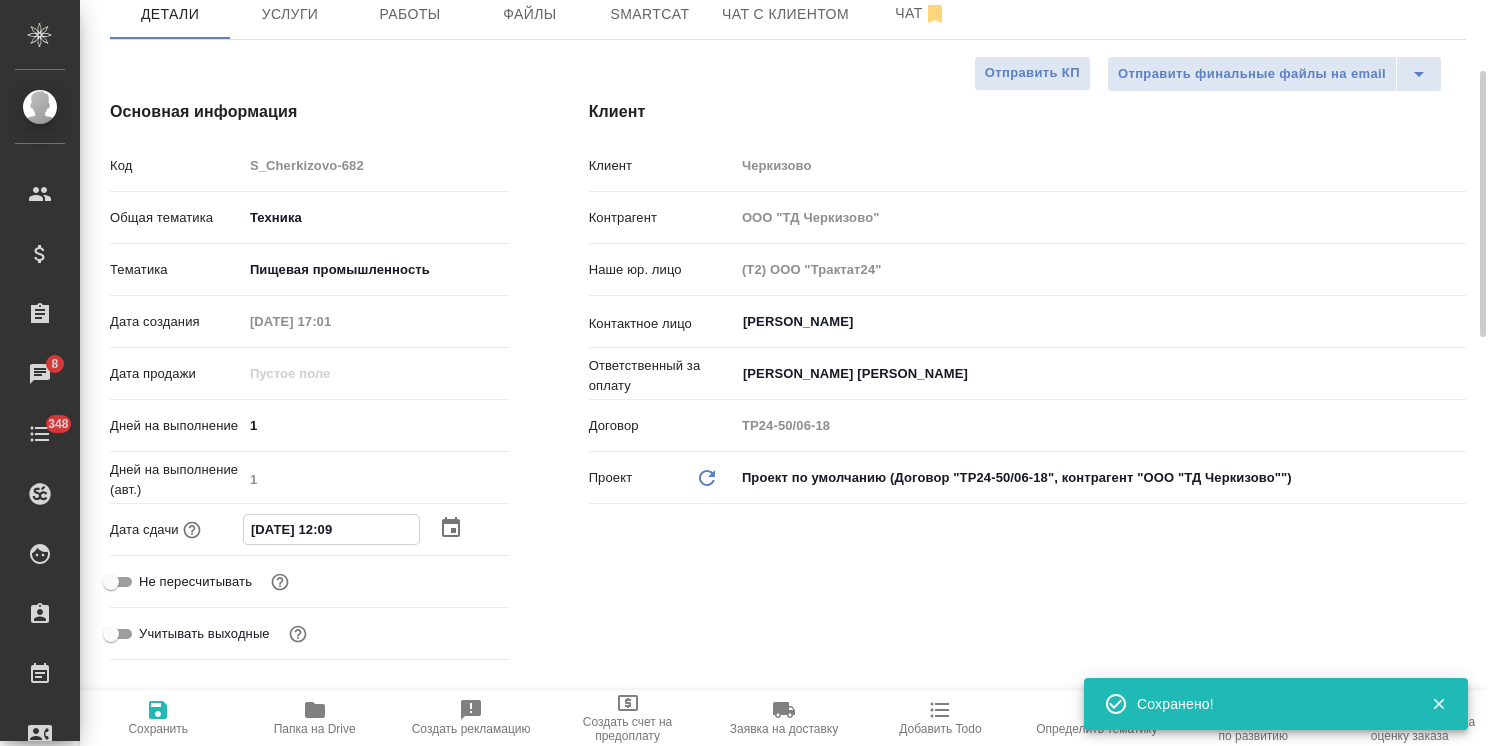 type on "x" 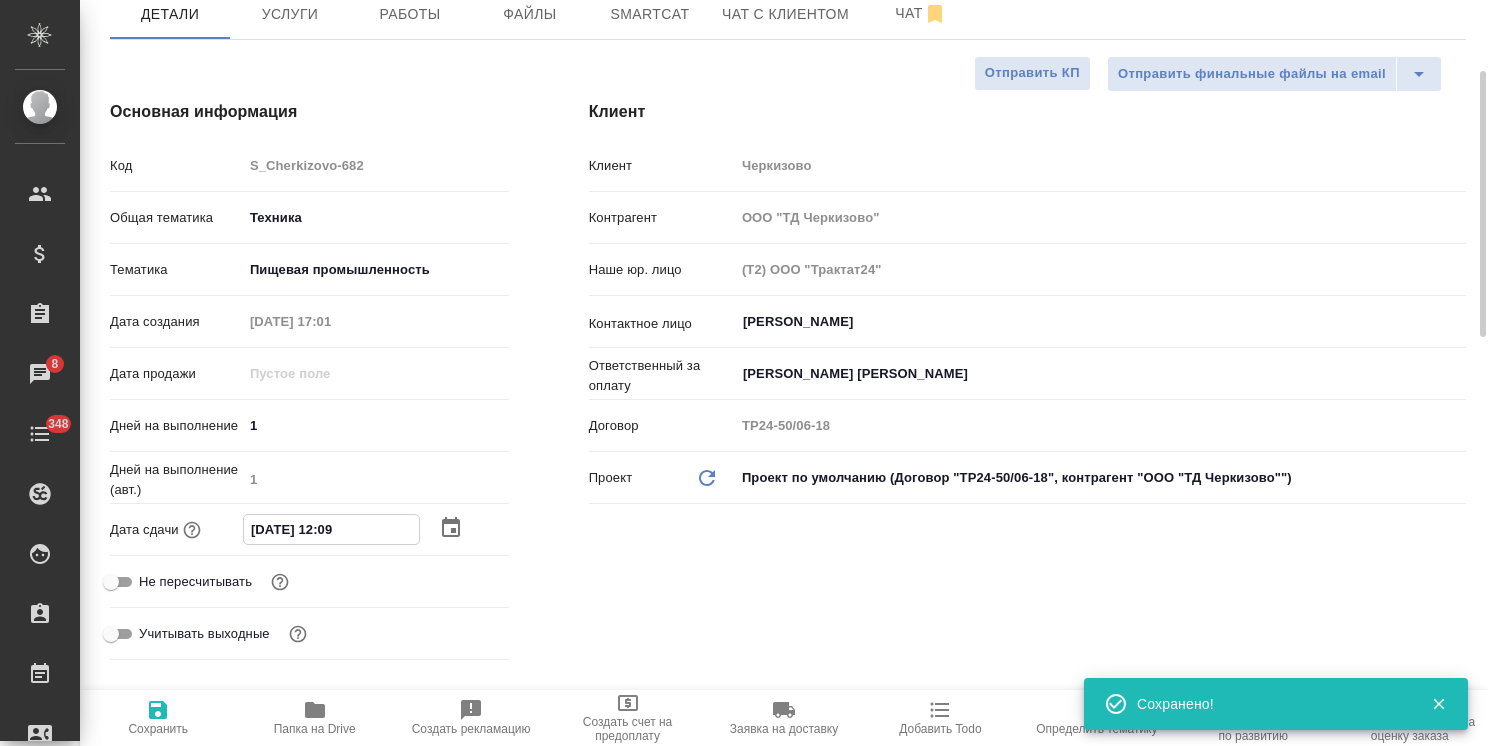 drag, startPoint x: 359, startPoint y: 530, endPoint x: 340, endPoint y: 534, distance: 19.416489 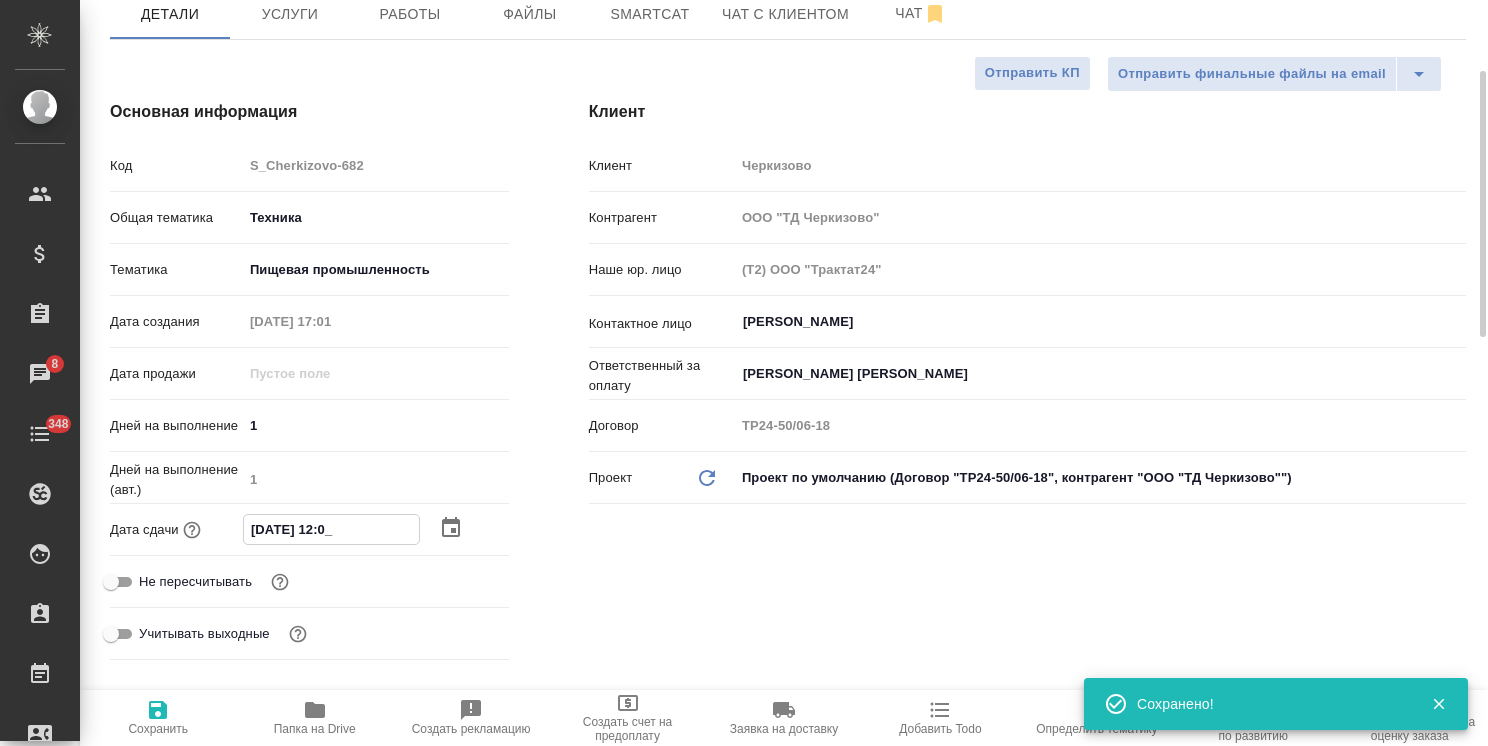 type on "x" 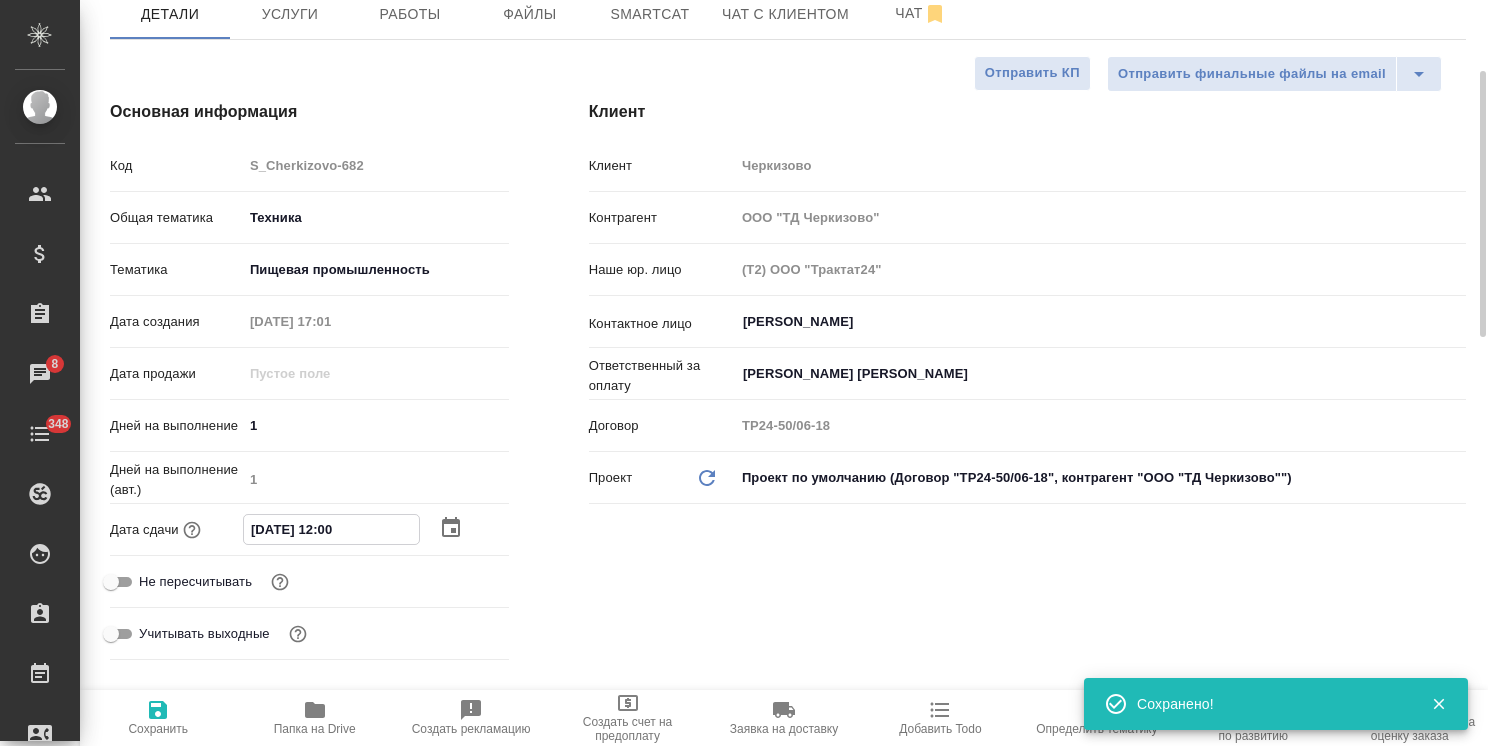 type on "24.07.2025 12:00" 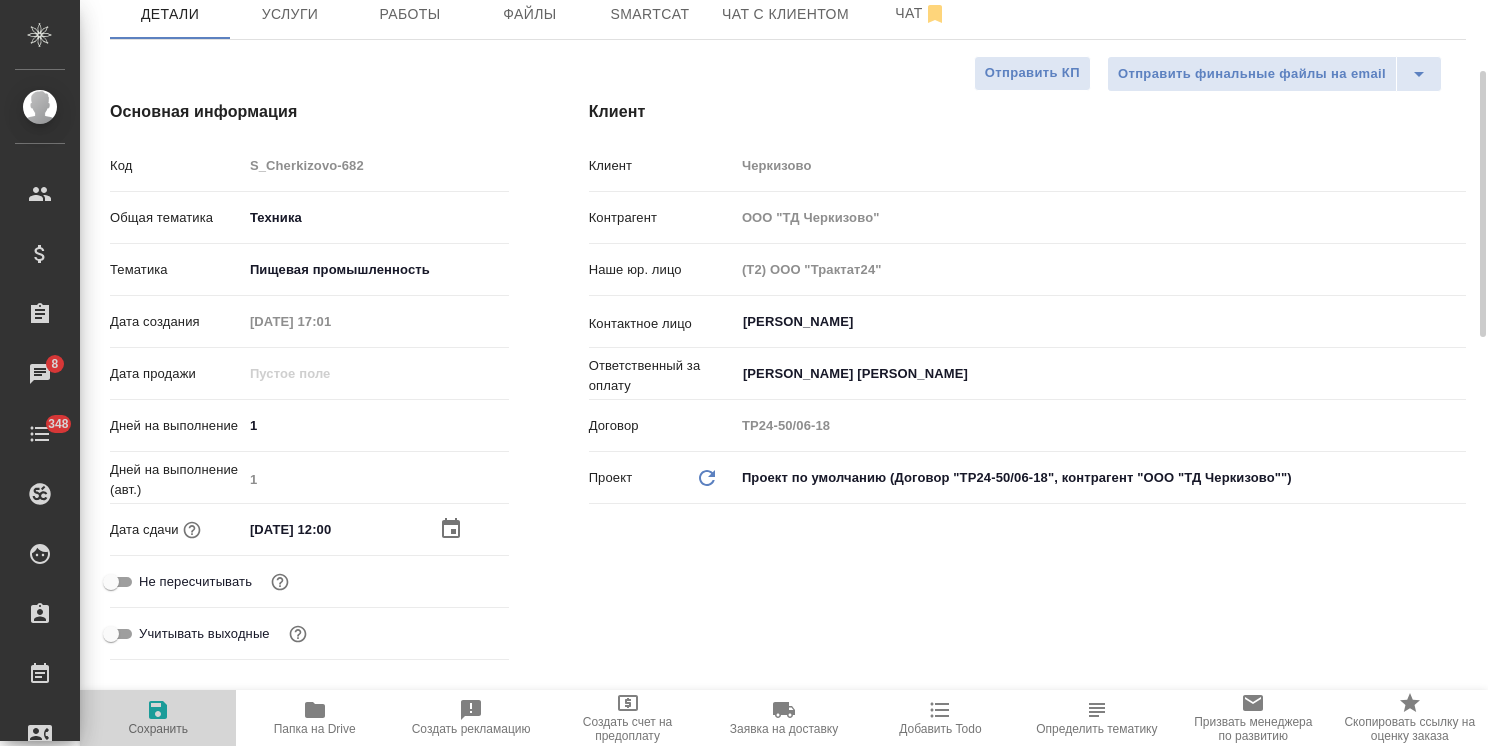 click 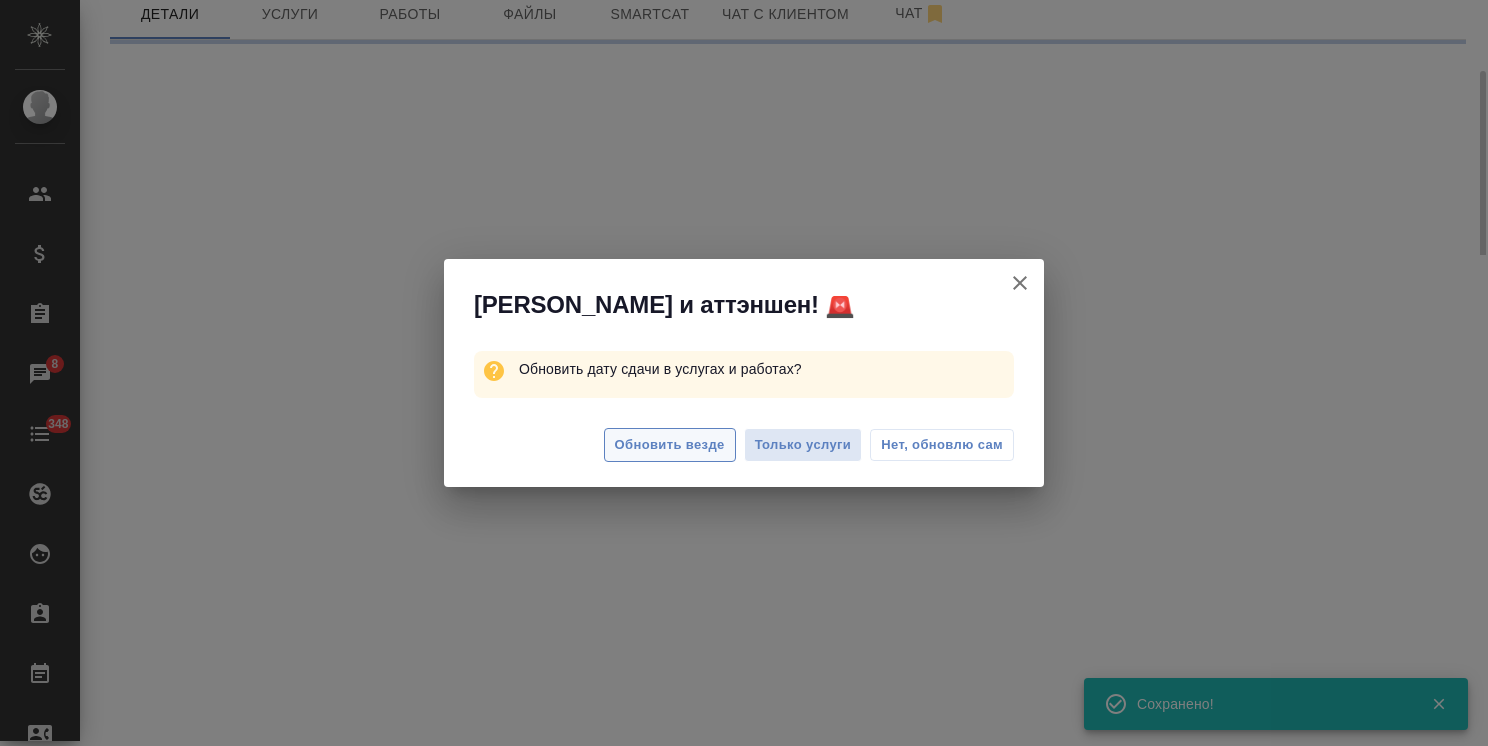 select on "RU" 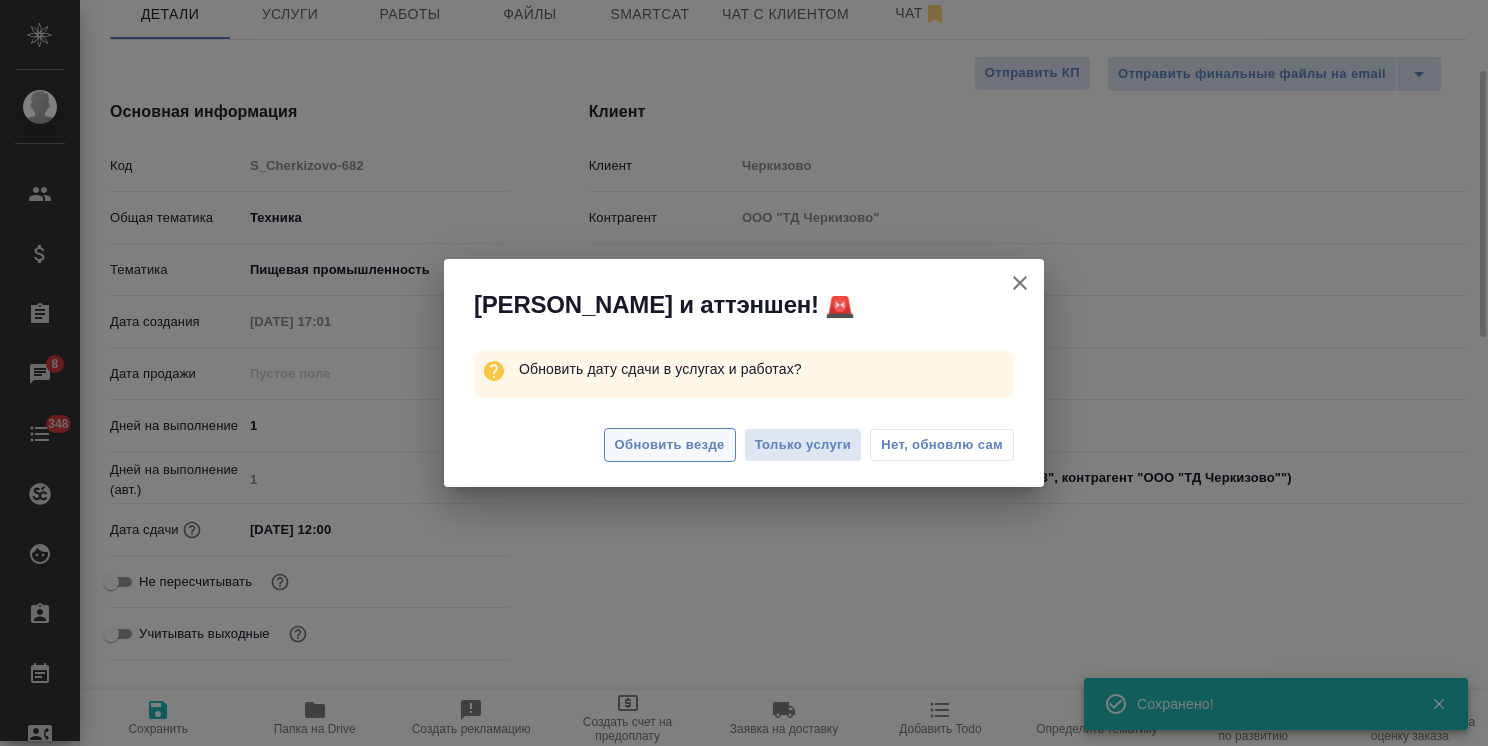 click on "Обновить везде" at bounding box center (670, 445) 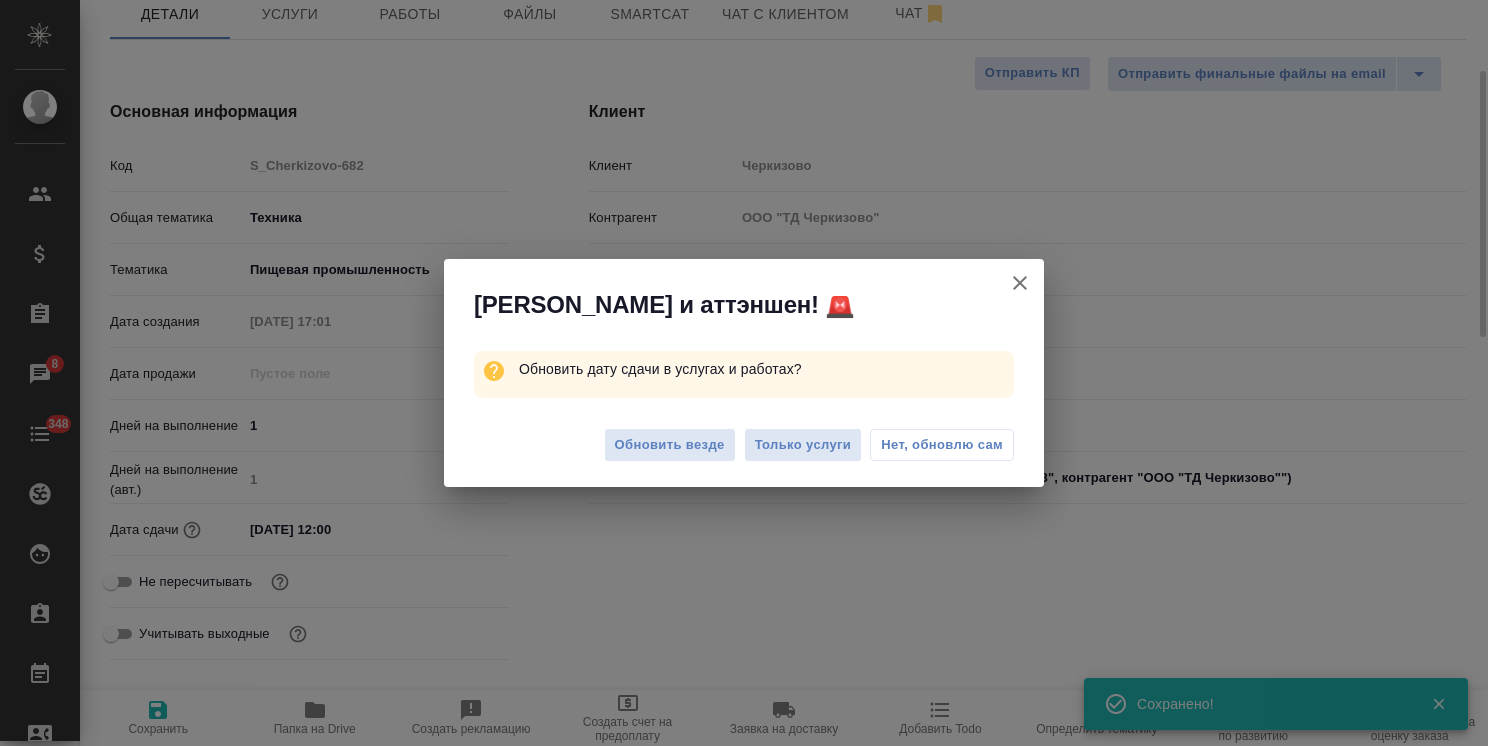 type on "x" 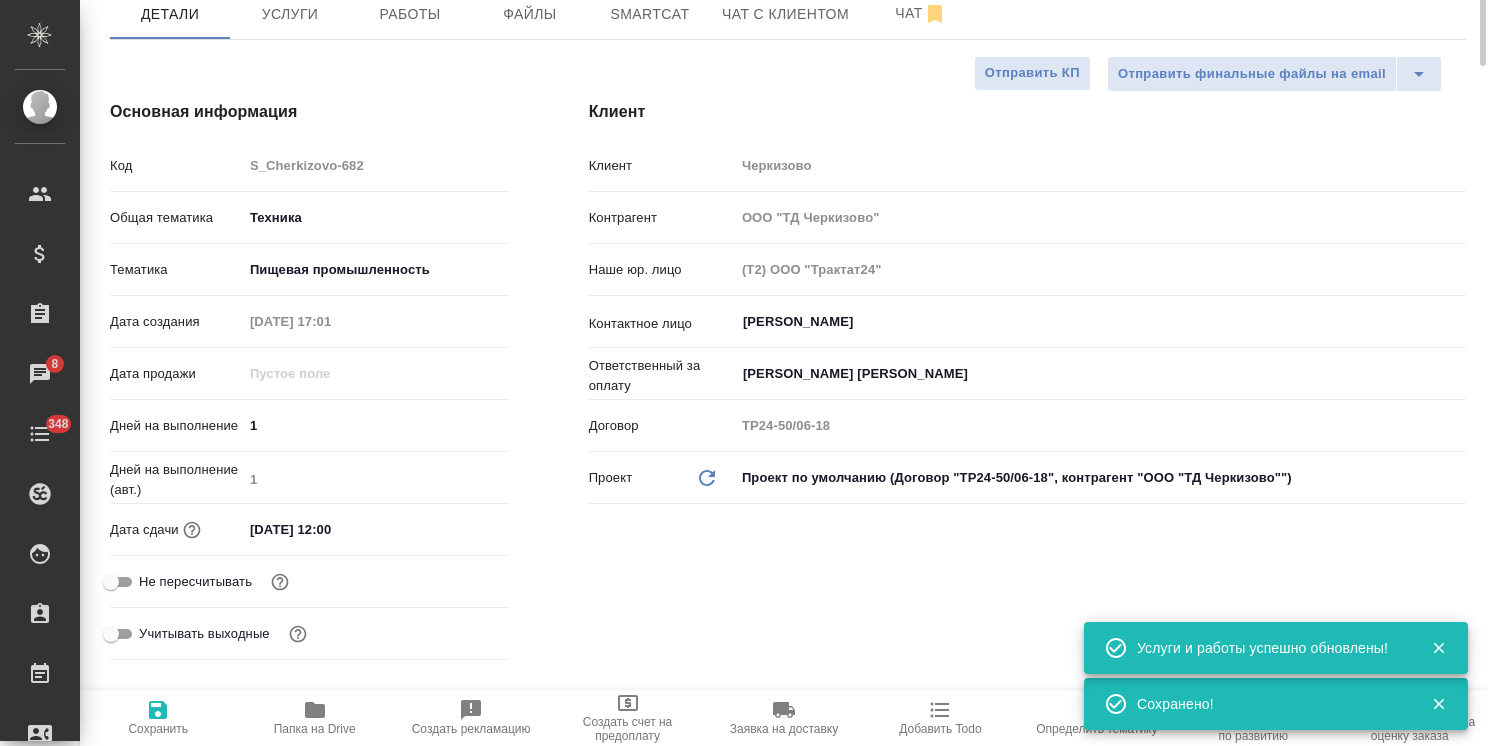scroll, scrollTop: 0, scrollLeft: 0, axis: both 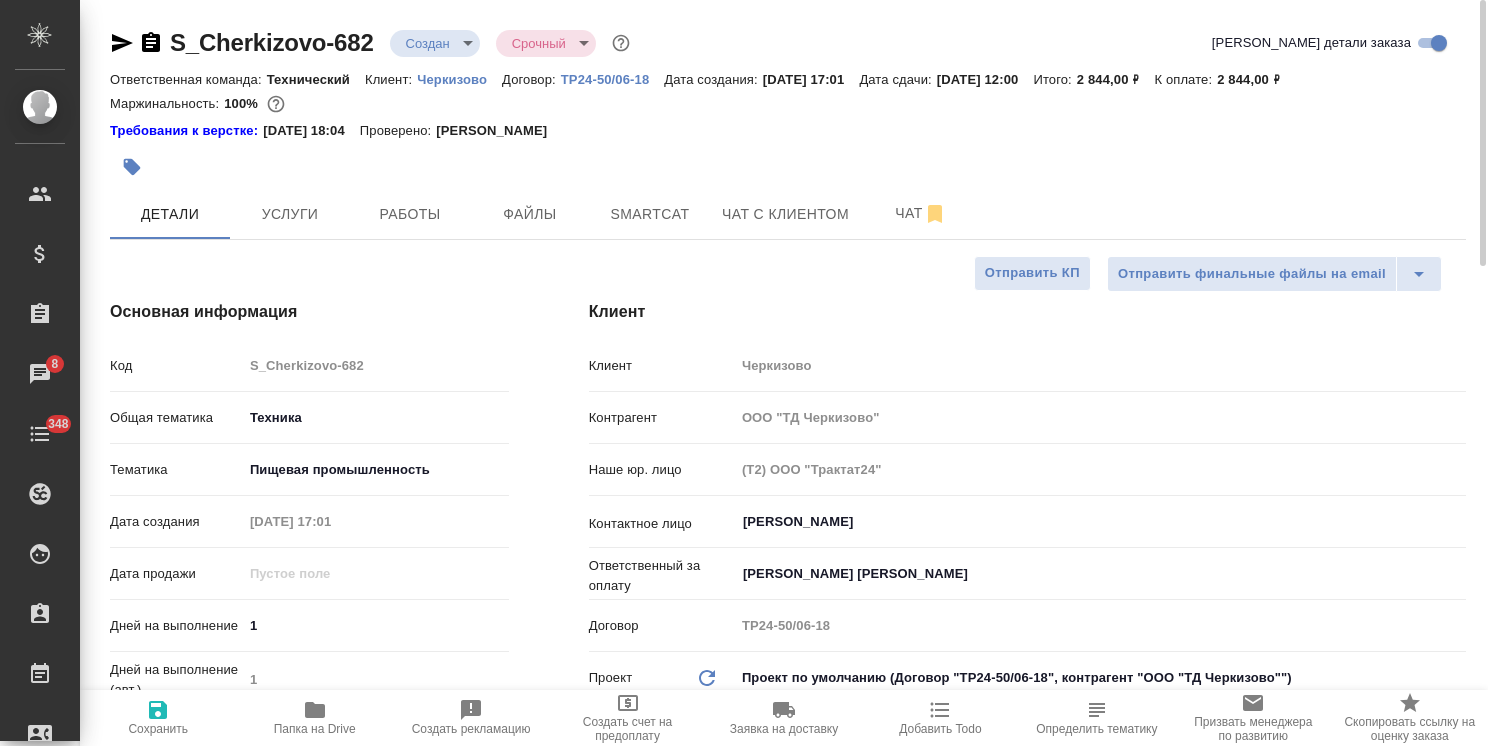 click on ".cls-1
fill:#fff;
AWATERA Usmanova Olga Клиенты Спецификации Заказы 8 Чаты 348 Todo Проекты SC Исполнители Кандидаты Работы Входящие заявки Заявки на доставку Рекламации Проекты процессинга Конференции Выйти S_Cherkizovo-682 Создан new Срочный urgent Кратко детали заказа Ответственная команда: Технический Клиент: Черкизово Договор: ТР24-50/06-18 Дата создания: 23.07.2025, 17:01 Дата сдачи: 24.07.2025, 12:00 Итого: 2 844,00 ₽ К оплате: 2 844,00 ₽ Маржинальность: 100% Требования к верстке: 03.09.2024 18:04 Проверено: Петрова Валерия Детали Услуги Работы Файлы Smartcat Чат с клиентом Чат Отправить КП Код S_Cherkizovo-682" at bounding box center [744, 373] 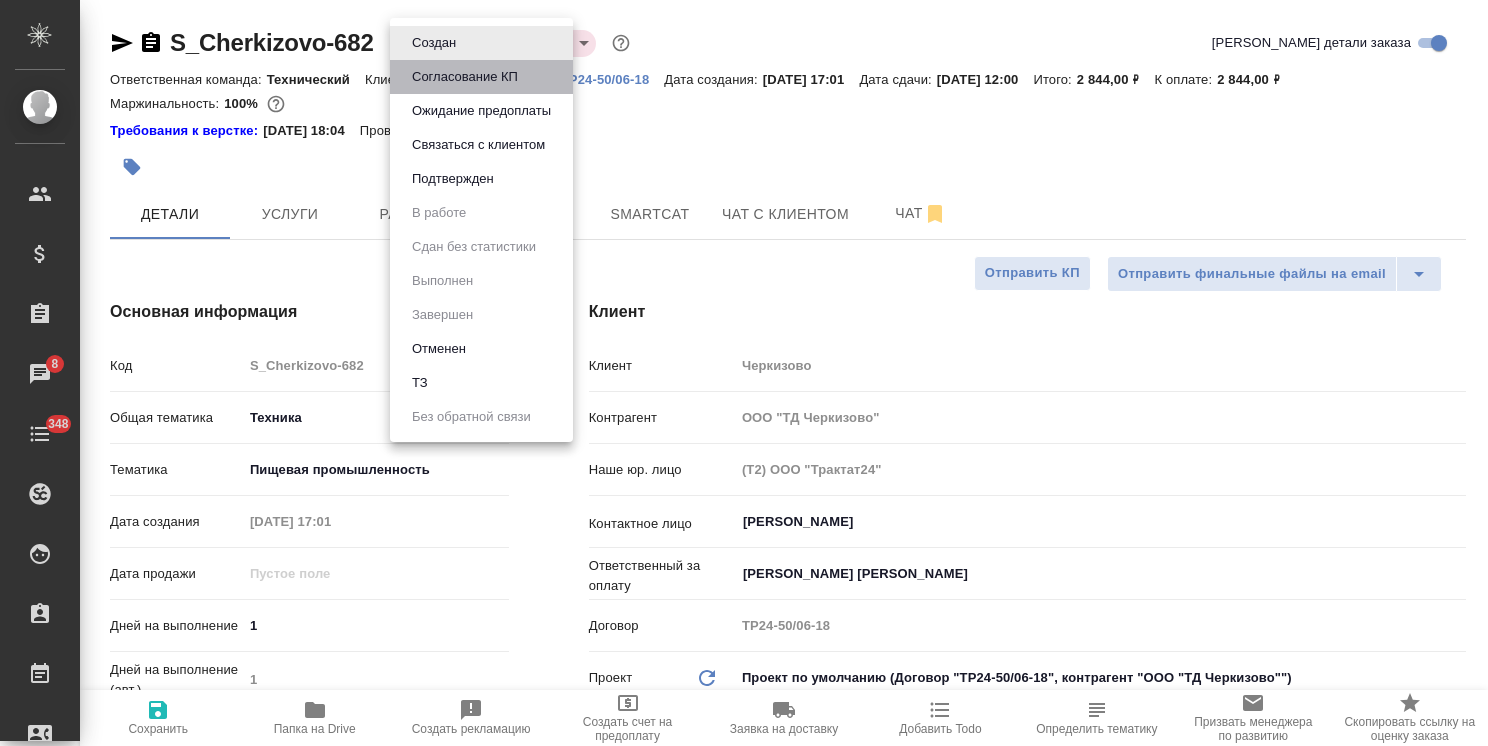 click on "Согласование КП" at bounding box center [434, 43] 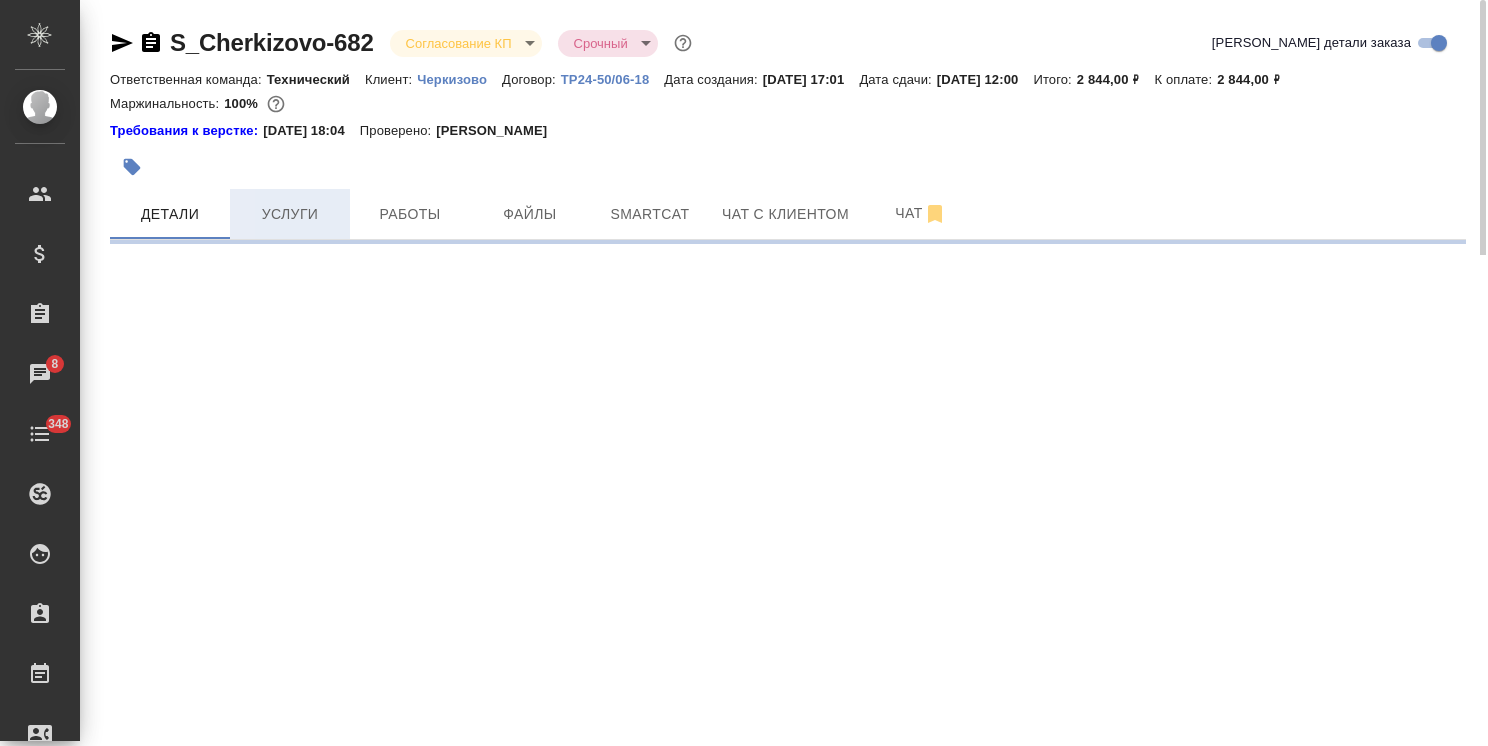 click on "Услуги" at bounding box center [290, 214] 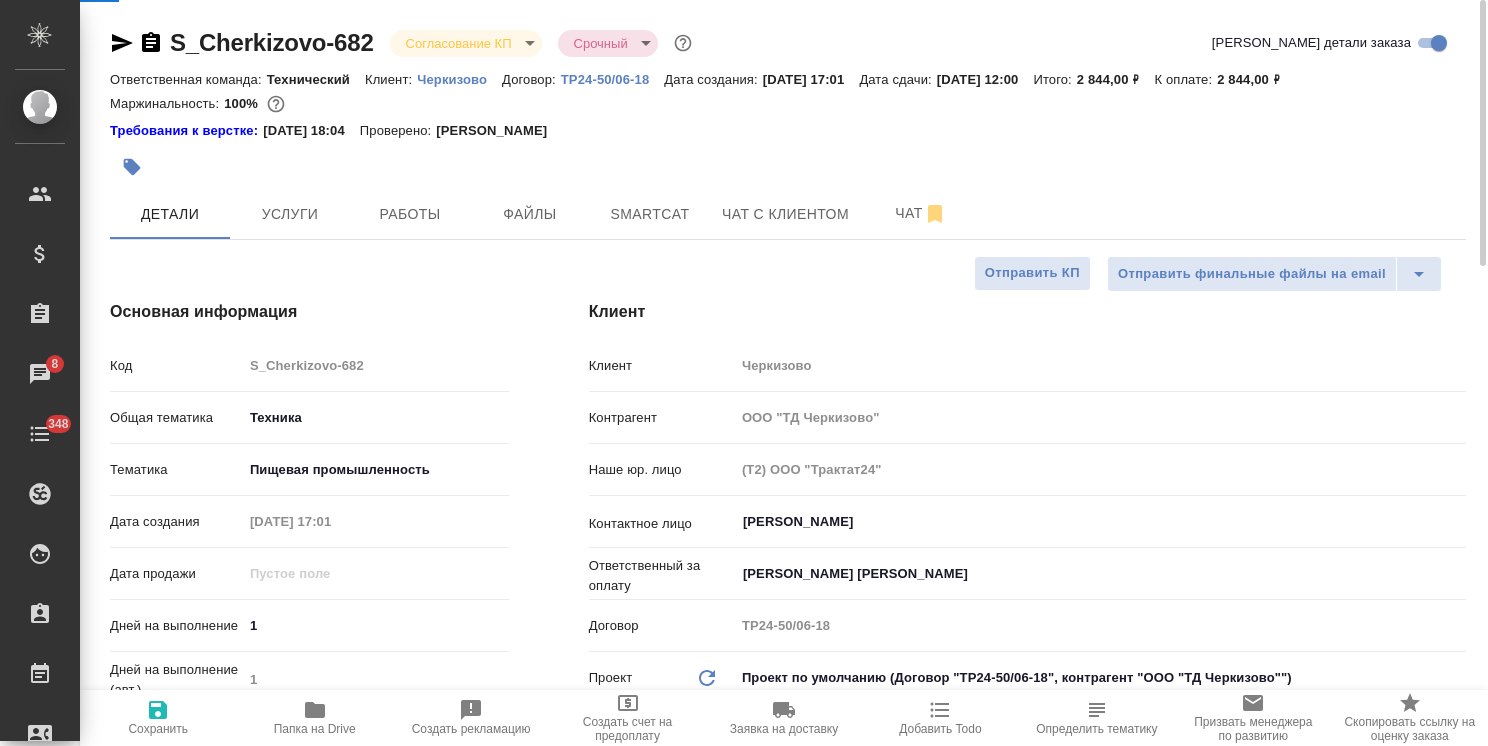 type on "x" 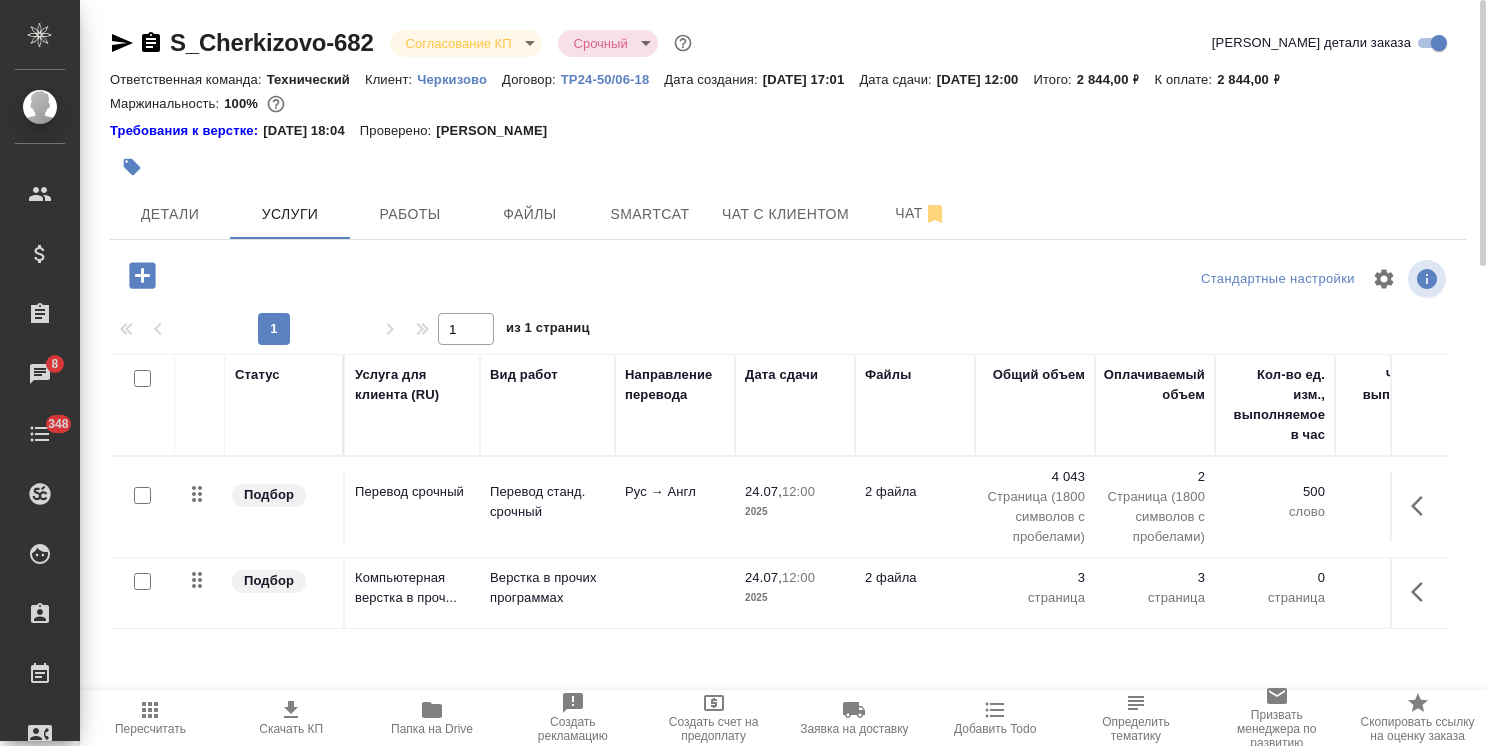 scroll, scrollTop: 88, scrollLeft: 0, axis: vertical 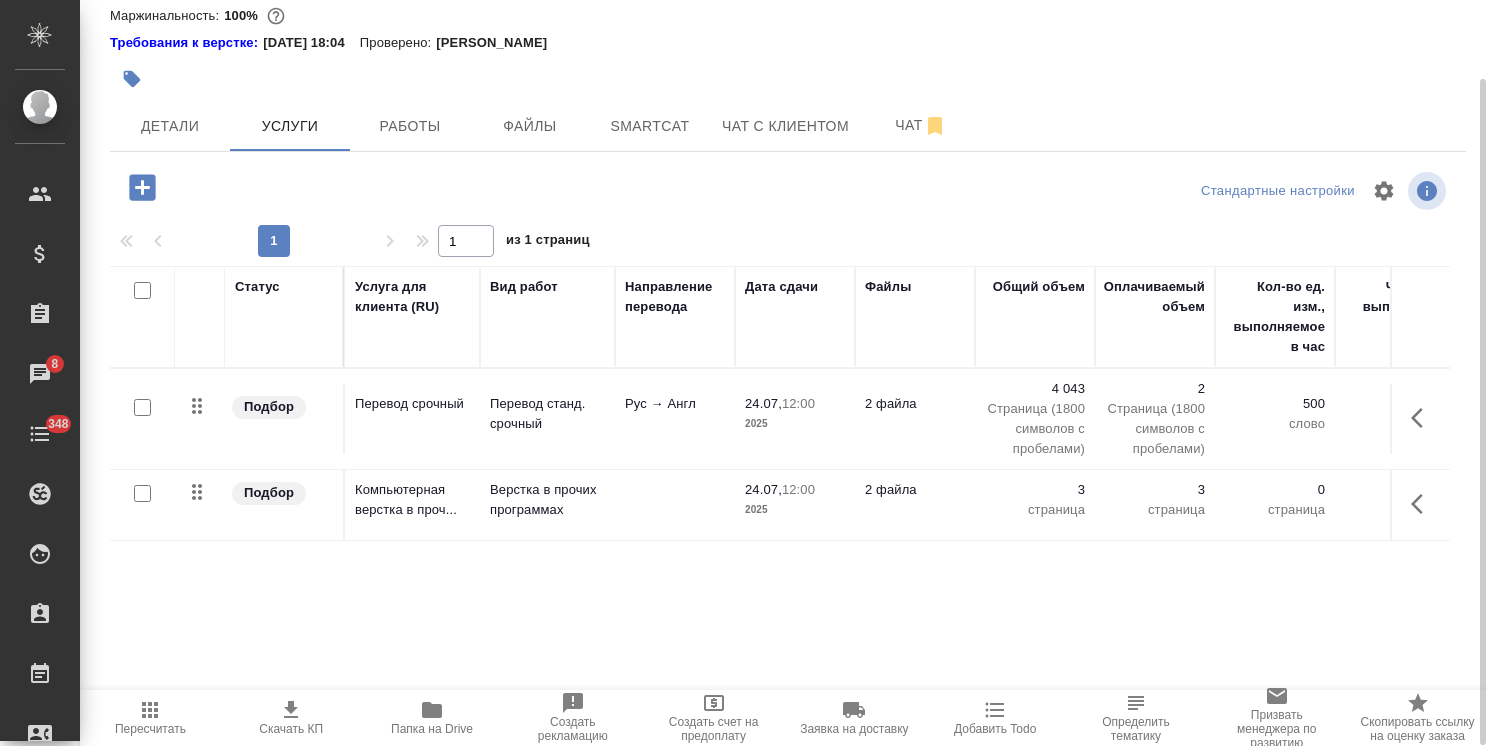 click on "Скачать КП" at bounding box center (291, 729) 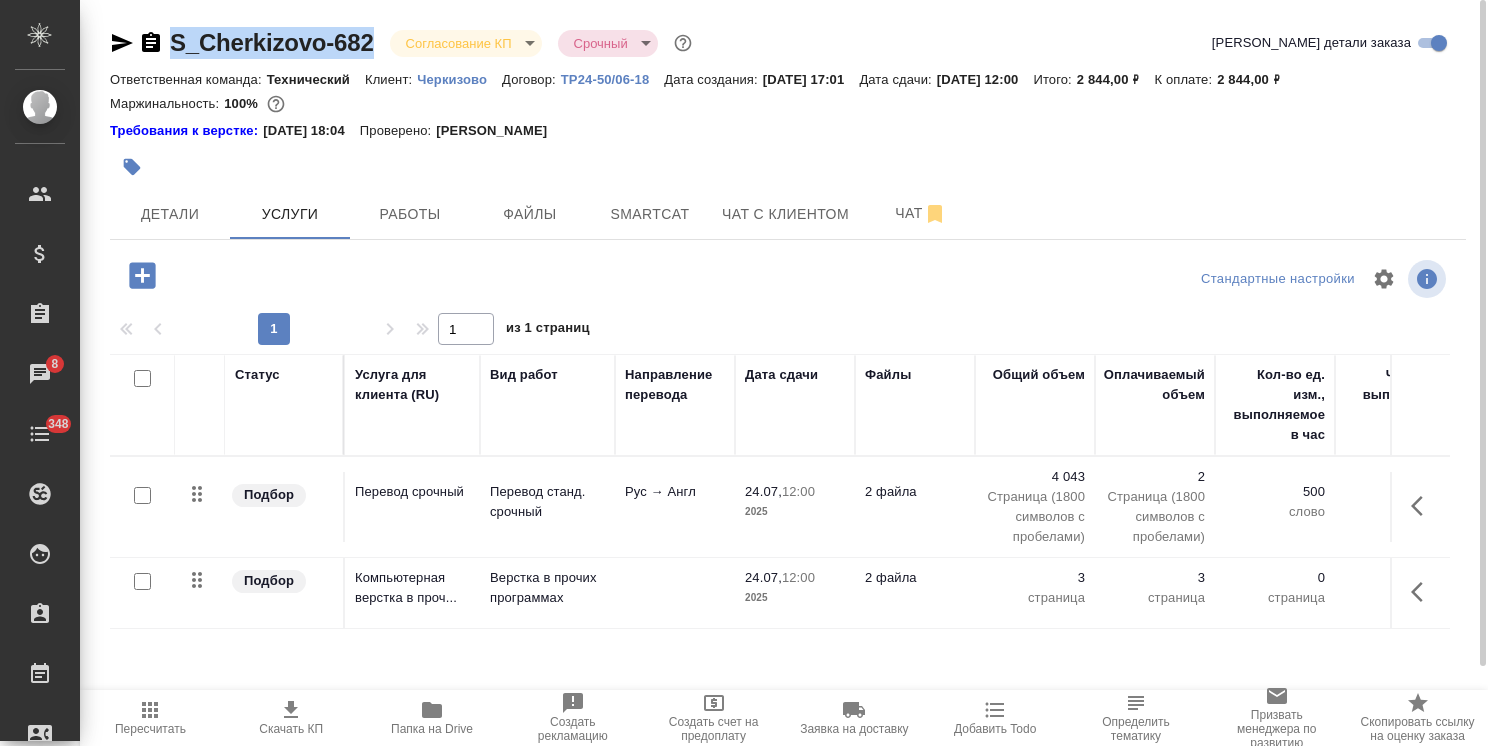 drag, startPoint x: 383, startPoint y: 18, endPoint x: 124, endPoint y: 22, distance: 259.03088 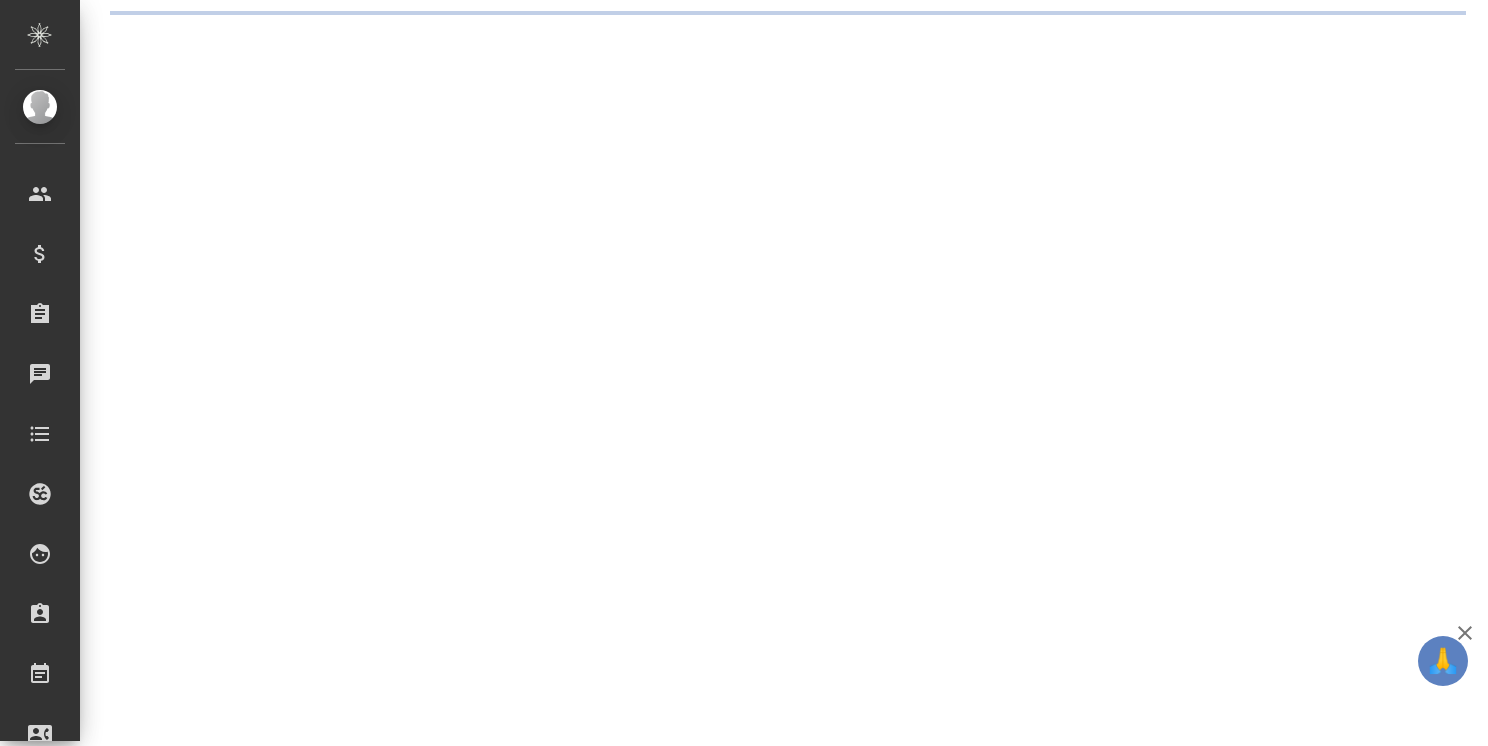 scroll, scrollTop: 0, scrollLeft: 0, axis: both 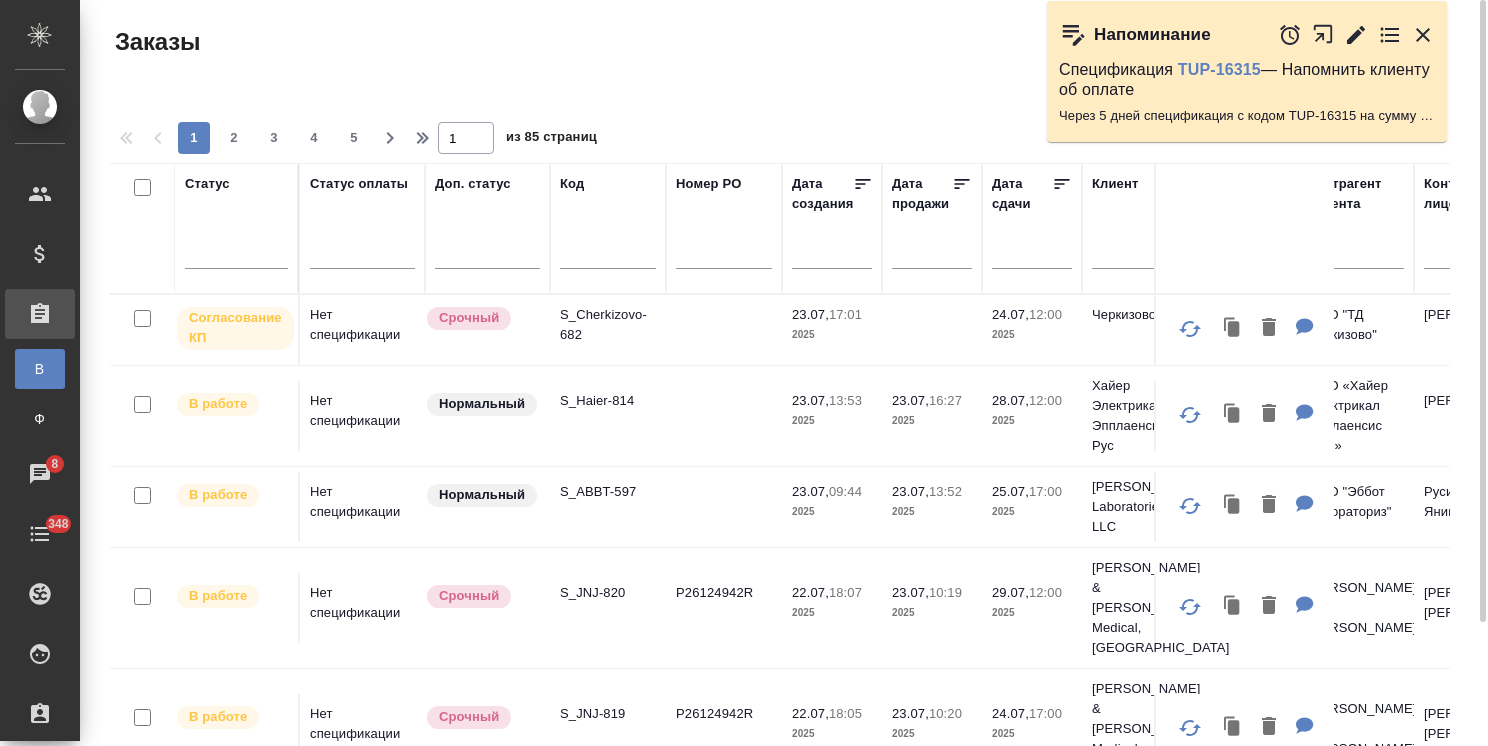 click on "S_Cherkizovo-682" at bounding box center (608, 325) 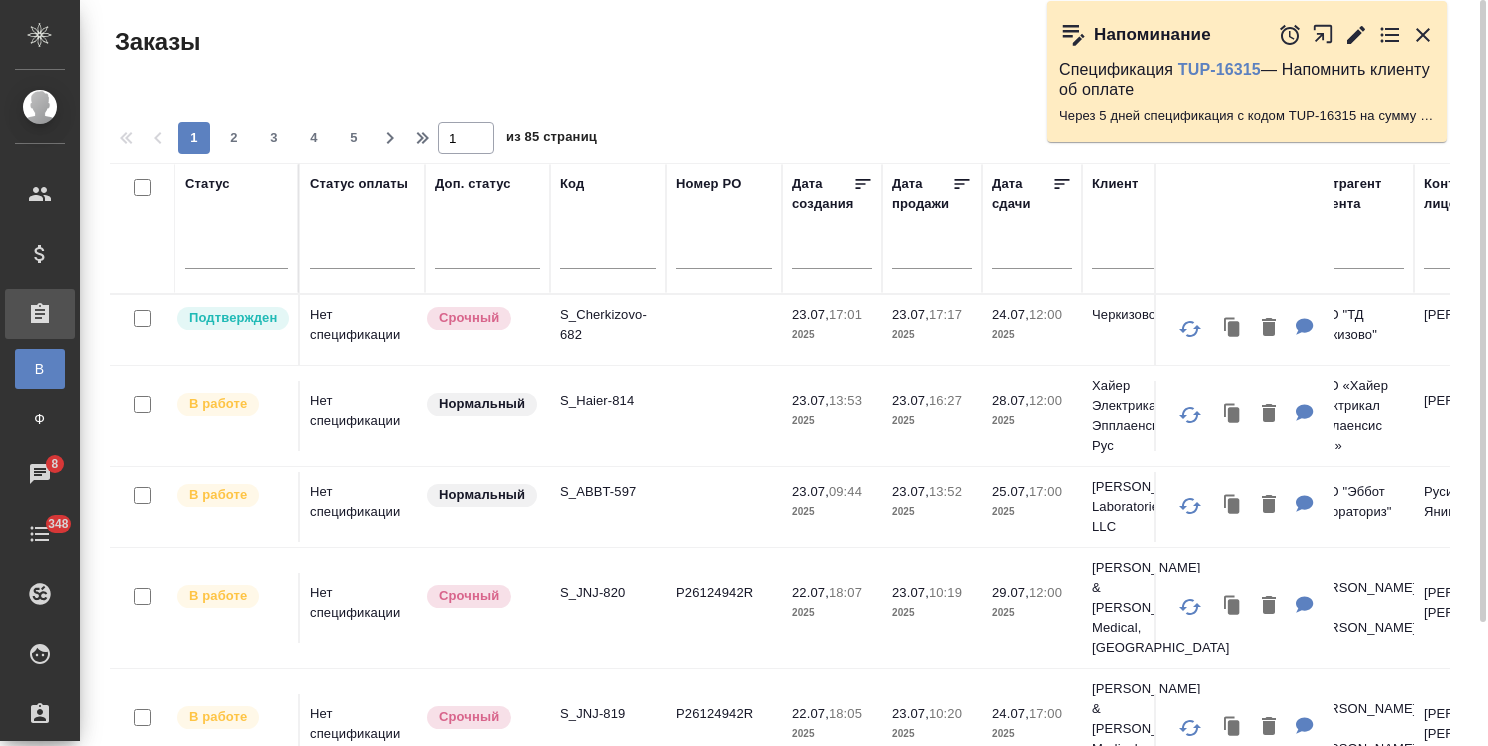 click at bounding box center (608, 255) 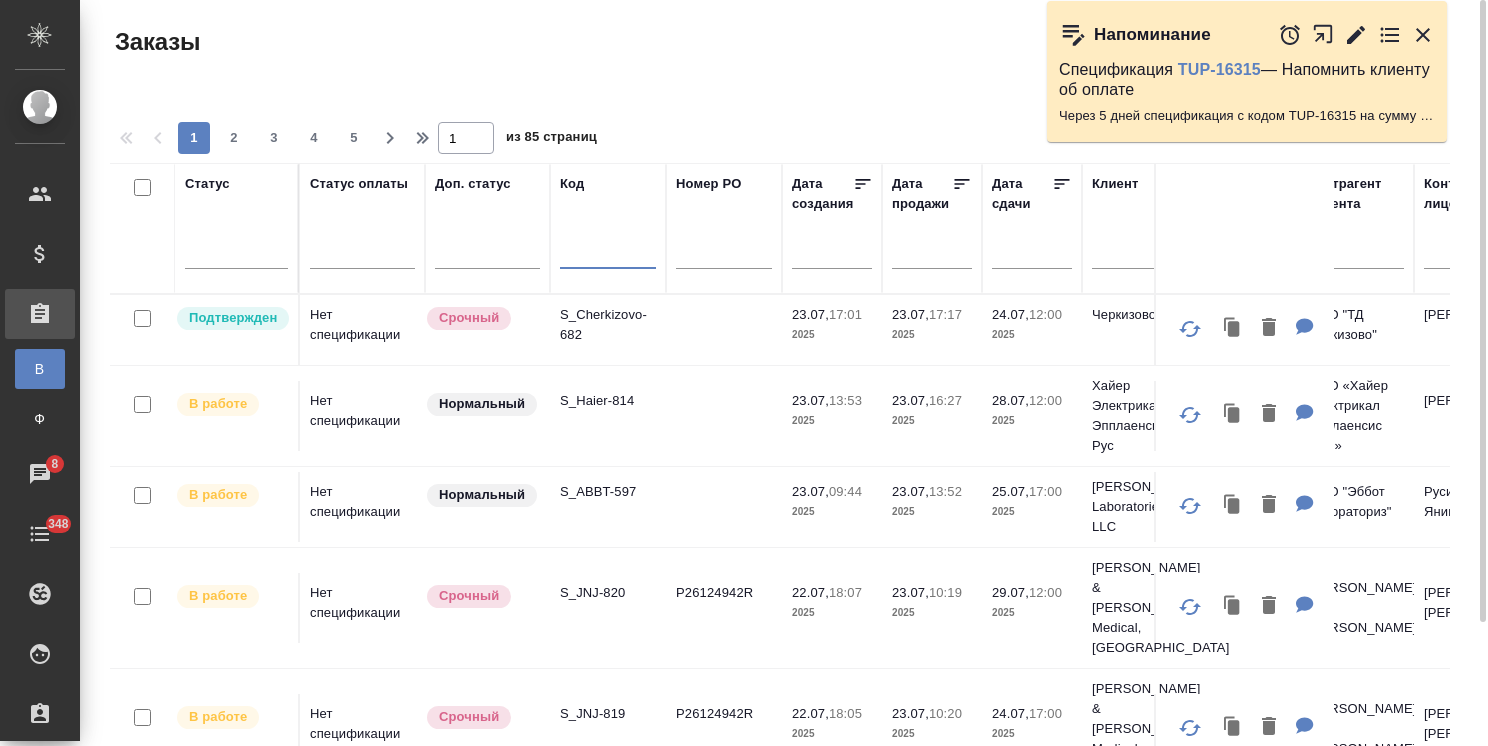 paste on "S_Haier-811" 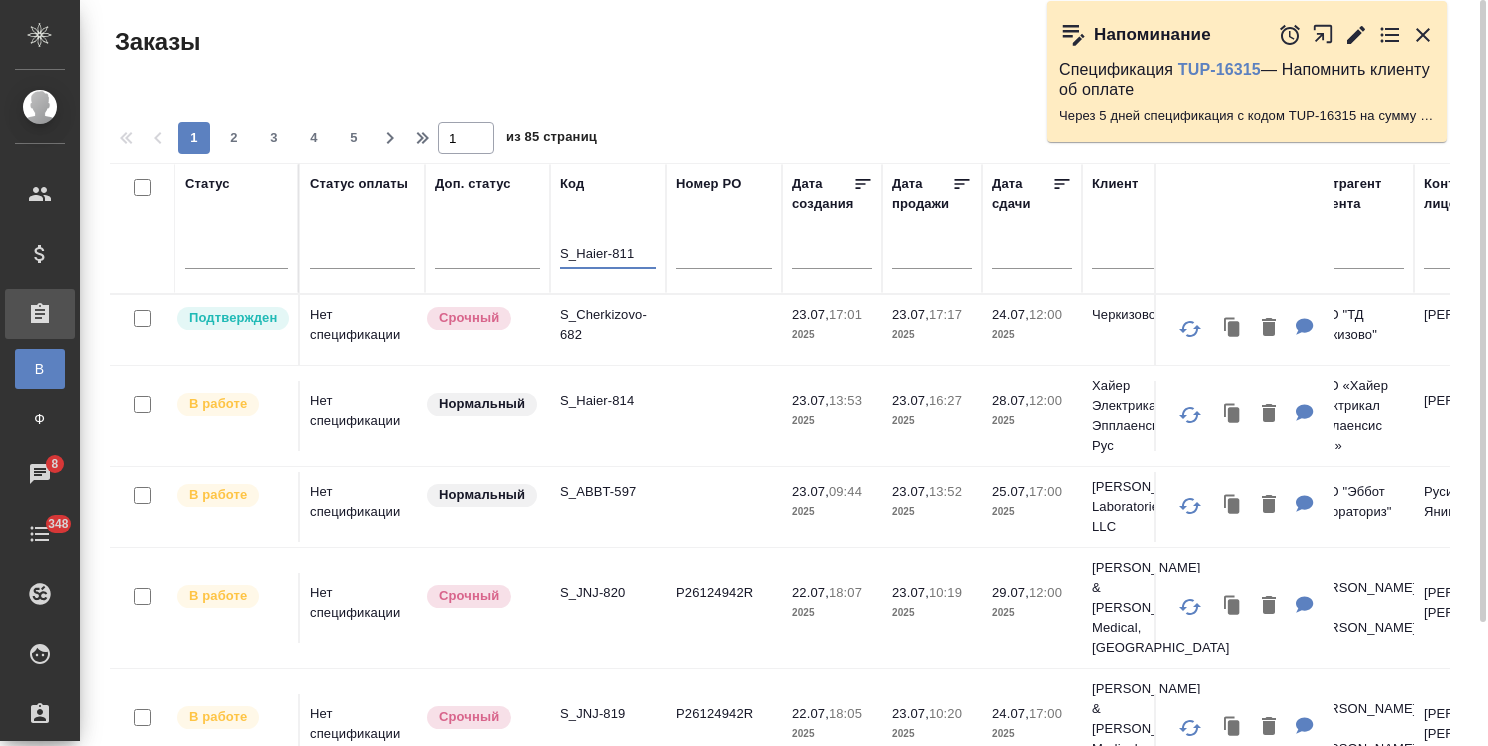 type on "S_Haier-811" 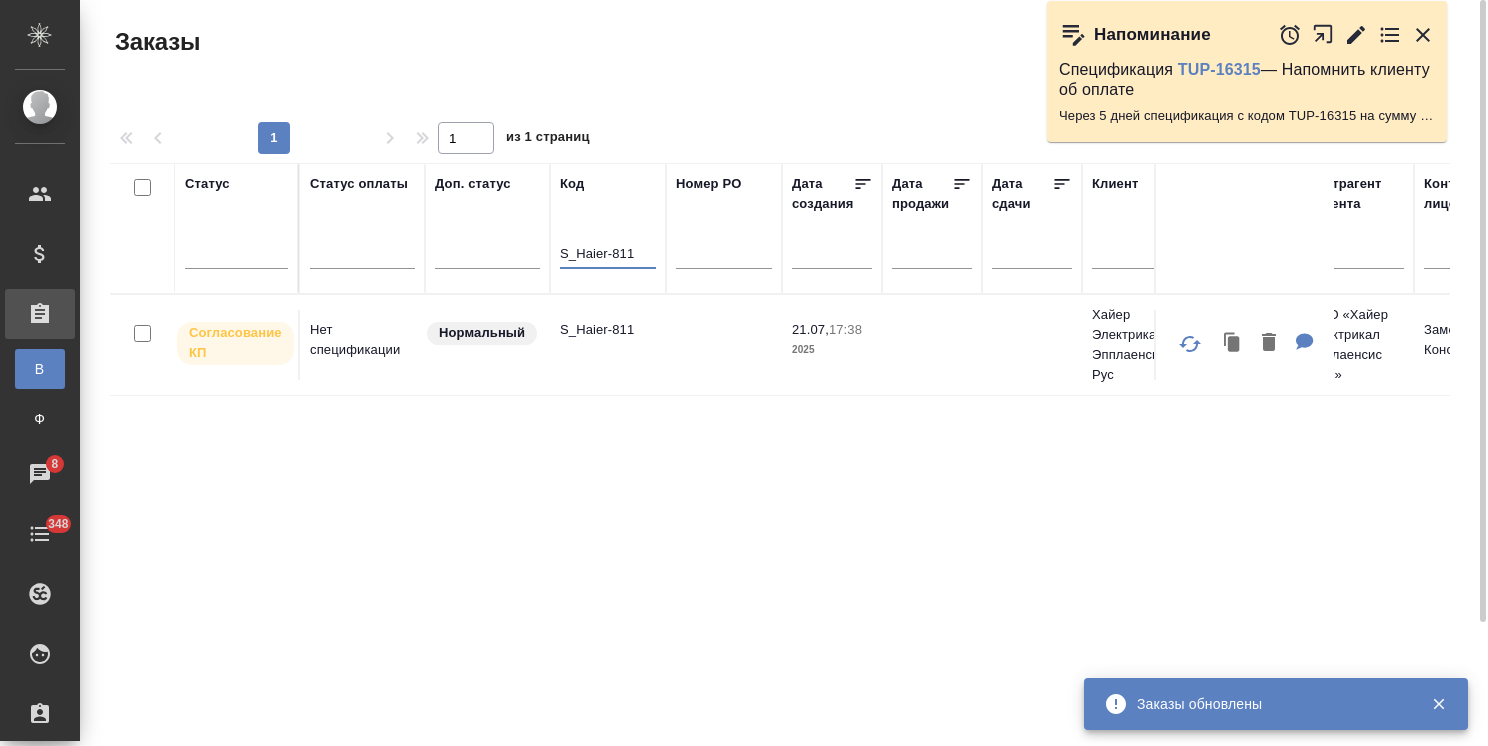 click on "S_Haier-811" at bounding box center (608, 330) 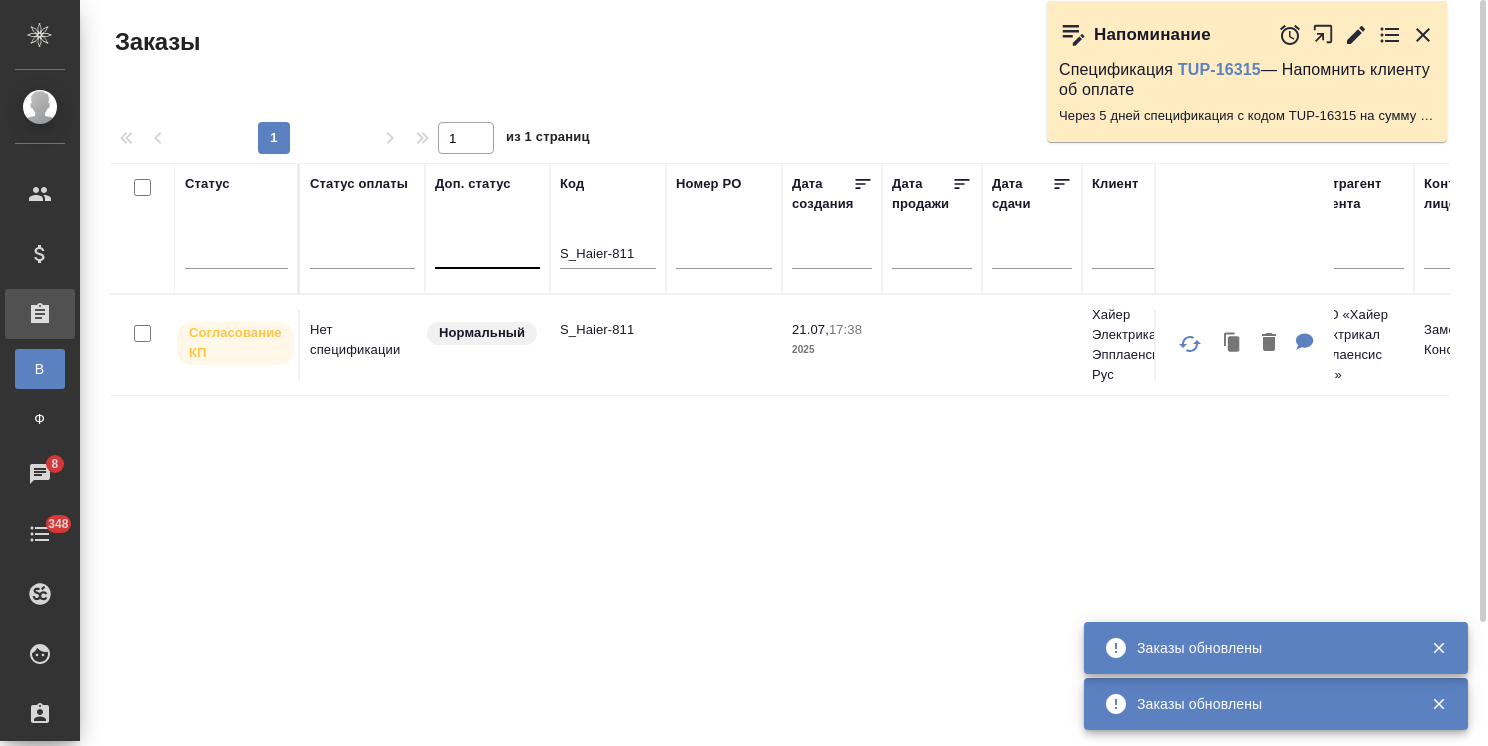 drag, startPoint x: 652, startPoint y: 257, endPoint x: 516, endPoint y: 250, distance: 136.18002 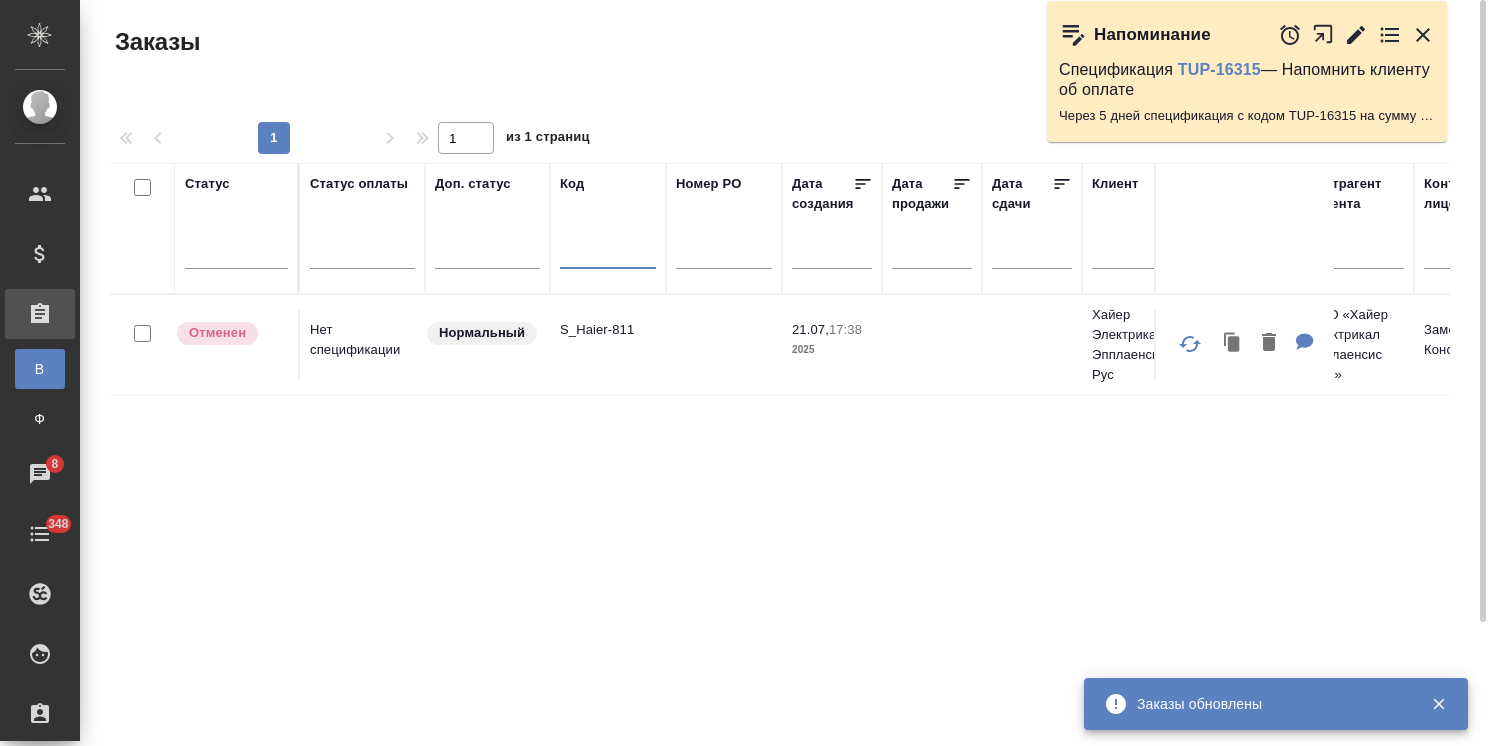 type 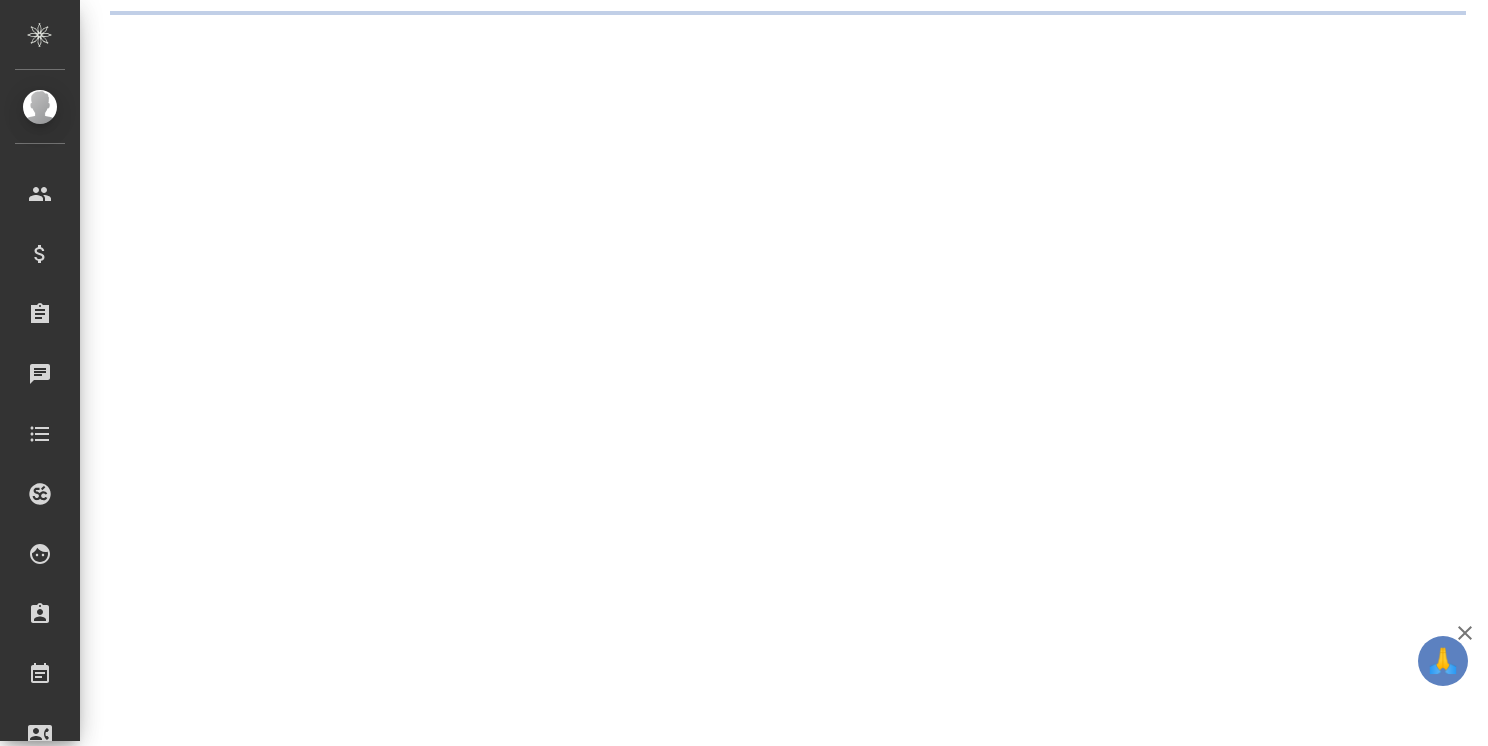 scroll, scrollTop: 0, scrollLeft: 0, axis: both 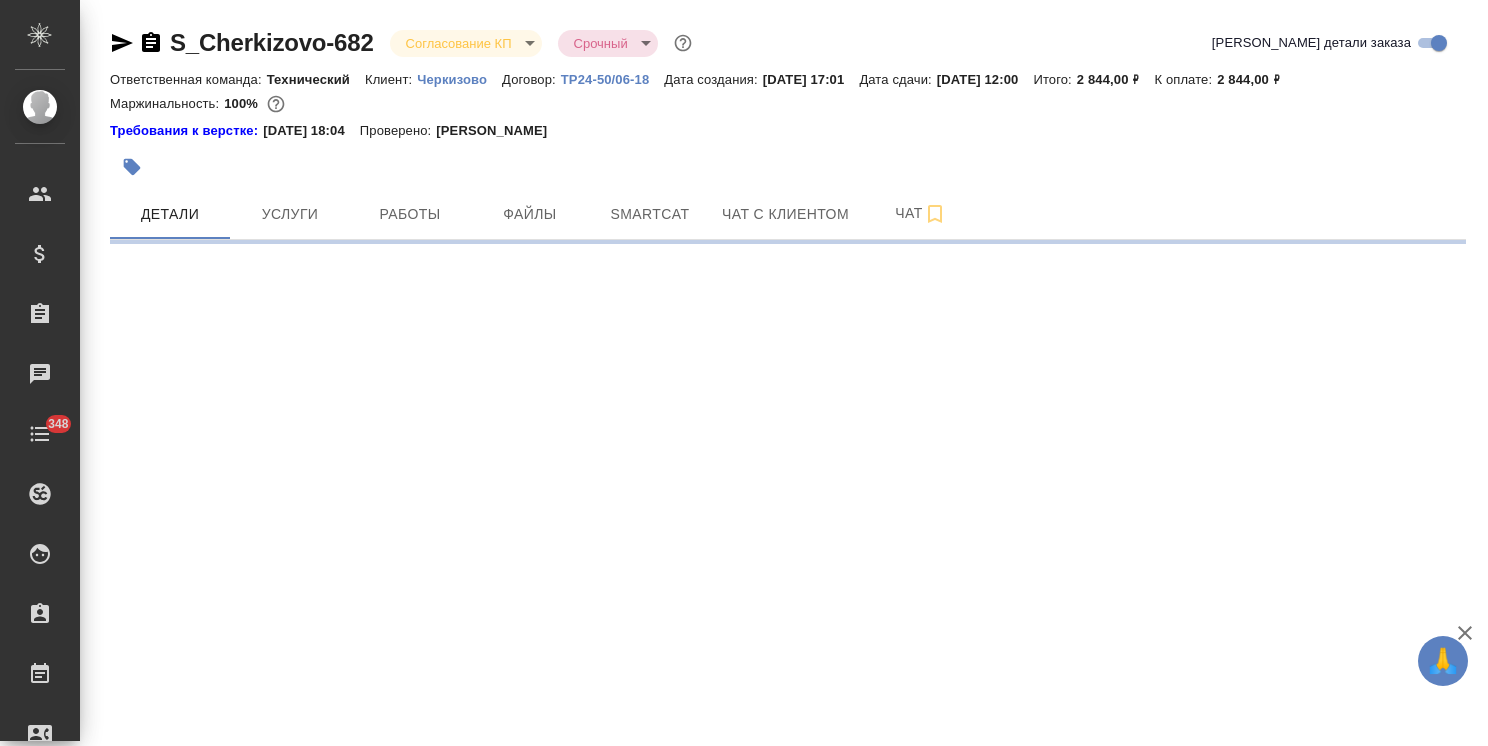 select on "RU" 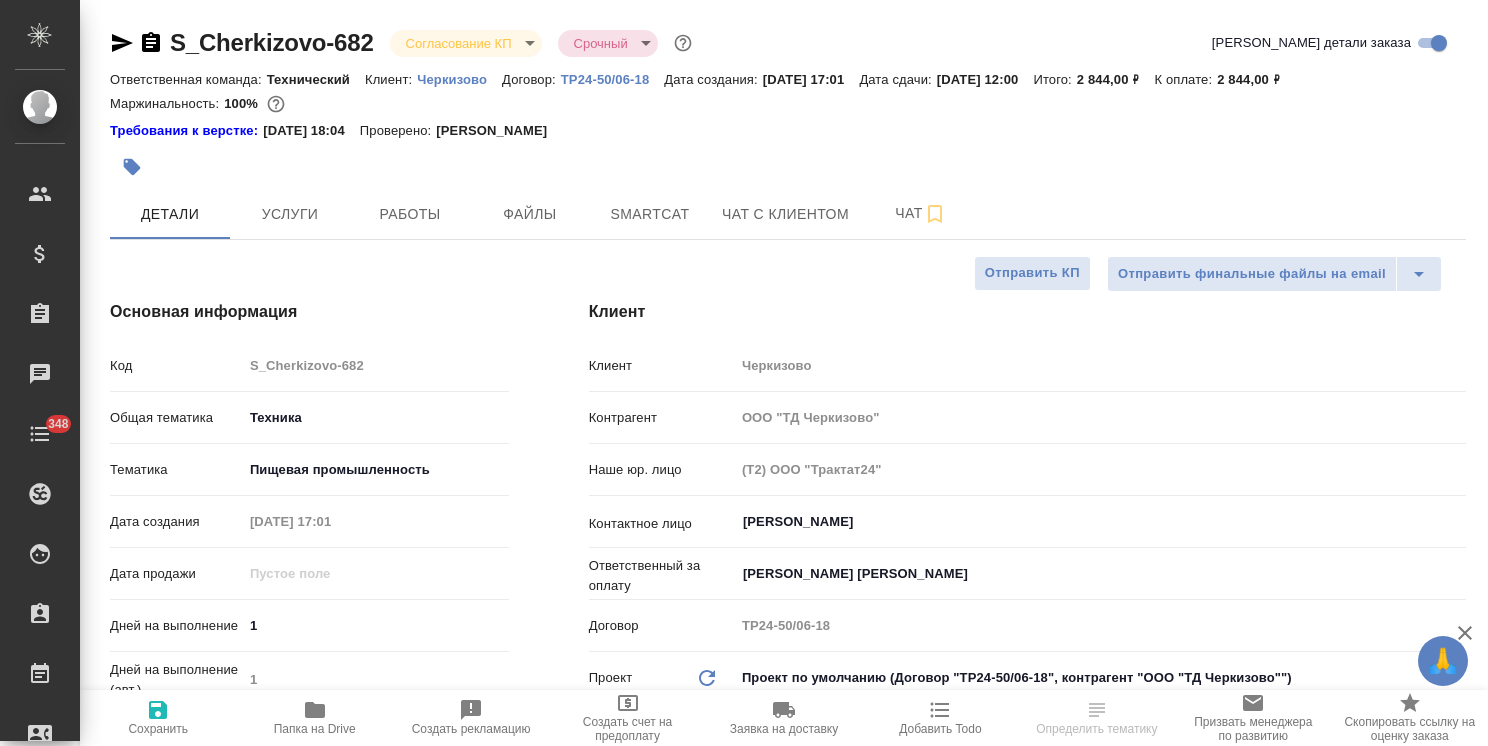 type on "x" 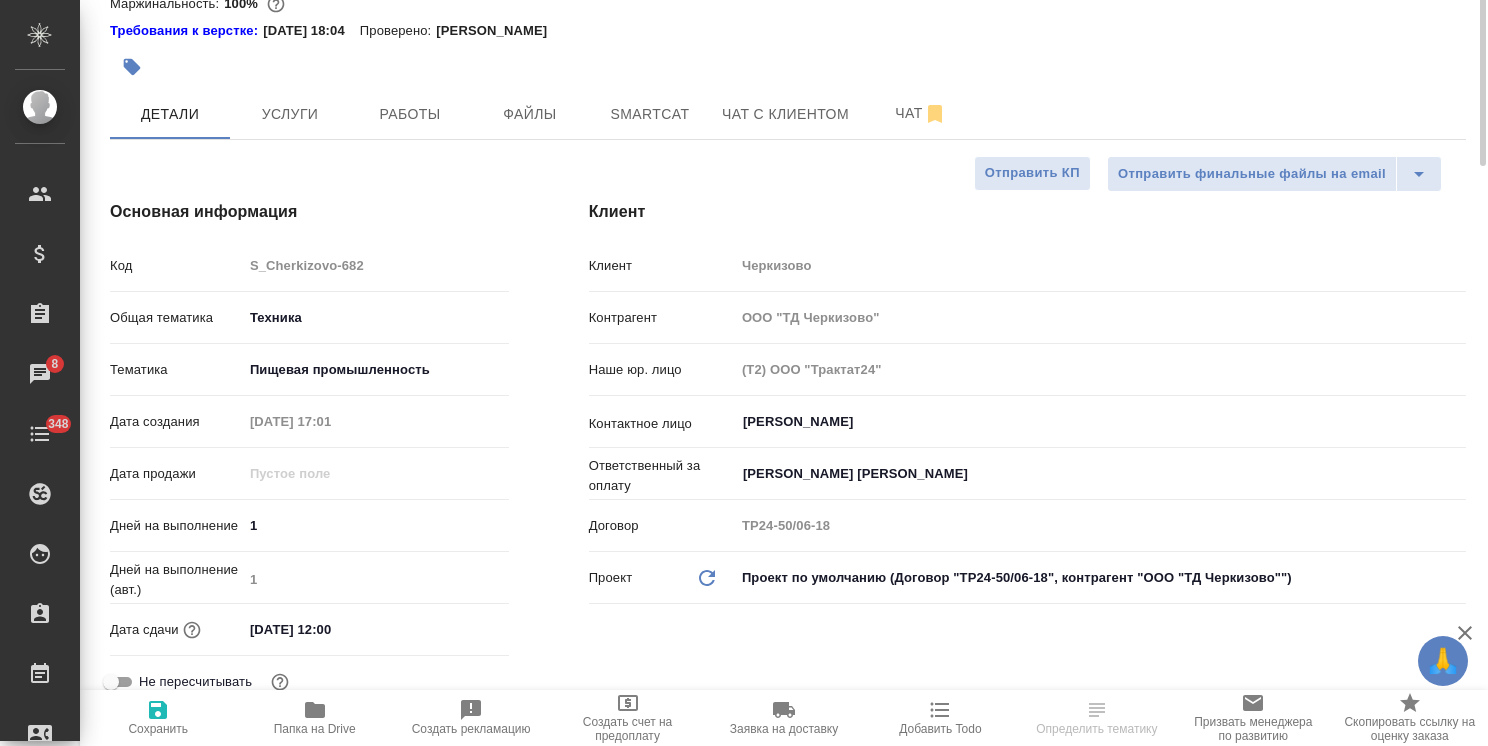 scroll, scrollTop: 0, scrollLeft: 0, axis: both 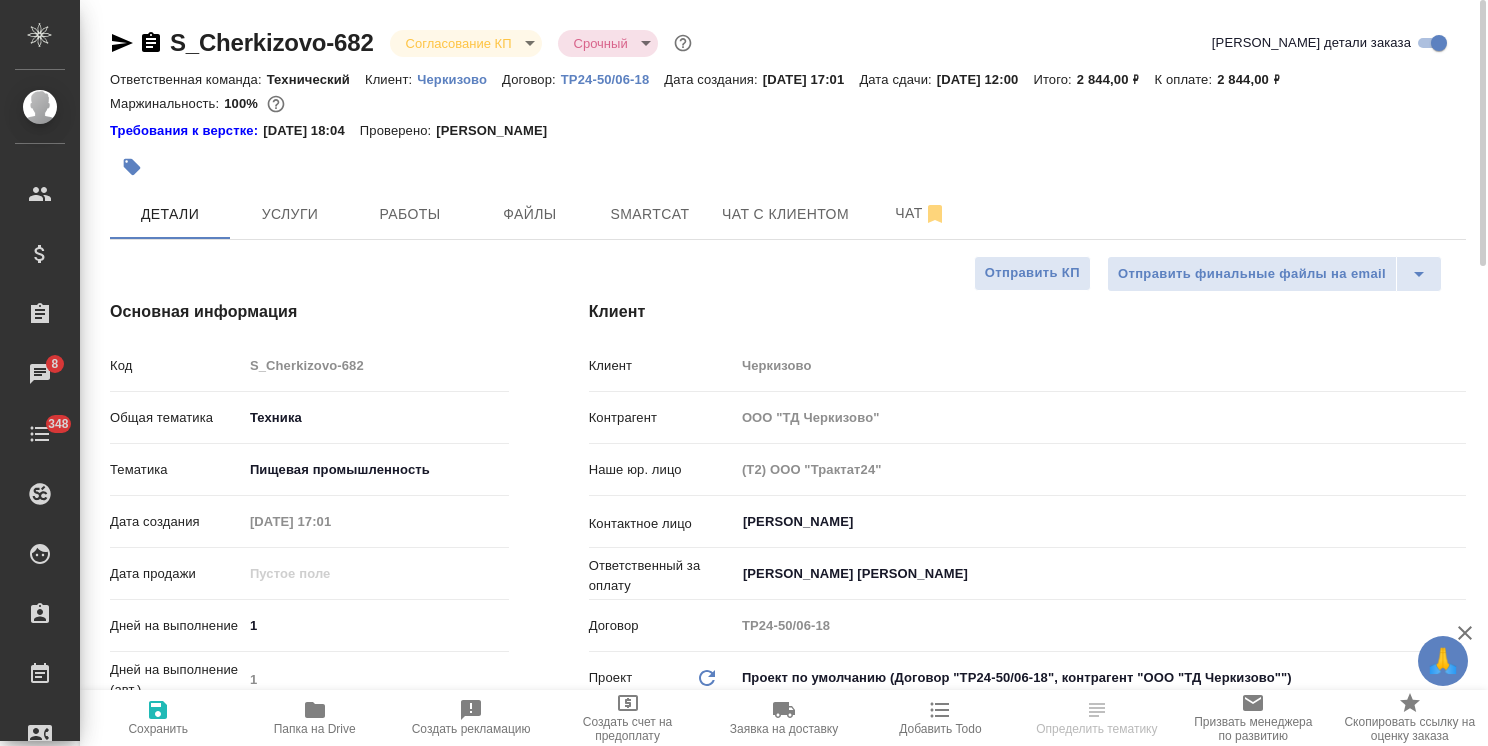 click on "🙏 .cls-1
fill:#fff;
AWATERA Usmanova Olga Клиенты Спецификации Заказы 8 Чаты 348 Todo Проекты SC Исполнители Кандидаты Работы Входящие заявки Заявки на доставку Рекламации Проекты процессинга Конференции Выйти S_Cherkizovo-682 Согласование КП kpNegotiation Срочный urgent Кратко детали заказа Ответственная команда: Технический Клиент: Черкизово Договор: ТР24-50/06-18 Дата создания: 23.07.2025, 17:01 Дата сдачи: 24.07.2025, 12:00 Итого: 2 844,00 ₽ К оплате: 2 844,00 ₽ Маржинальность: 100% Требования к верстке: 03.09.2024 18:04 Проверено: Петрова Валерия Детали Услуги Работы Файлы Smartcat Чат с клиентом Чат Код tech 1 1" at bounding box center [744, 373] 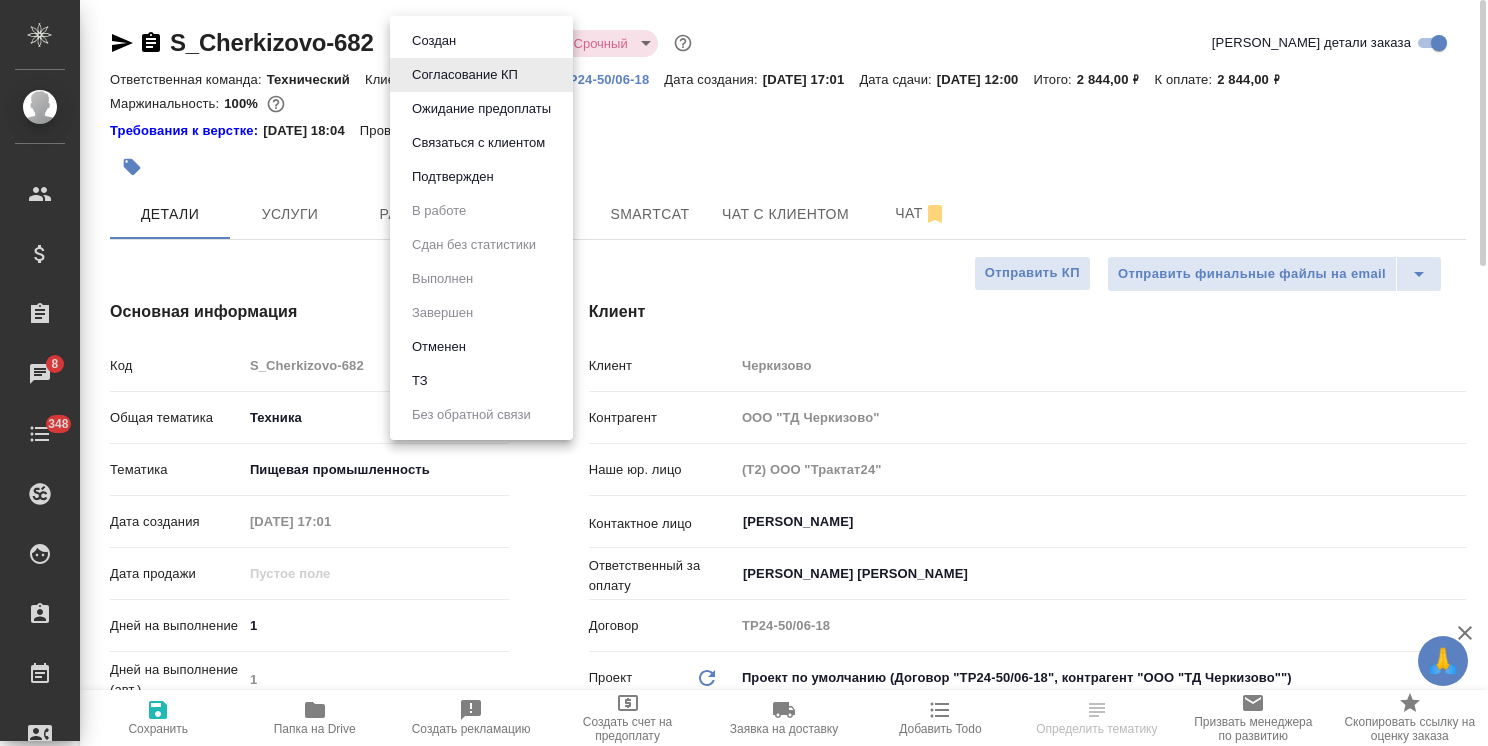 click on "Подтвержден" at bounding box center (434, 41) 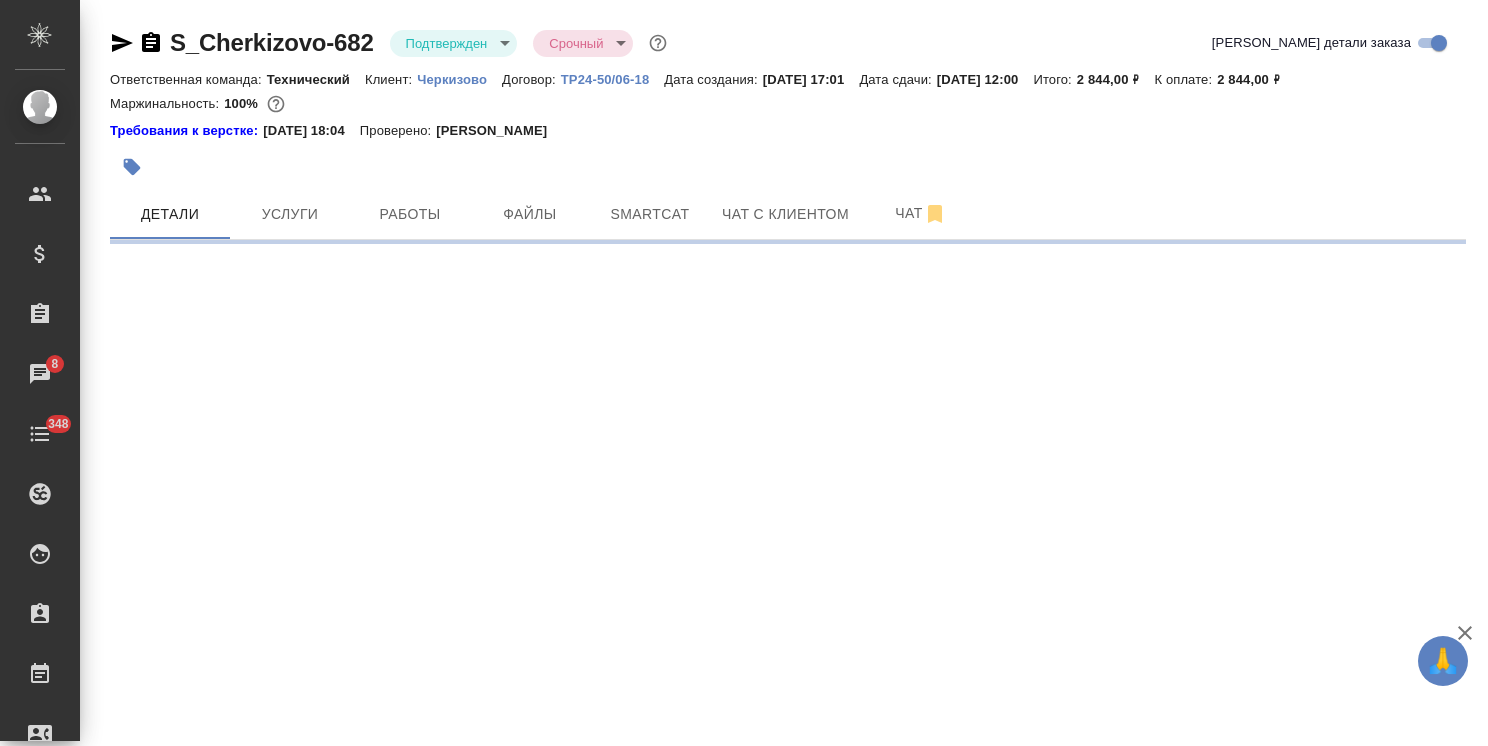 select on "RU" 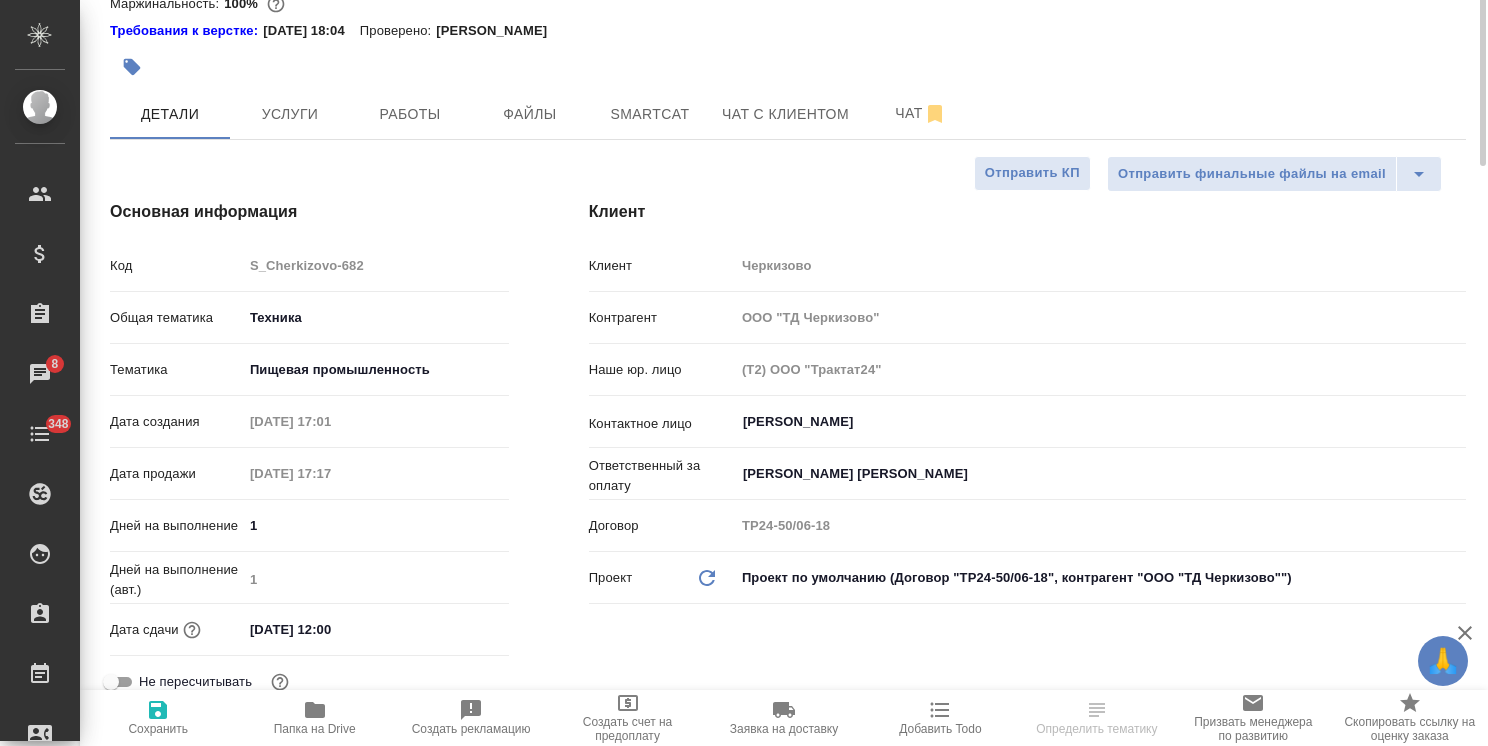 type on "x" 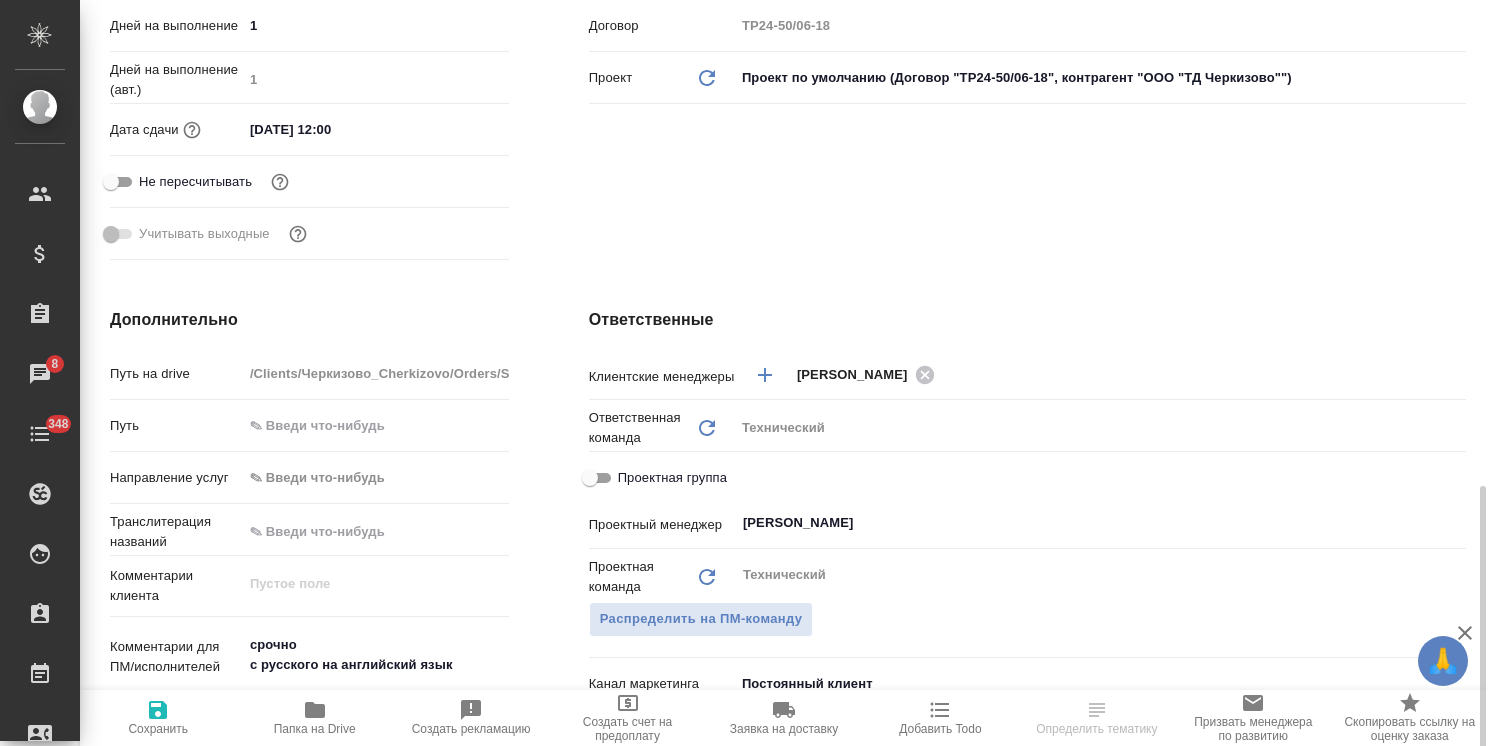 scroll, scrollTop: 800, scrollLeft: 0, axis: vertical 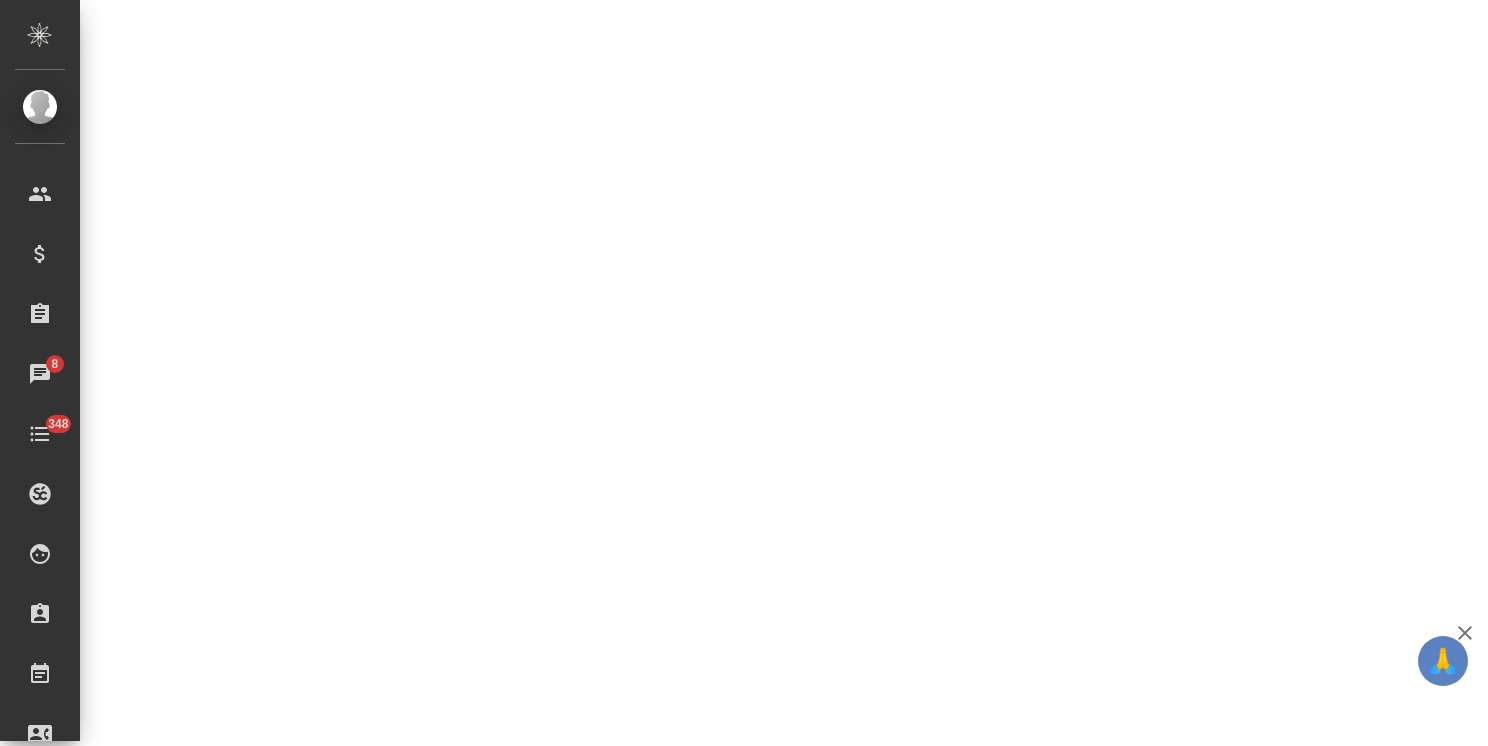 select on "RU" 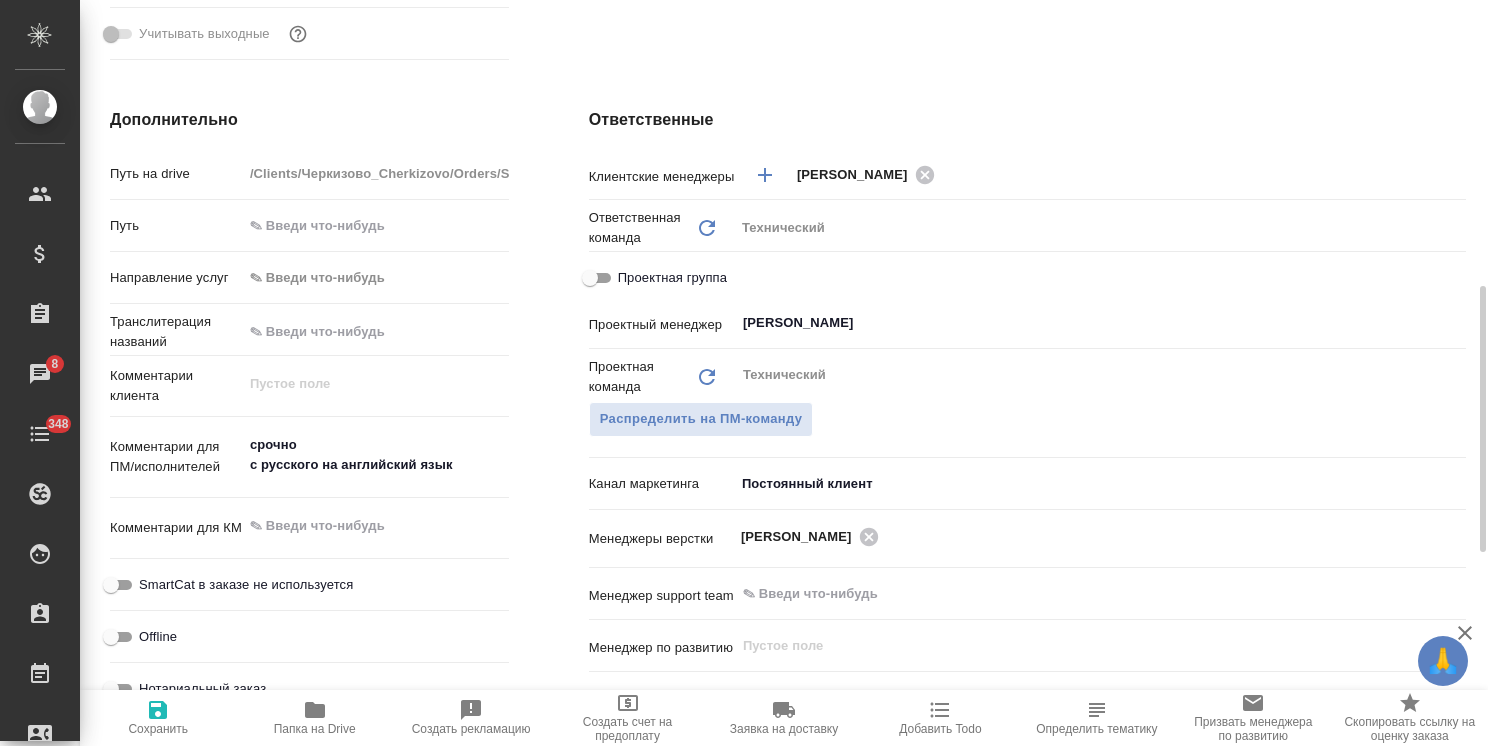 type on "x" 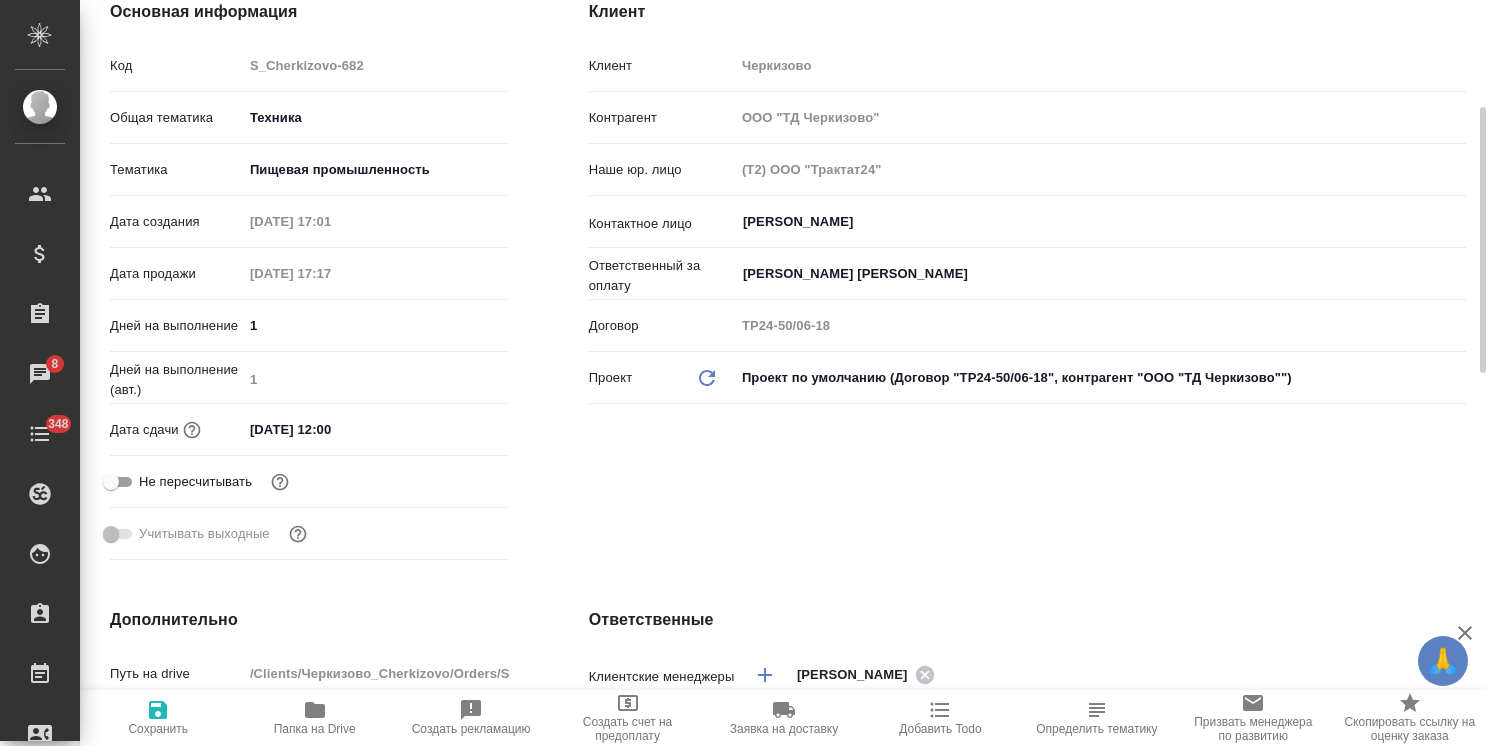 scroll, scrollTop: 100, scrollLeft: 0, axis: vertical 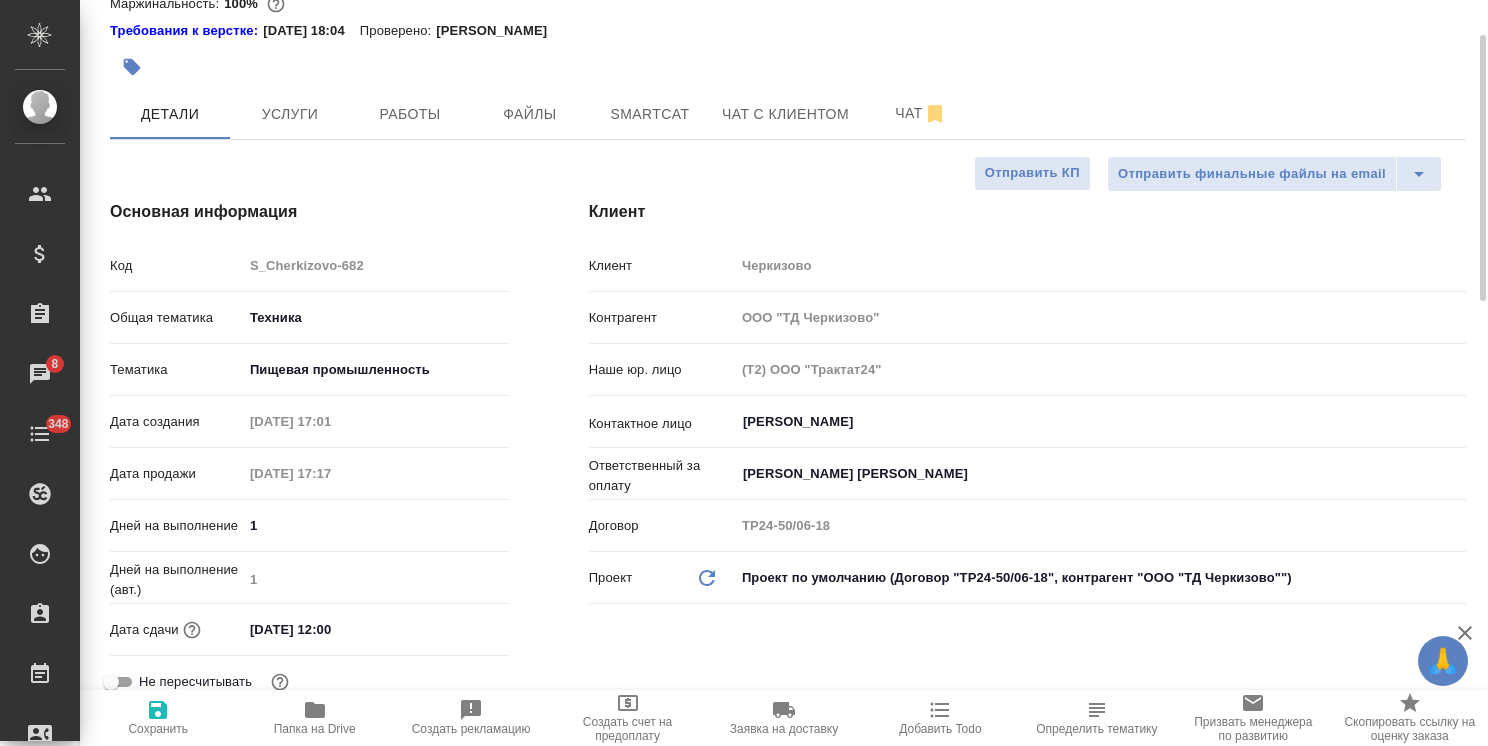 type on "x" 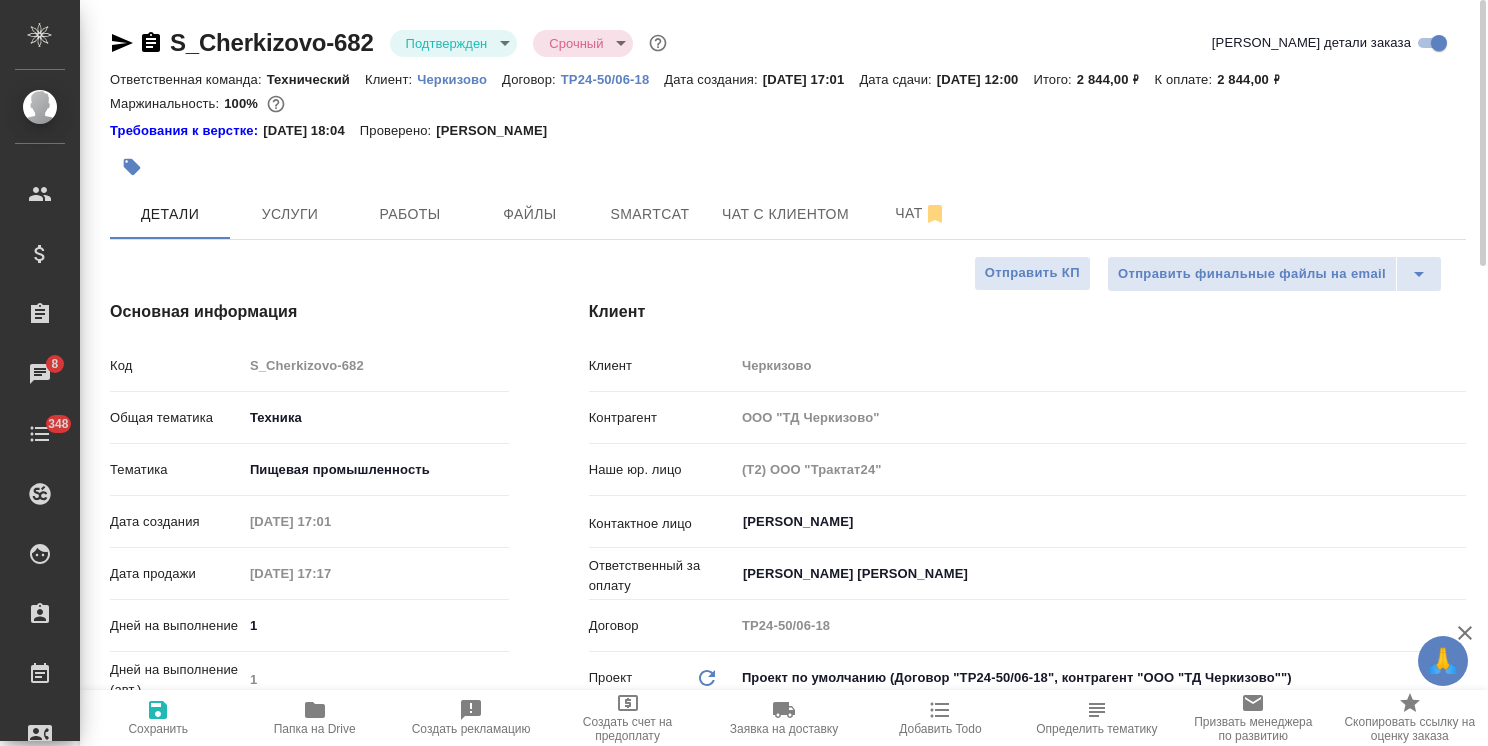 type on "x" 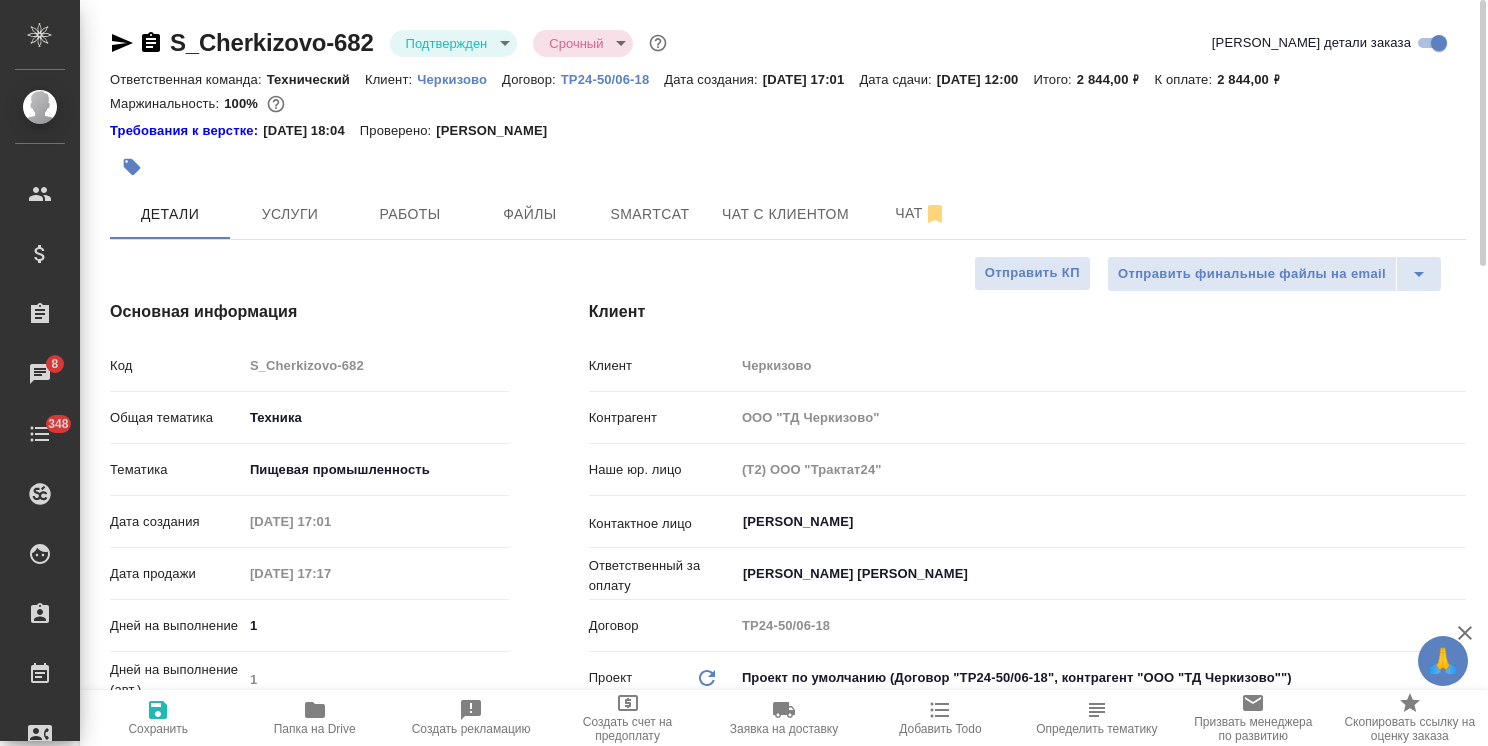 drag, startPoint x: 140, startPoint y: 42, endPoint x: 526, endPoint y: 55, distance: 386.21884 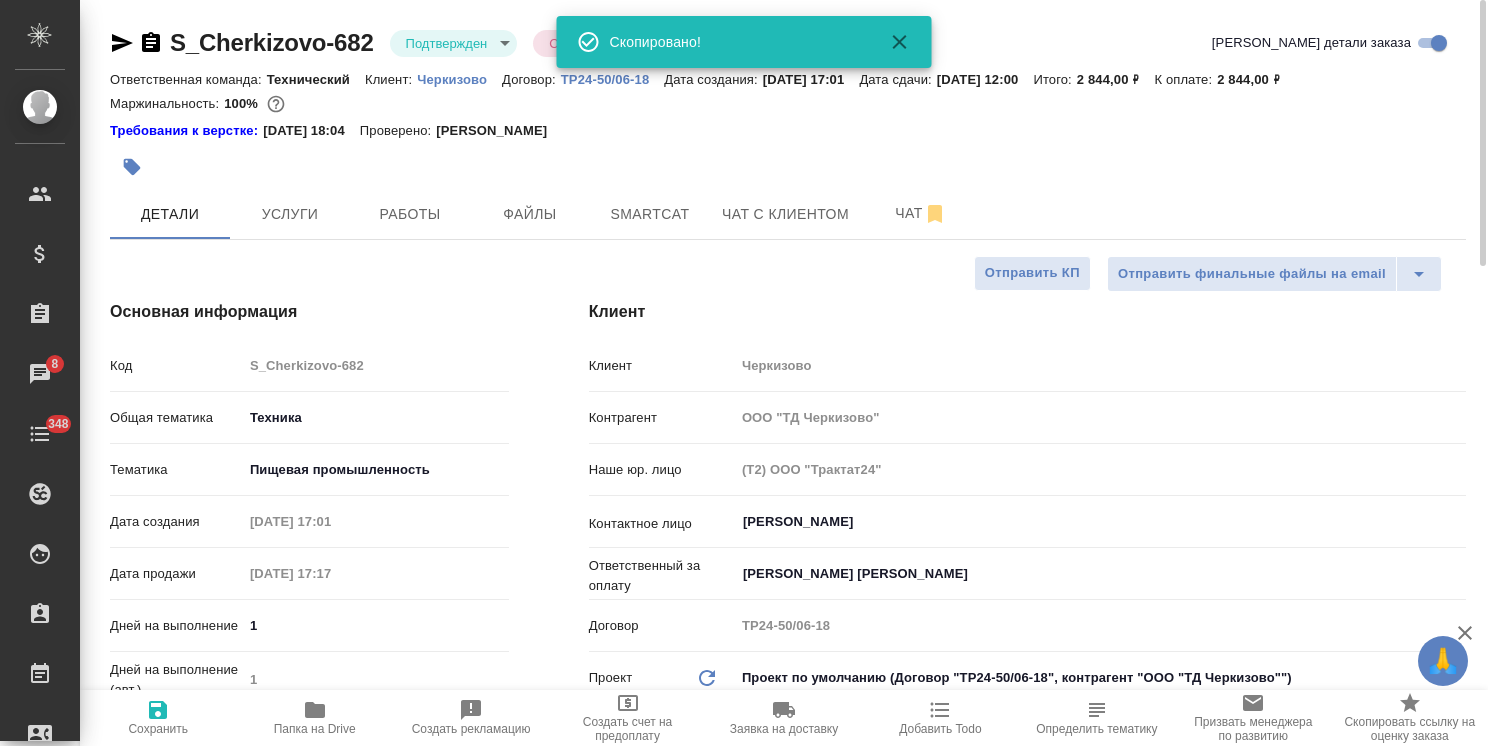 type on "x" 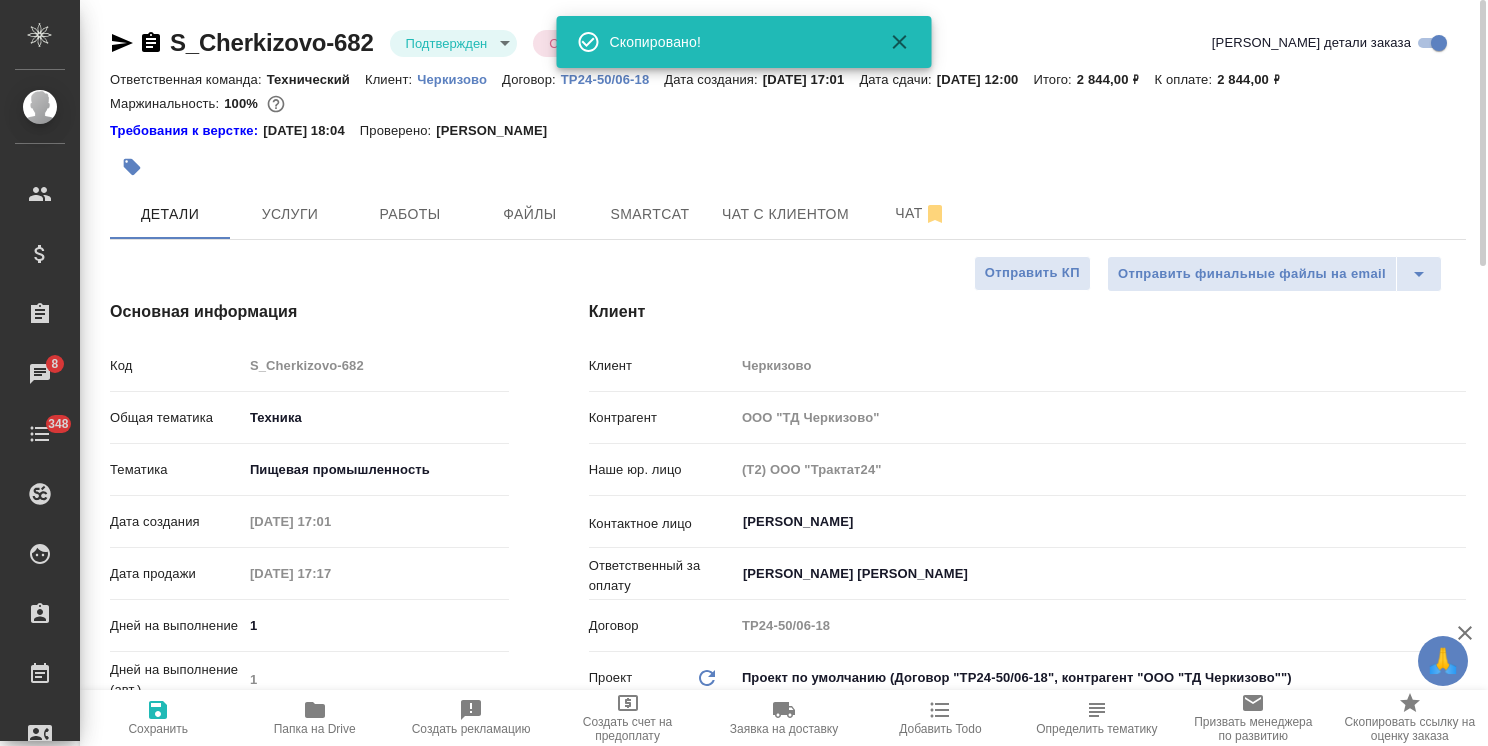 type on "x" 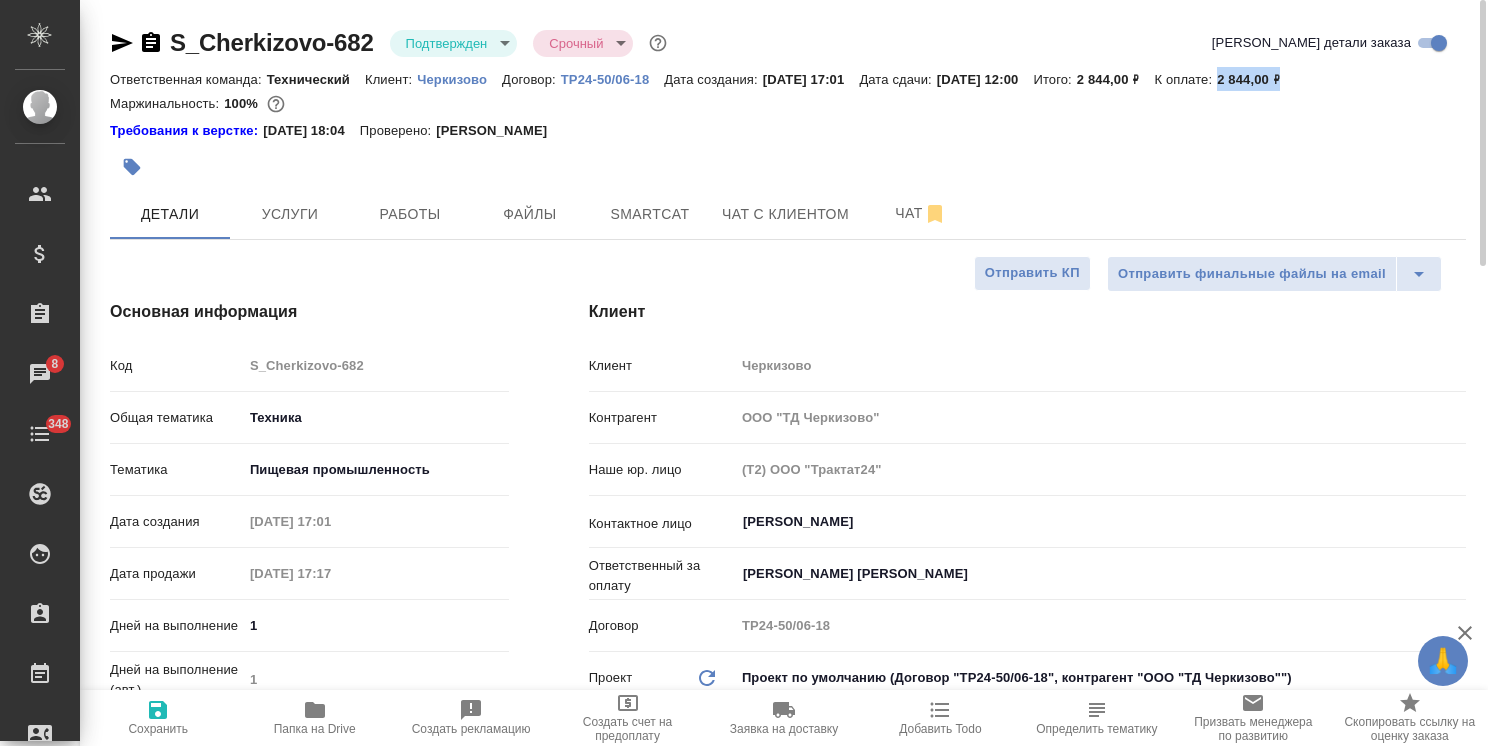 drag, startPoint x: 1336, startPoint y: 80, endPoint x: 1268, endPoint y: 90, distance: 68.73136 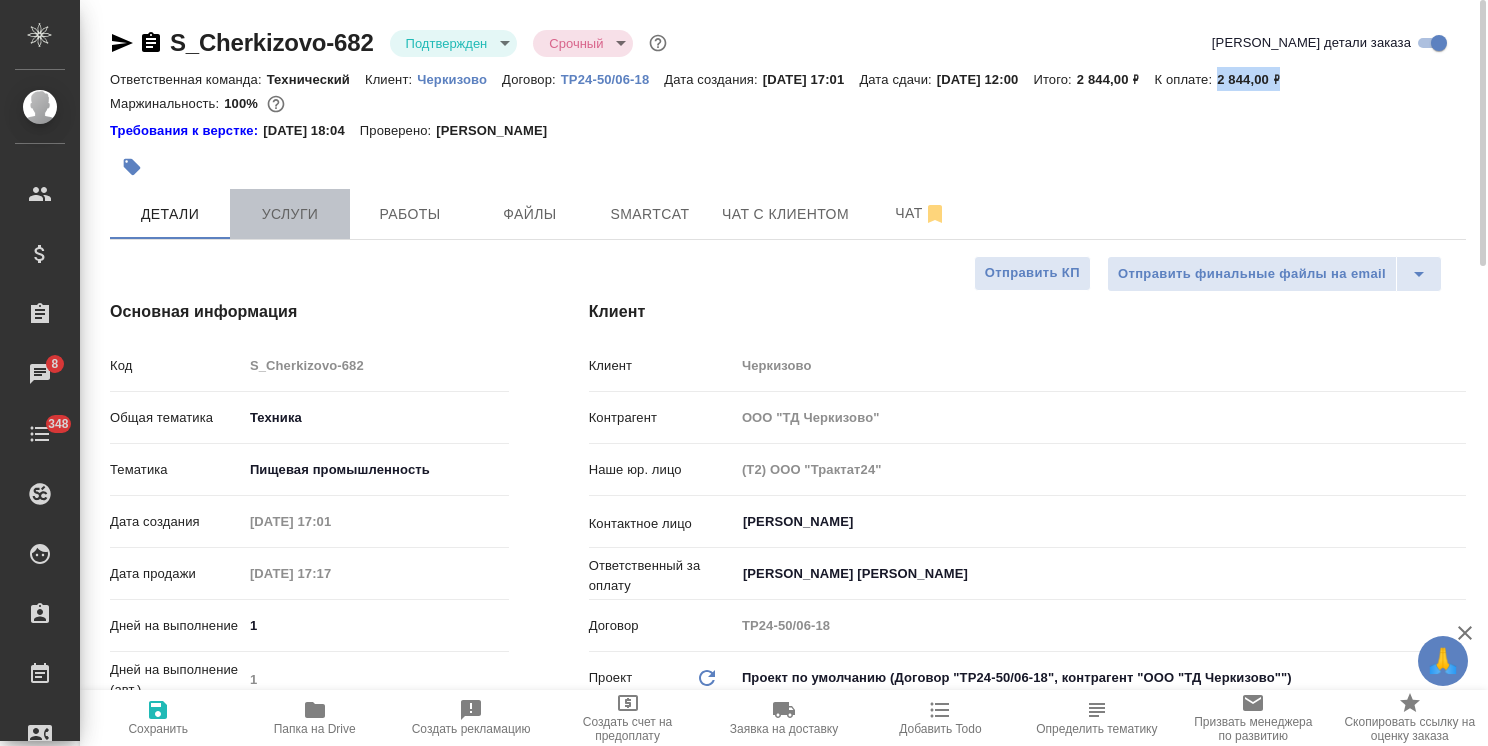 click on "Услуги" at bounding box center [290, 214] 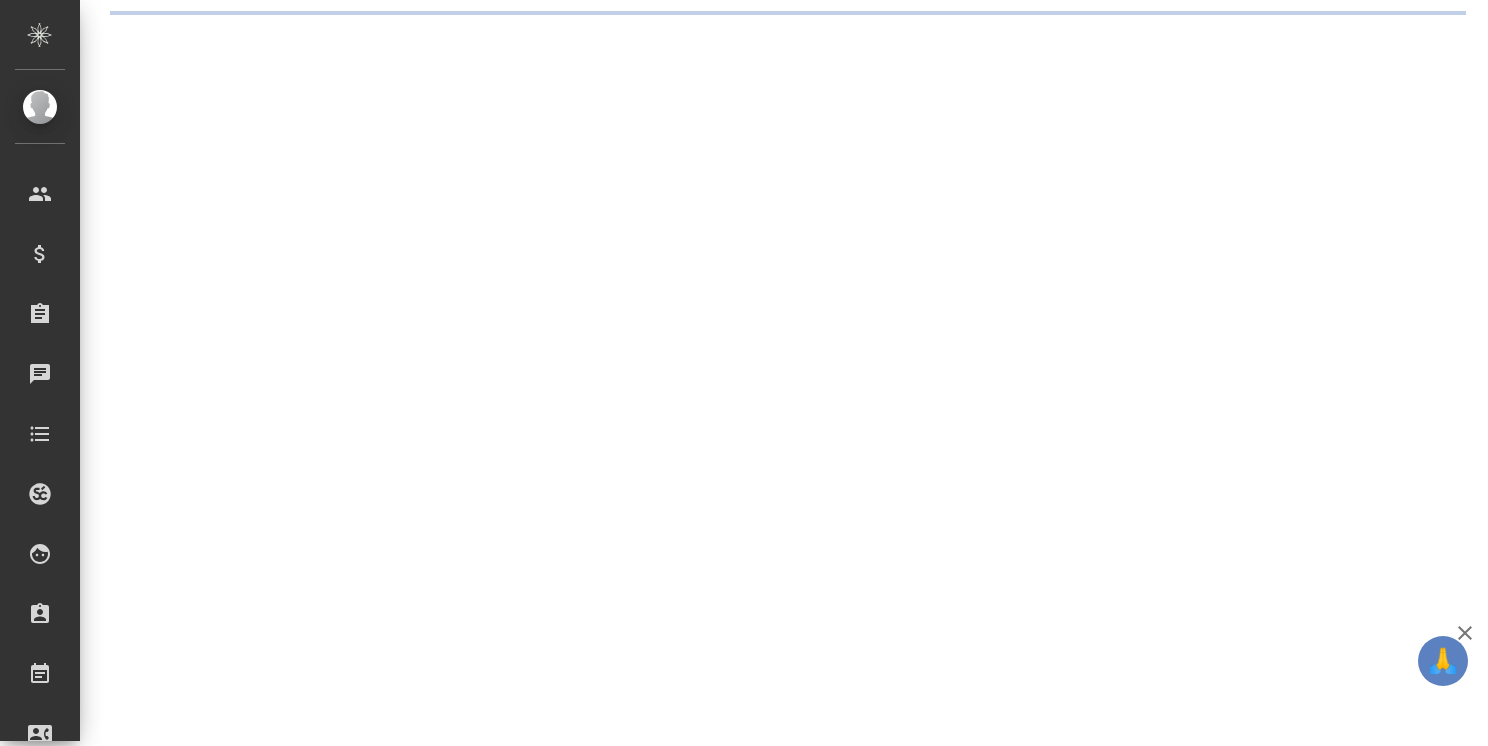scroll, scrollTop: 0, scrollLeft: 0, axis: both 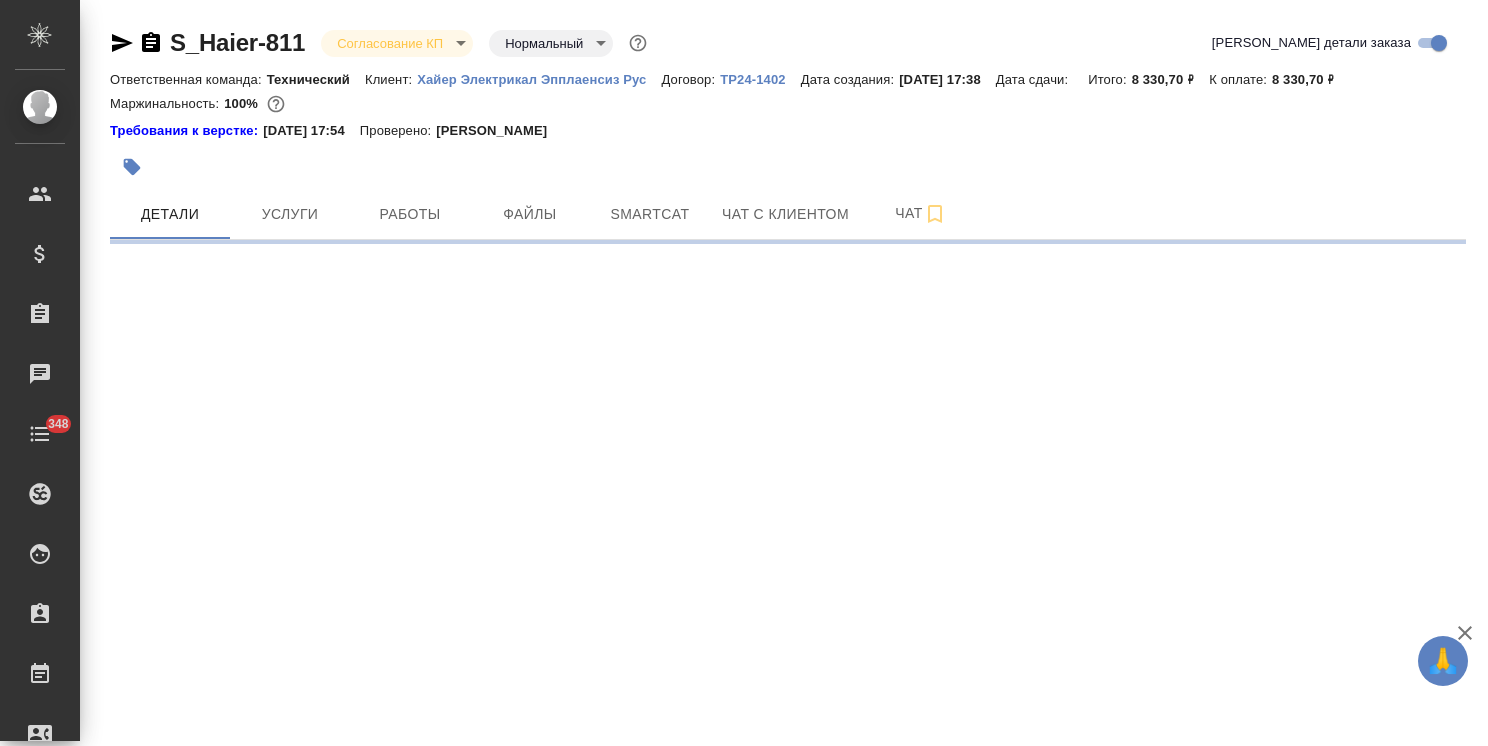 select on "RU" 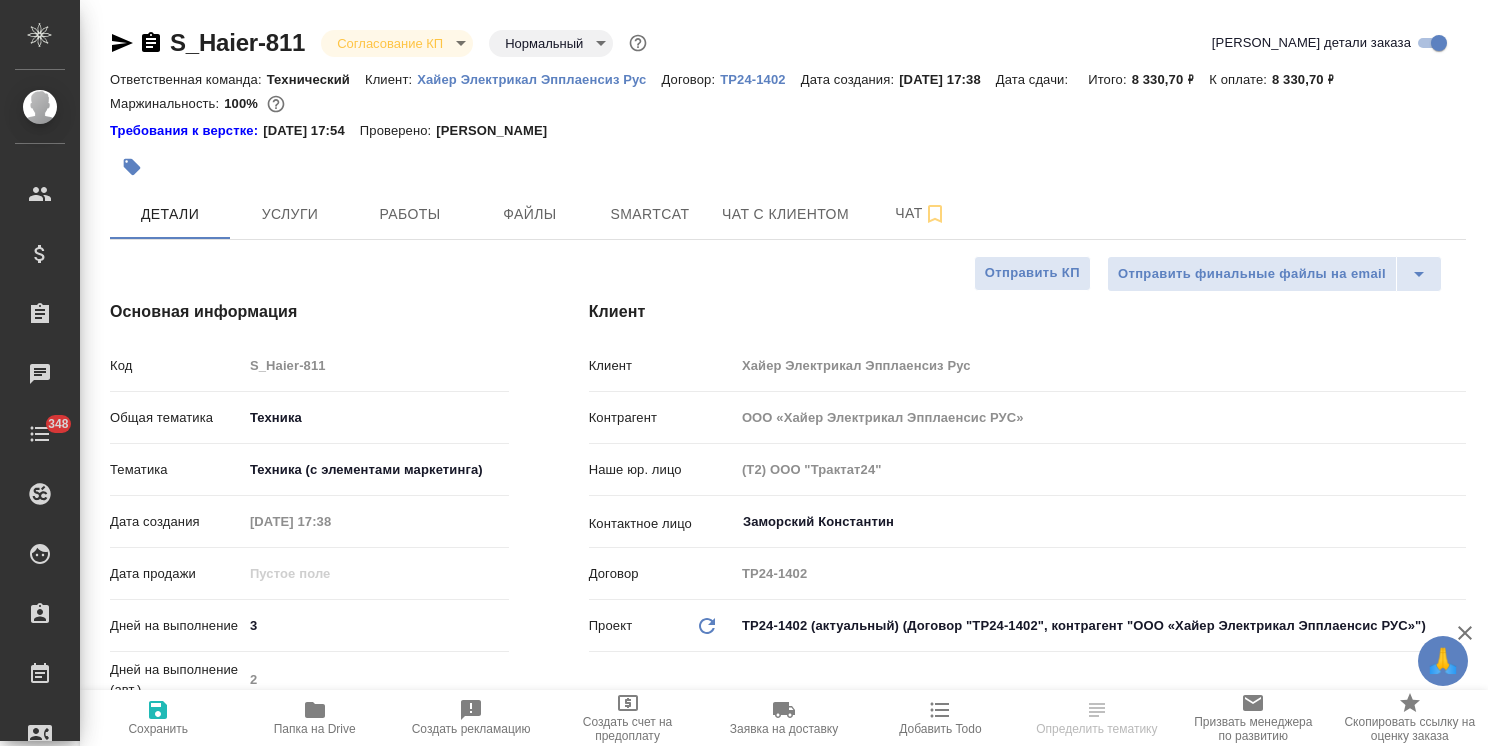 type on "x" 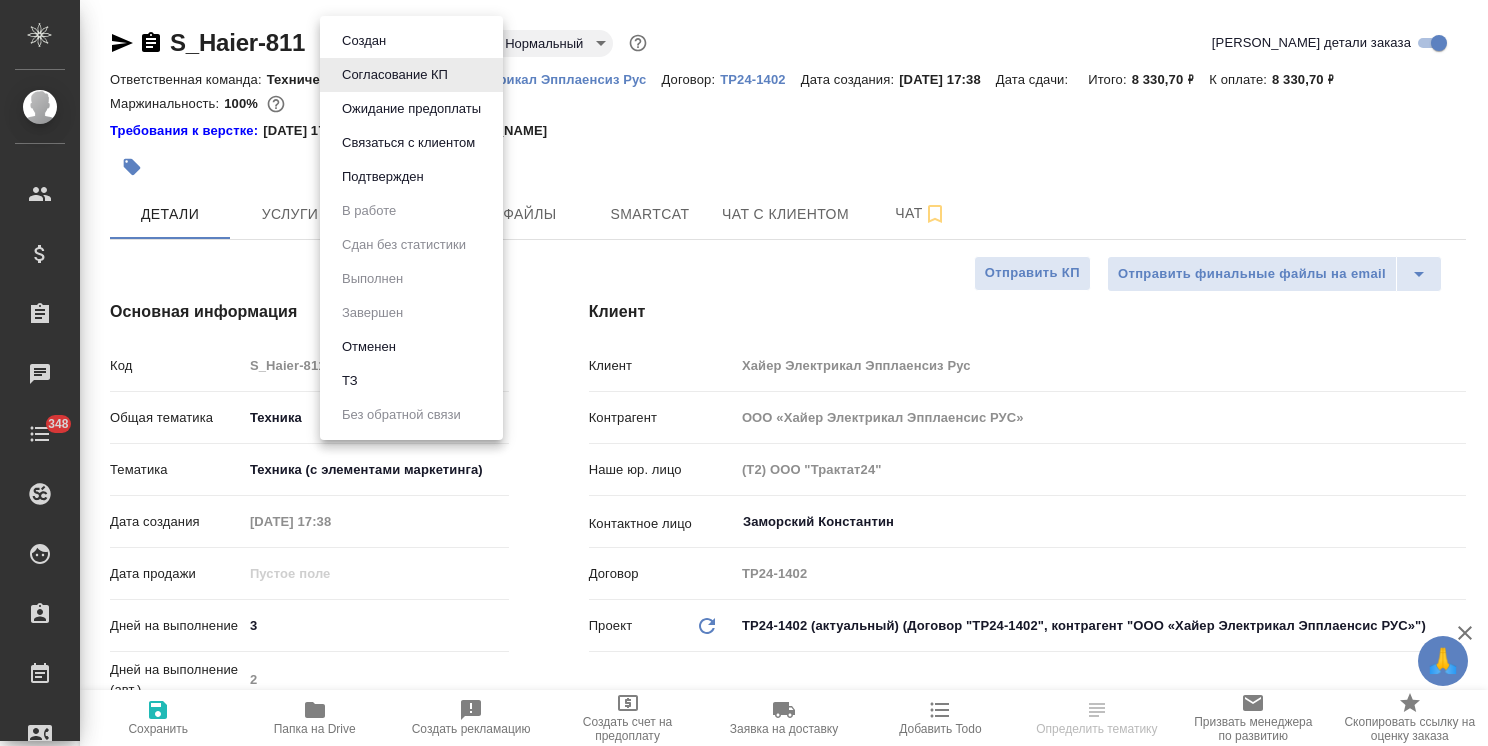 type on "x" 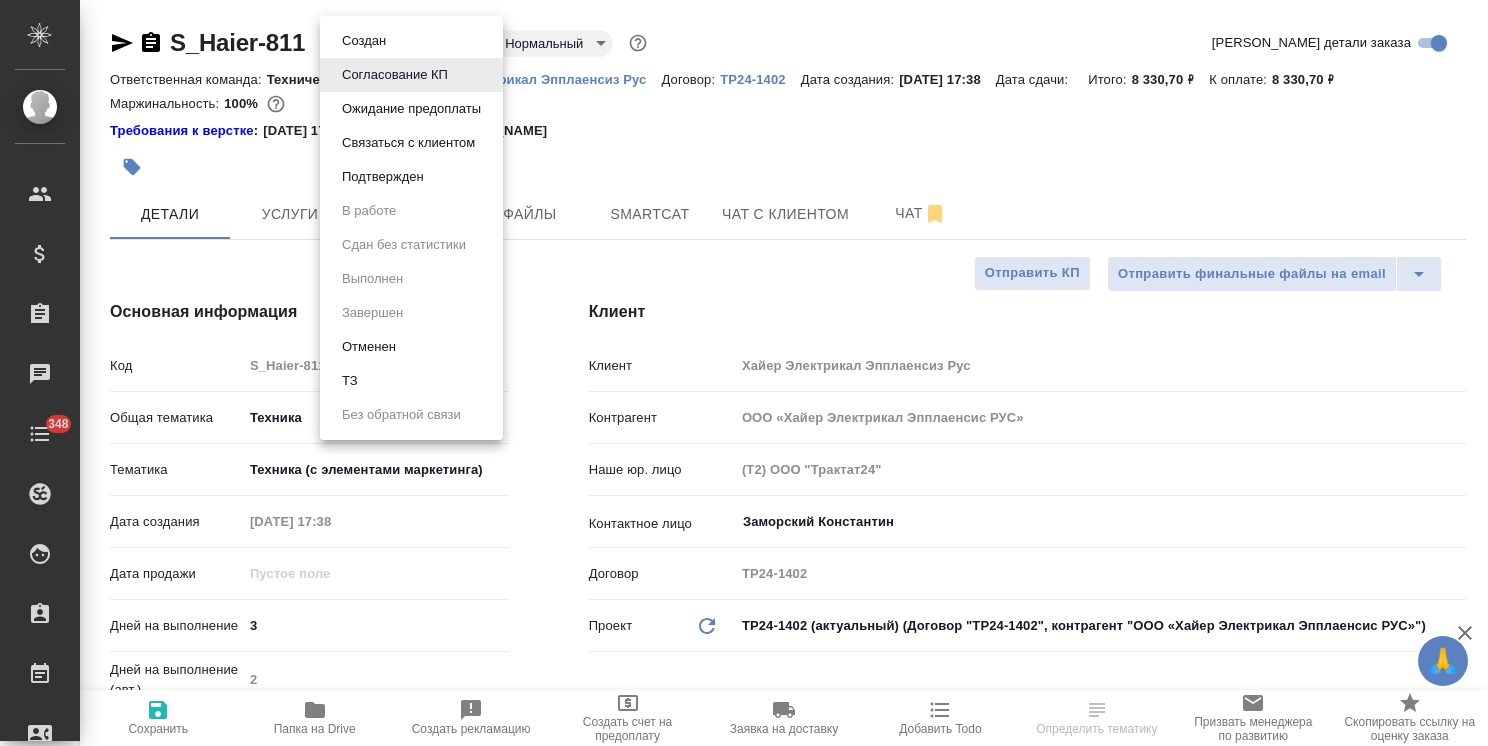 click at bounding box center (744, 373) 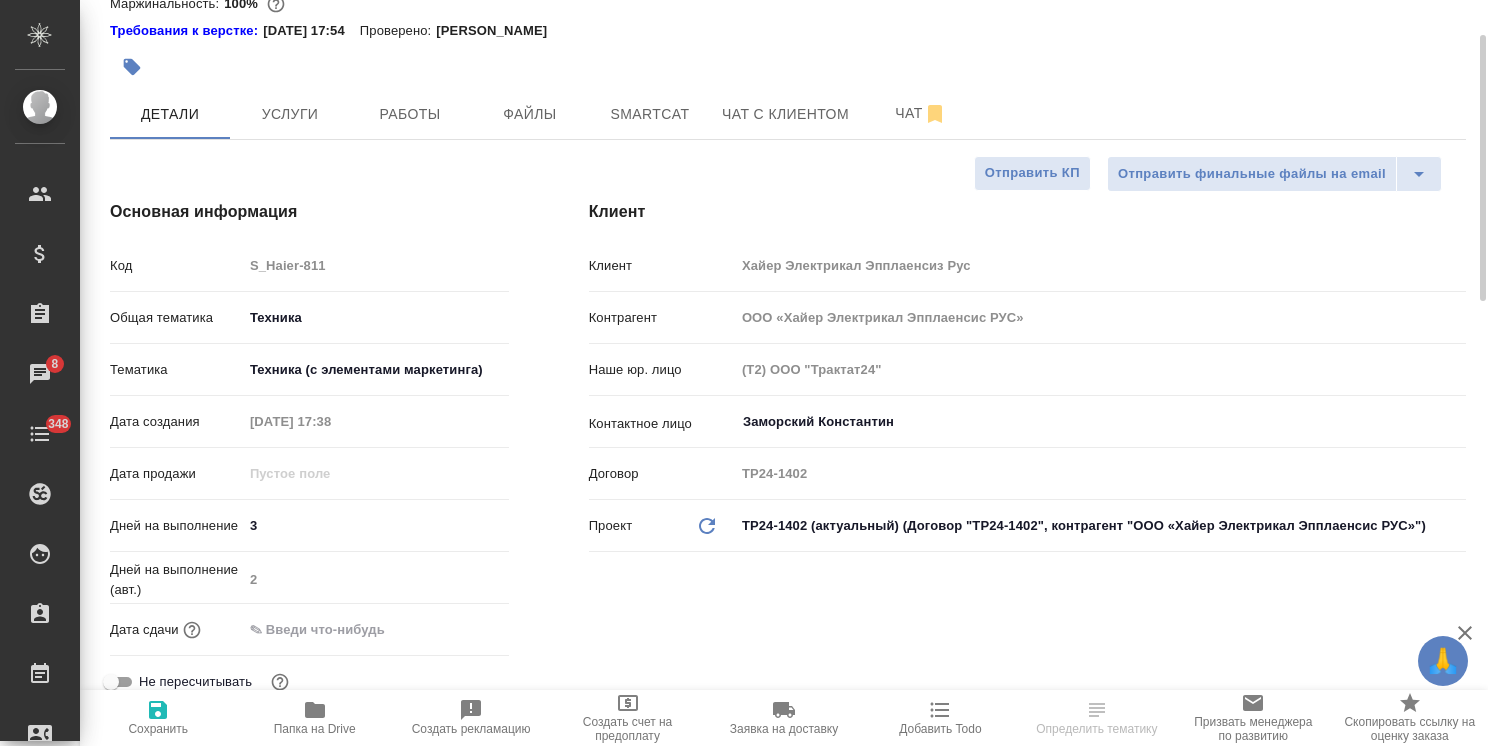 scroll, scrollTop: 0, scrollLeft: 0, axis: both 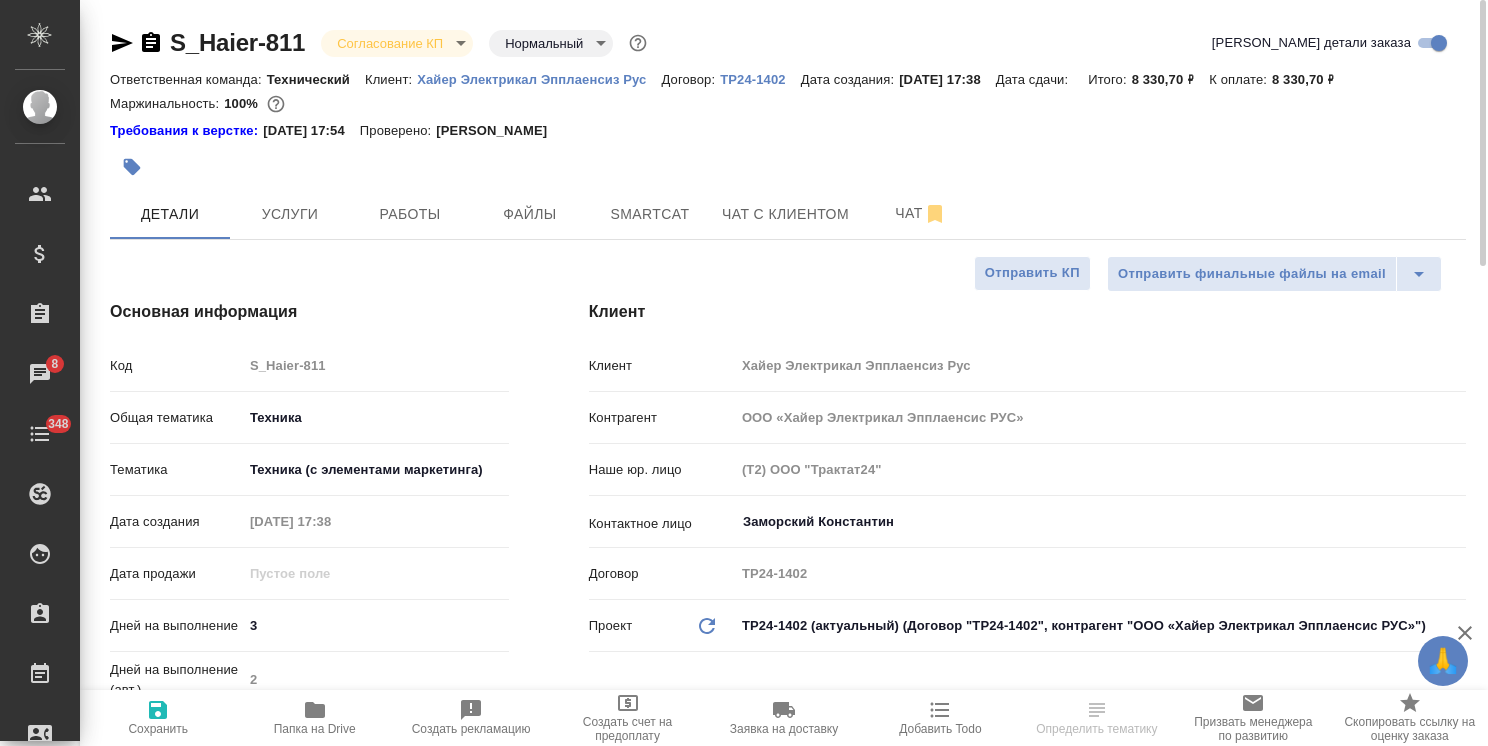 click on "🙏 .cls-1
fill:#fff;
AWATERA Usmanova Olga Клиенты Спецификации Заказы 8 Чаты 348 Todo Проекты SC Исполнители Кандидаты Работы Входящие заявки Заявки на доставку Рекламации Проекты процессинга Конференции Выйти S_Haier-811 Согласование КП kpNegotiation Нормальный normal Кратко детали заказа Ответственная команда: Технический Клиент: Хайер Электрикал Эпплаенсиз Рус Договор: ТР24-1402 Дата создания: 21.07.2025, 17:38 Дата сдачи: Итого: 8 330,70 ₽ К оплате: 8 330,70 ₽ Маржинальность: 100% Требования к верстке: 19.01.2024 17:54 Проверено: Петрова Валерия Детали Услуги Работы Файлы Smartcat Чат с клиентом 3" at bounding box center (744, 373) 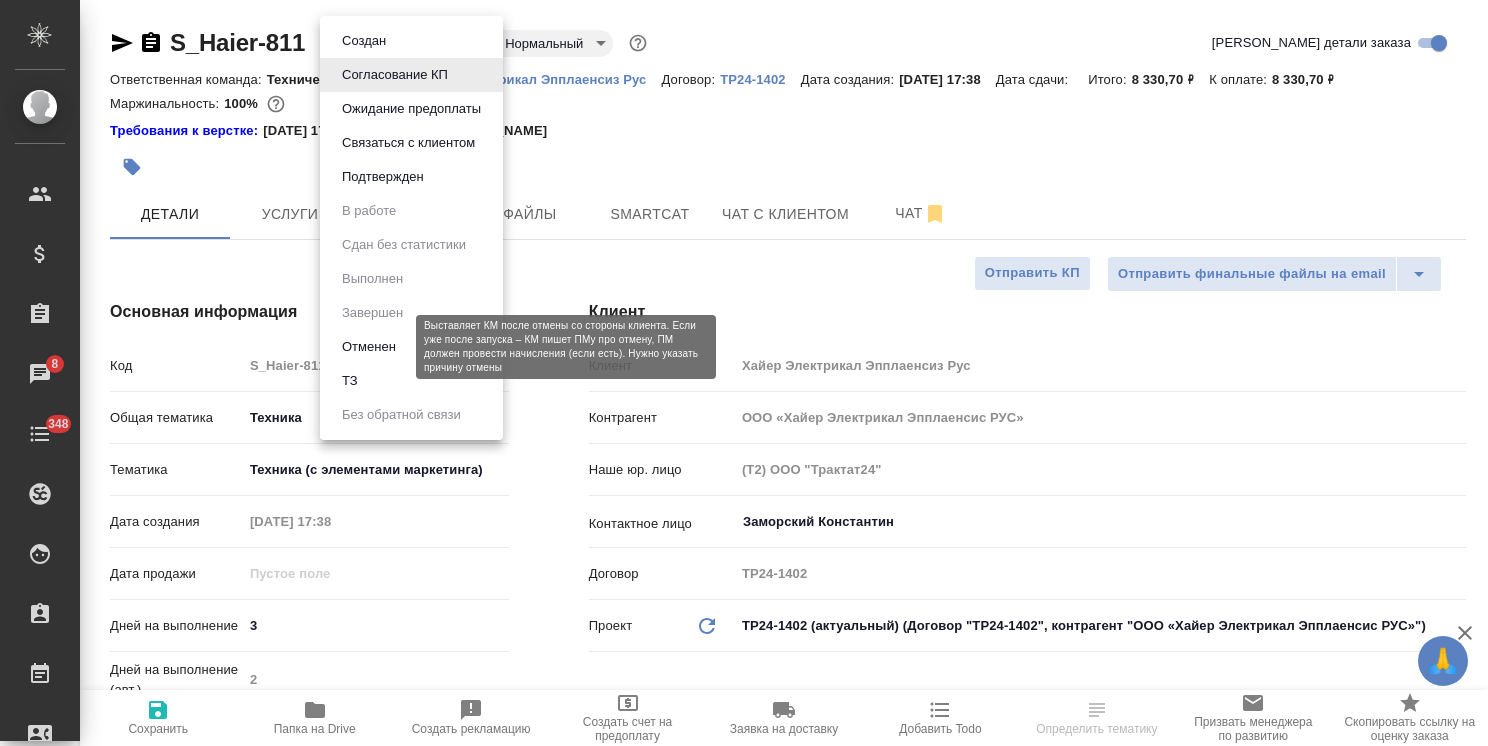 click on "Отменен" at bounding box center (369, 347) 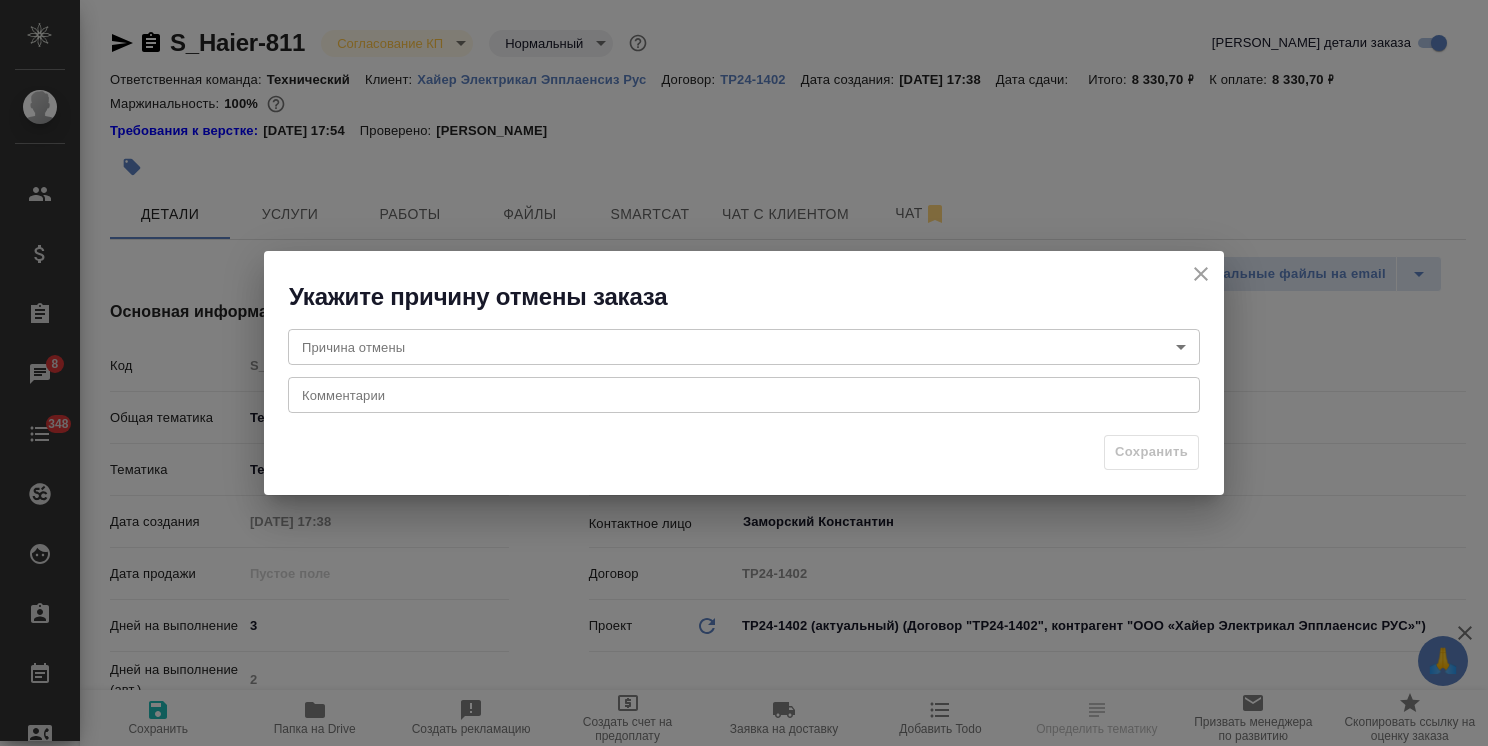 click on "🙏 .cls-1
fill:#fff;
AWATERA Usmanova Olga Клиенты Спецификации Заказы 8 Чаты 348 Todo Проекты SC Исполнители Кандидаты Работы Входящие заявки Заявки на доставку Рекламации Проекты процессинга Конференции Выйти S_Haier-811 Согласование КП kpNegotiation Нормальный normal Кратко детали заказа Ответственная команда: Технический Клиент: Хайер Электрикал Эпплаенсиз Рус Договор: ТР24-1402 Дата создания: 21.07.2025, 17:38 Дата сдачи: Итого: 8 330,70 ₽ К оплате: 8 330,70 ₽ Маржинальность: 100% Требования к верстке: 19.01.2024 17:54 Проверено: Петрова Валерия Детали Услуги Работы Файлы Smartcat Чат с клиентом 3" at bounding box center [744, 373] 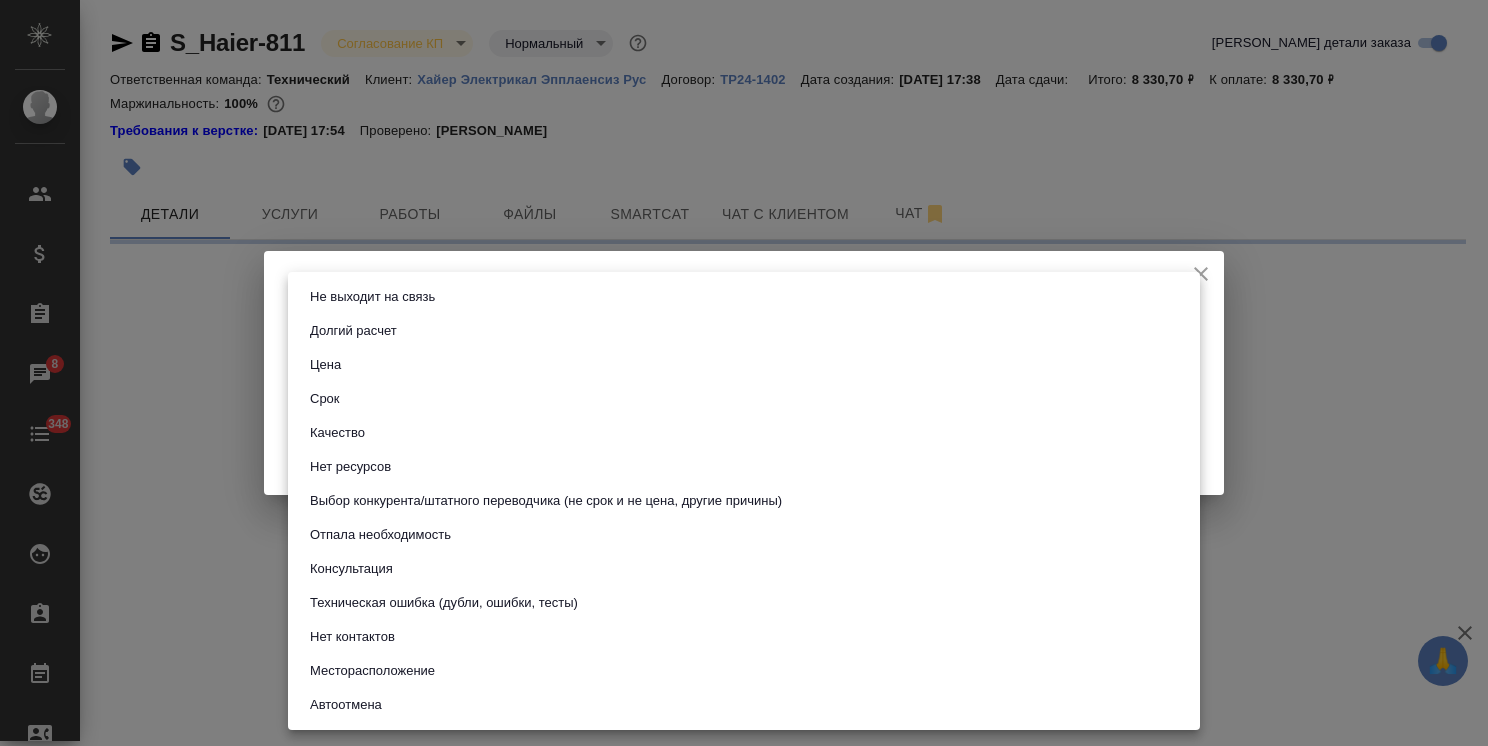 select on "RU" 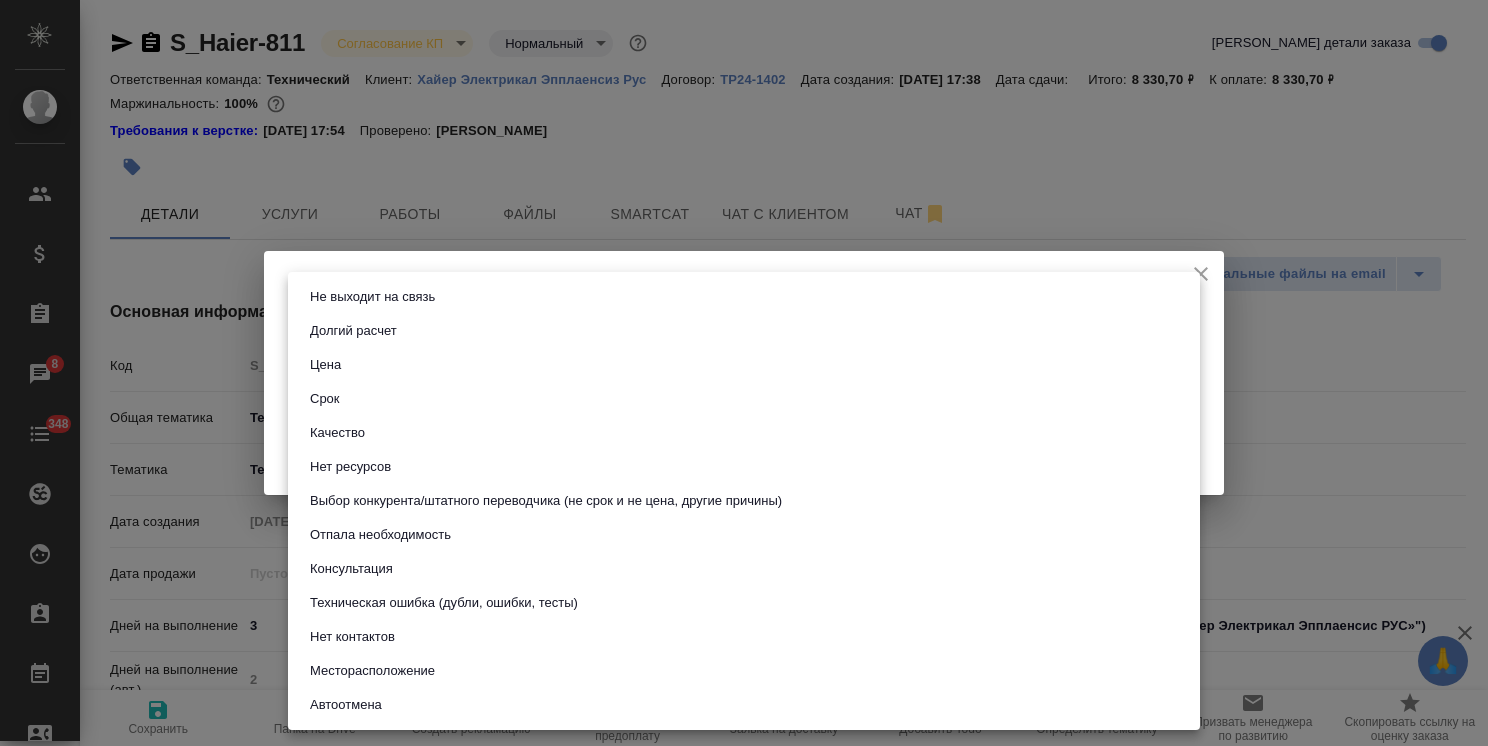 type on "x" 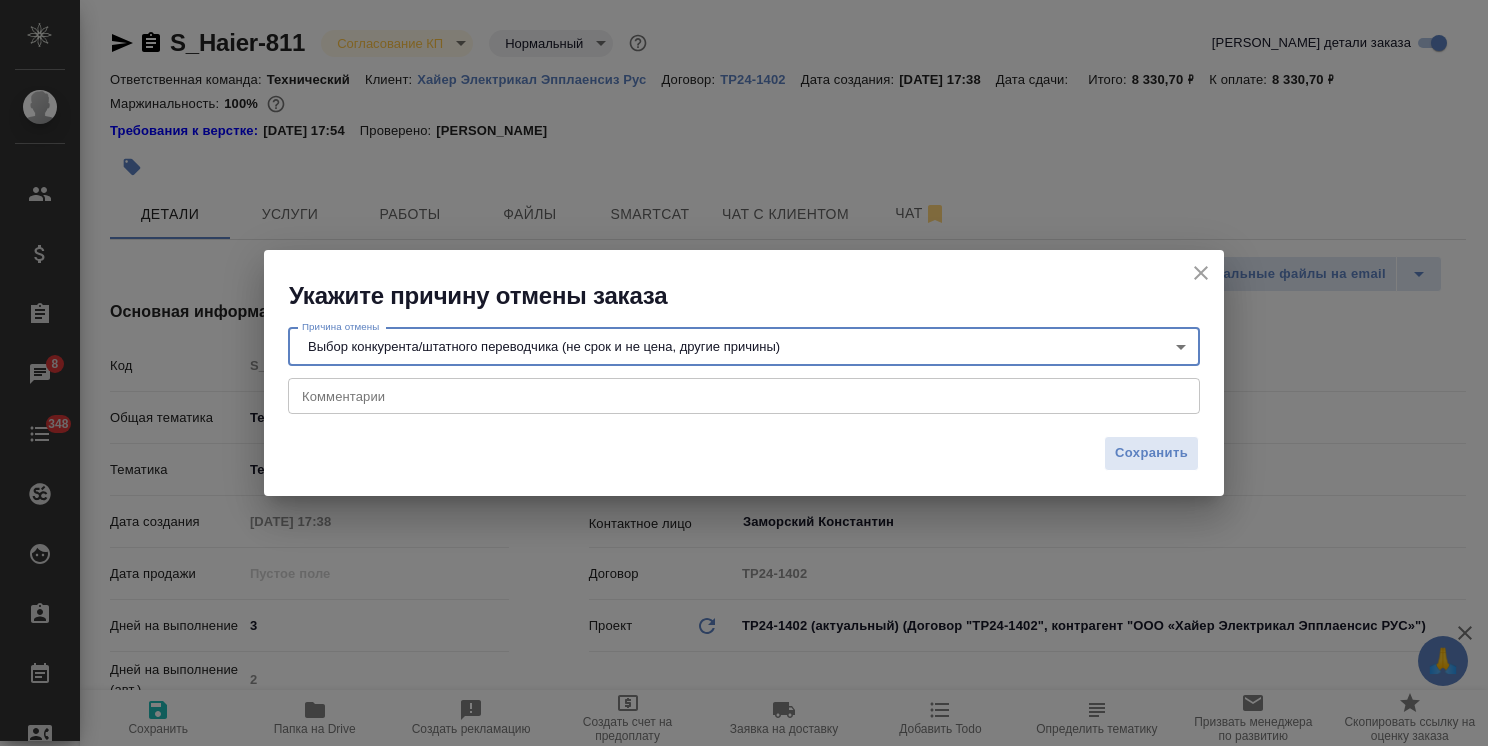 click at bounding box center [744, 396] 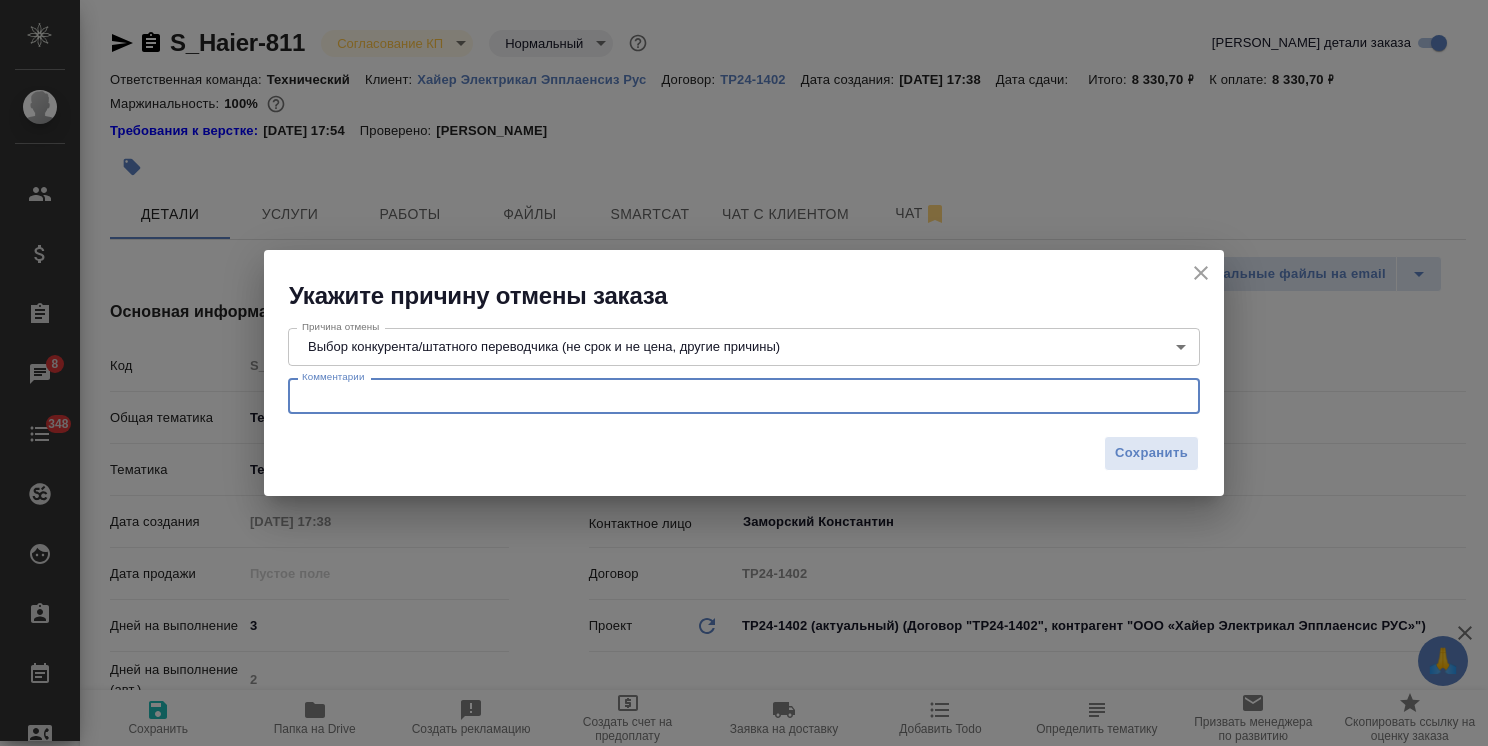 paste on "Ольга, коллеги решили своими силами сделать, спасибо.
Best regards,
Konstantin Zamorskiy" 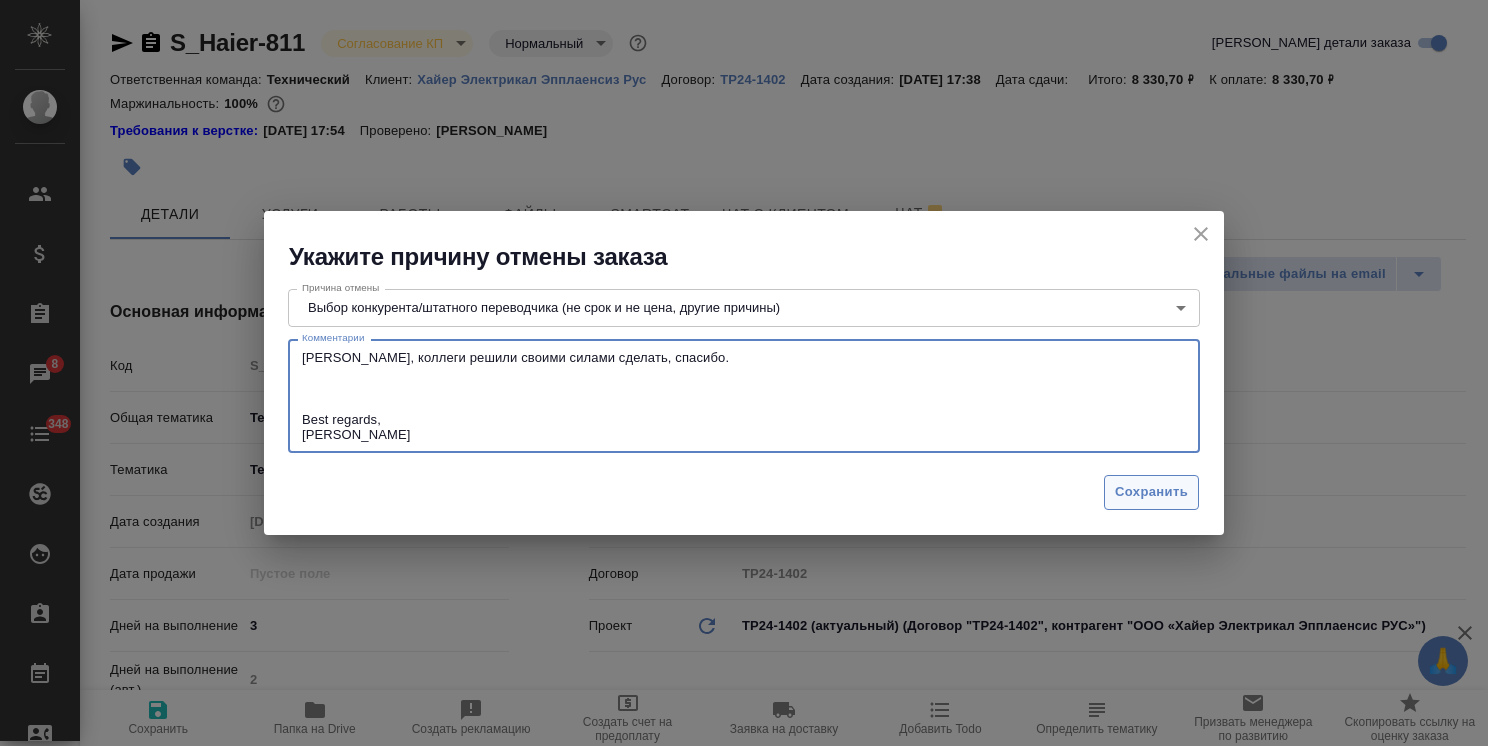 type on "Ольга, коллеги решили своими силами сделать, спасибо.
Best regards,
Konstantin Zamorskiy" 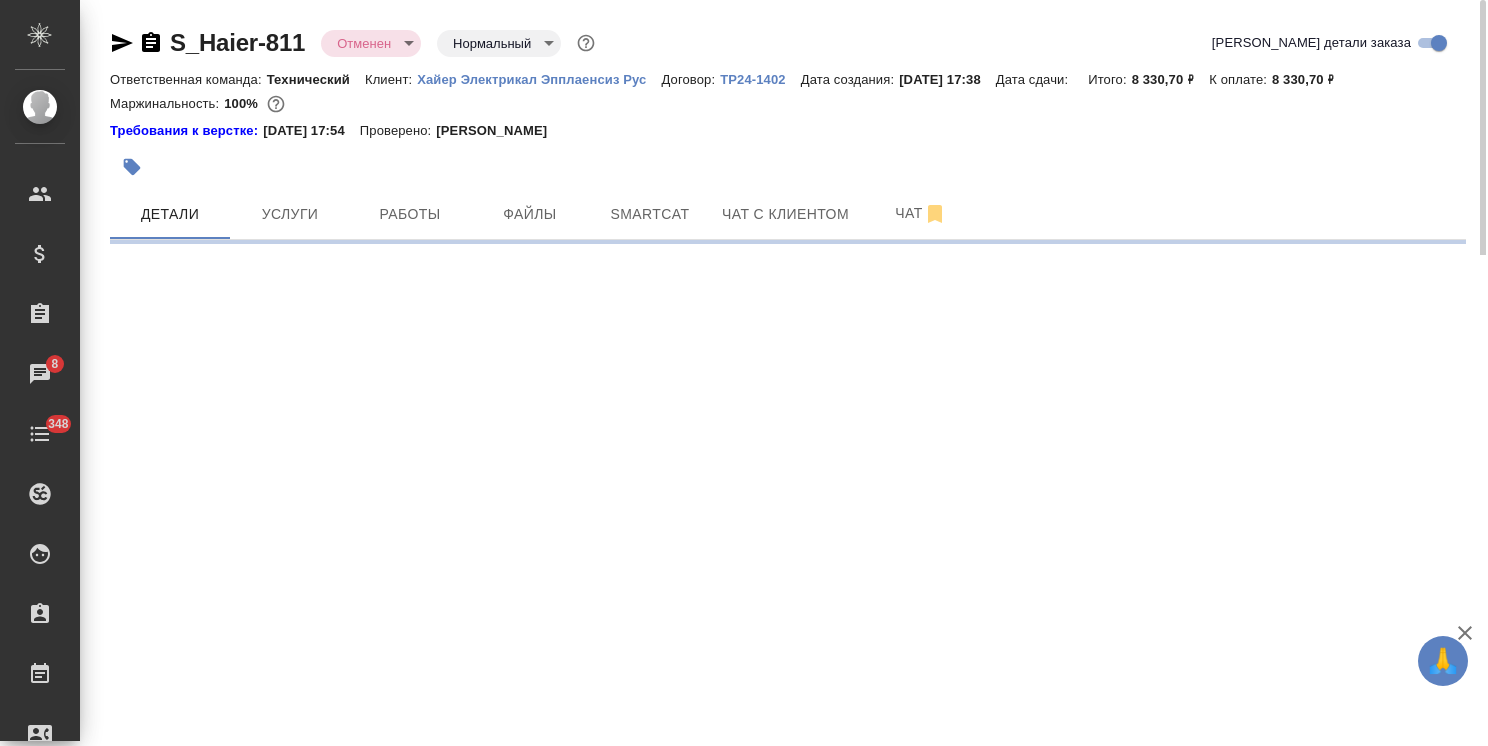 select on "RU" 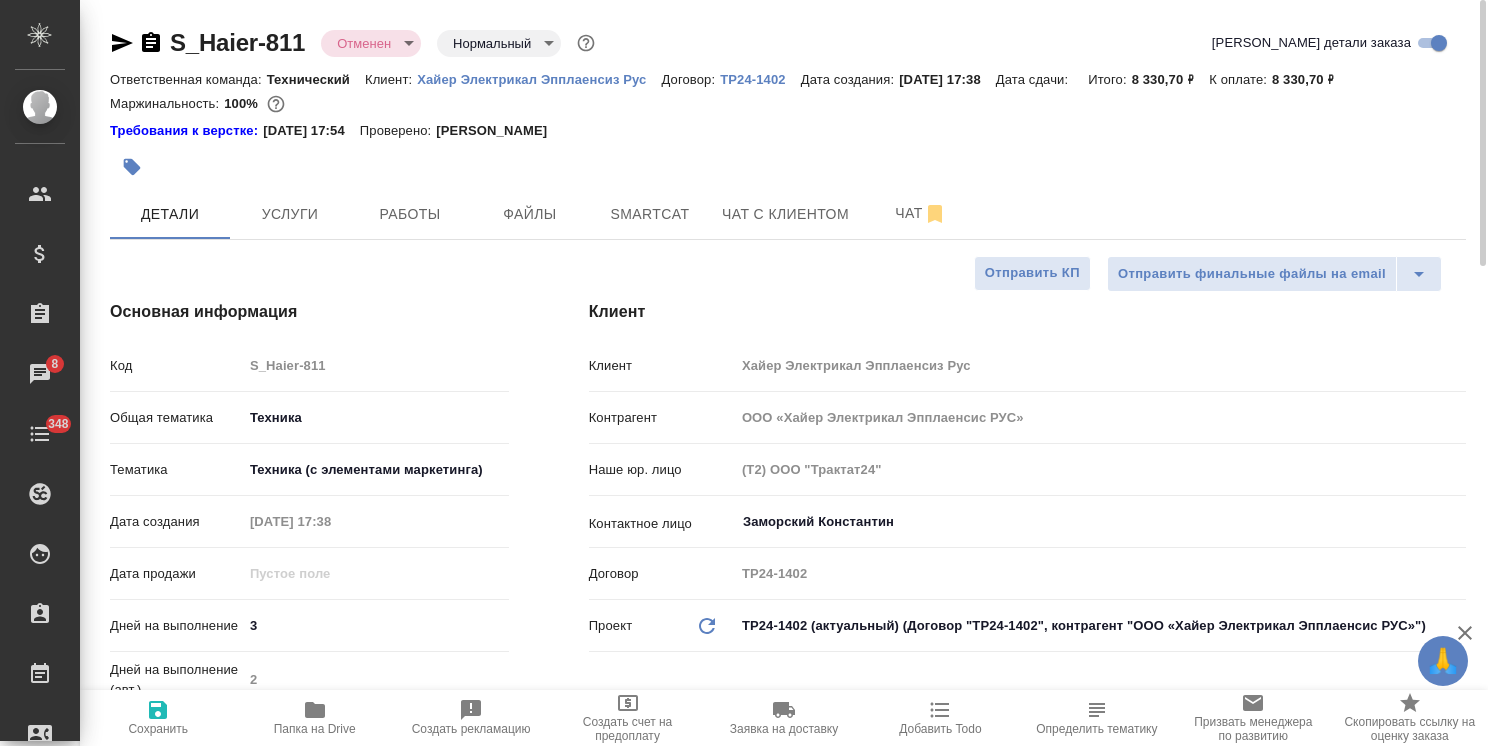 type on "x" 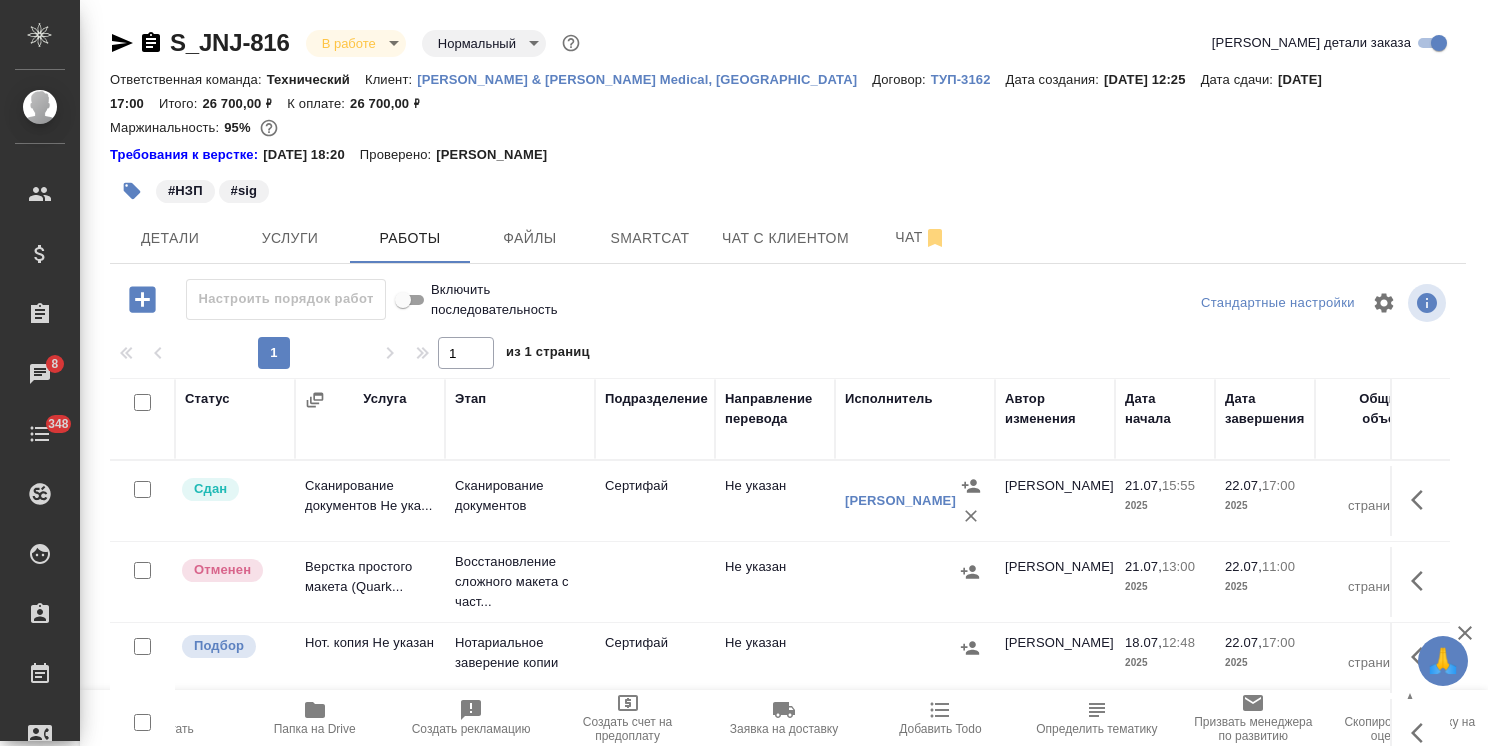 scroll, scrollTop: 0, scrollLeft: 0, axis: both 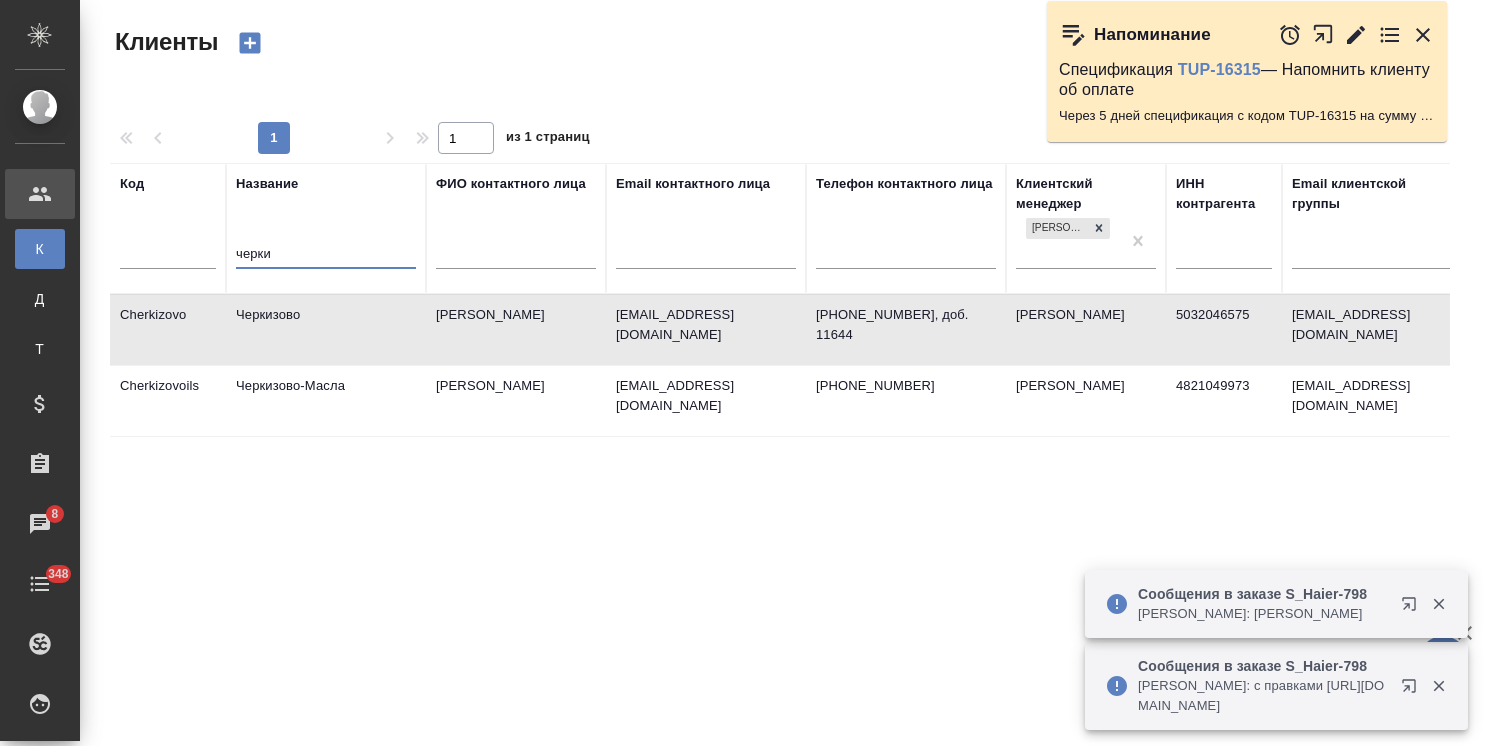 select on "RU" 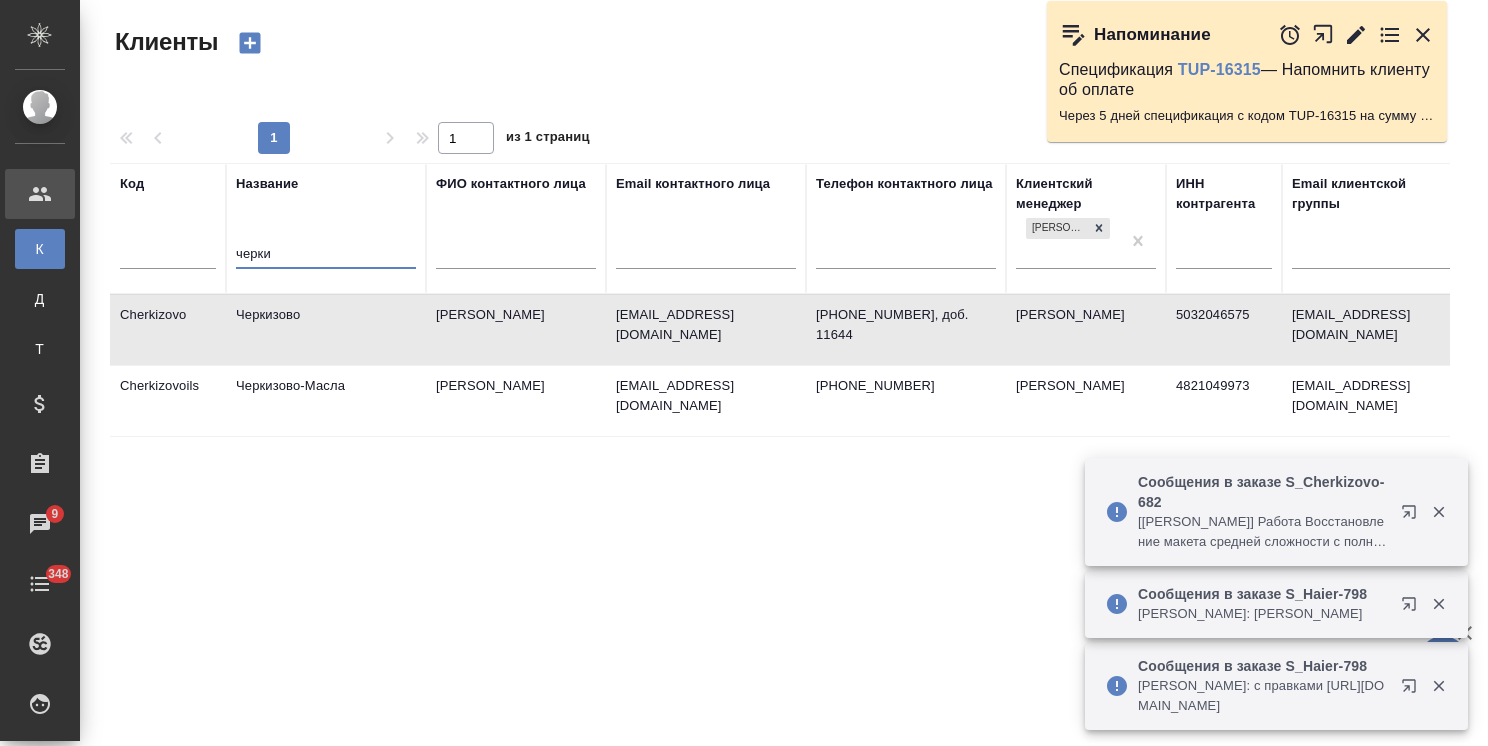 click at bounding box center [168, 257] 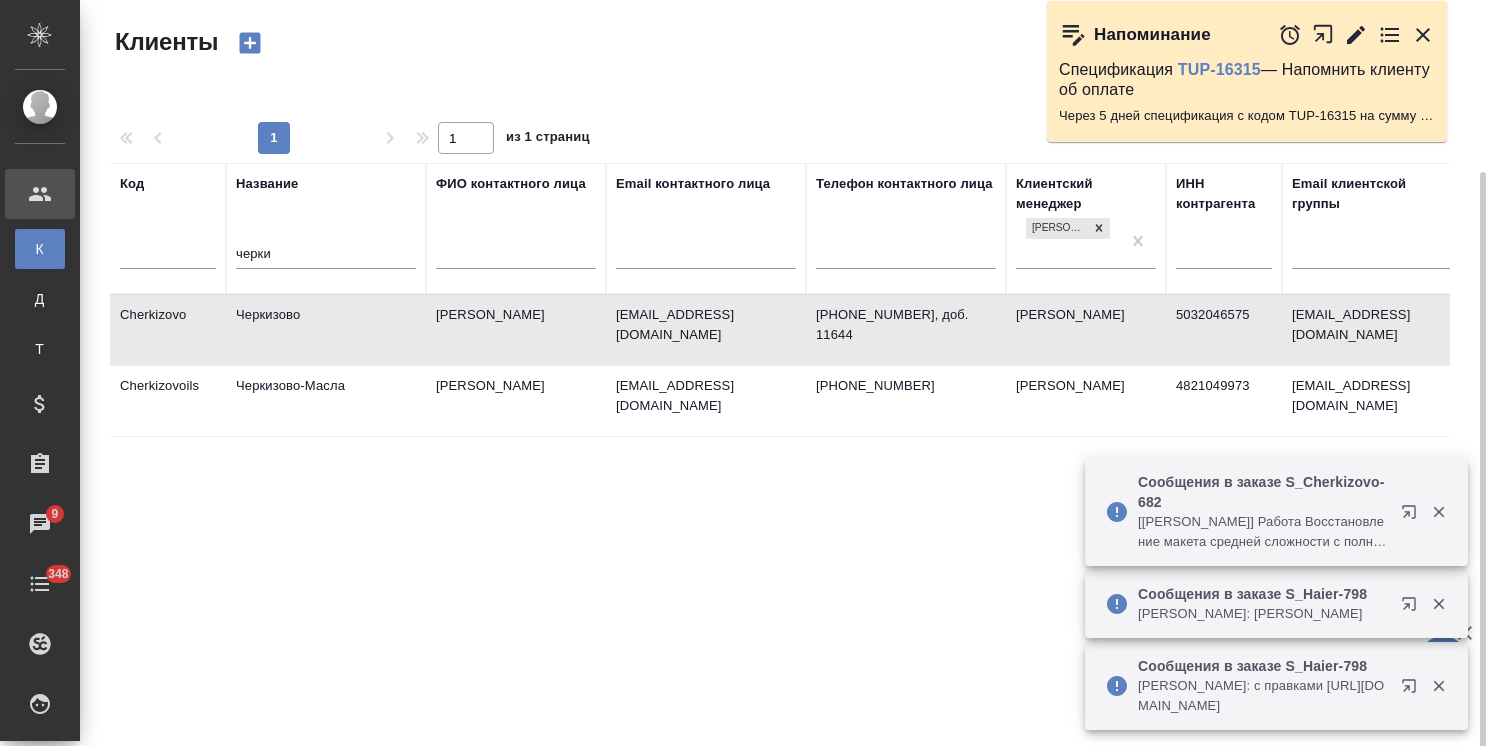 scroll, scrollTop: 148, scrollLeft: 0, axis: vertical 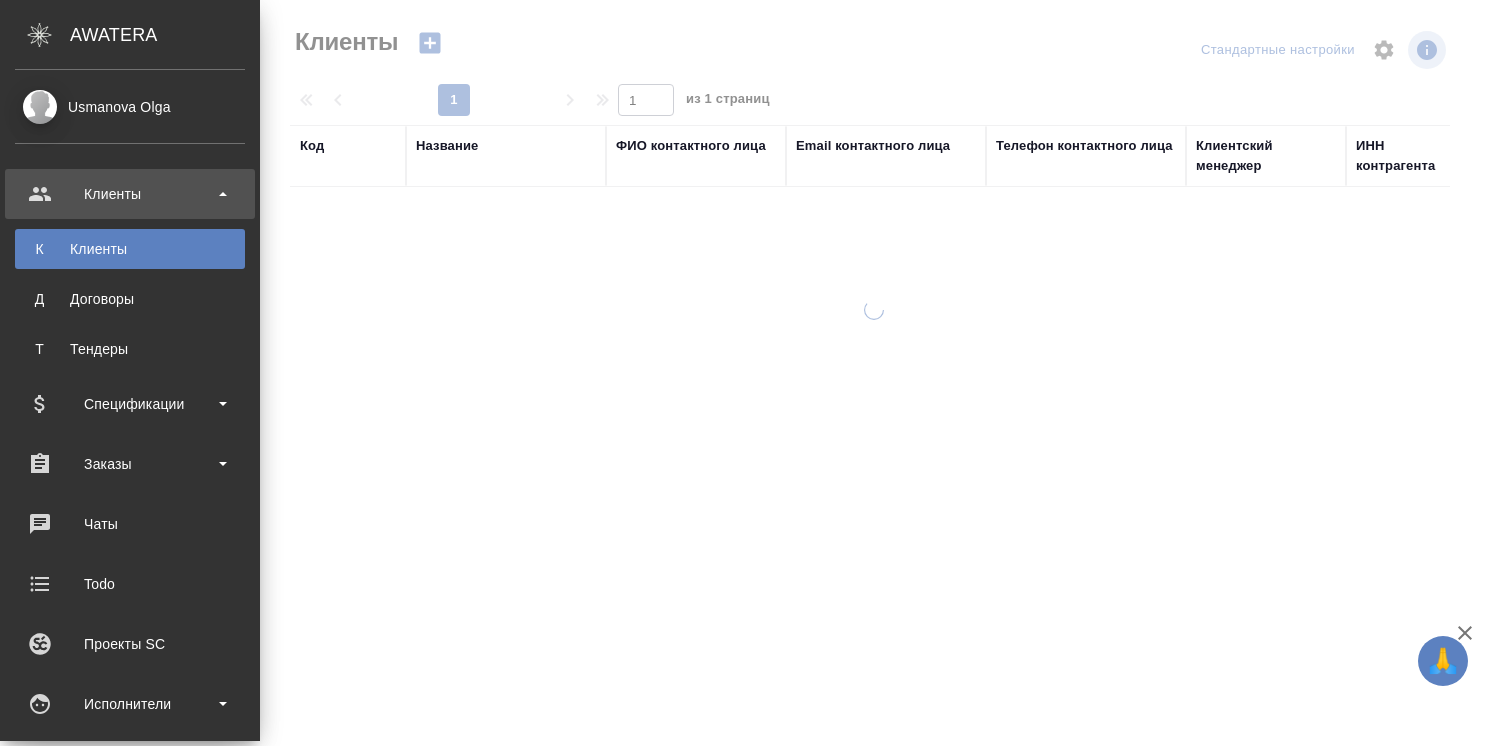 select on "RU" 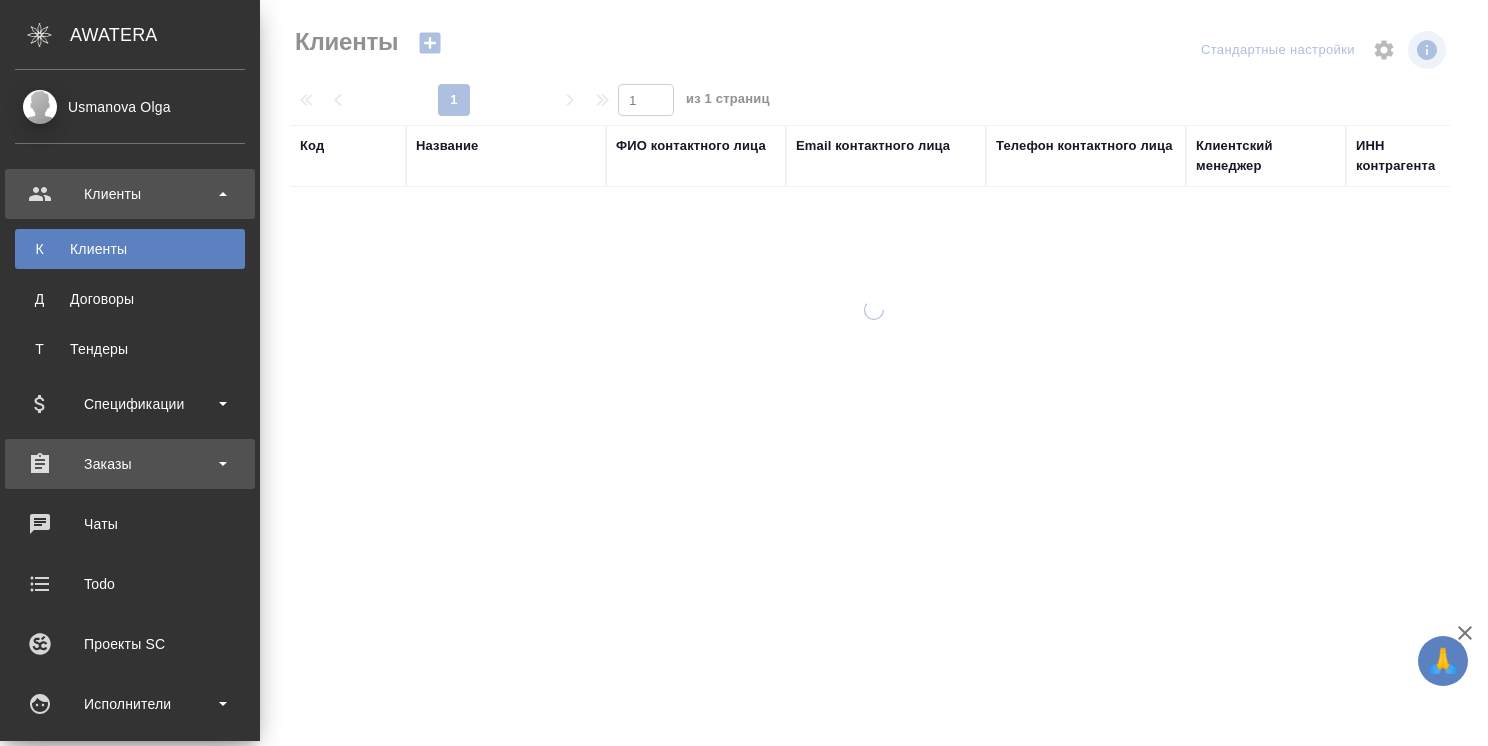 scroll, scrollTop: 0, scrollLeft: 0, axis: both 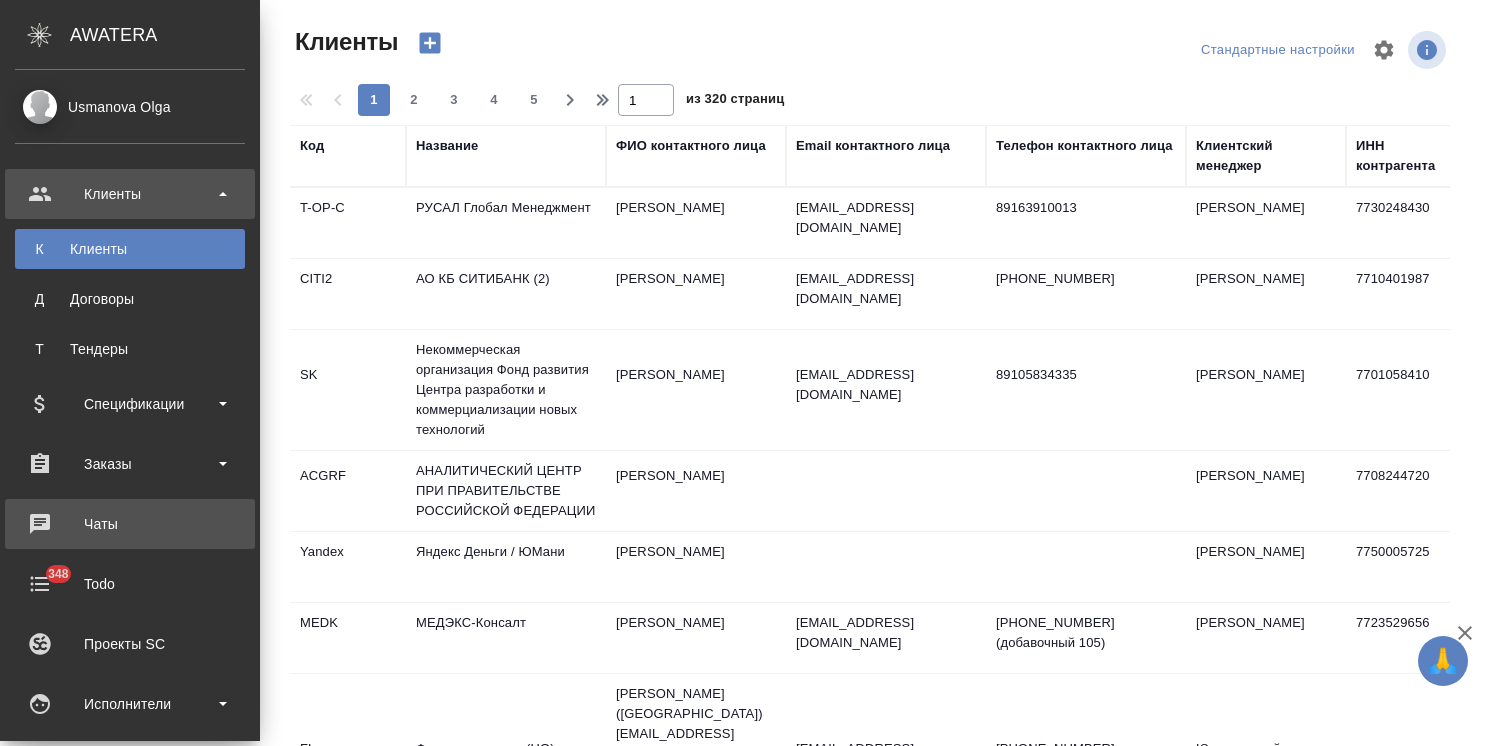 click on "Чаты" at bounding box center (130, 524) 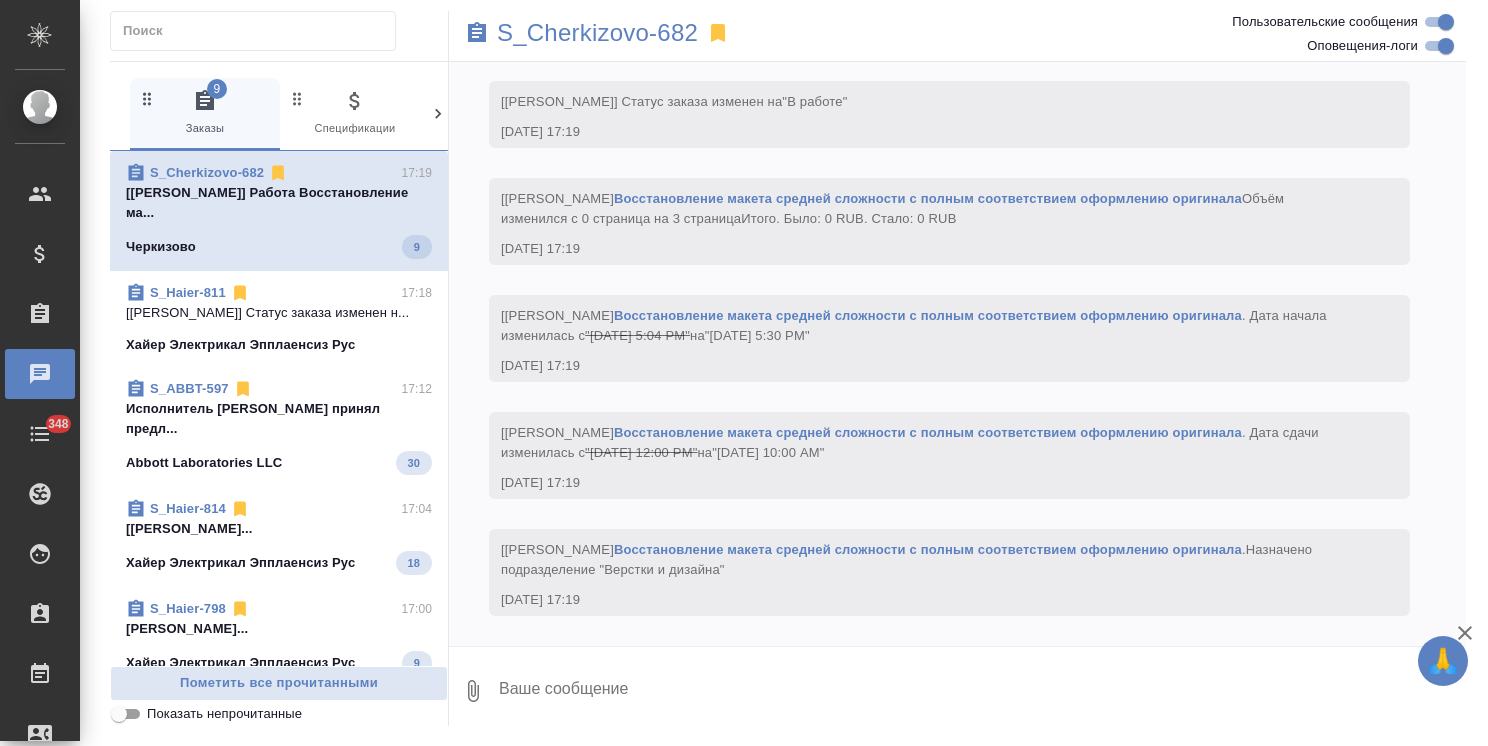 scroll, scrollTop: 2487, scrollLeft: 0, axis: vertical 